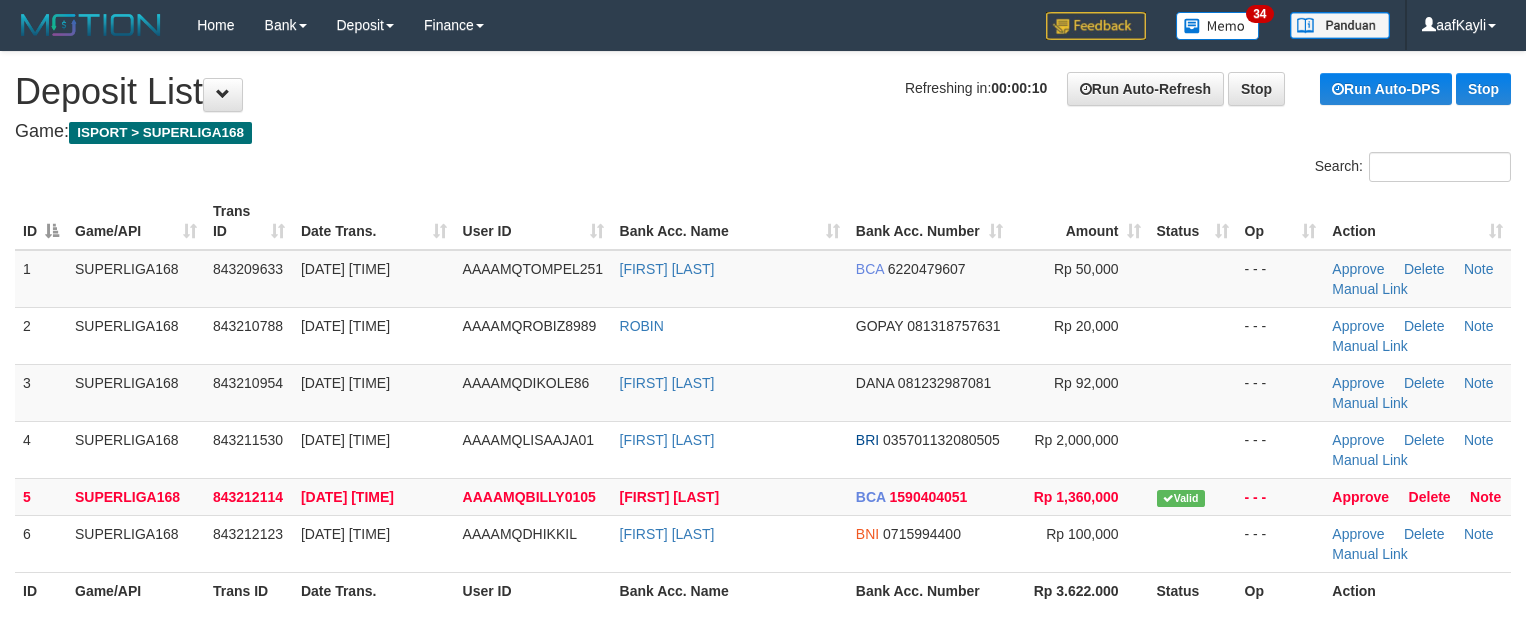 scroll, scrollTop: 0, scrollLeft: 0, axis: both 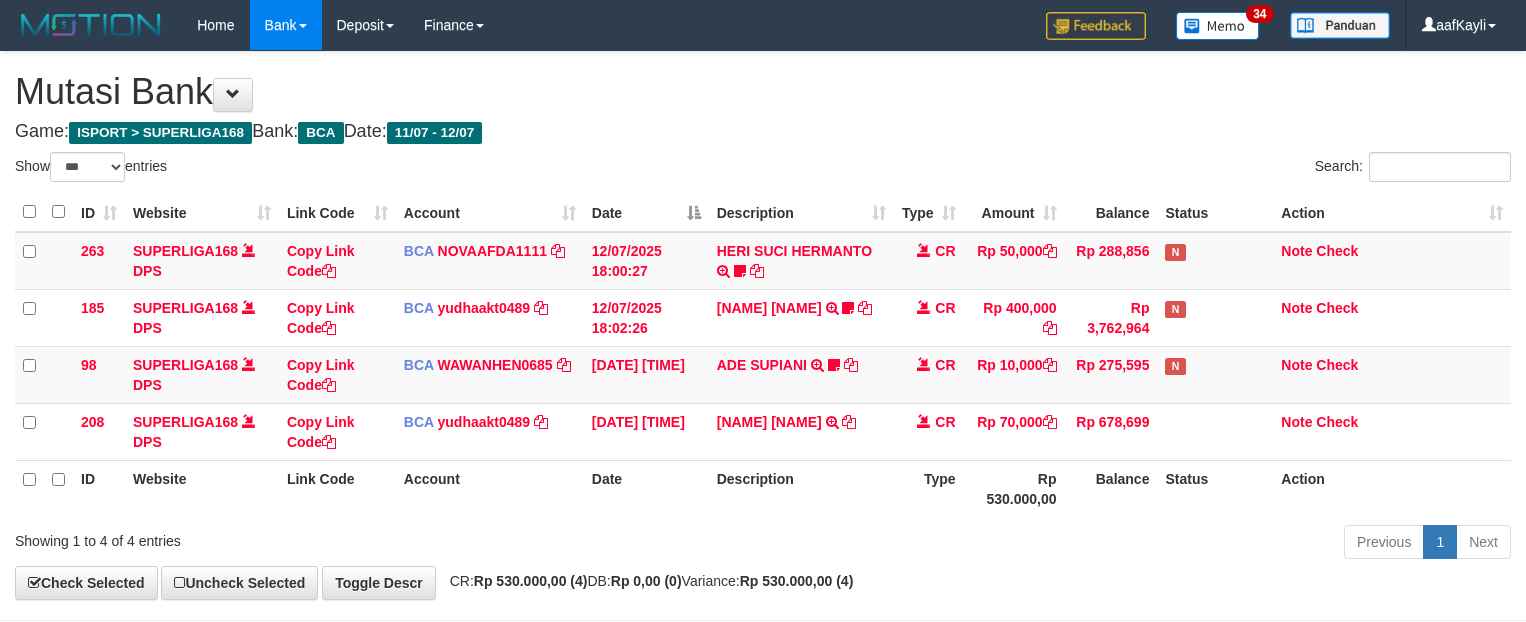 select on "***" 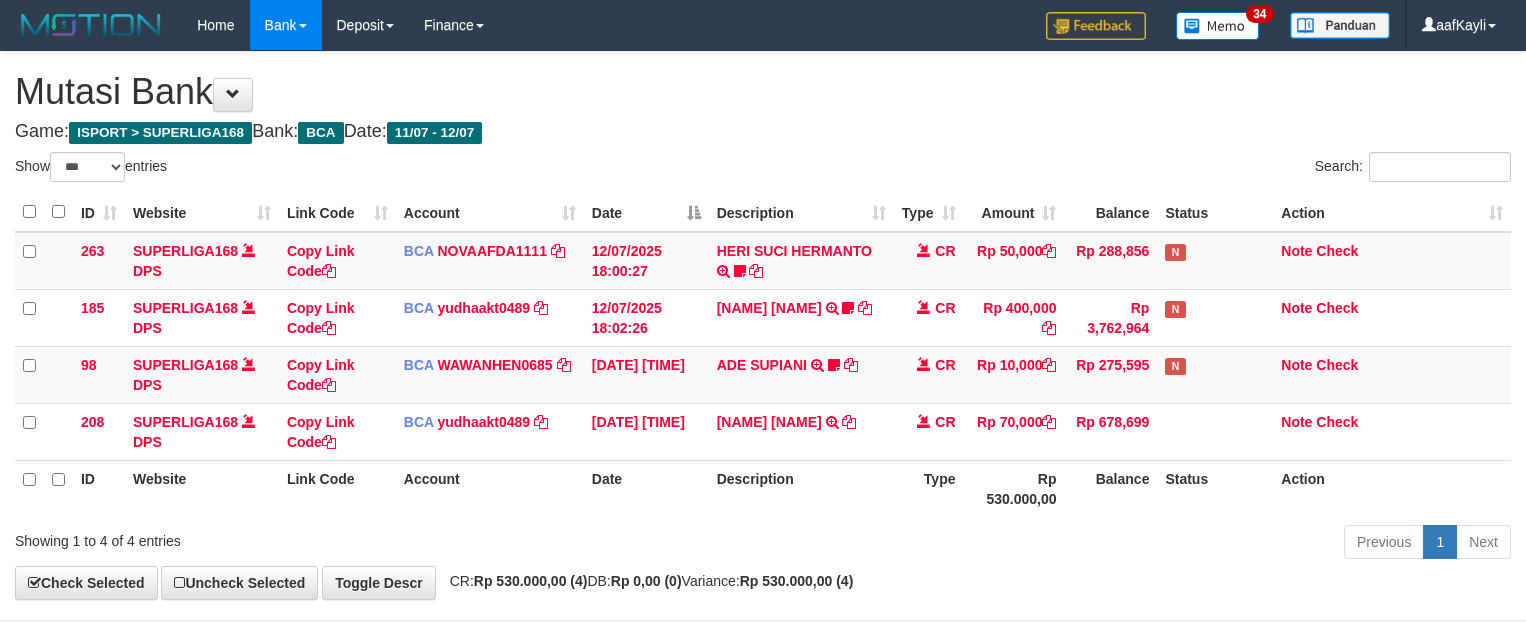 scroll, scrollTop: 32, scrollLeft: 0, axis: vertical 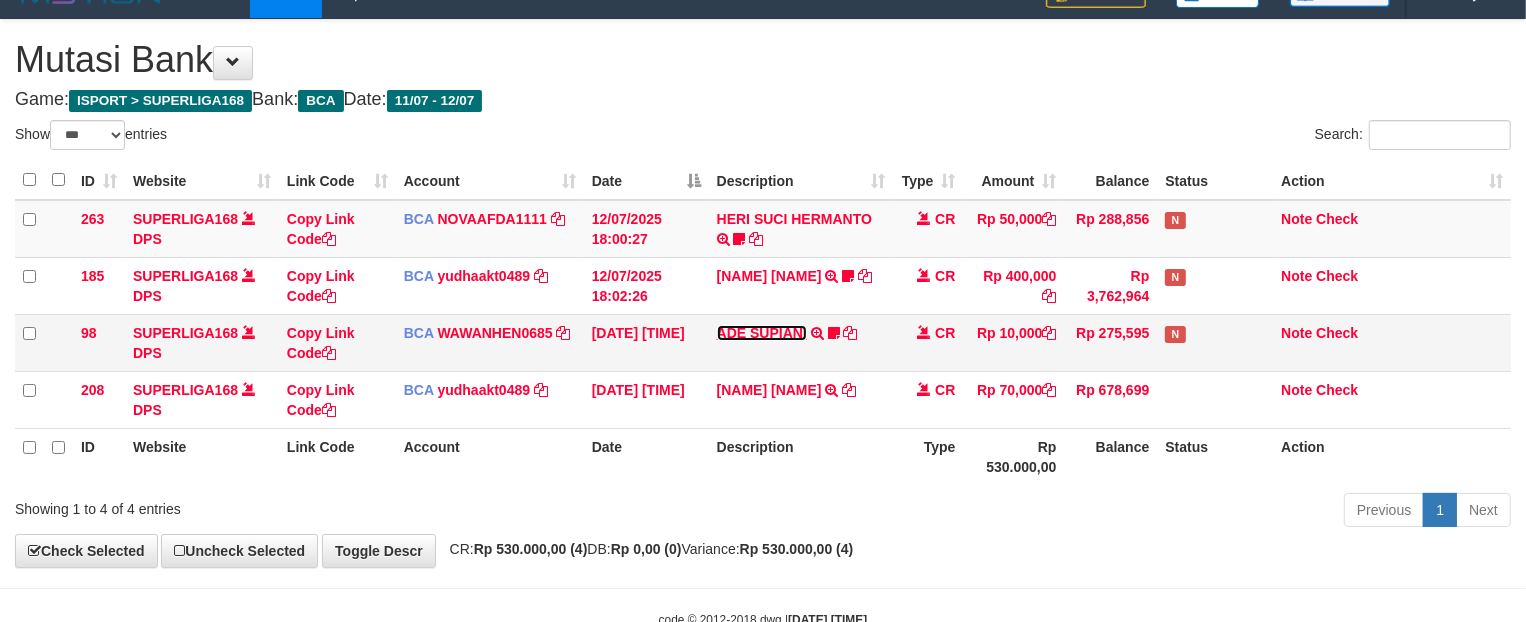 click on "ADE SUPIANI" at bounding box center (762, 333) 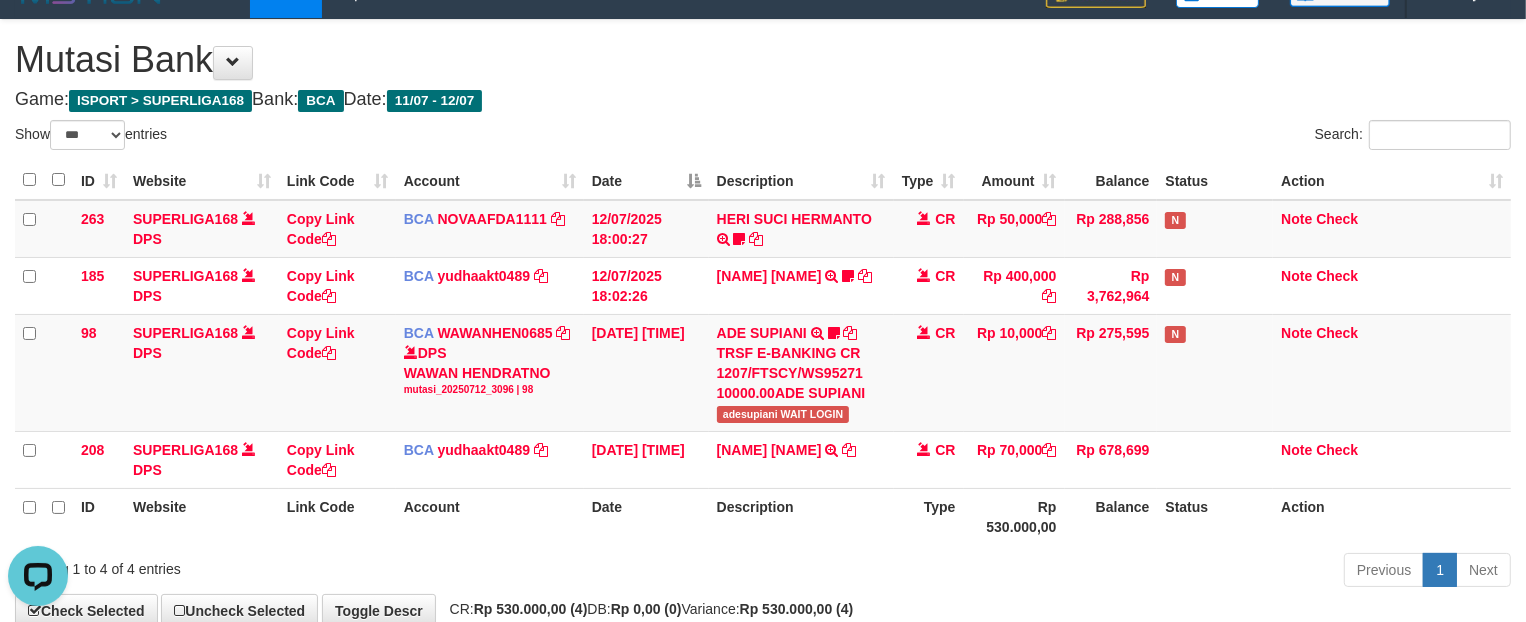 scroll, scrollTop: 0, scrollLeft: 0, axis: both 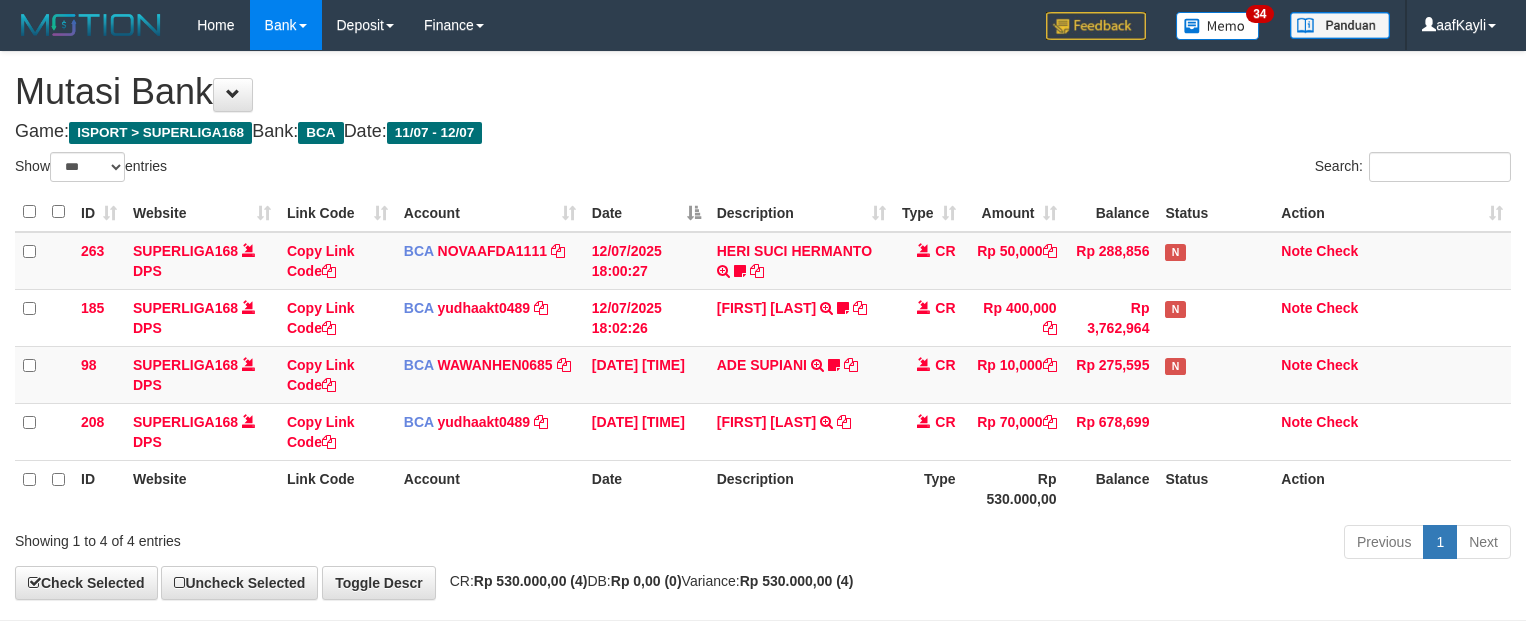 select on "***" 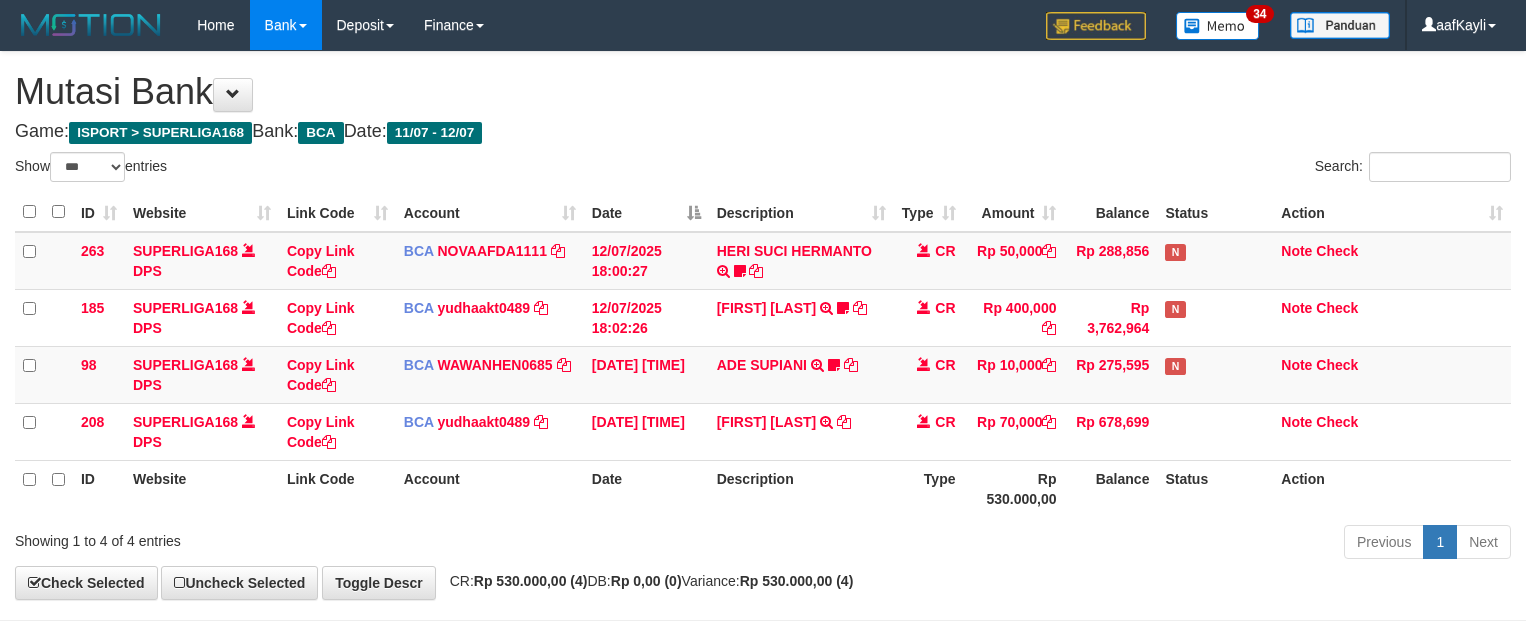 scroll, scrollTop: 32, scrollLeft: 0, axis: vertical 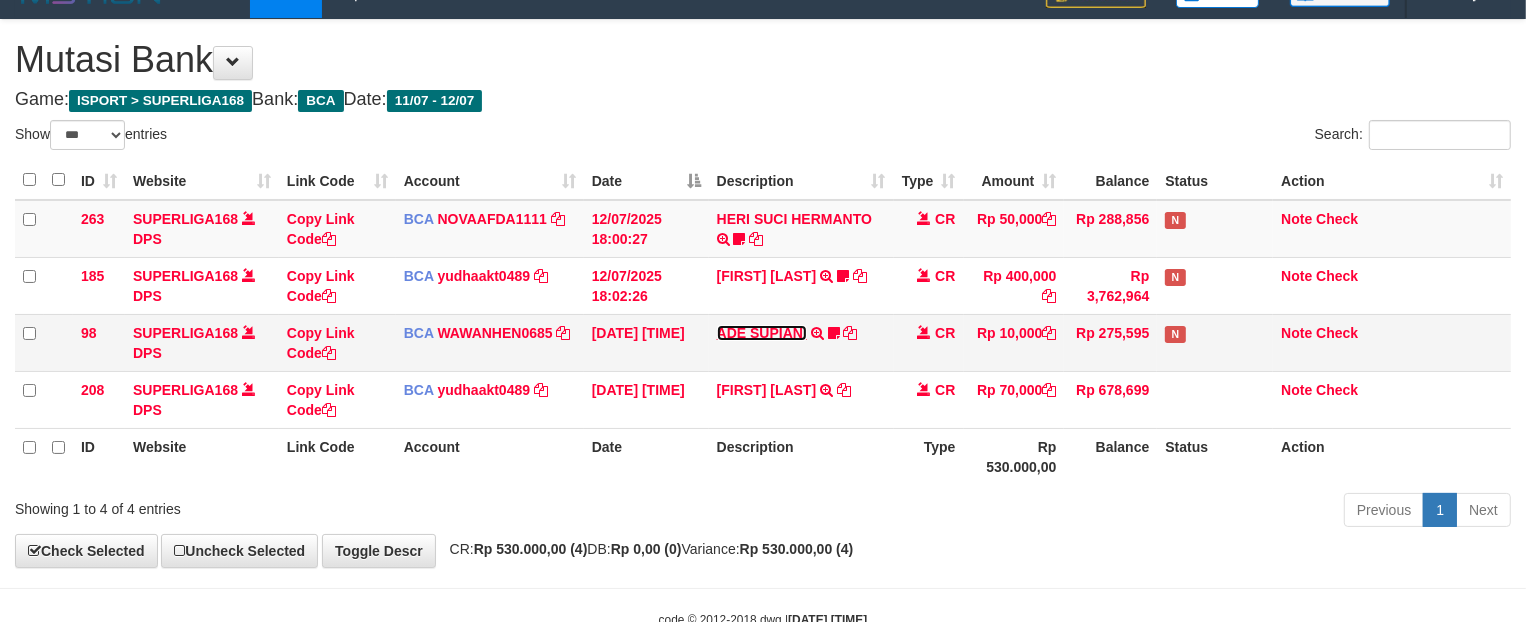 click on "ADE SUPIANI" at bounding box center [762, 333] 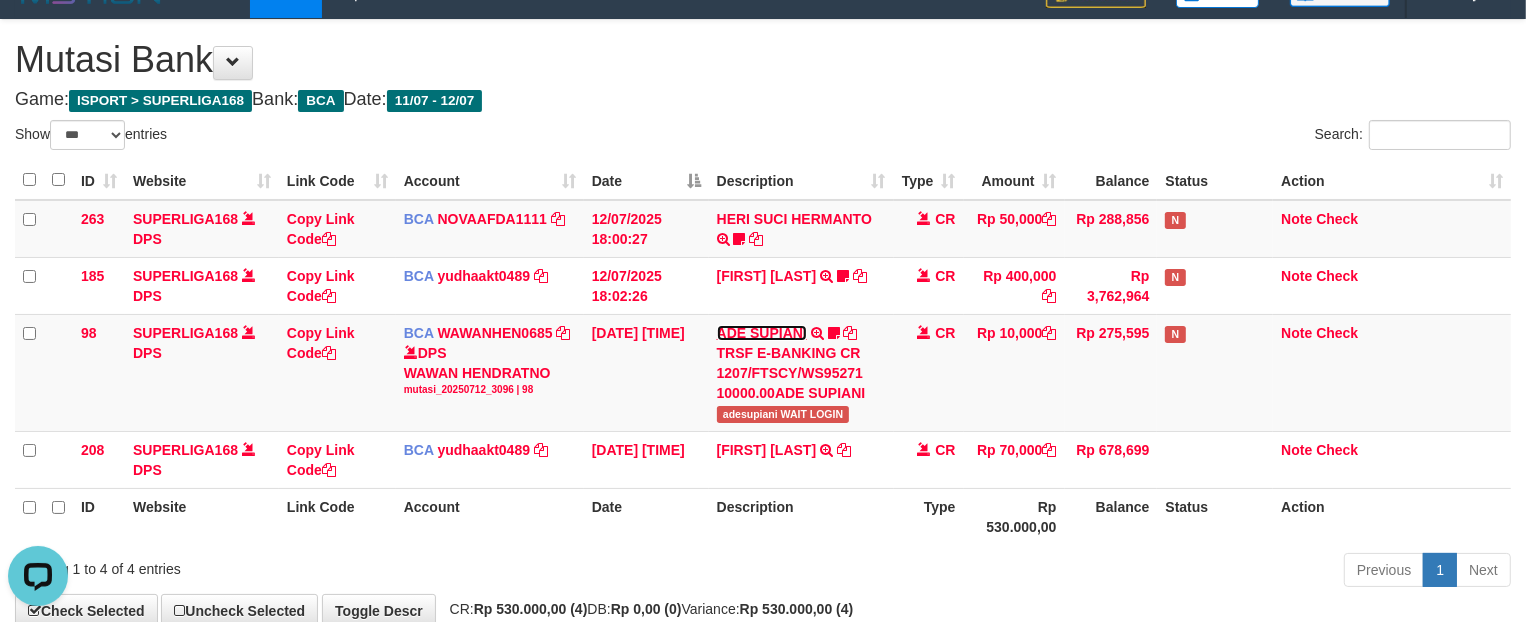 scroll, scrollTop: 0, scrollLeft: 0, axis: both 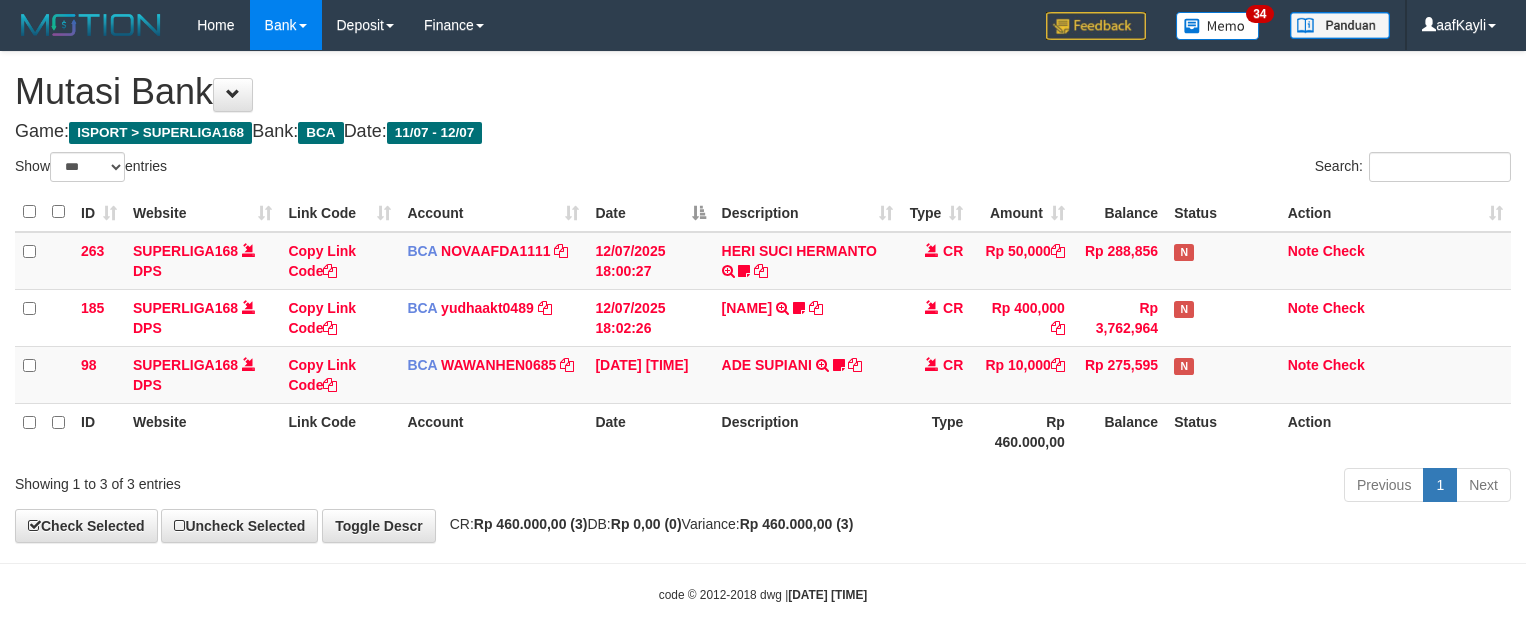 select on "***" 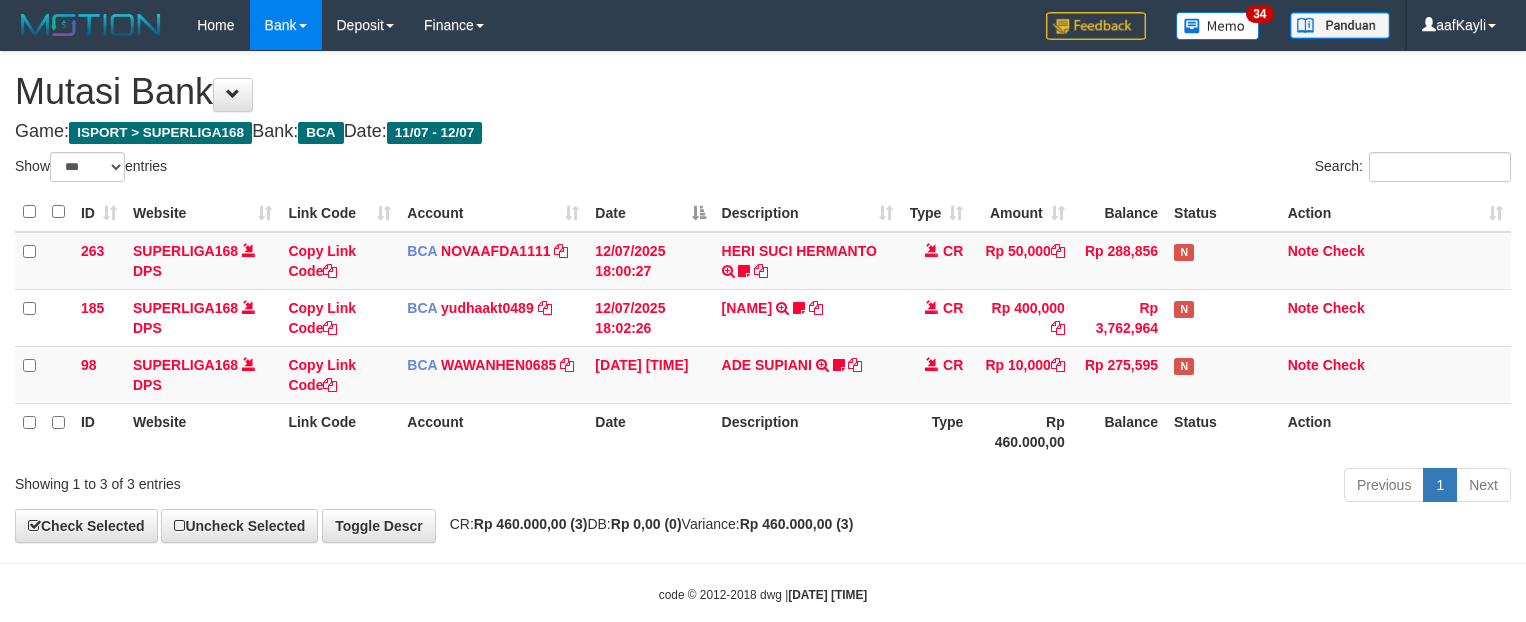 scroll, scrollTop: 32, scrollLeft: 0, axis: vertical 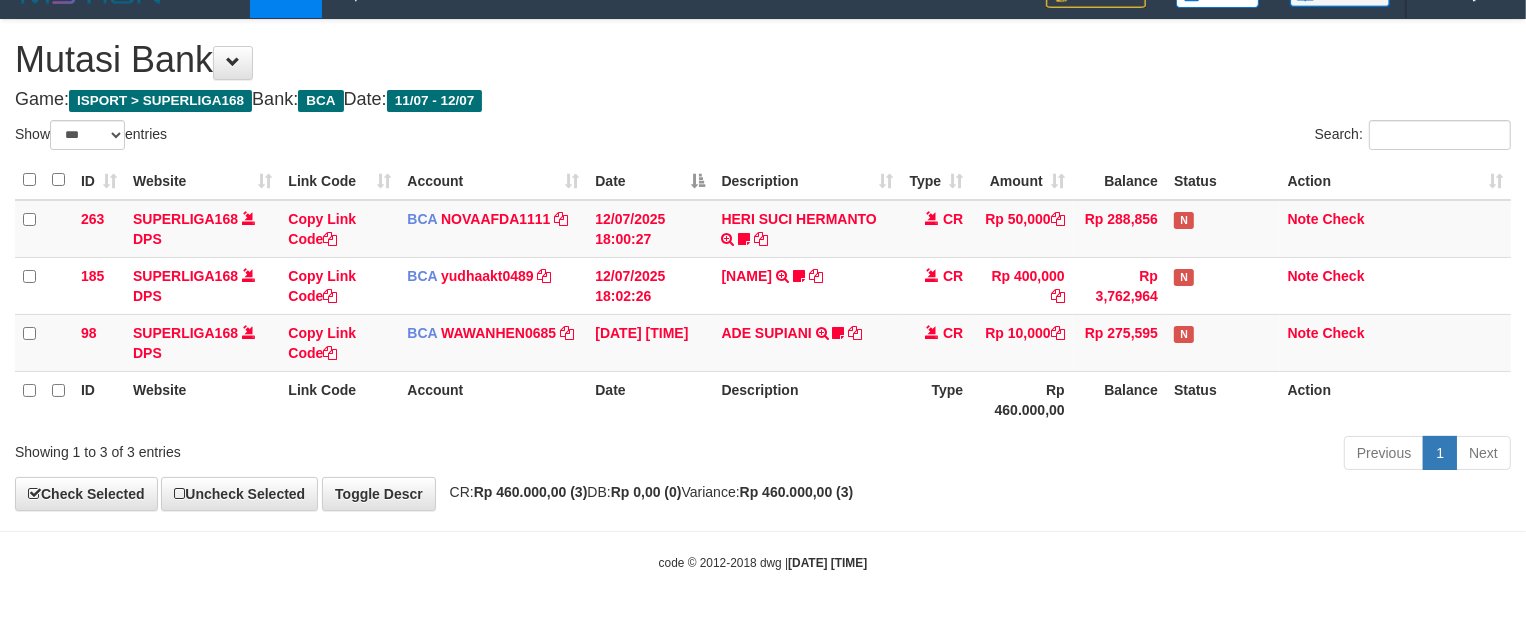 drag, startPoint x: 0, startPoint y: 0, endPoint x: 866, endPoint y: 546, distance: 1023.7539 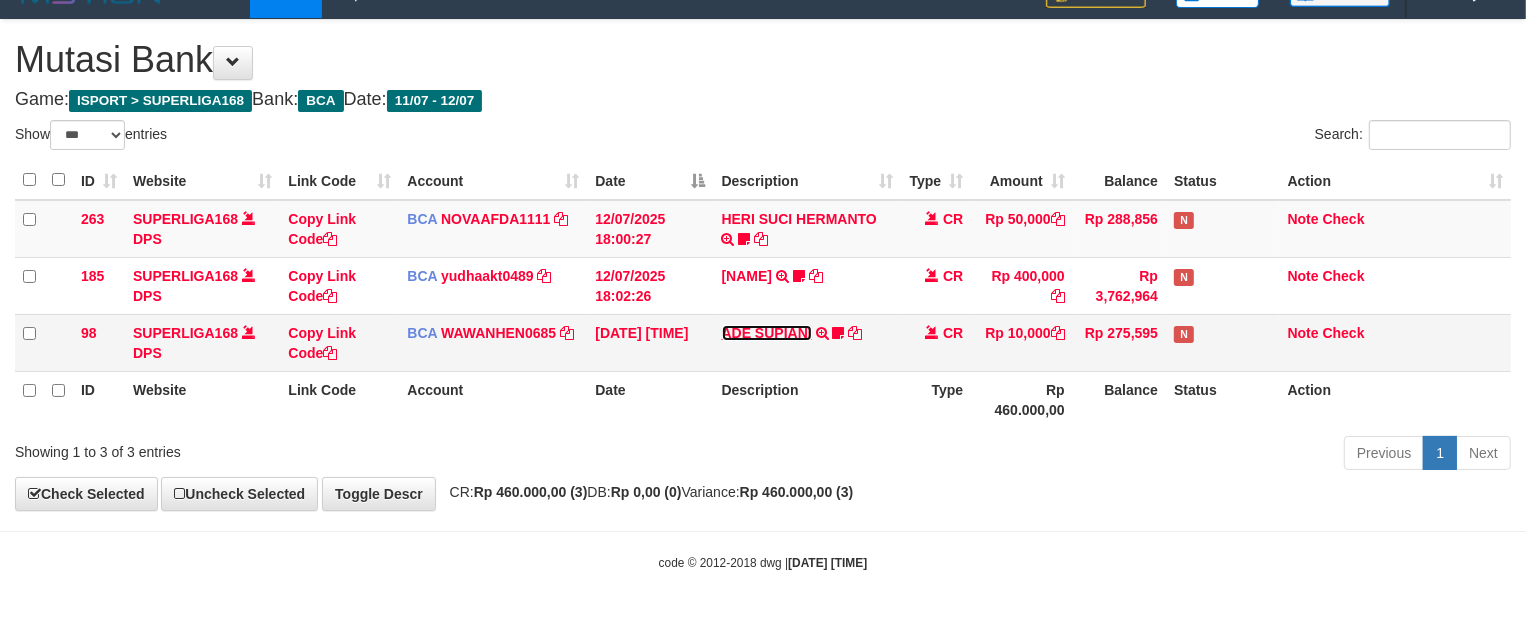 click on "ADE SUPIANI" at bounding box center [767, 333] 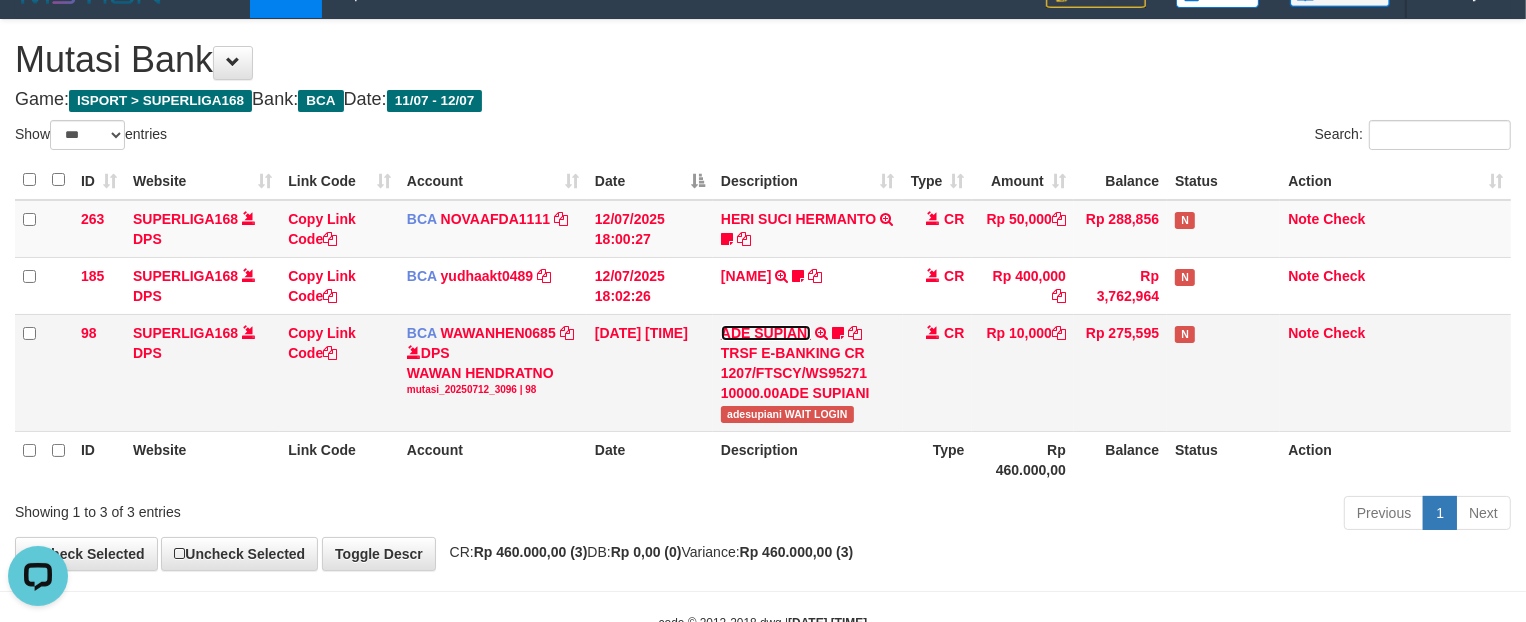 scroll, scrollTop: 0, scrollLeft: 0, axis: both 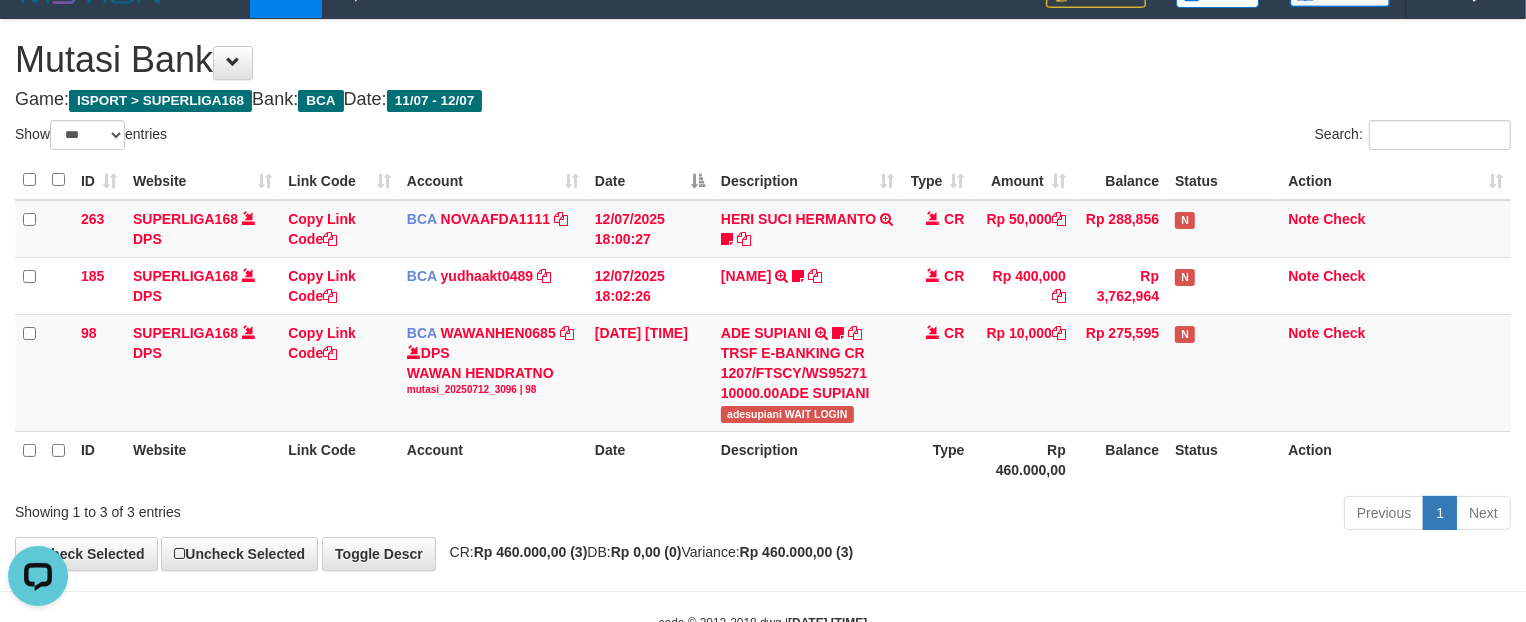 click on "Previous 1 Next" at bounding box center [1081, 515] 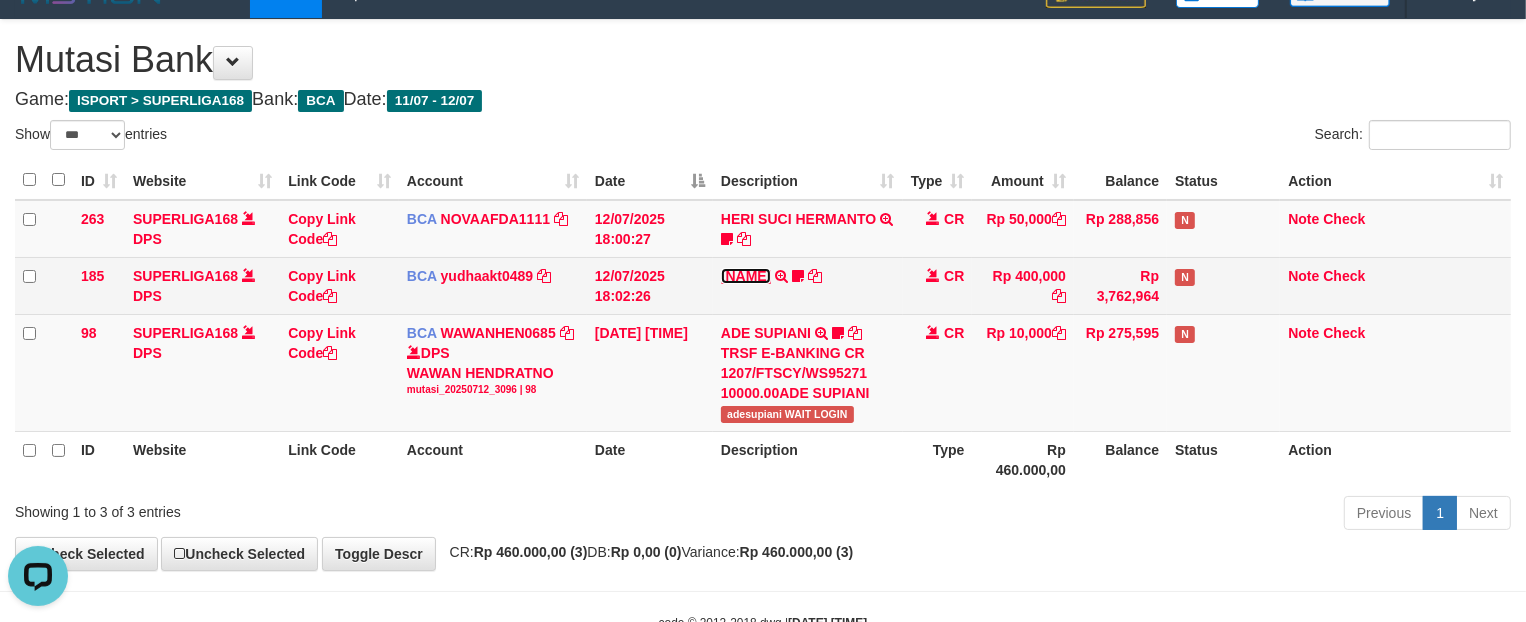 click on "HENDRA SAPUTRA" at bounding box center [746, 276] 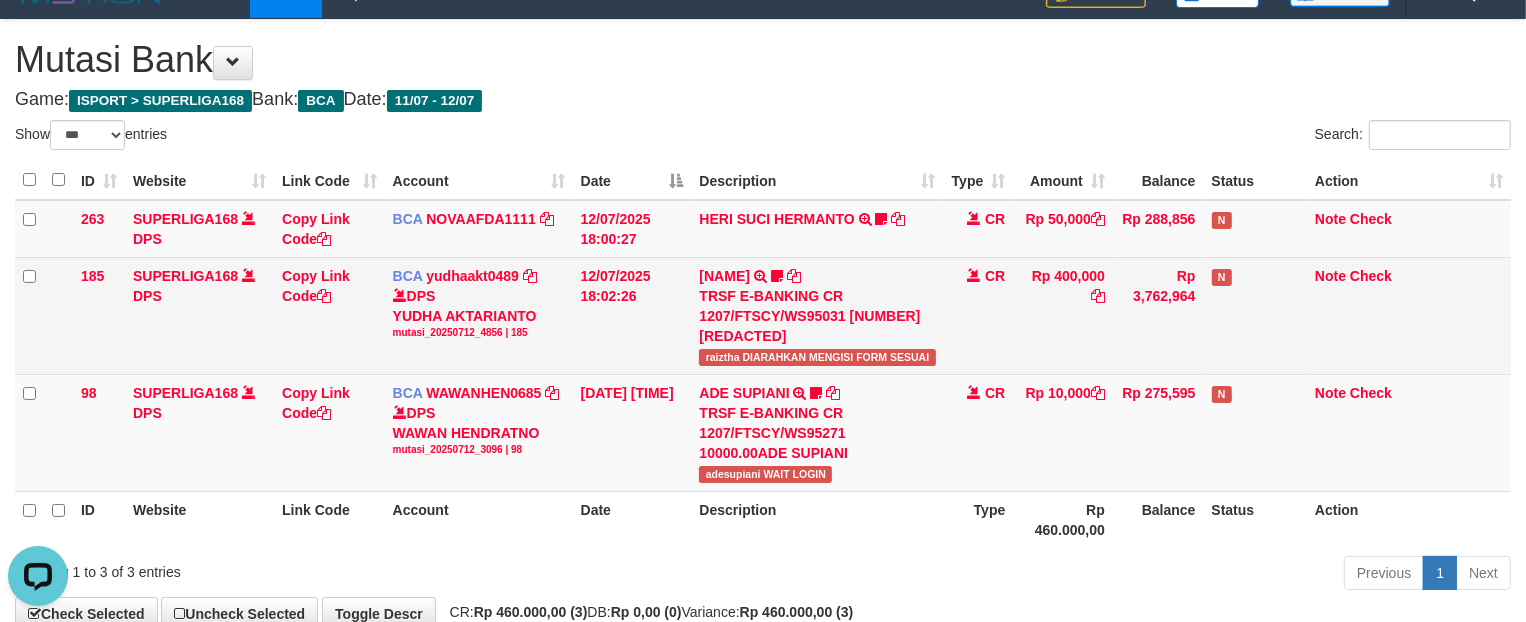 click on "raiztha DIARAHKAN MENGISI FORM SESUAI" at bounding box center [817, 357] 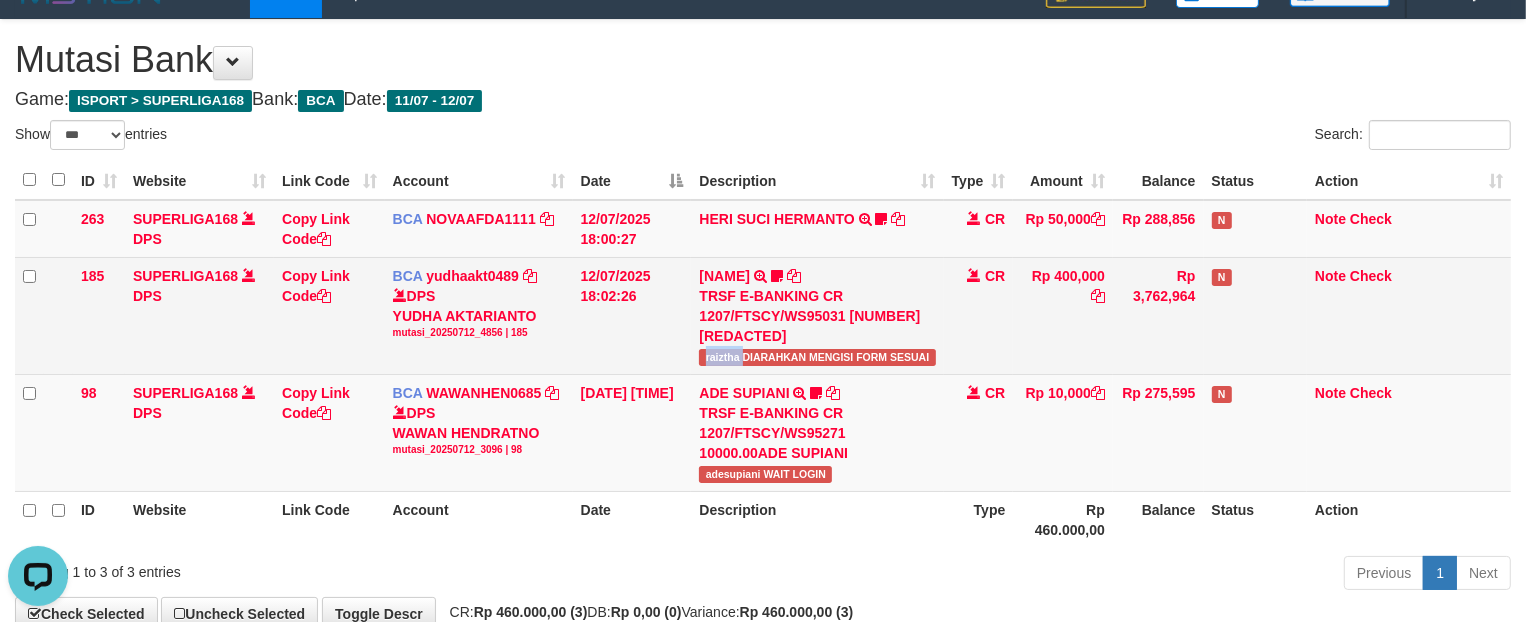 click on "raiztha DIARAHKAN MENGISI FORM SESUAI" at bounding box center (817, 357) 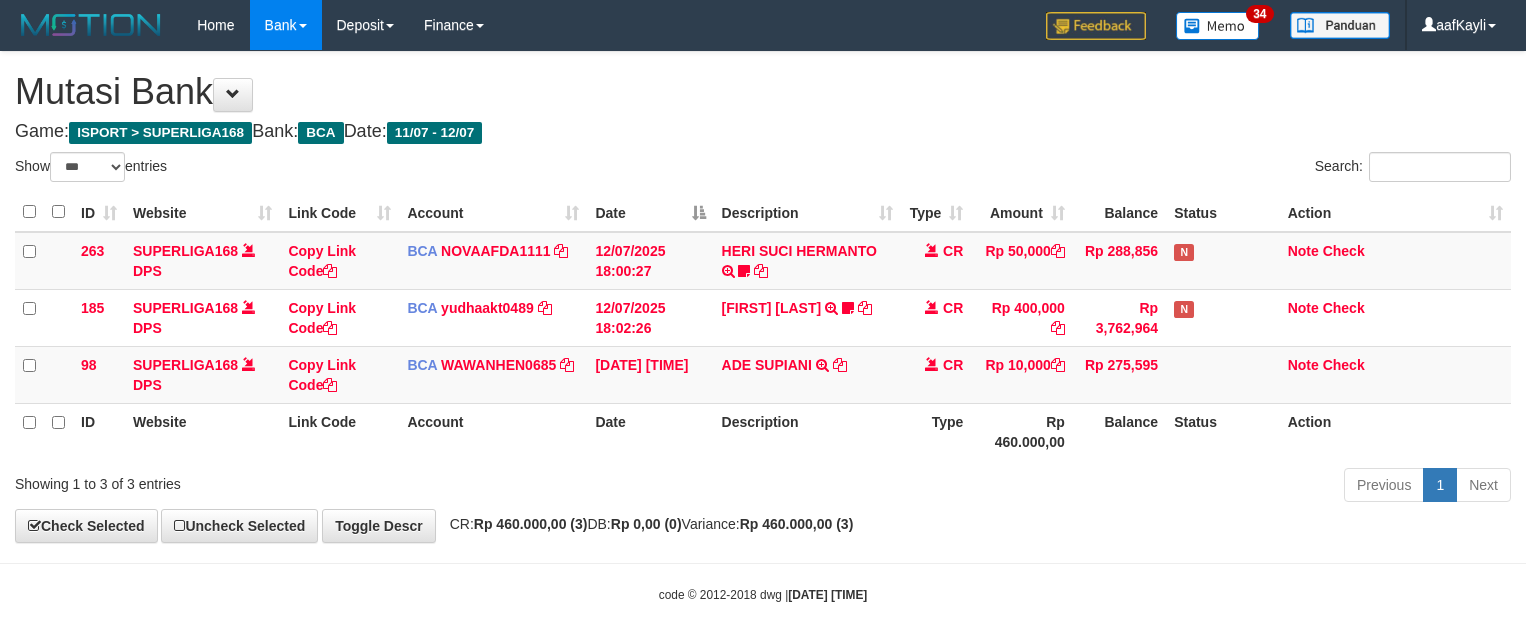 select on "***" 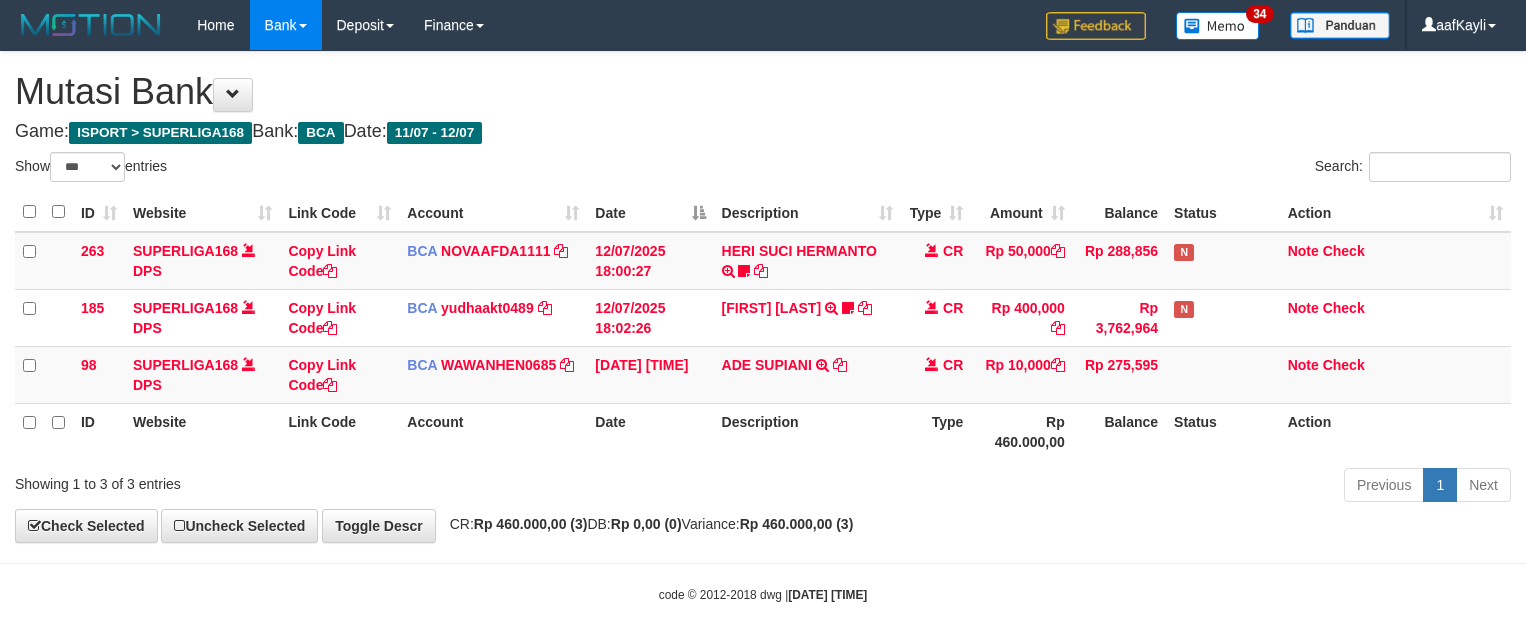 scroll, scrollTop: 32, scrollLeft: 0, axis: vertical 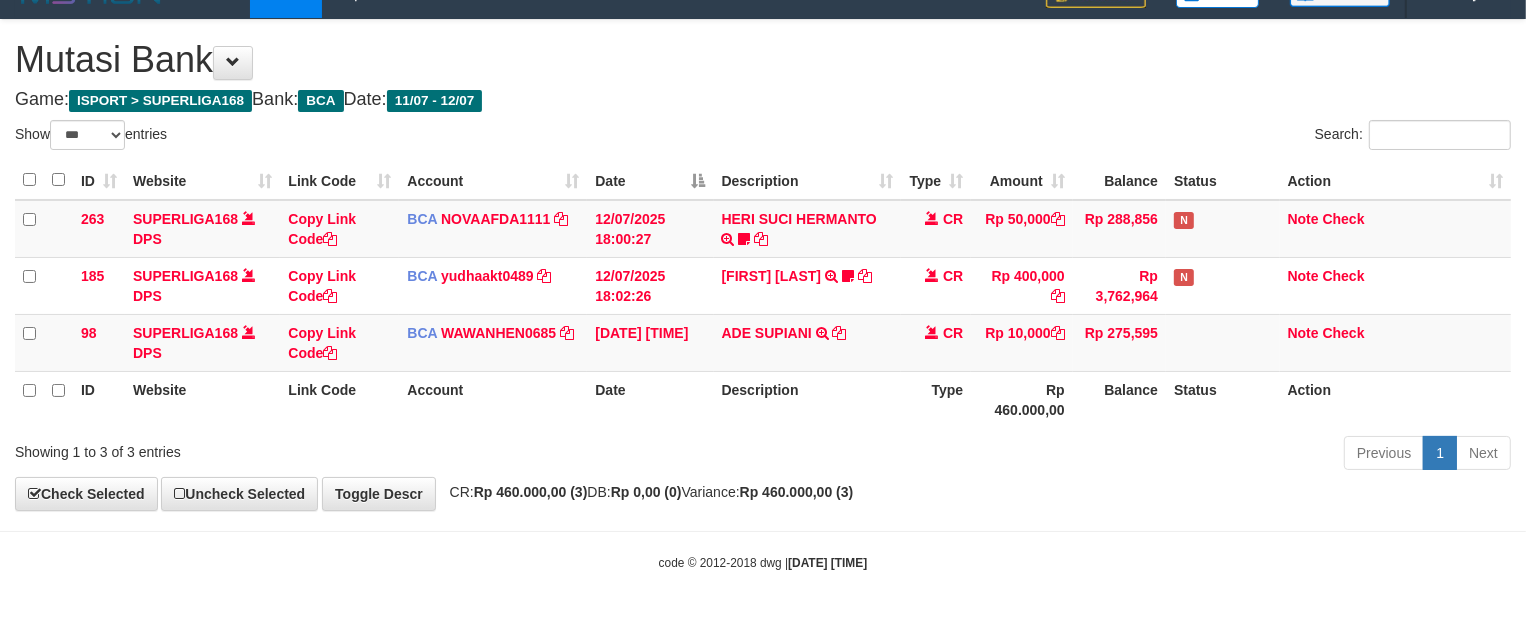 drag, startPoint x: 0, startPoint y: 0, endPoint x: 883, endPoint y: 507, distance: 1018.2033 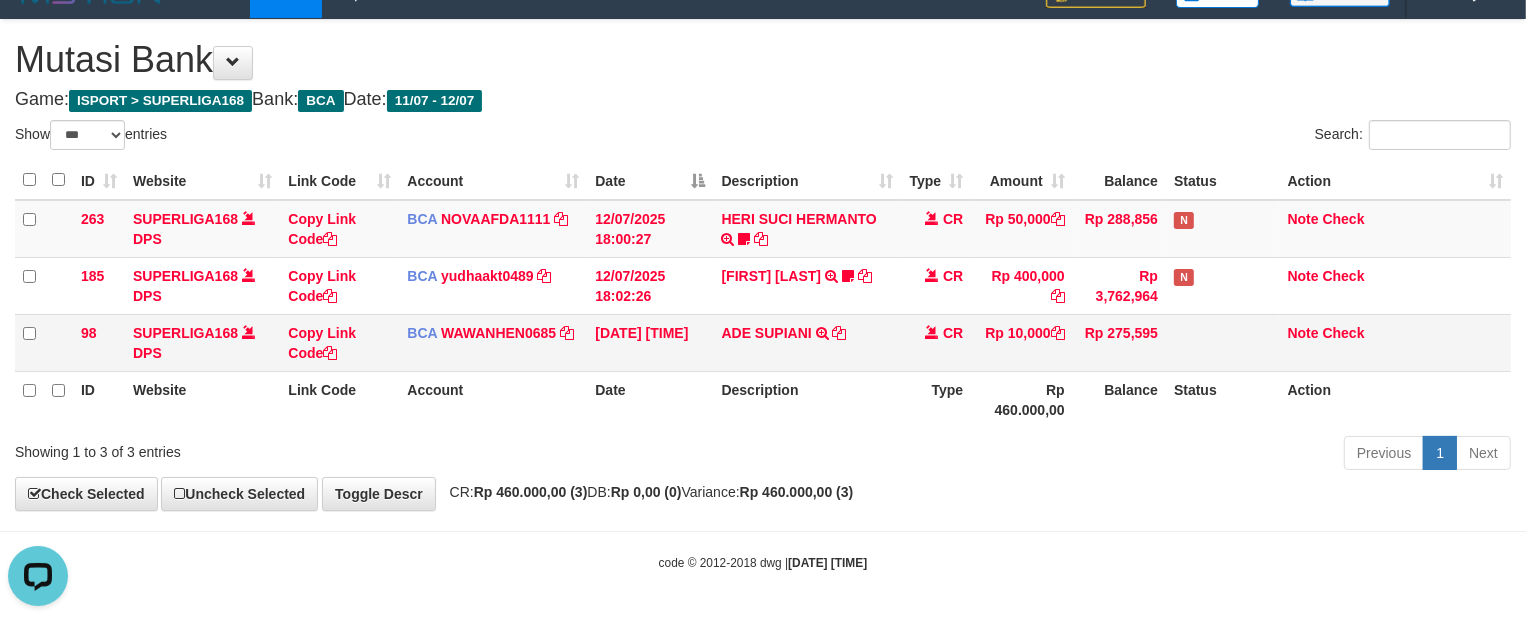 scroll, scrollTop: 0, scrollLeft: 0, axis: both 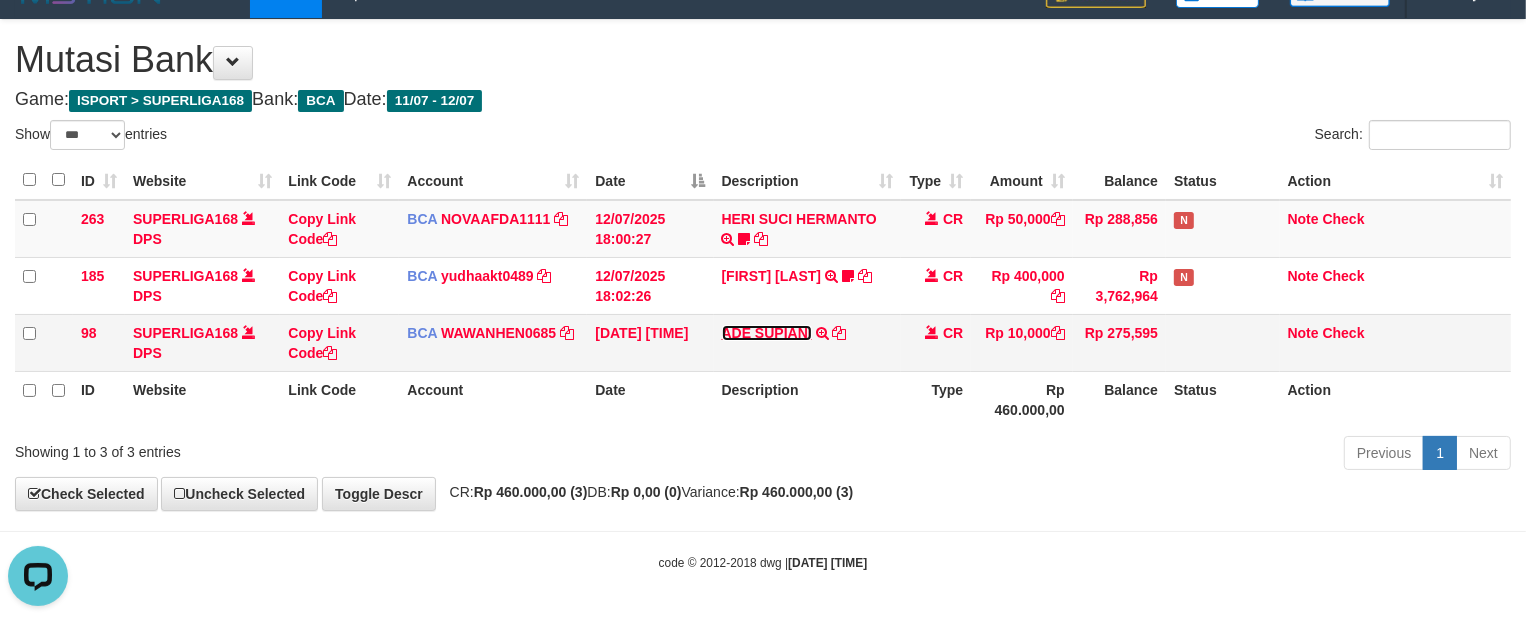 click on "ADE SUPIANI" at bounding box center [767, 333] 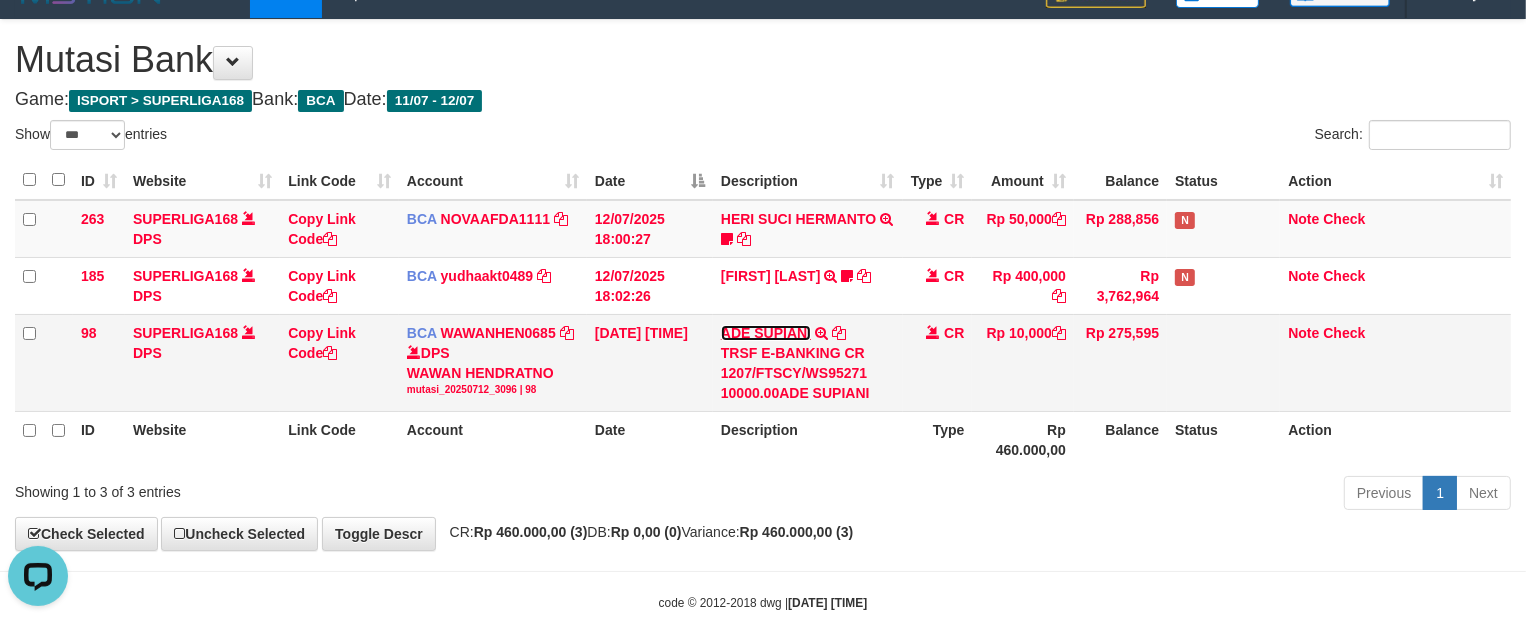 click on "ADE SUPIANI" at bounding box center [766, 333] 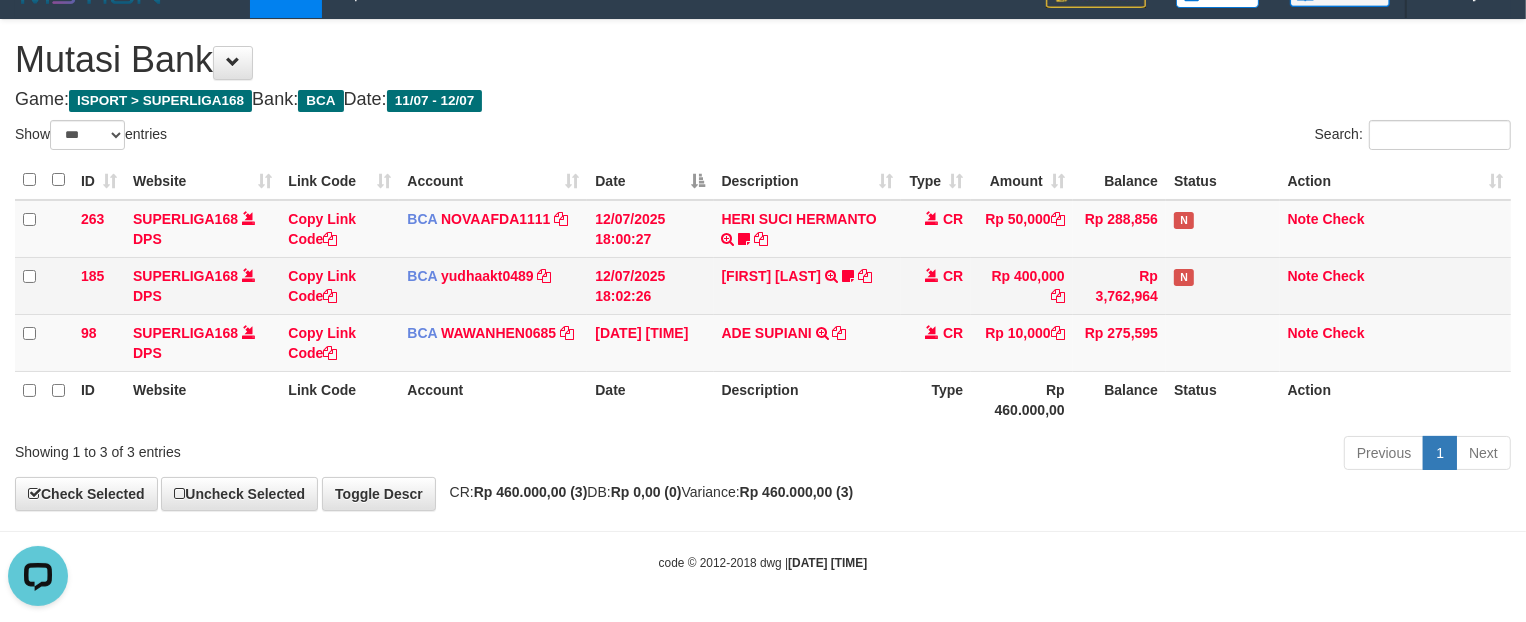 click on "HENDRA SAPUTRA            TRSF E-BANKING CR 1207/FTSCY/WS95031
400000.00HENDRA SAPUTRA    raiztha DIARAHKAN MENGISI FORM SESUAI" at bounding box center [808, 285] 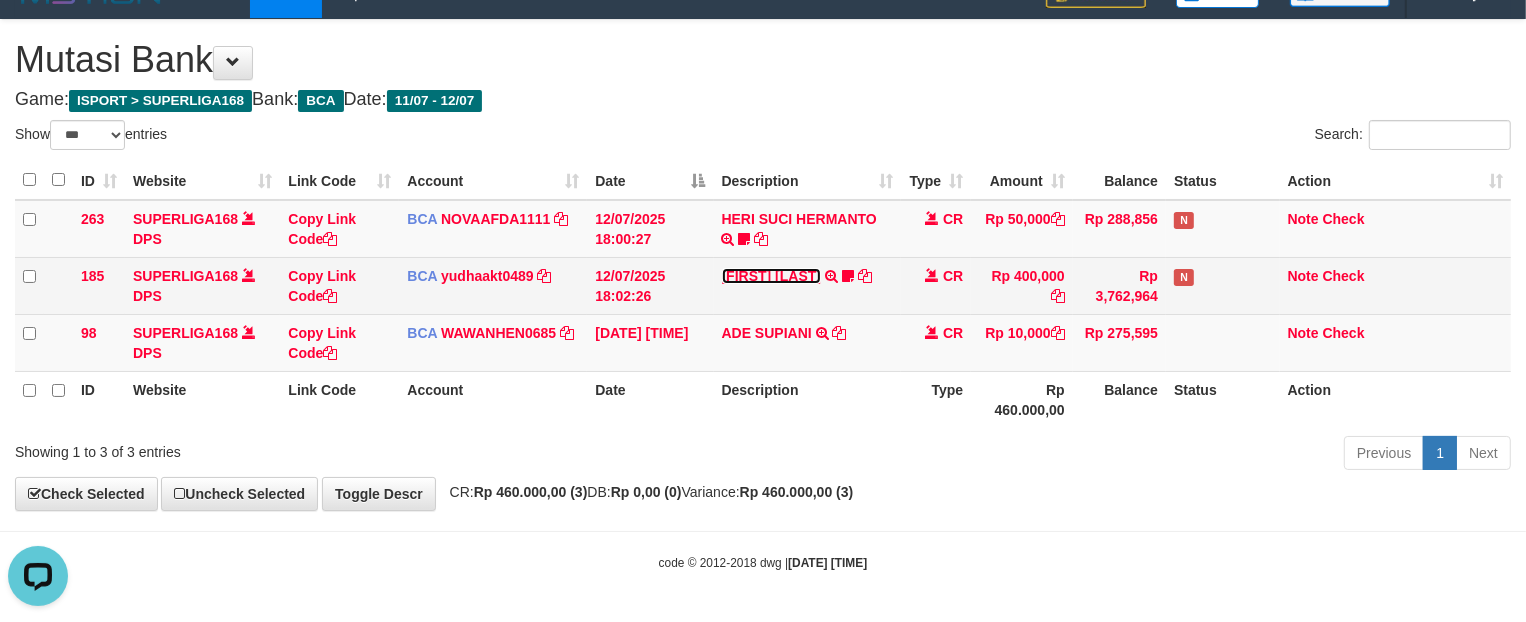 click on "HENDRA SAPUTRA" at bounding box center [772, 276] 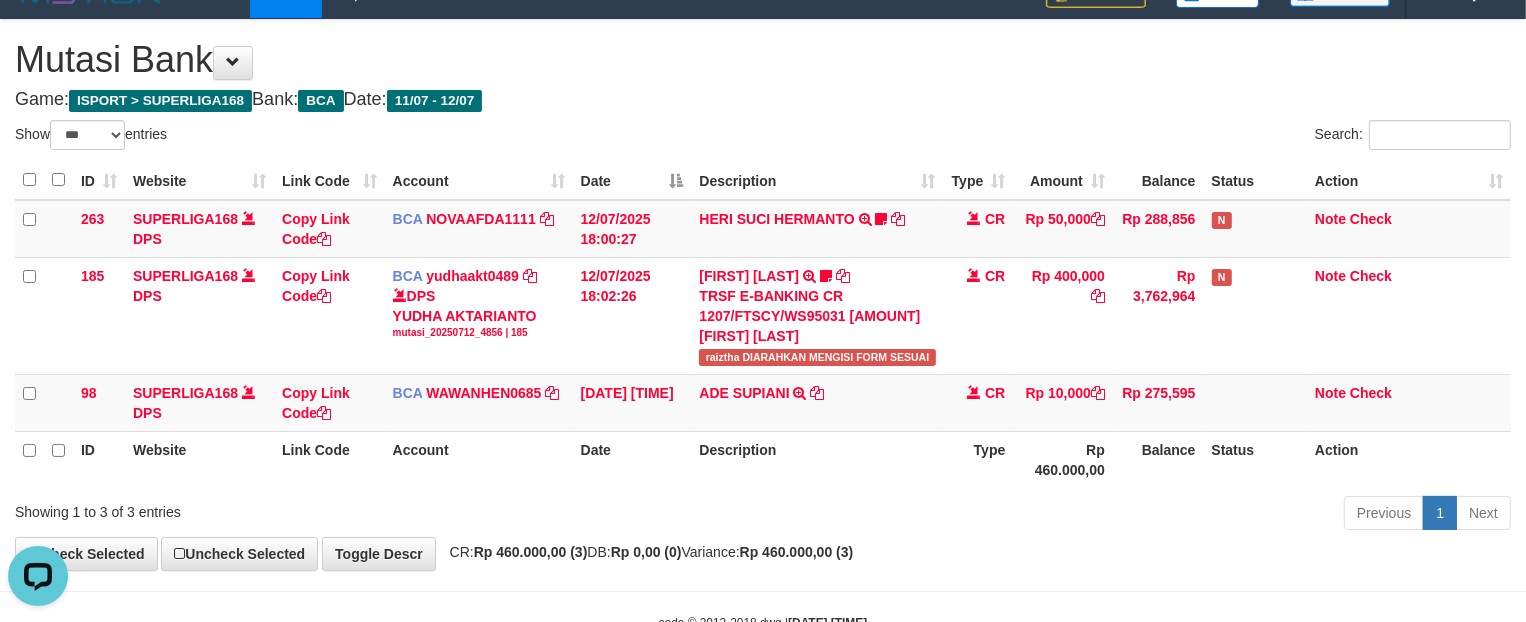 click on "Description" at bounding box center [817, 459] 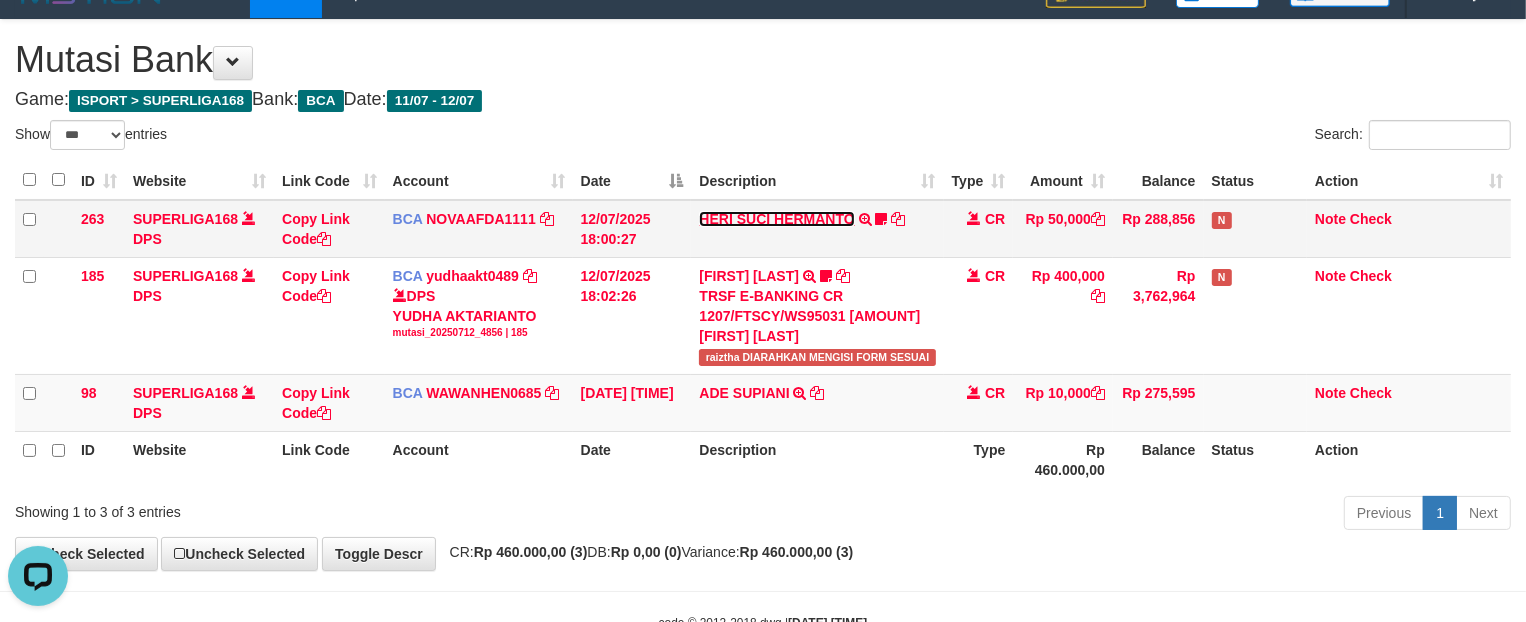 click on "HERI SUCI HERMANTO" at bounding box center (776, 219) 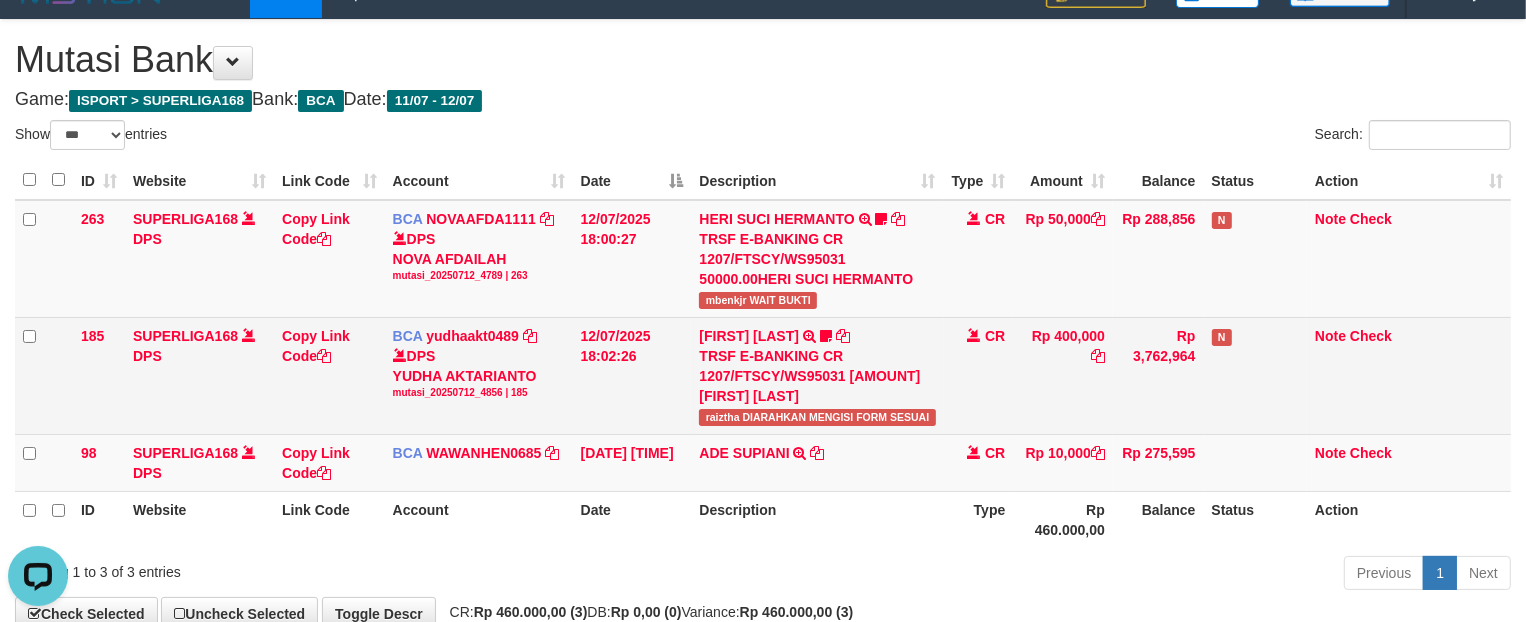 click on "Rp 400,000" at bounding box center [1063, 375] 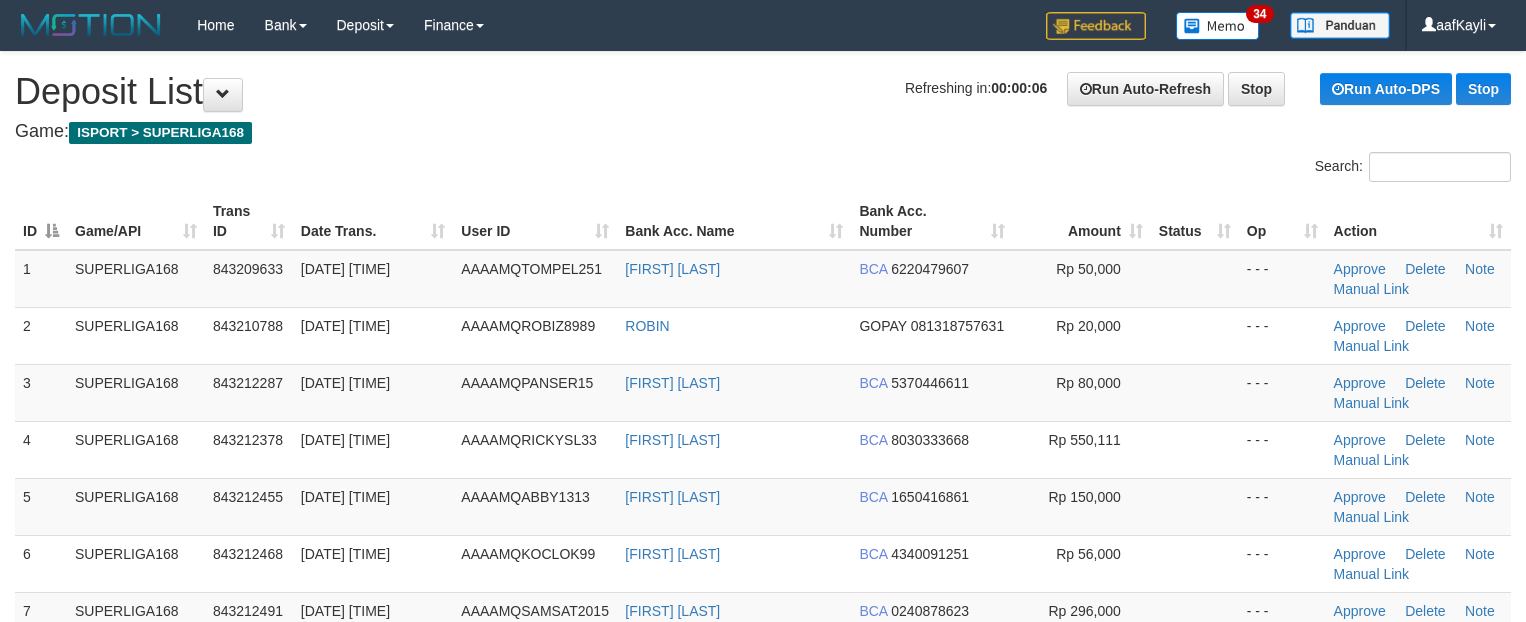 scroll, scrollTop: 0, scrollLeft: 0, axis: both 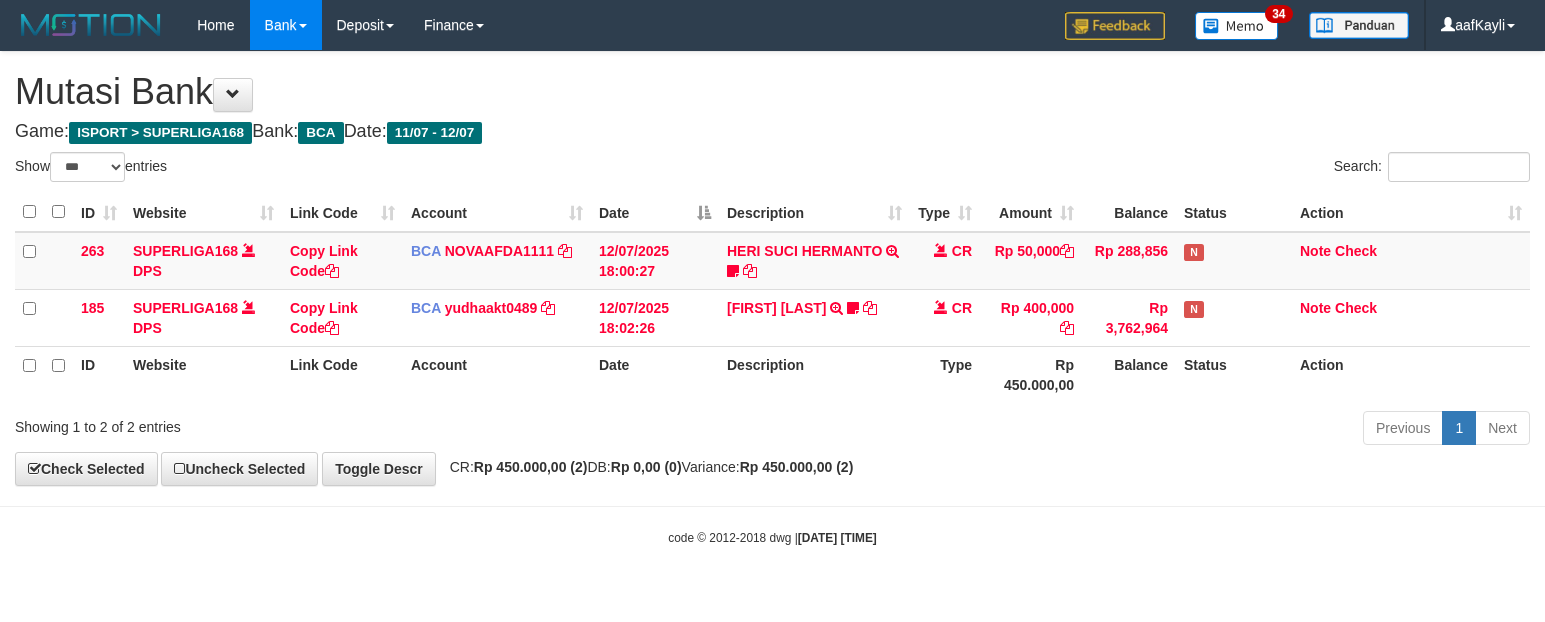select on "***" 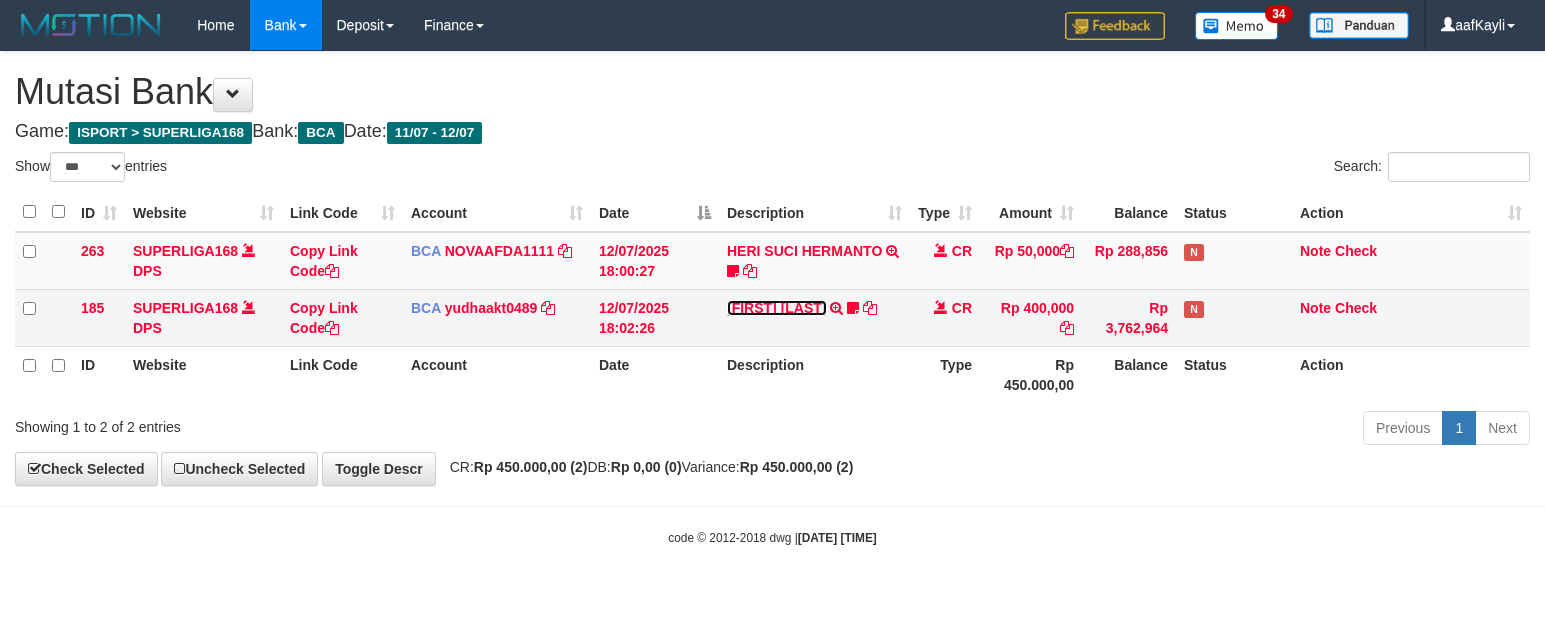 click on "[FIRST] [LAST]" at bounding box center (777, 308) 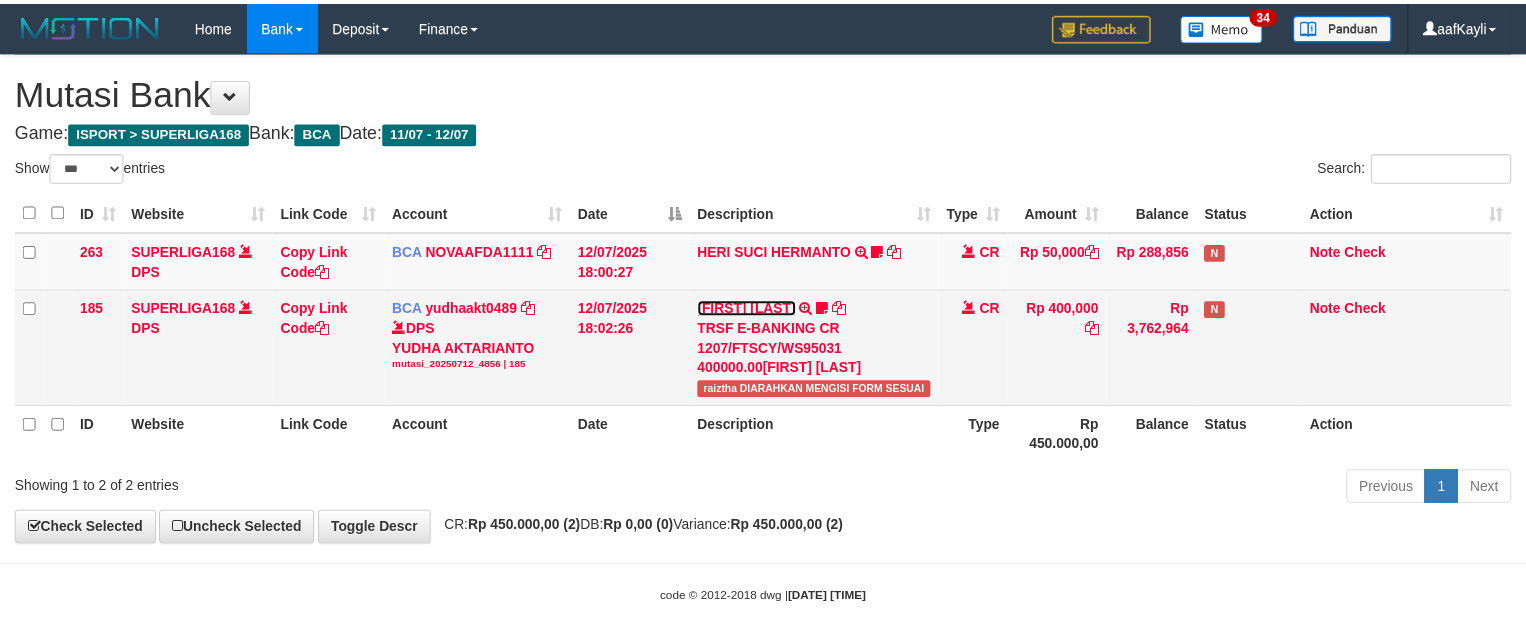 scroll, scrollTop: 32, scrollLeft: 0, axis: vertical 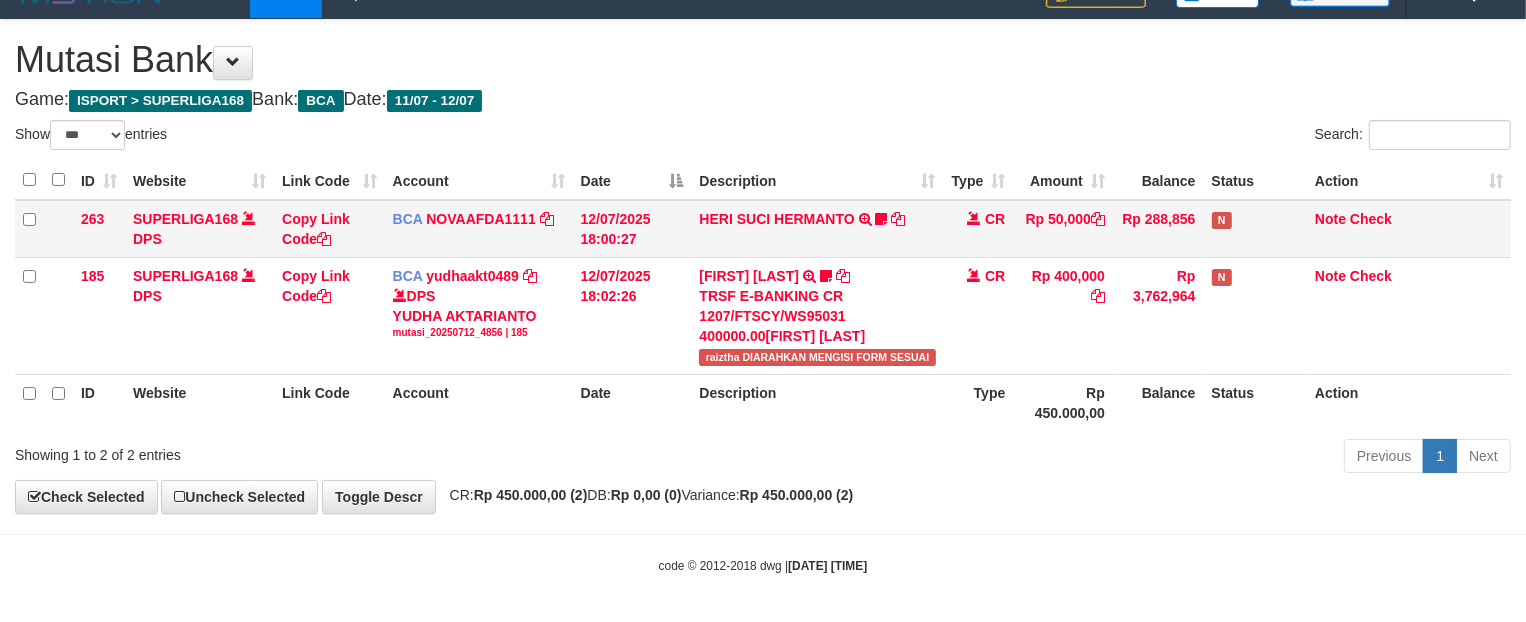 click on "HERI SUCI HERMANTO            TRSF E-BANKING CR 1207/FTSCY/WS95031
50000.00HERI SUCI HERMANTO    mbenkjr WAIT BUKTI" at bounding box center [817, 229] 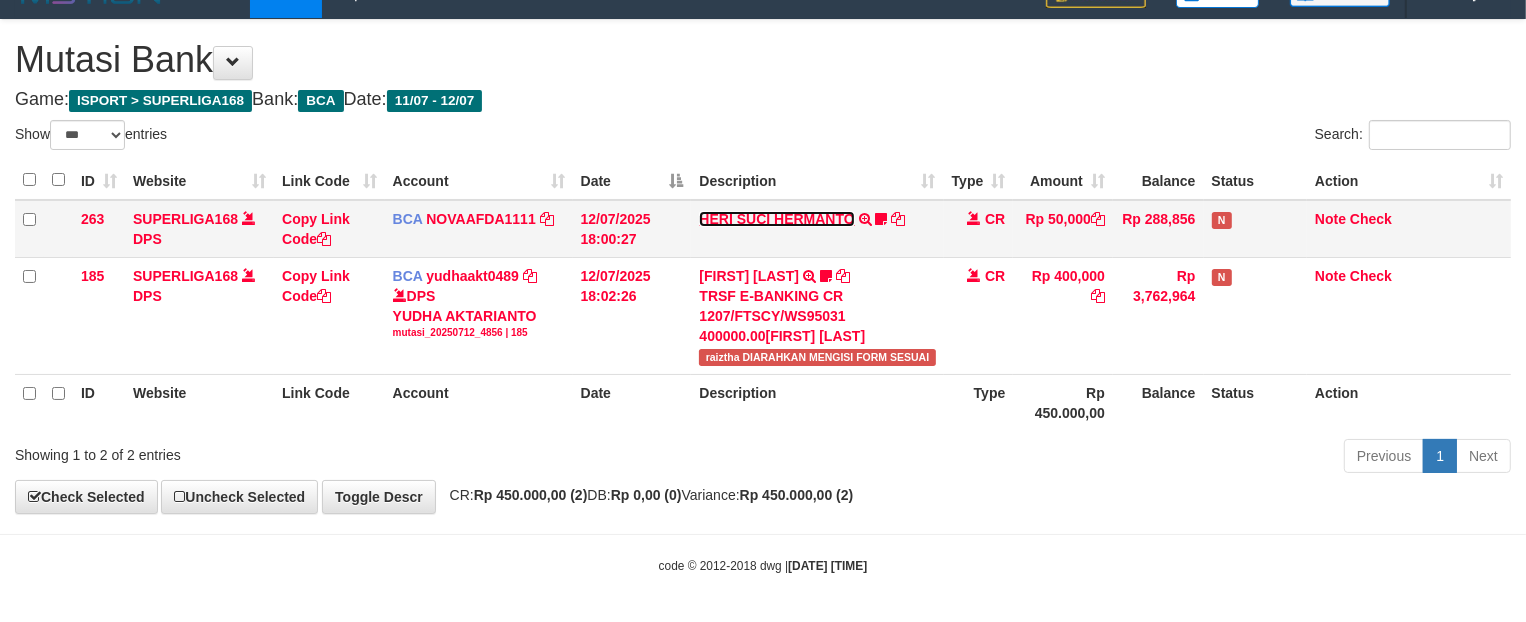 click on "HERI SUCI HERMANTO" at bounding box center [776, 219] 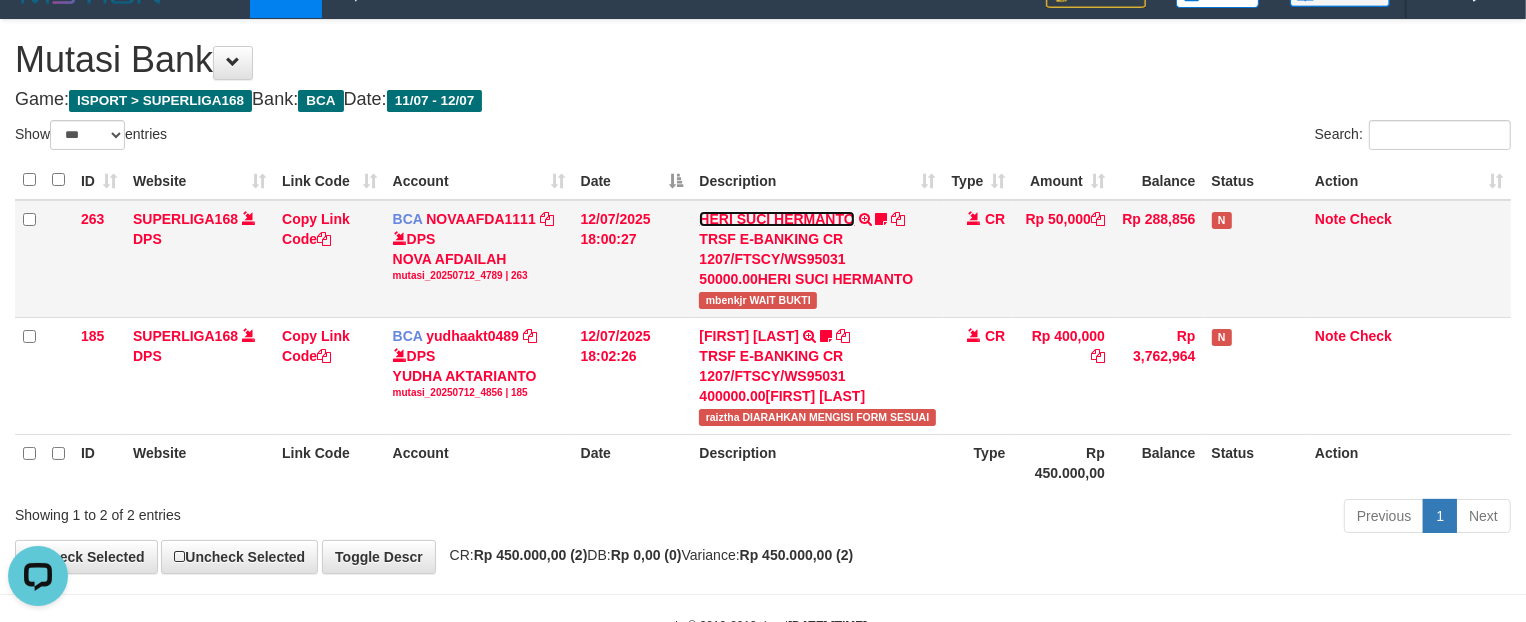 scroll, scrollTop: 0, scrollLeft: 0, axis: both 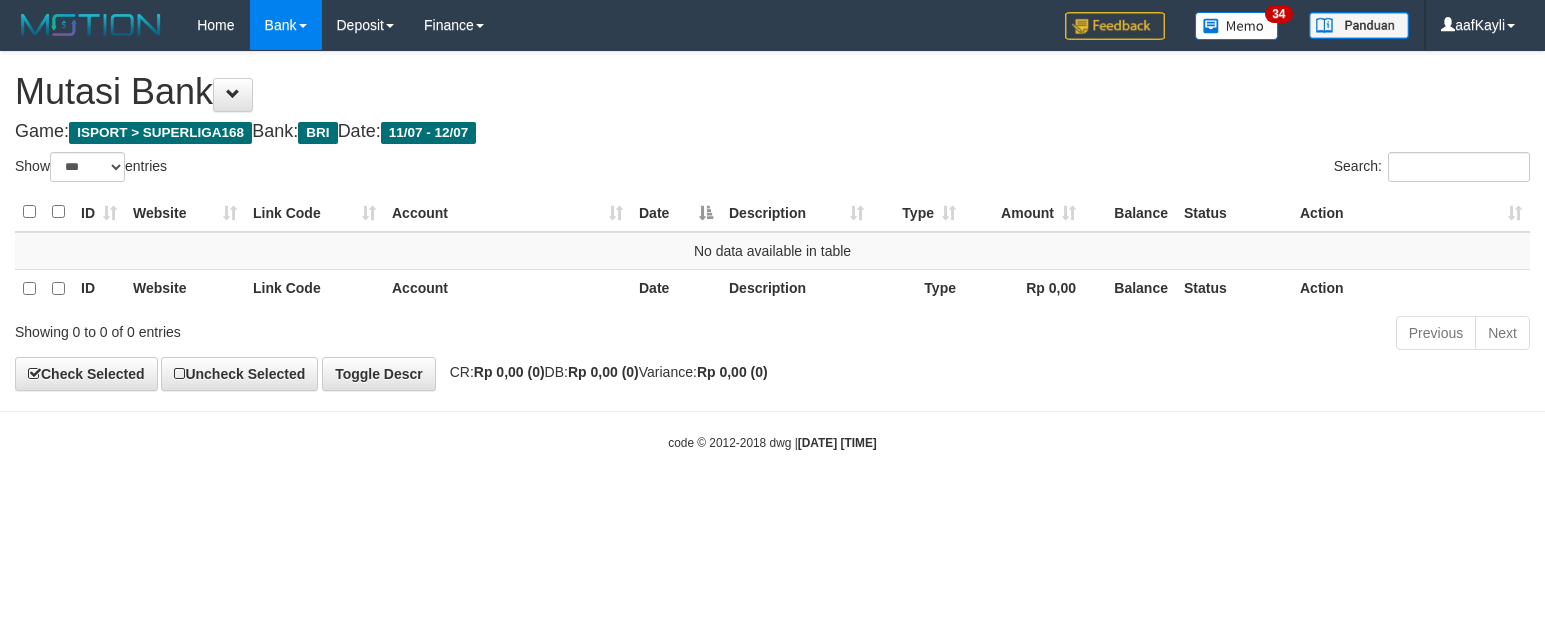 select on "***" 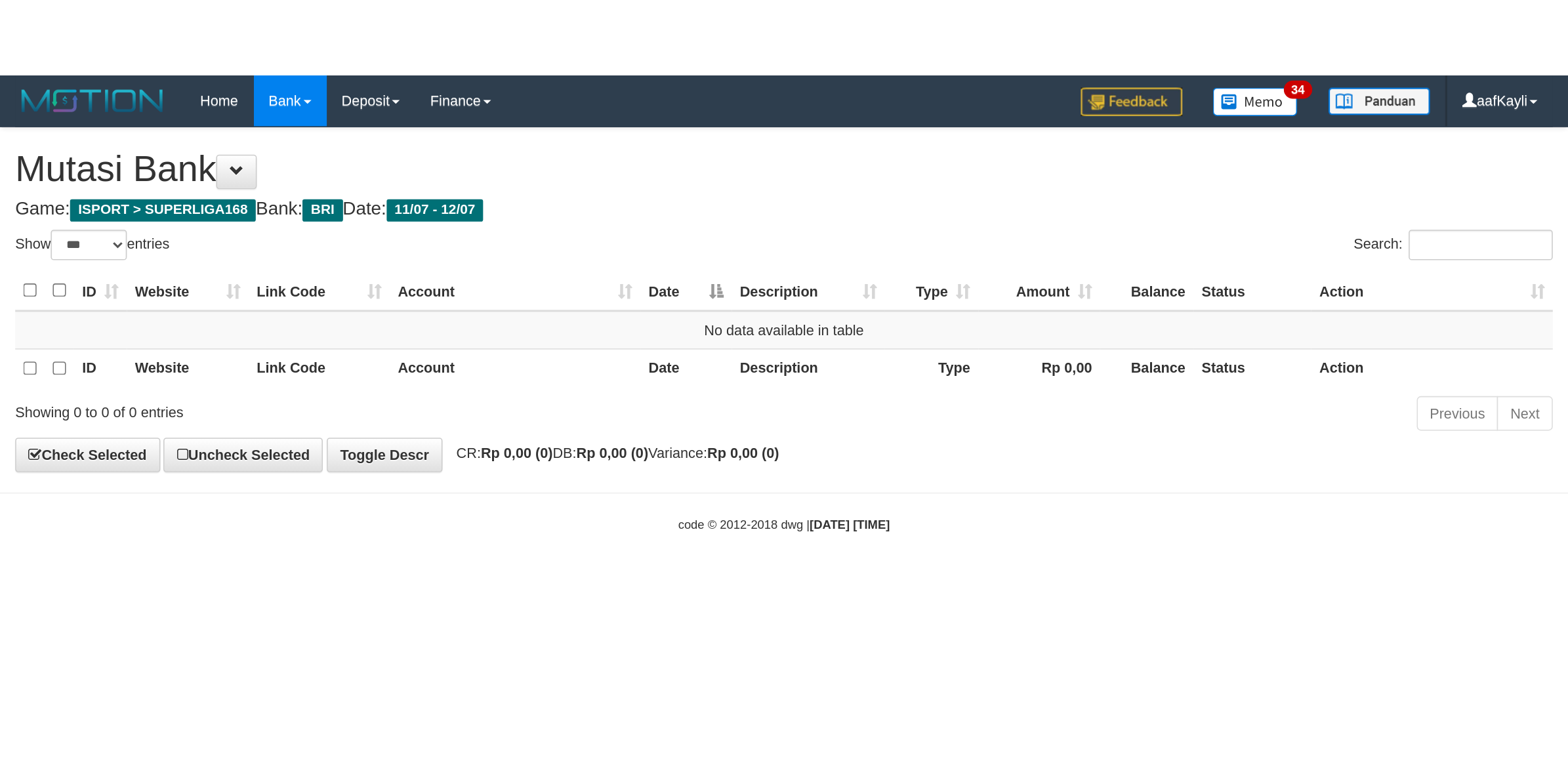 scroll, scrollTop: 0, scrollLeft: 0, axis: both 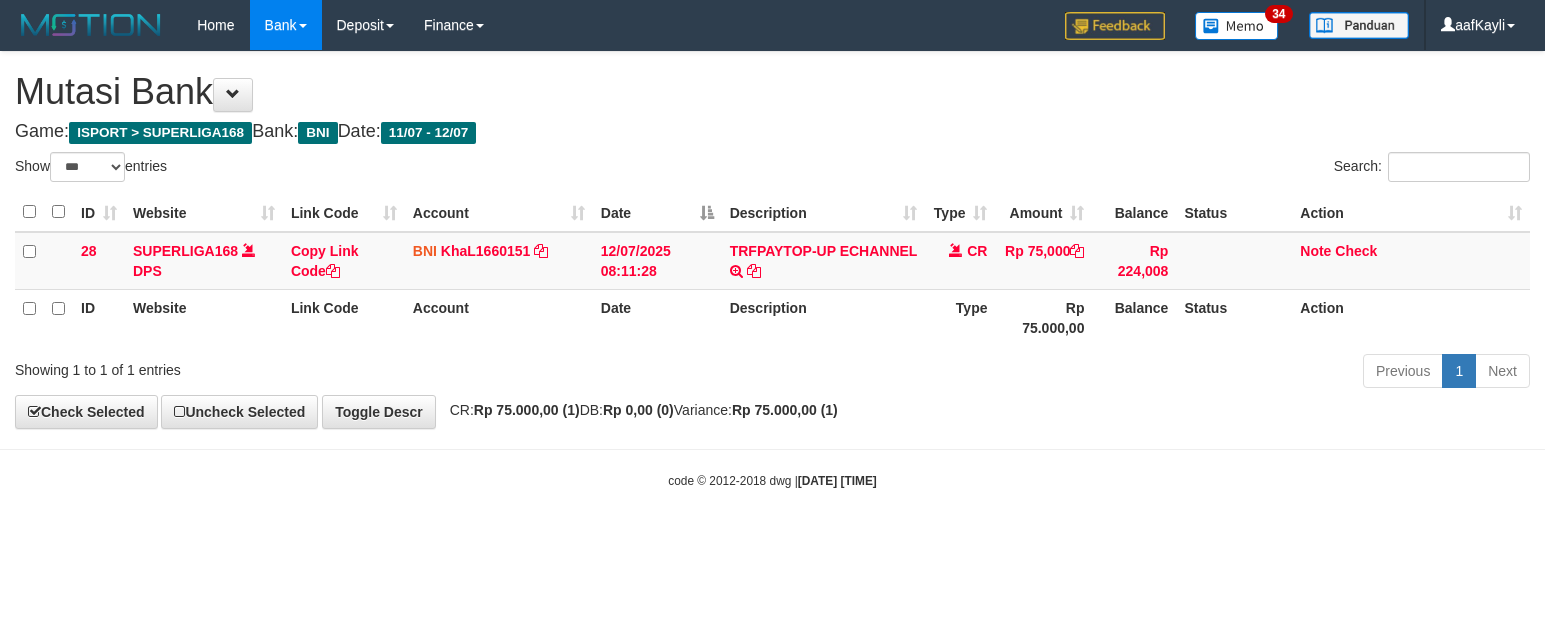 select on "***" 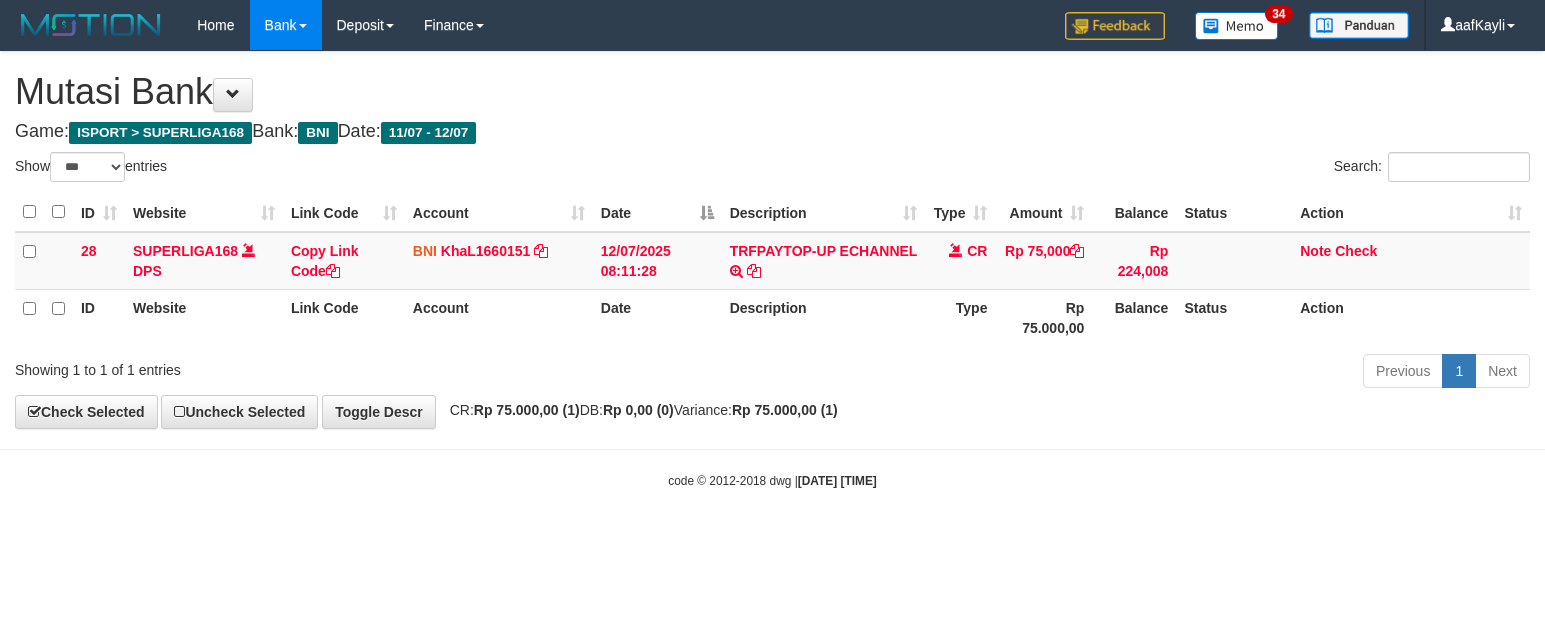 scroll, scrollTop: 0, scrollLeft: 0, axis: both 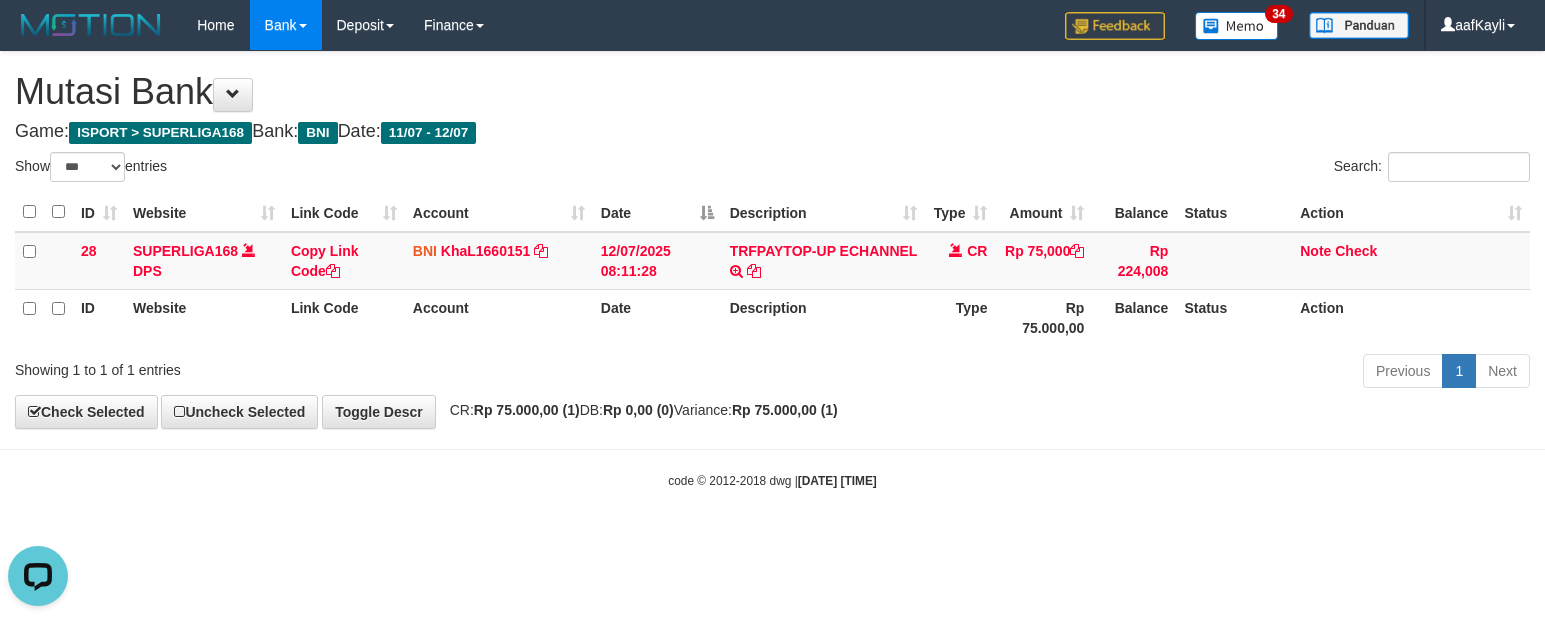 click on "**********" at bounding box center (772, 240) 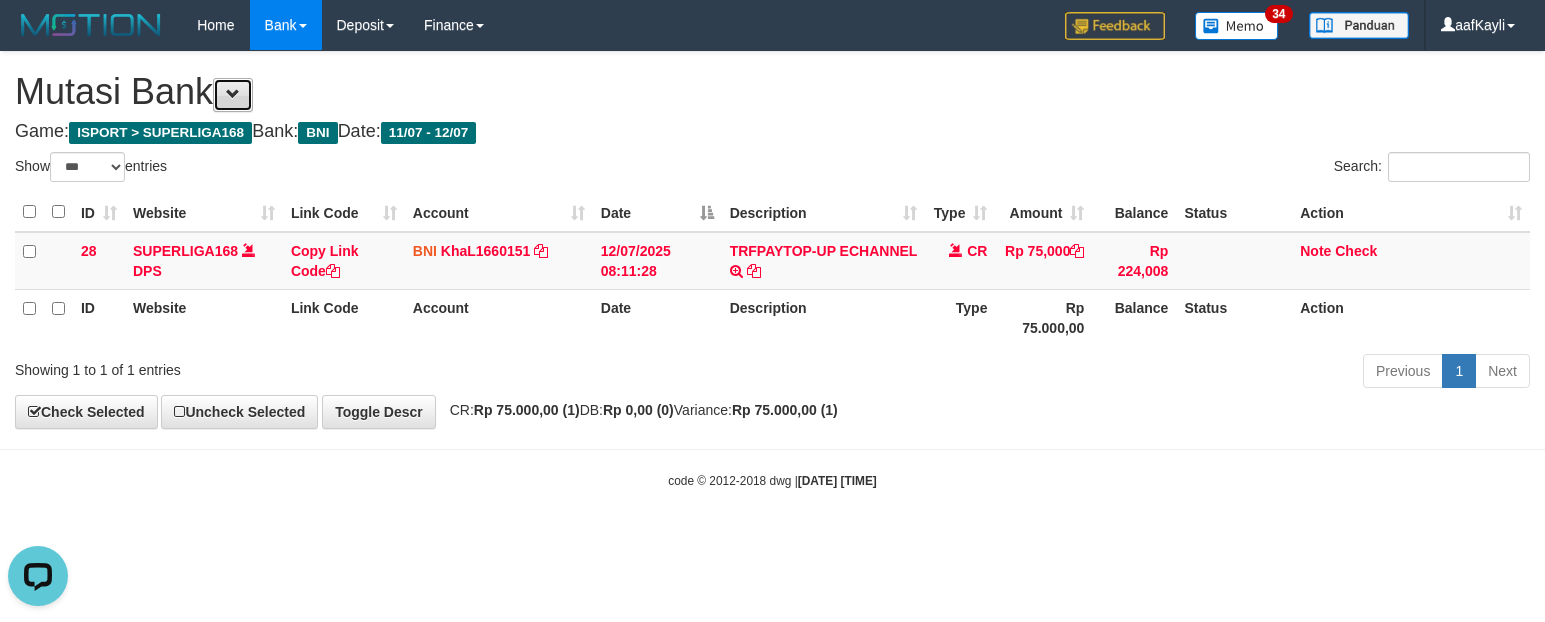 click at bounding box center (233, 95) 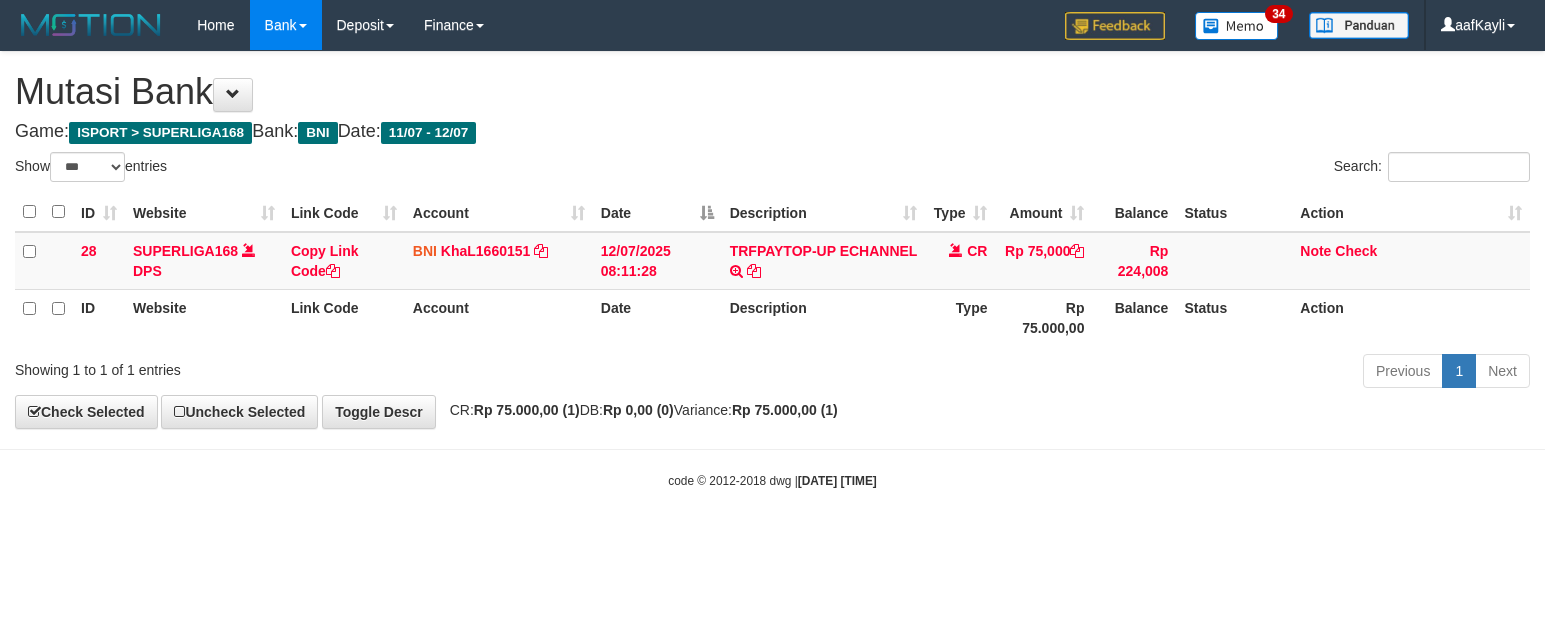 select on "***" 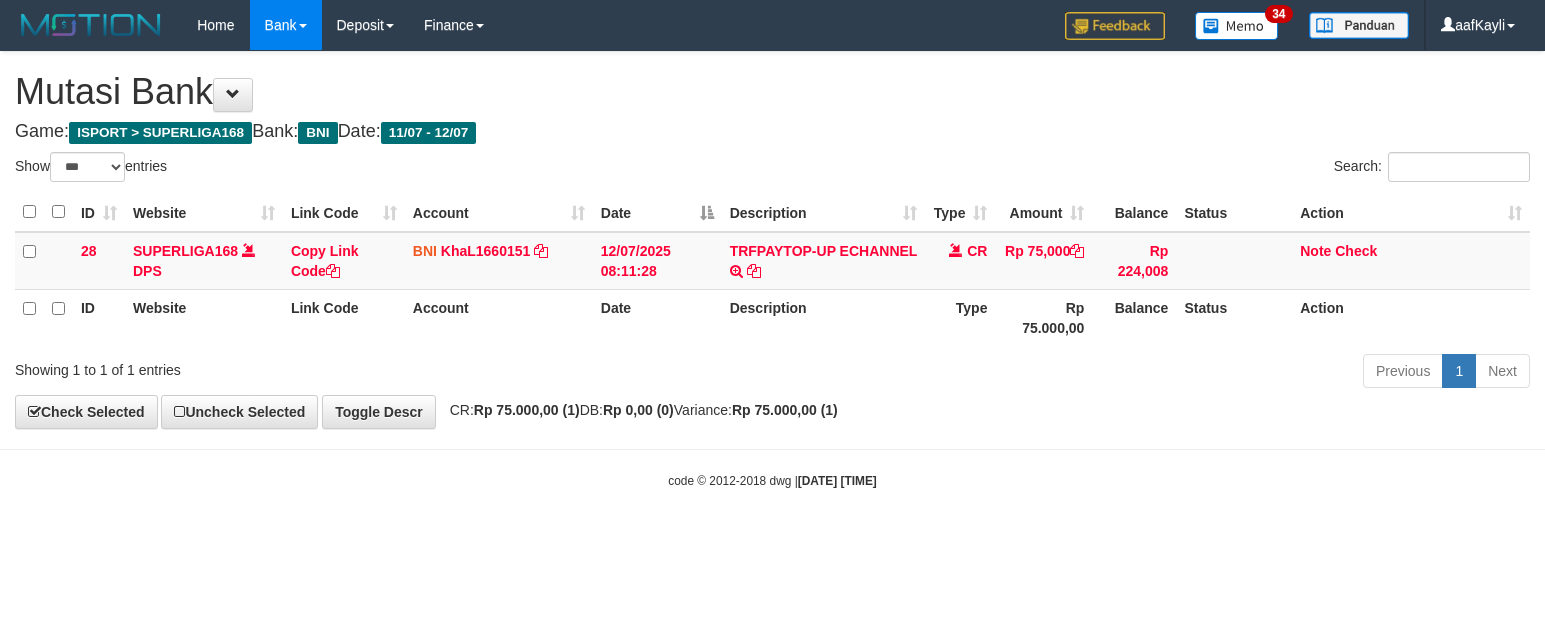 scroll, scrollTop: 0, scrollLeft: 0, axis: both 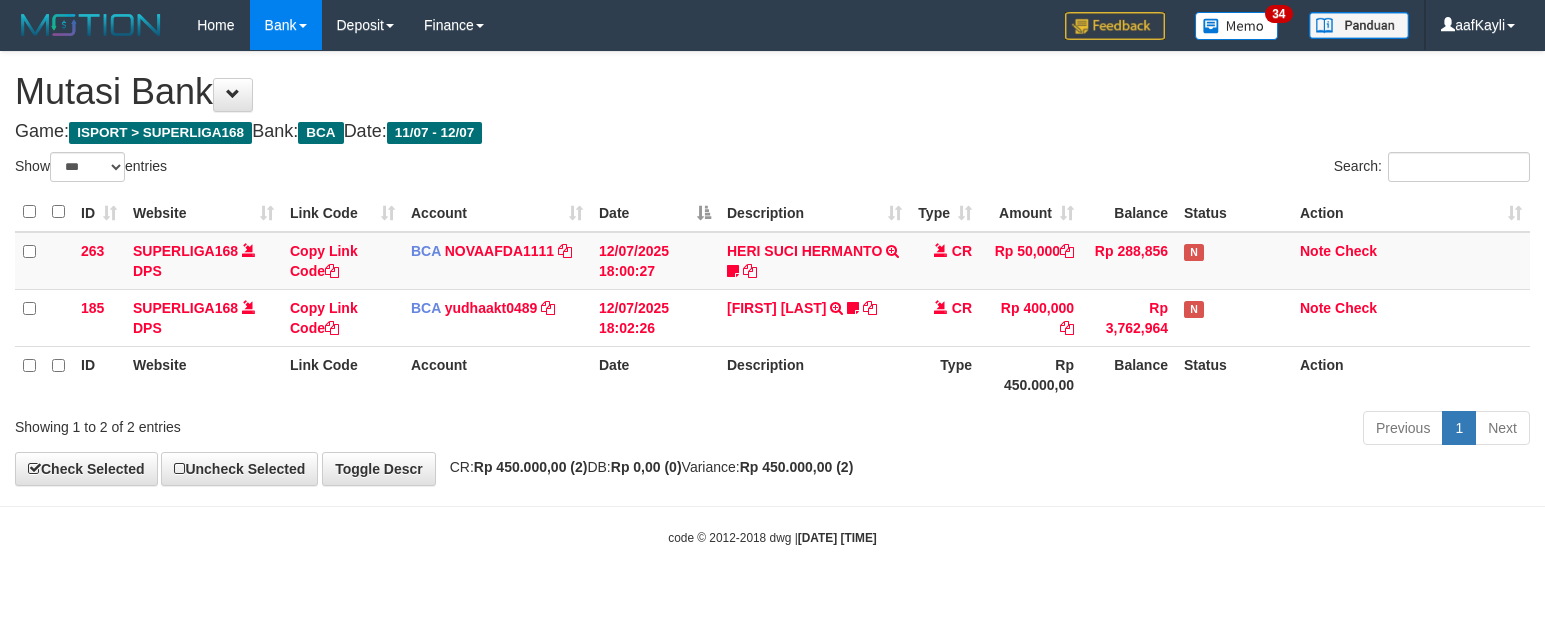 select on "***" 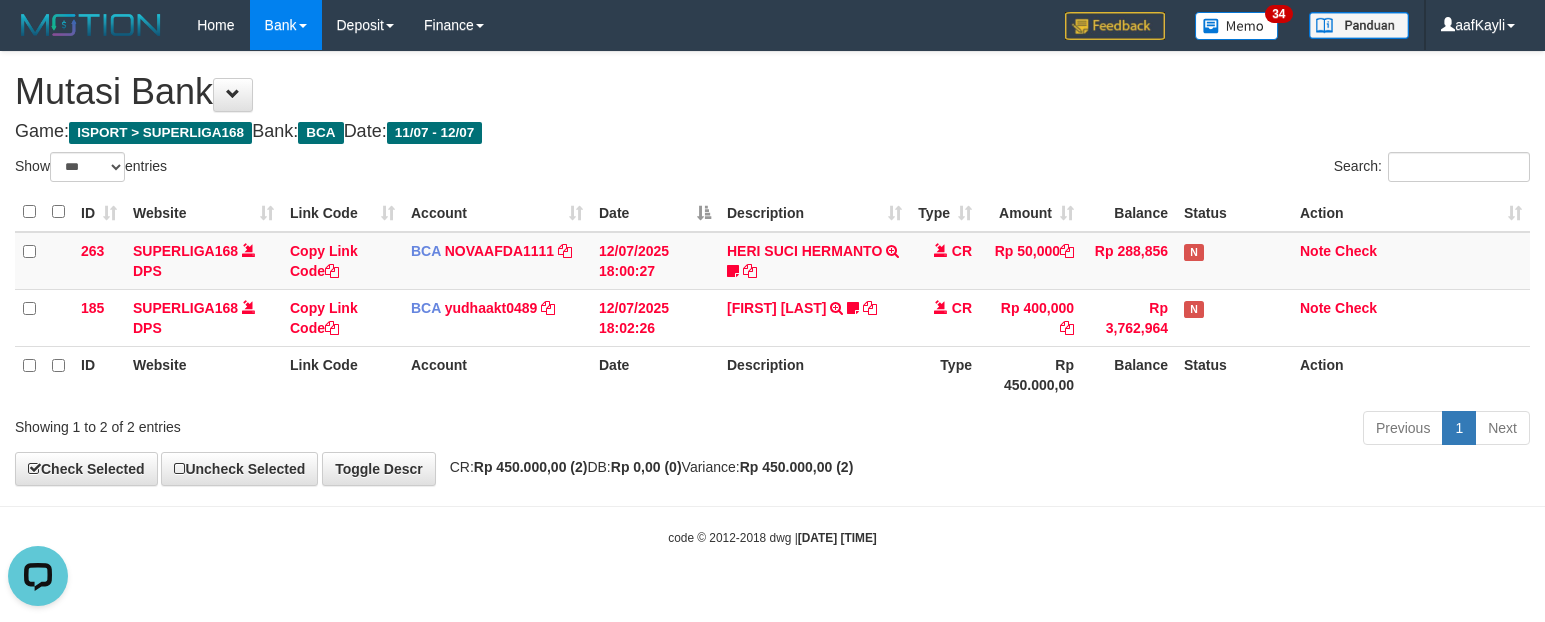 scroll, scrollTop: 0, scrollLeft: 0, axis: both 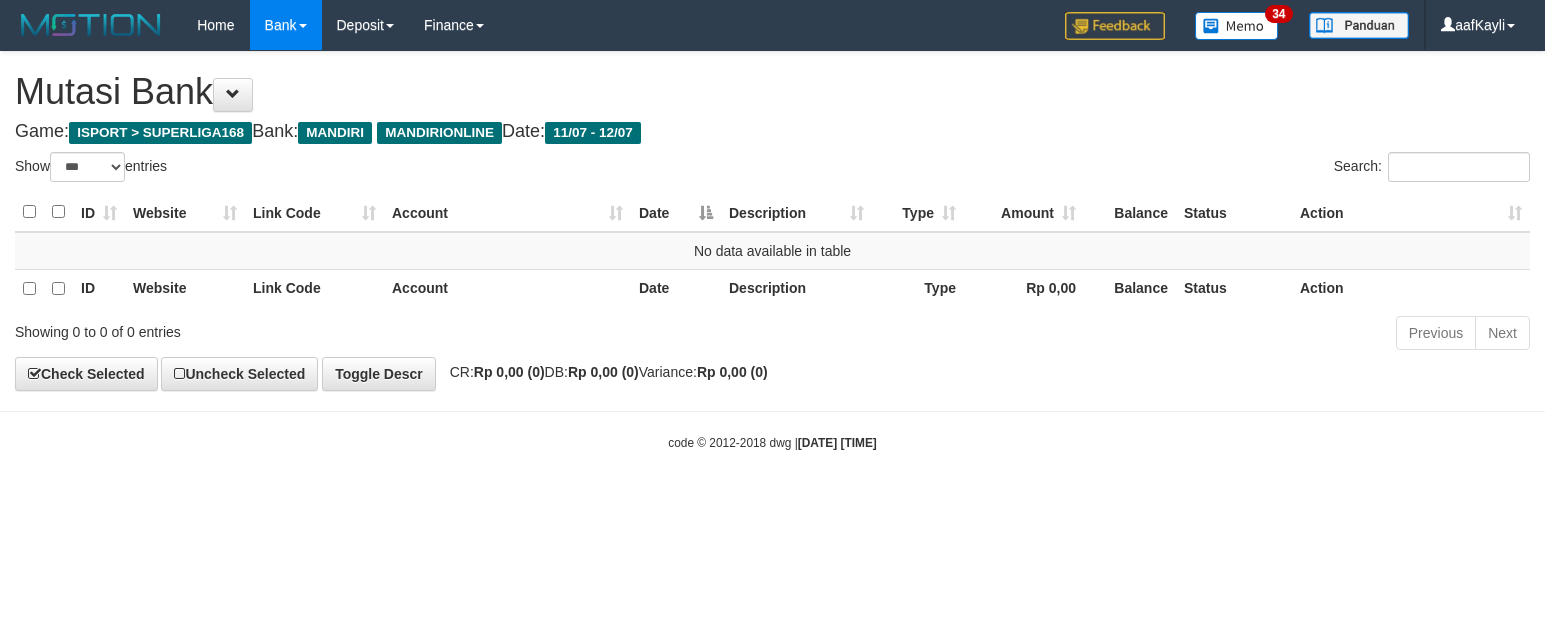 select on "***" 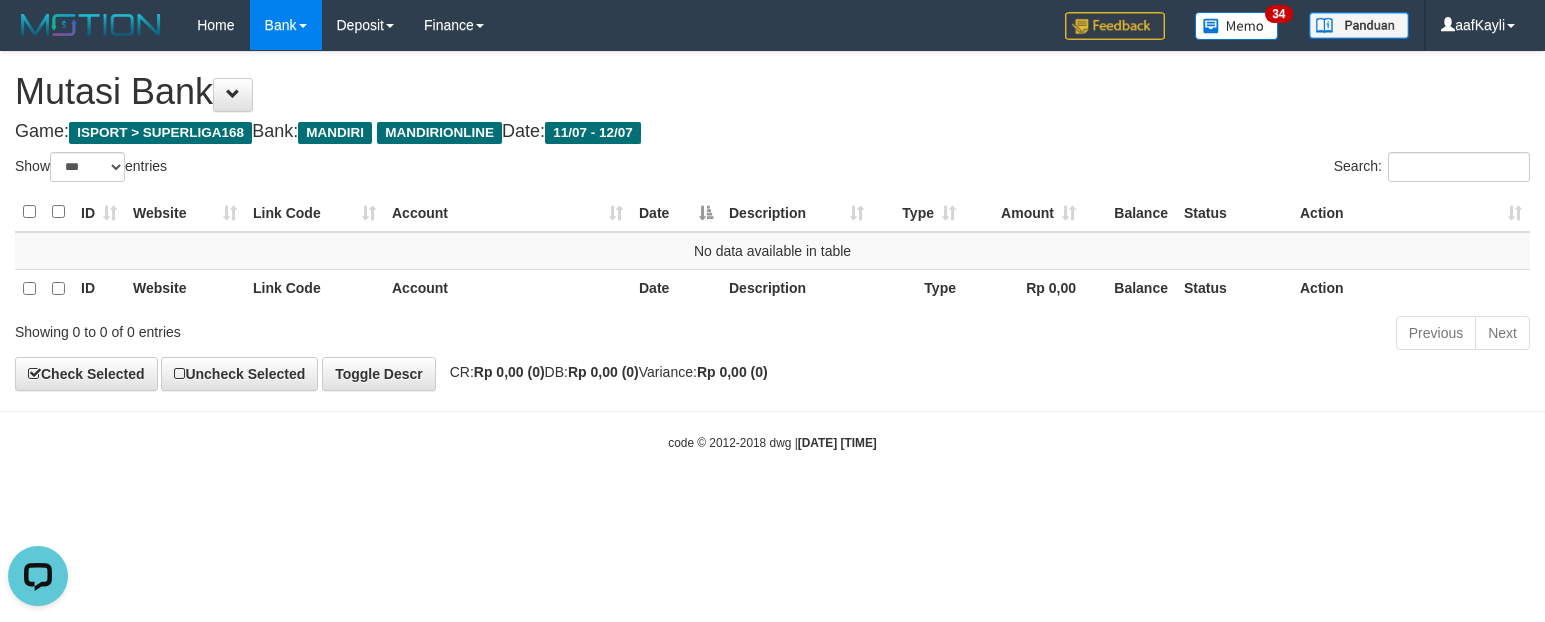 scroll, scrollTop: 0, scrollLeft: 0, axis: both 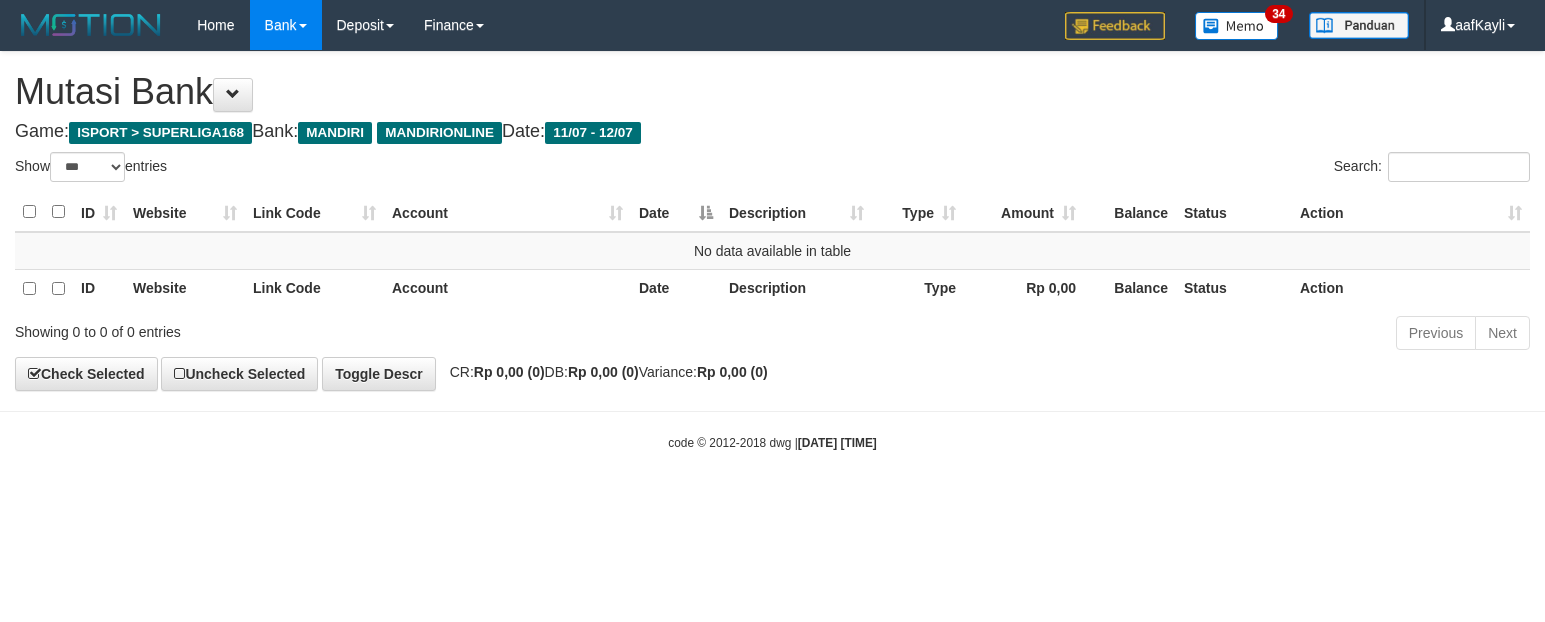 select on "***" 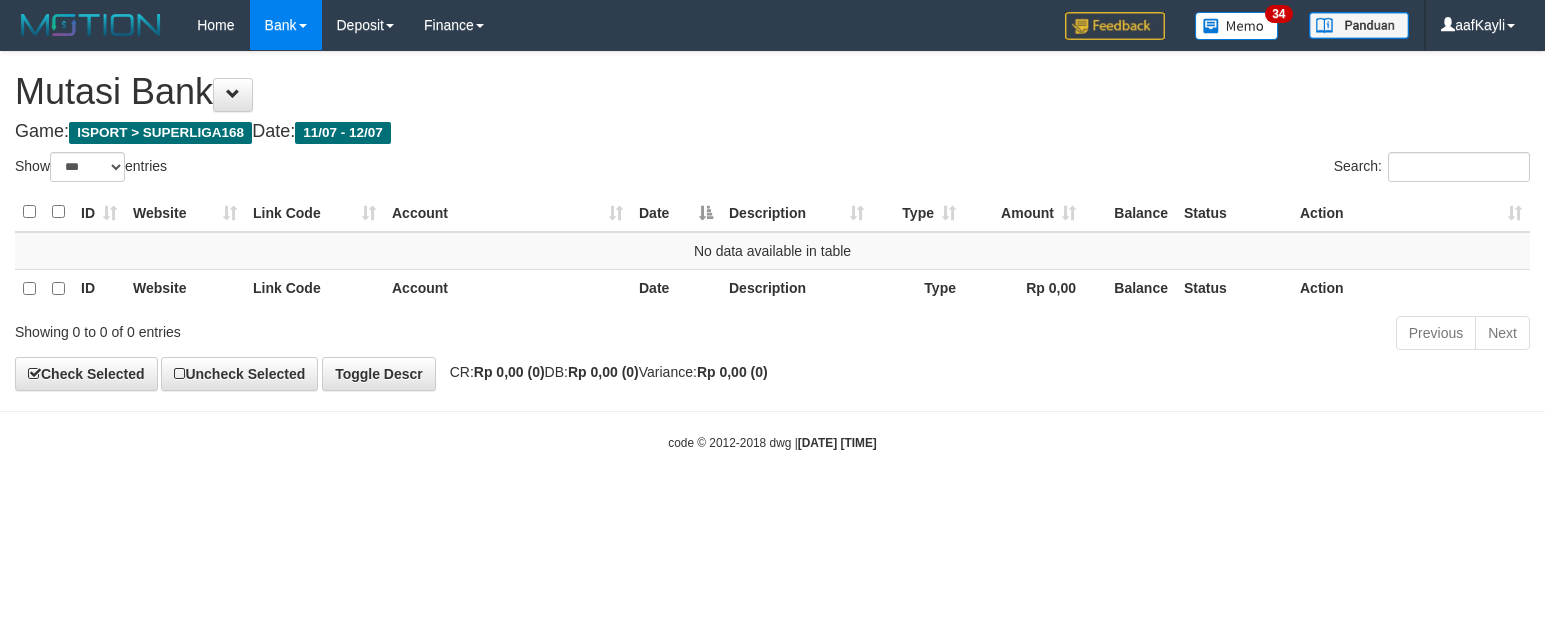 select on "***" 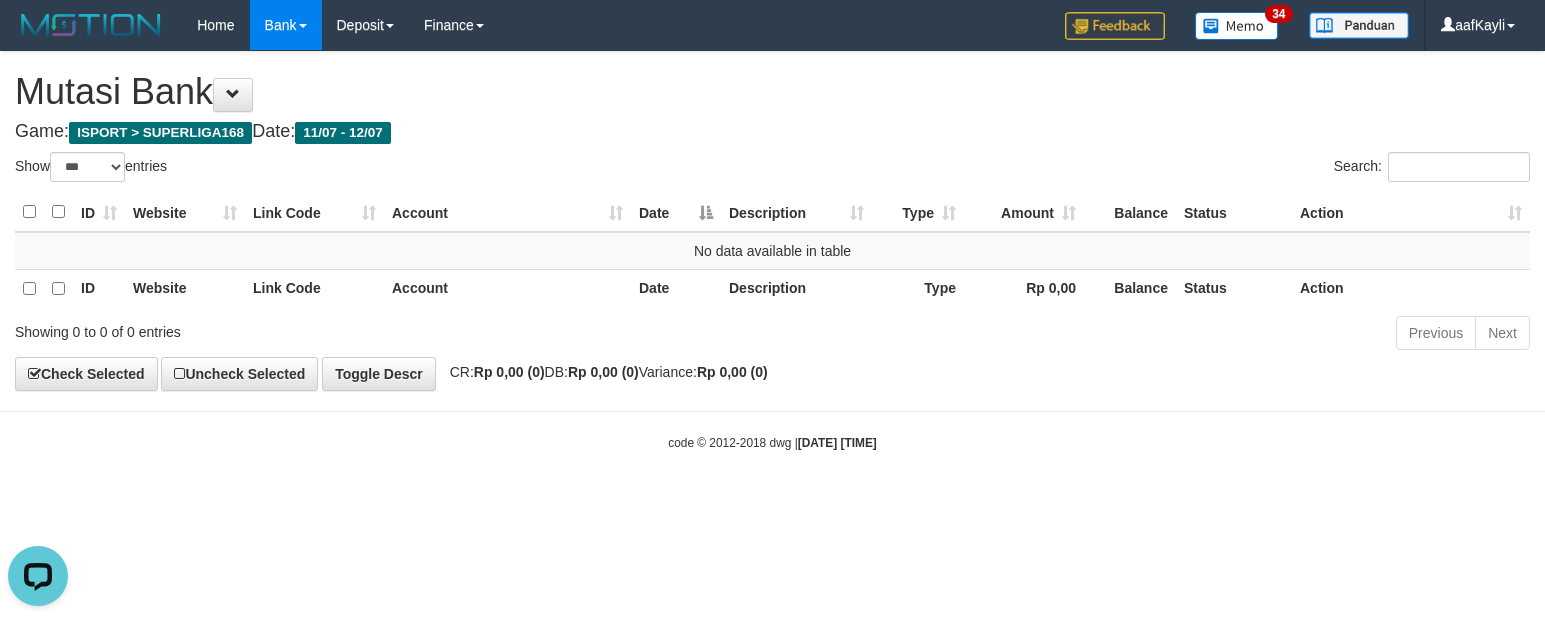 scroll, scrollTop: 0, scrollLeft: 0, axis: both 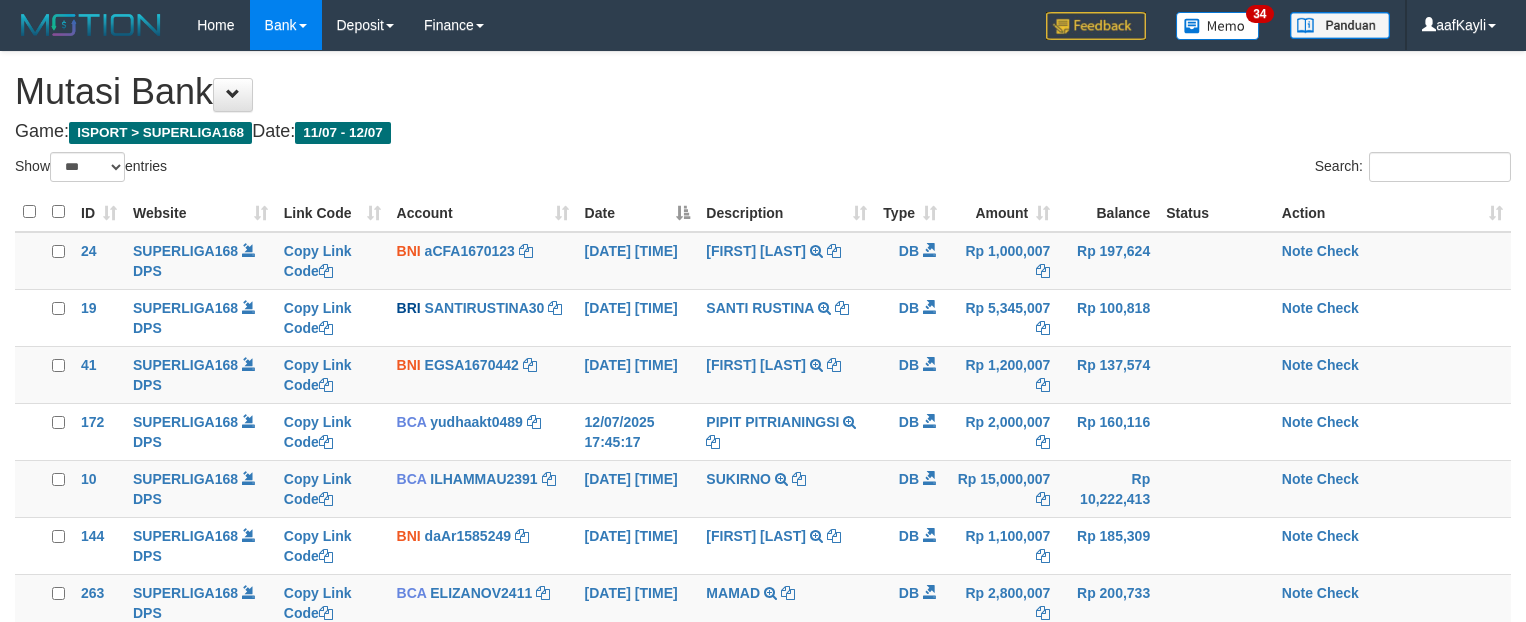 select on "***" 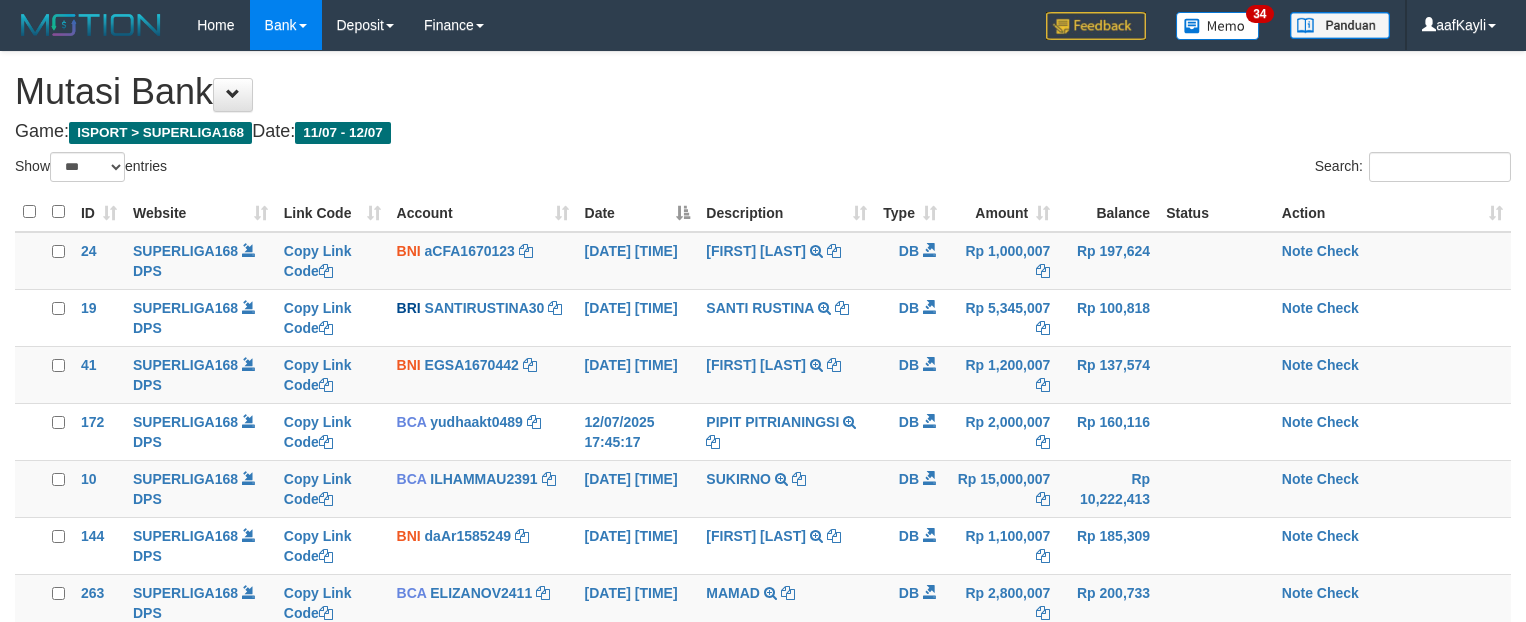scroll, scrollTop: 0, scrollLeft: 0, axis: both 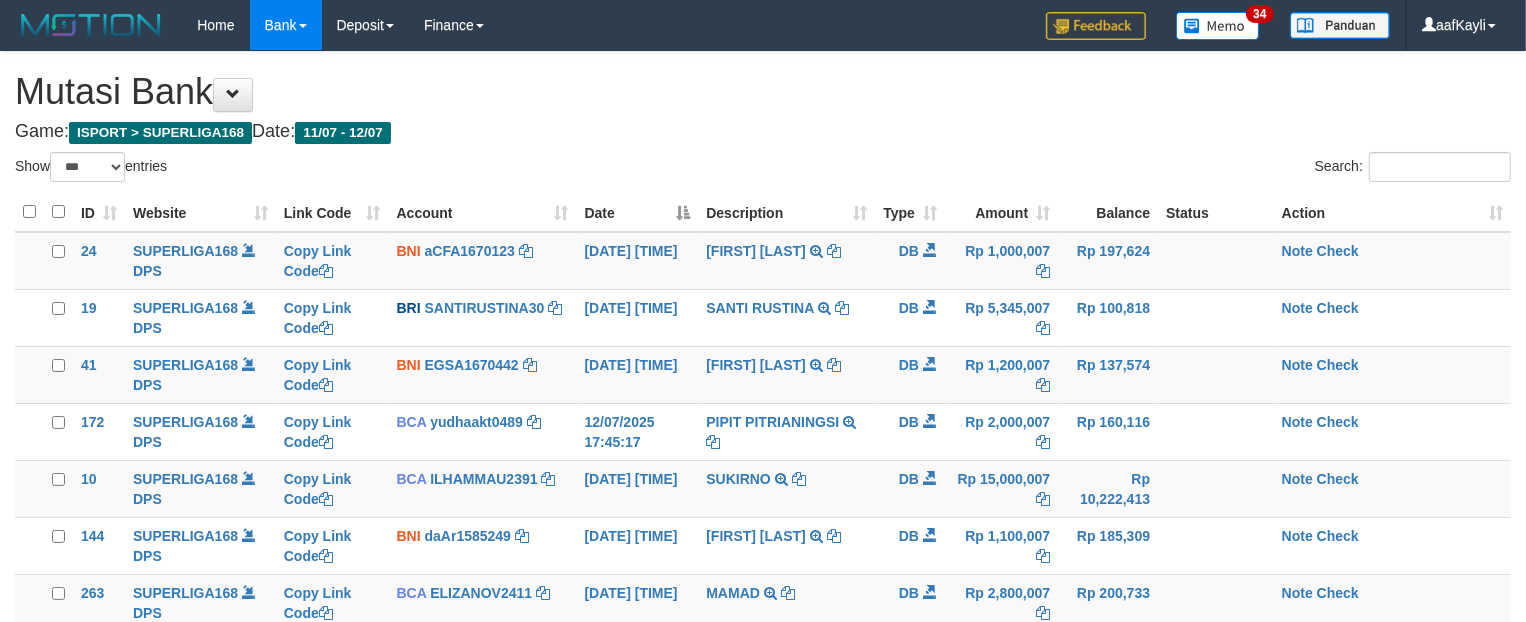 click on "Game:   ISPORT > SUPERLIGA168    				Date:  11/07 - 12/07" at bounding box center (763, 132) 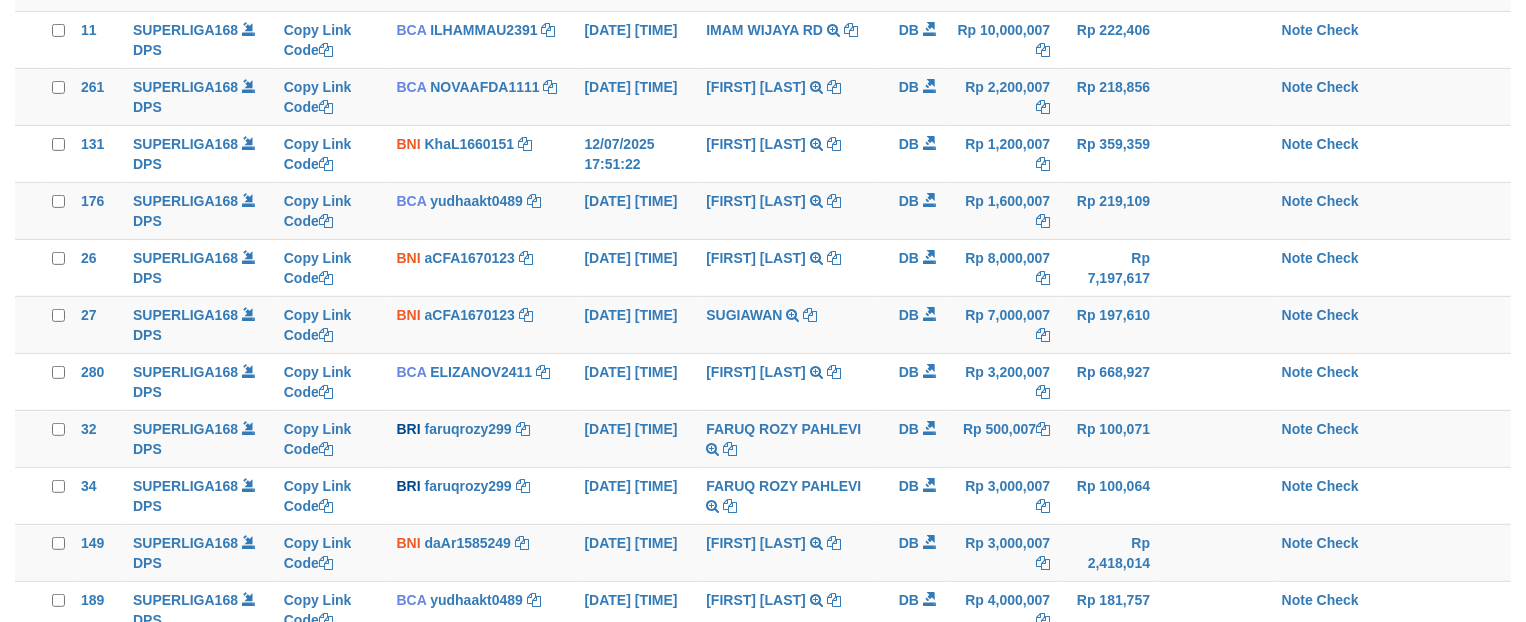 scroll, scrollTop: 916, scrollLeft: 0, axis: vertical 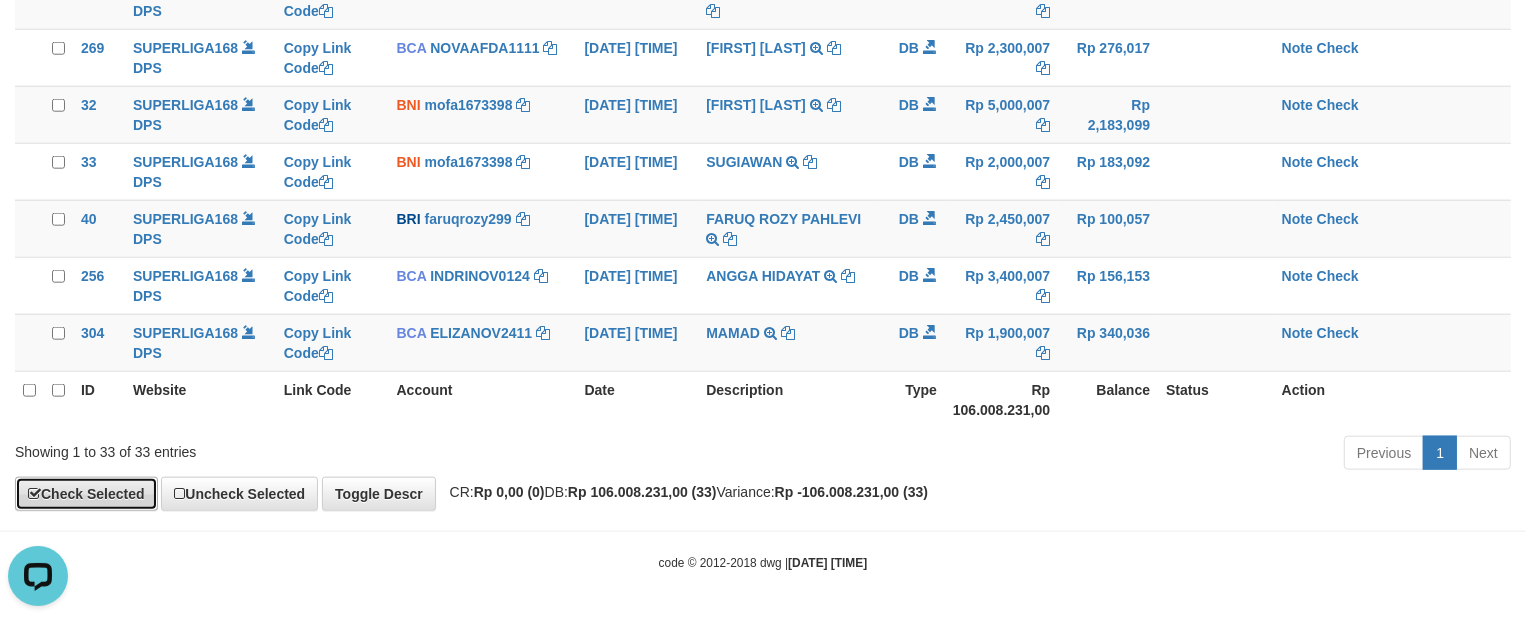 click on "Check Selected" at bounding box center (86, 494) 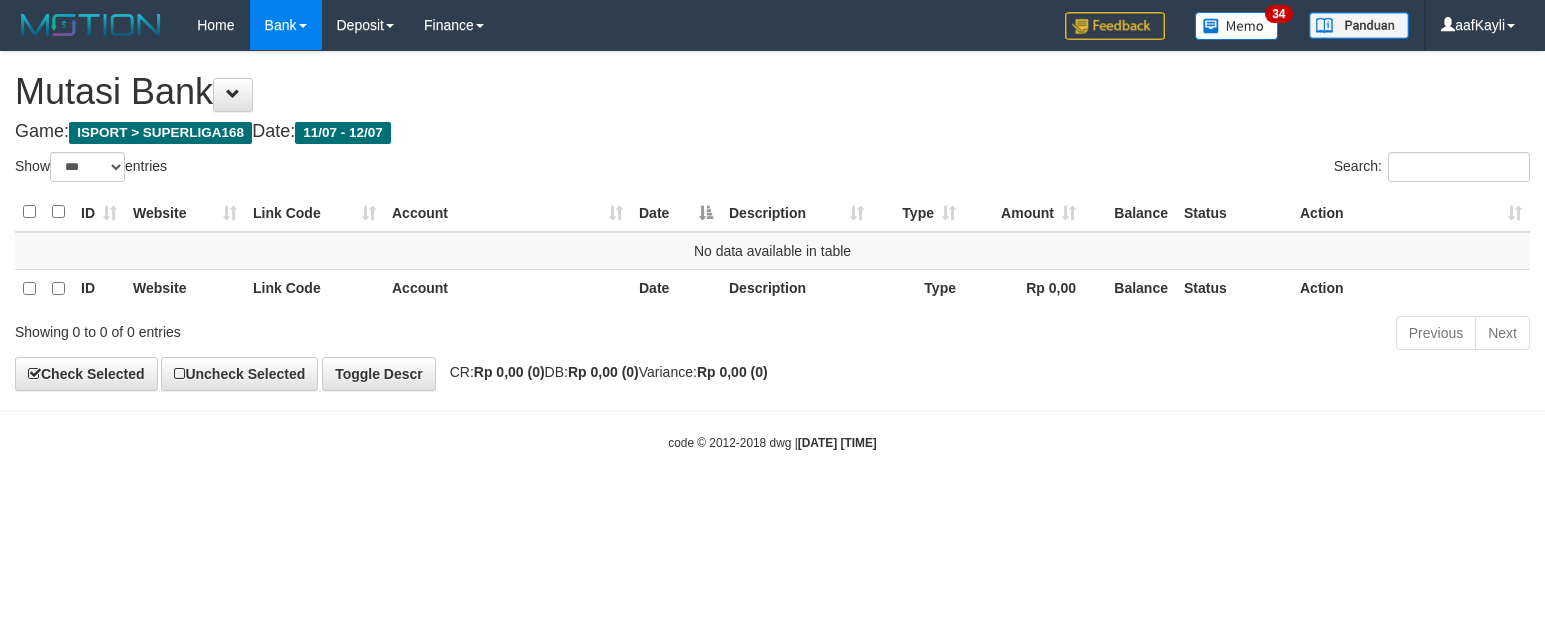 select on "***" 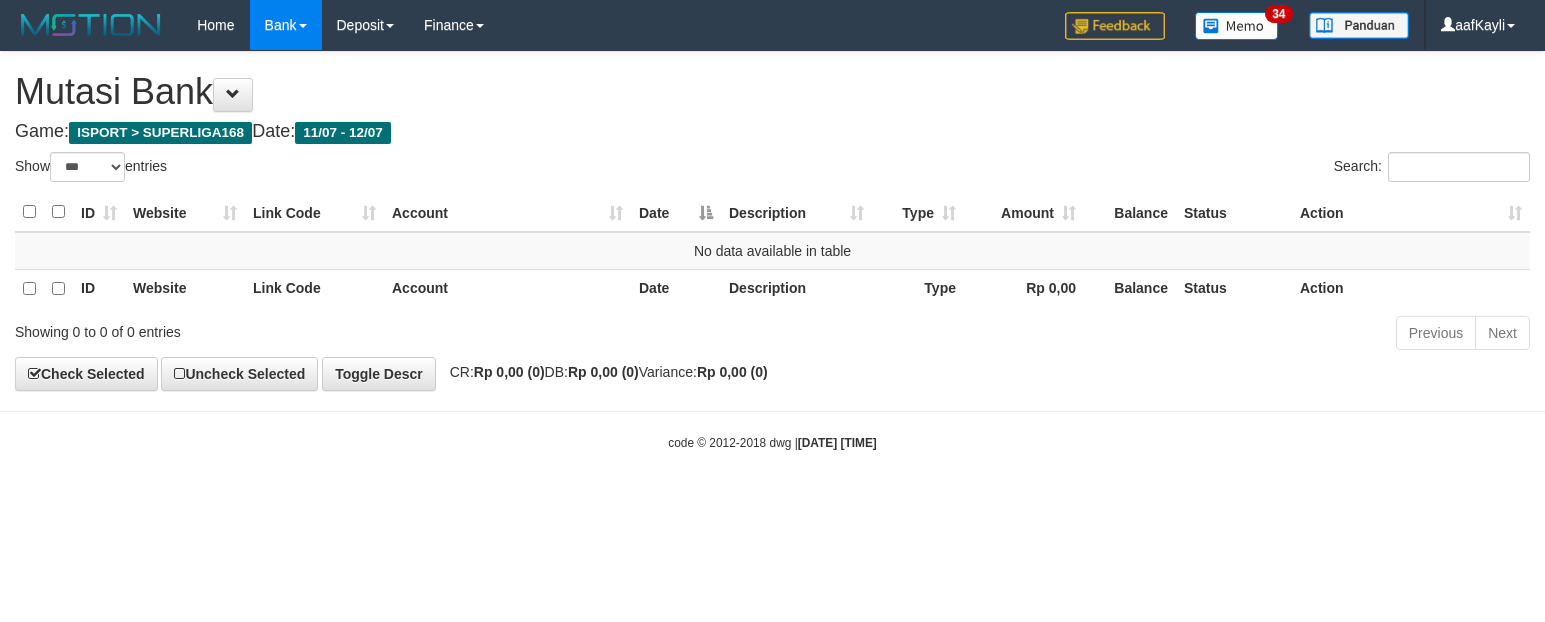 scroll, scrollTop: 0, scrollLeft: 0, axis: both 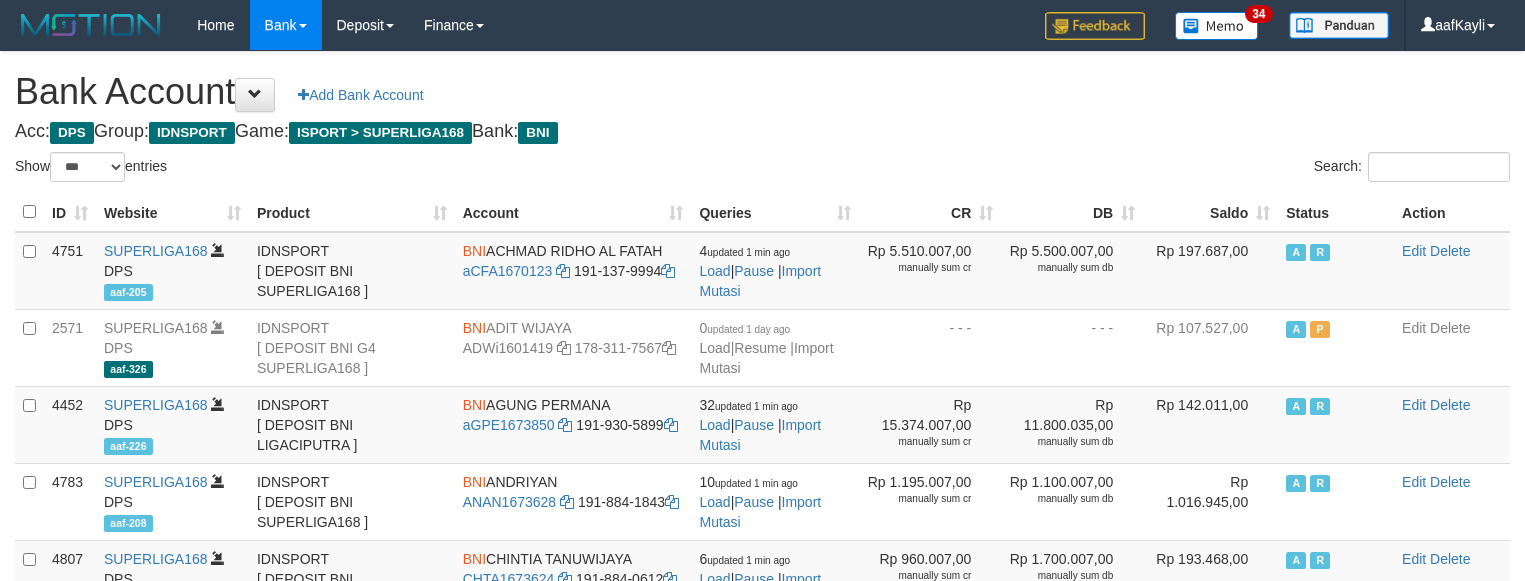 select on "***" 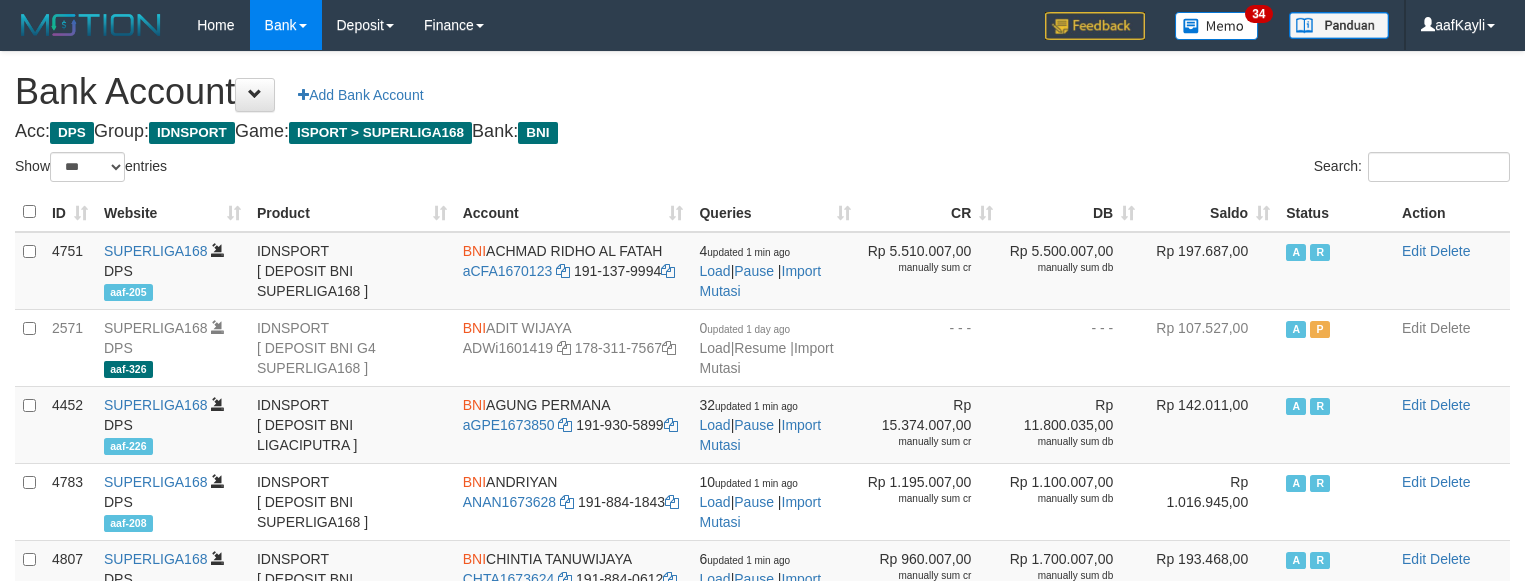 scroll, scrollTop: 458, scrollLeft: 0, axis: vertical 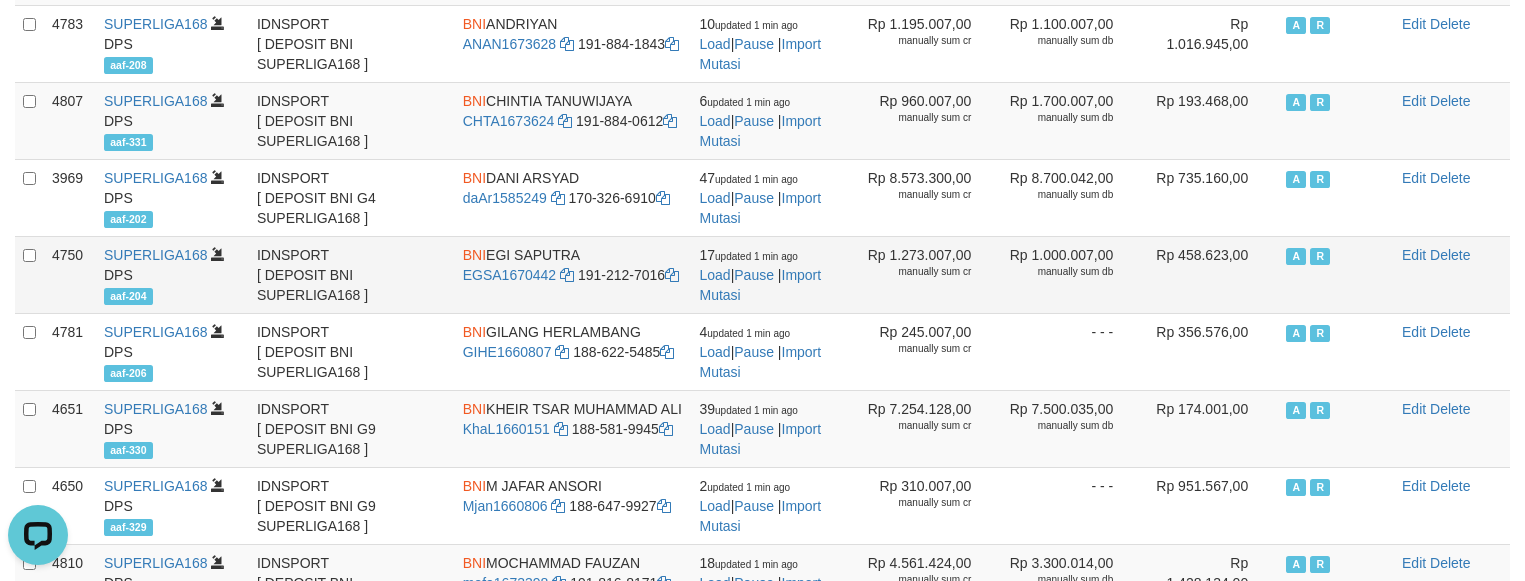 click on "Rp 1.000.007,00
manually sum db" at bounding box center (1072, 274) 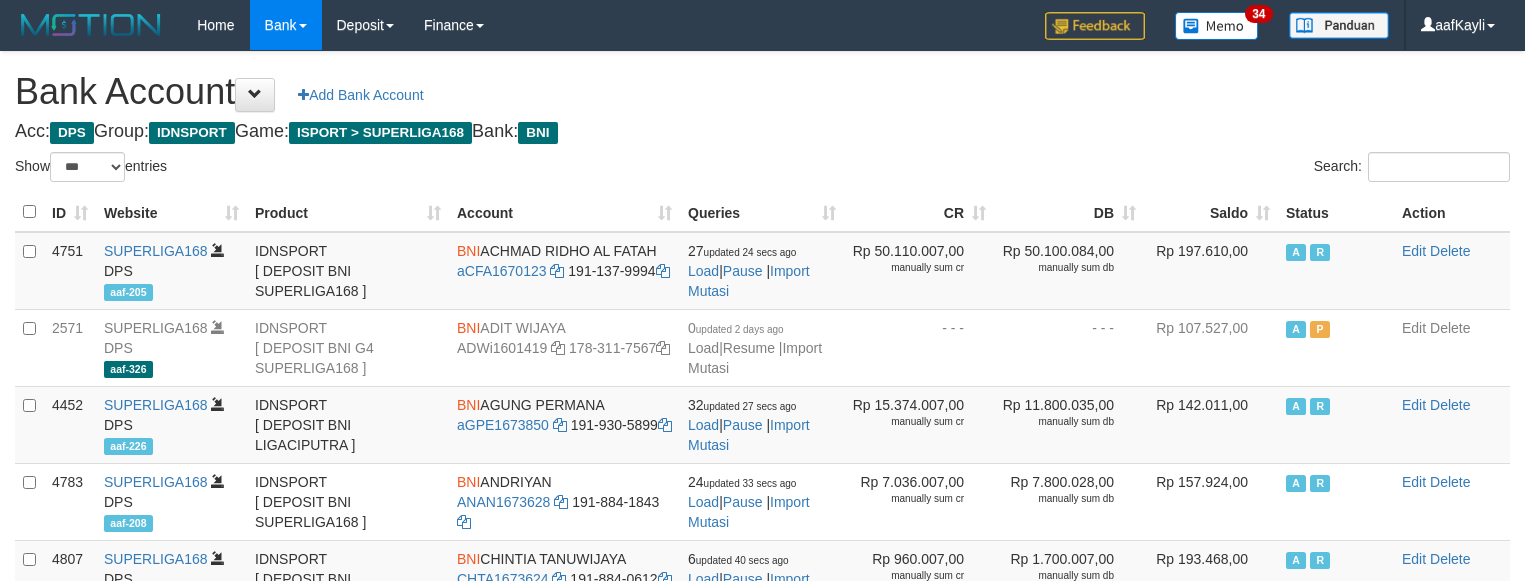 select on "***" 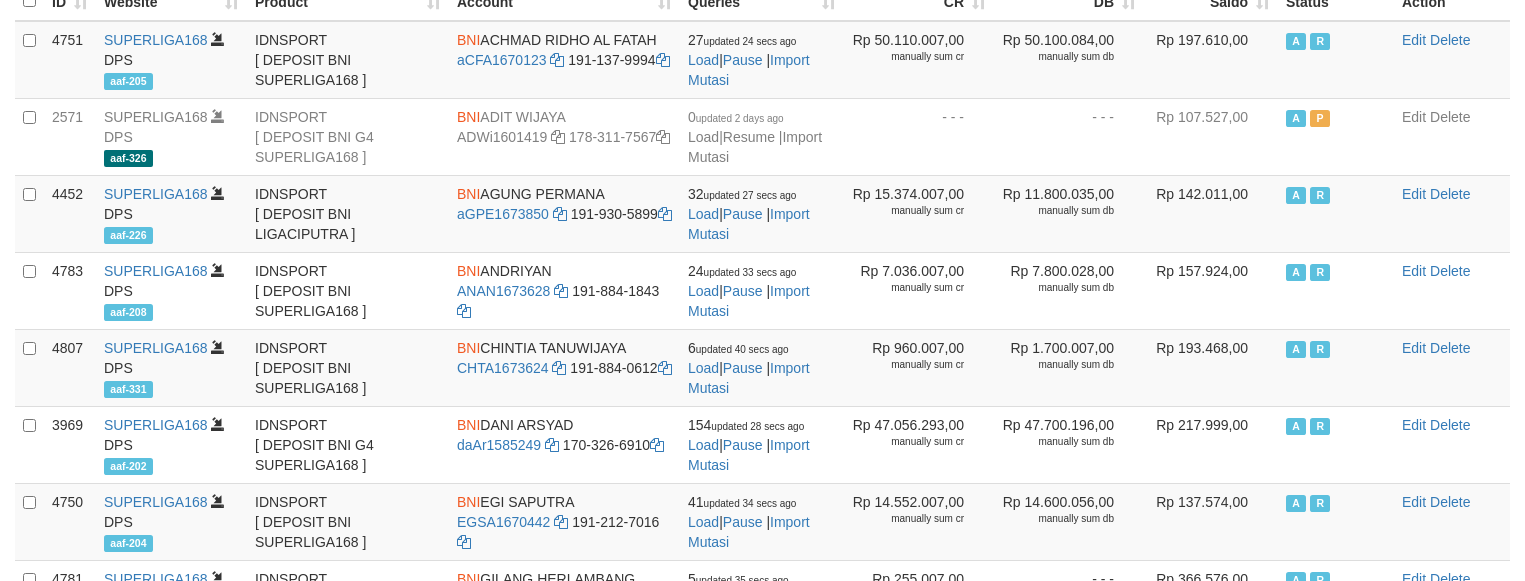 scroll, scrollTop: 0, scrollLeft: 0, axis: both 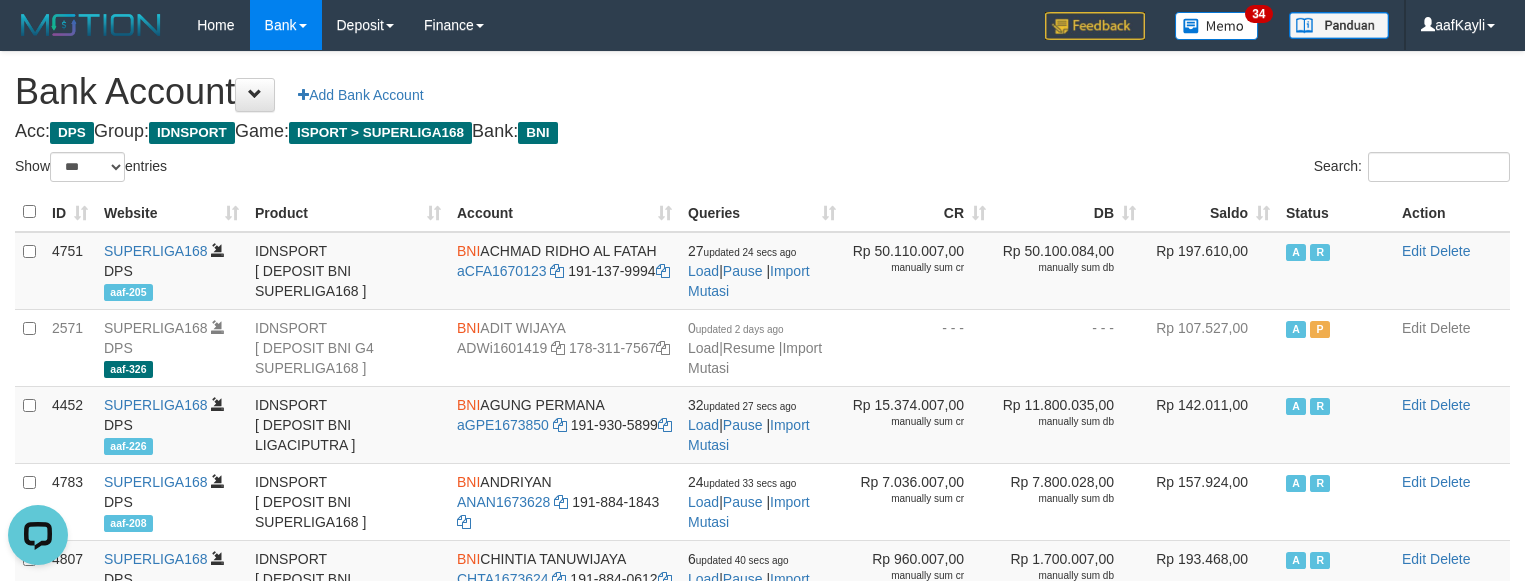 click on "Saldo" at bounding box center (1211, 212) 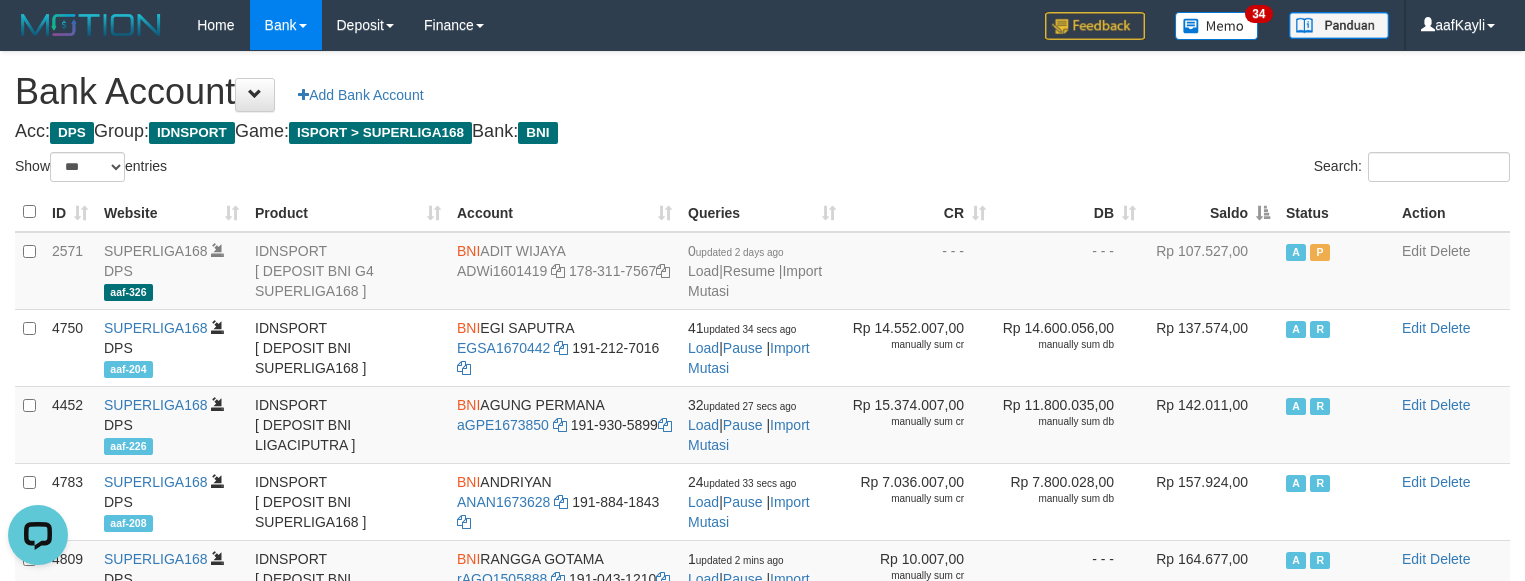 click on "Saldo" at bounding box center (1211, 212) 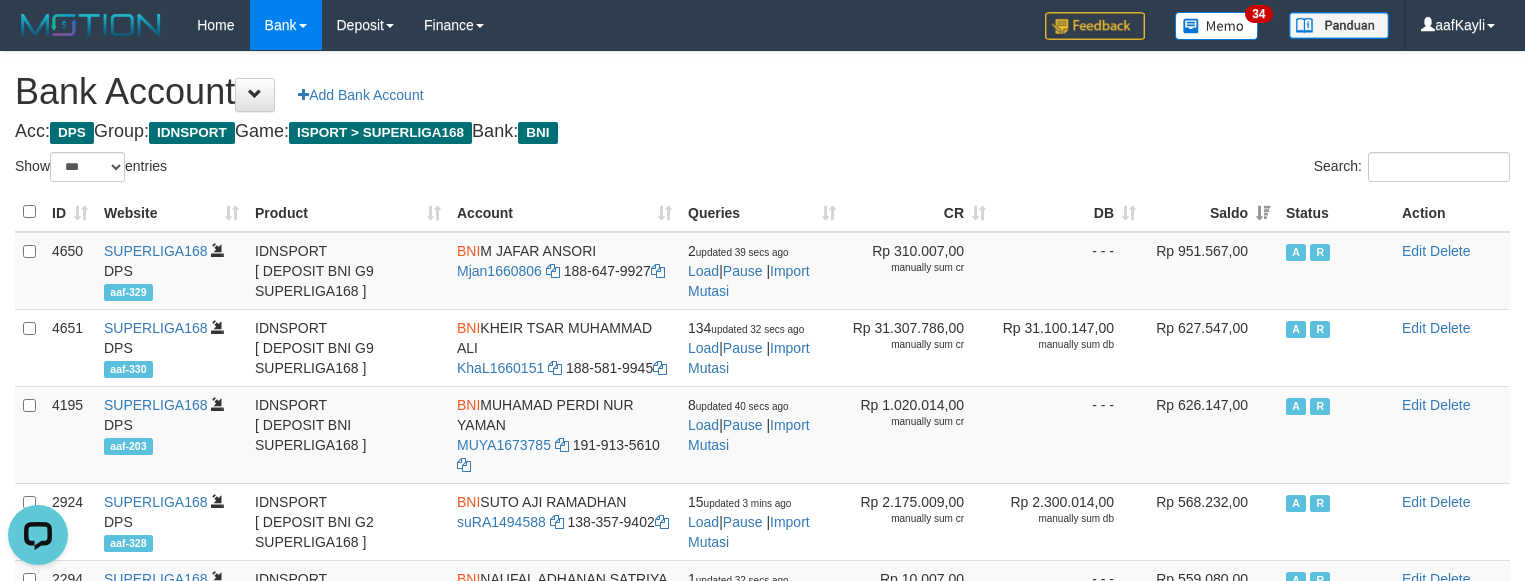 click on "Search:" at bounding box center (1144, 169) 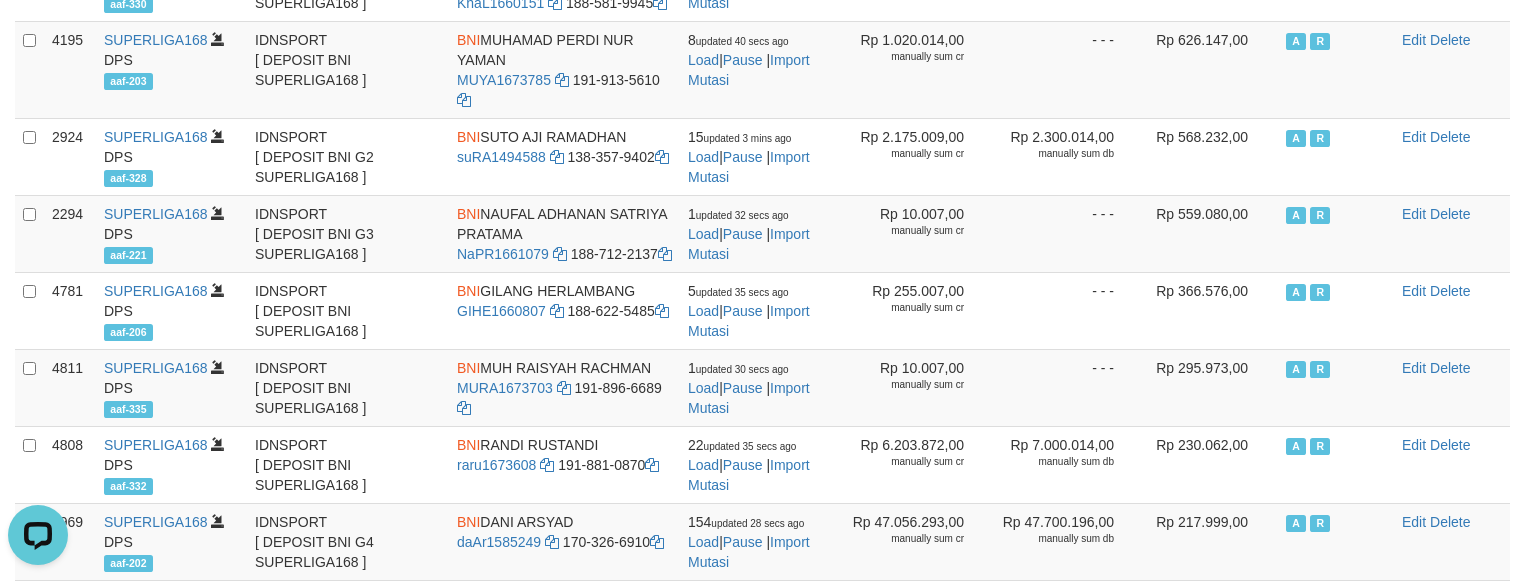 scroll, scrollTop: 0, scrollLeft: 0, axis: both 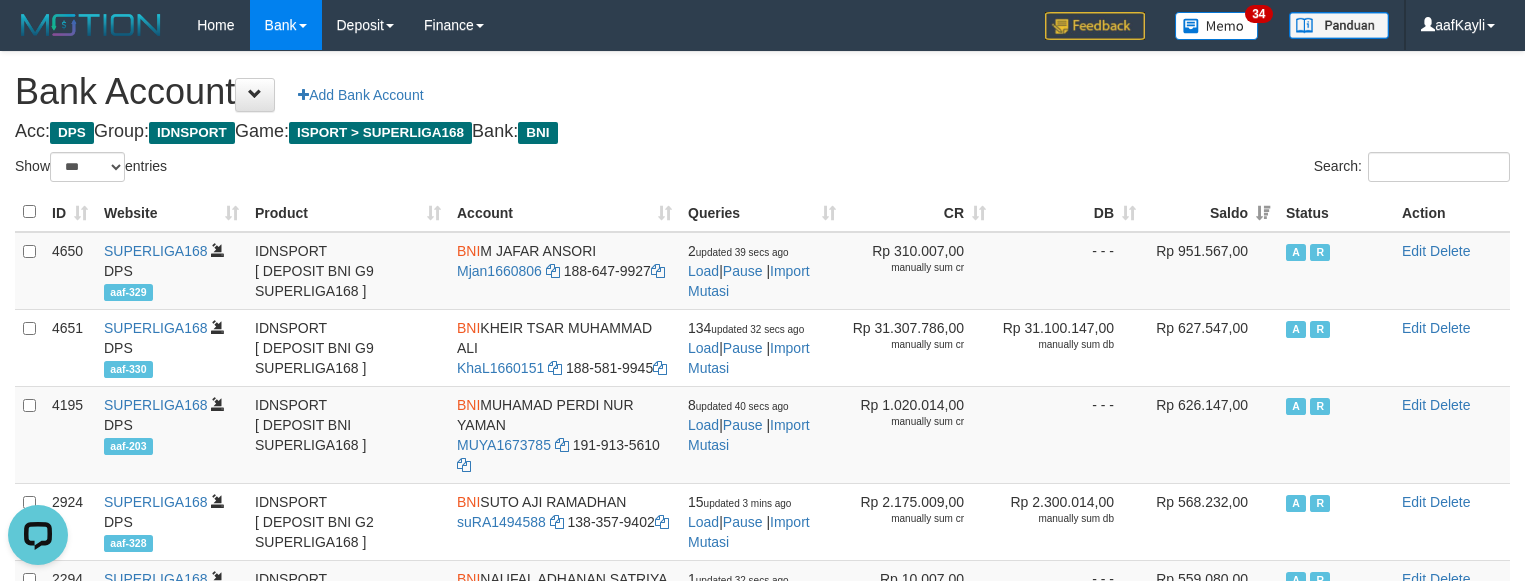 click on "Acc: 										 DPS
Group:   IDNSPORT    		Game:   ISPORT > SUPERLIGA168    		Bank:   BNI" at bounding box center [762, 132] 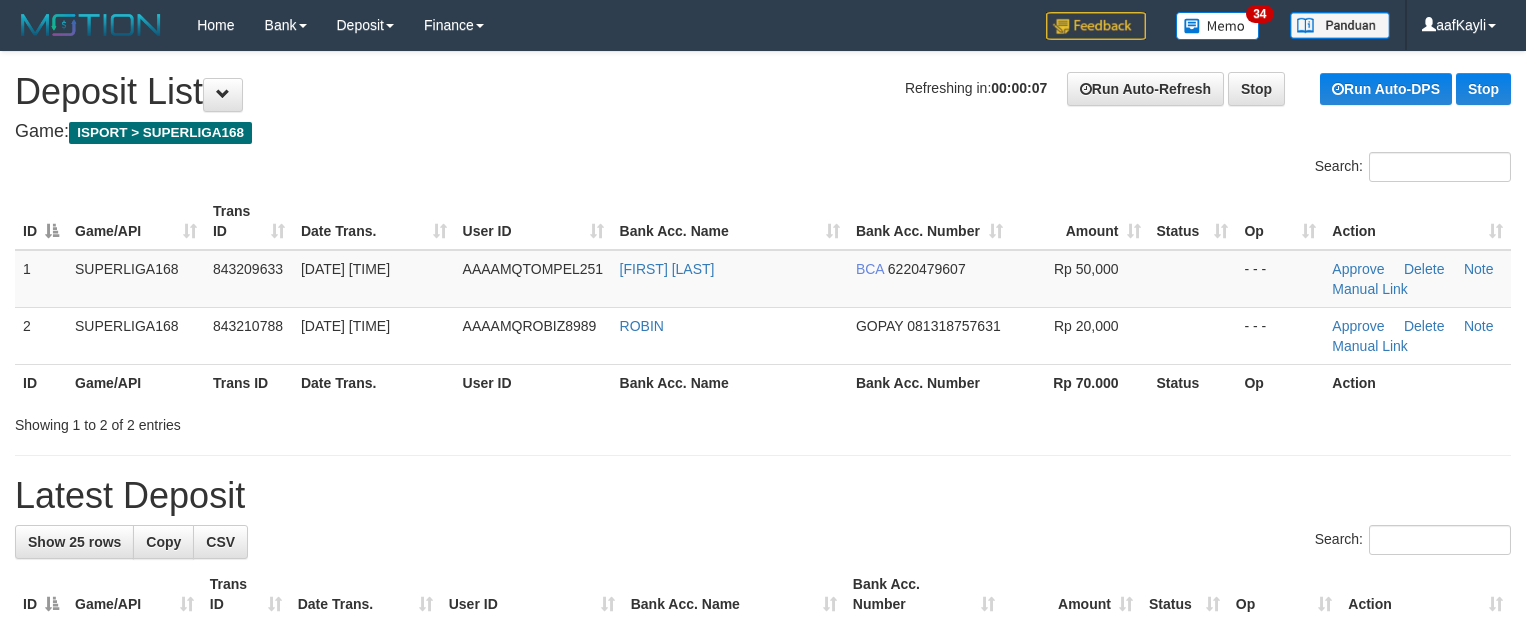 scroll, scrollTop: 0, scrollLeft: 0, axis: both 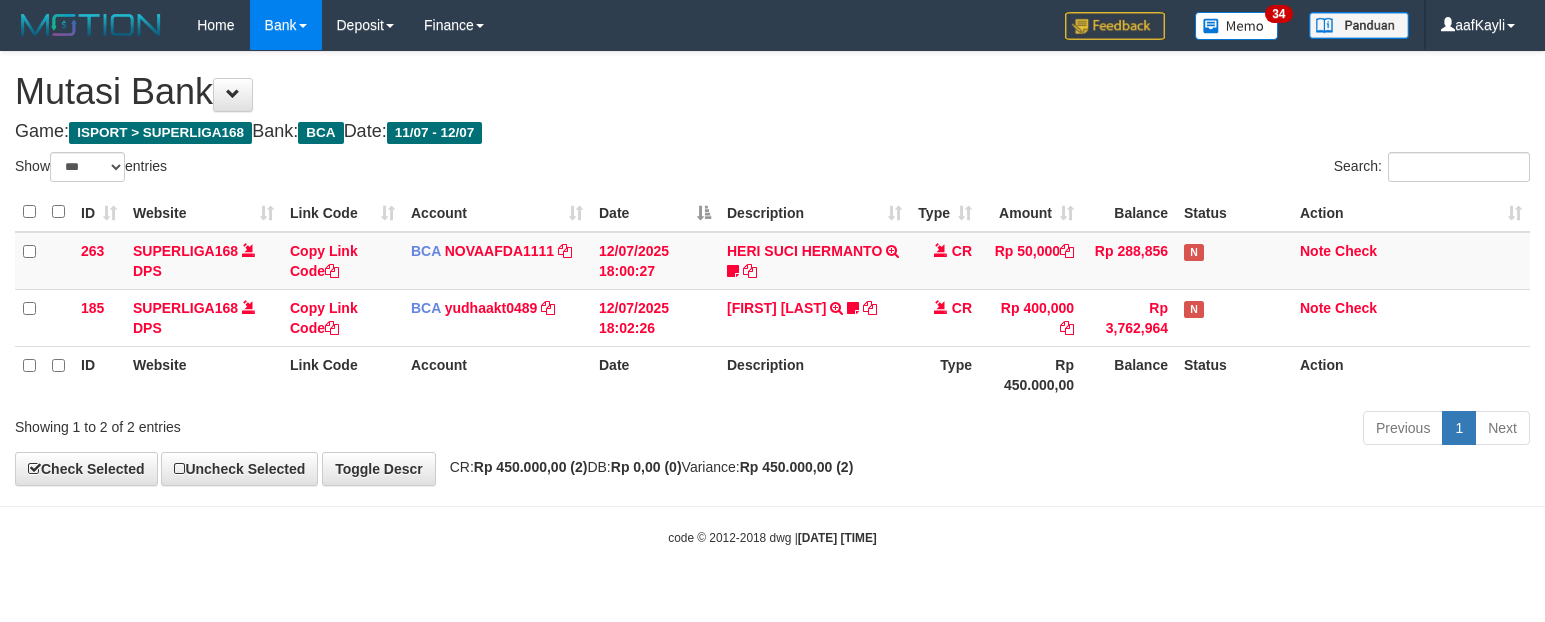 select on "***" 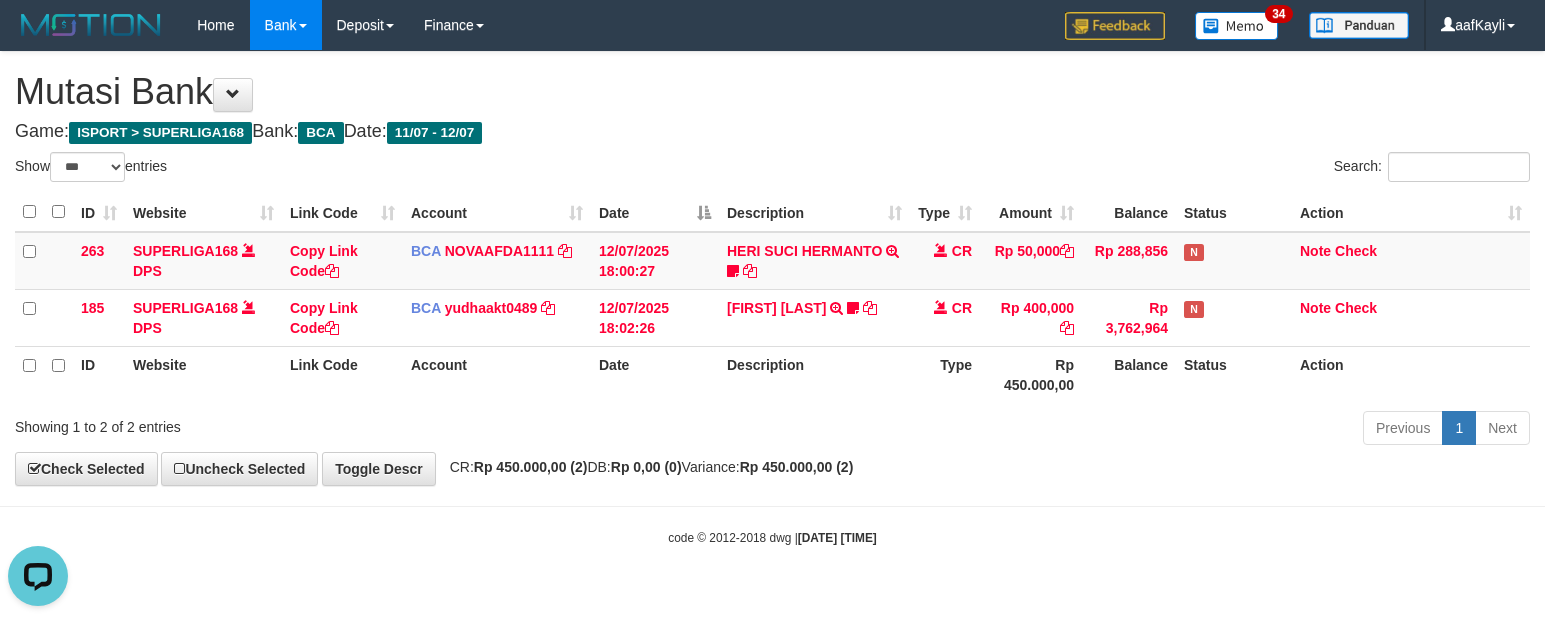 scroll, scrollTop: 0, scrollLeft: 0, axis: both 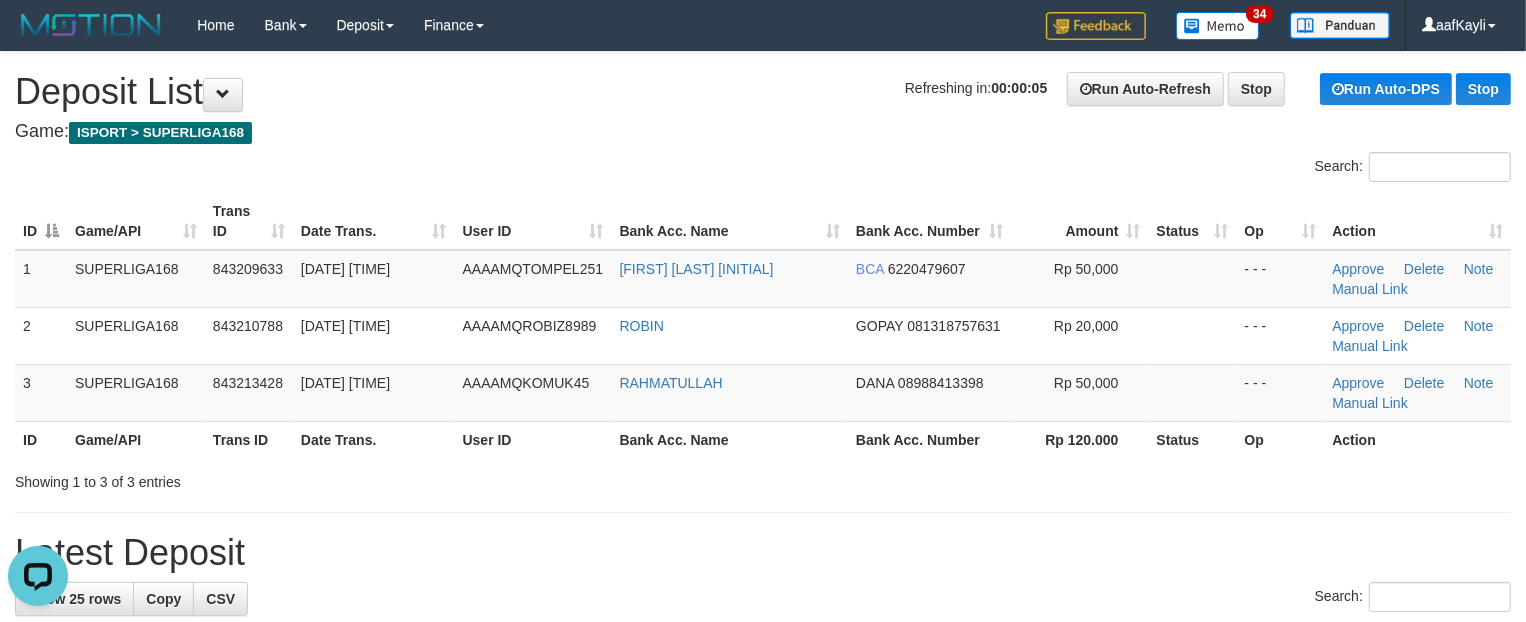 click on "**********" at bounding box center (763, 935) 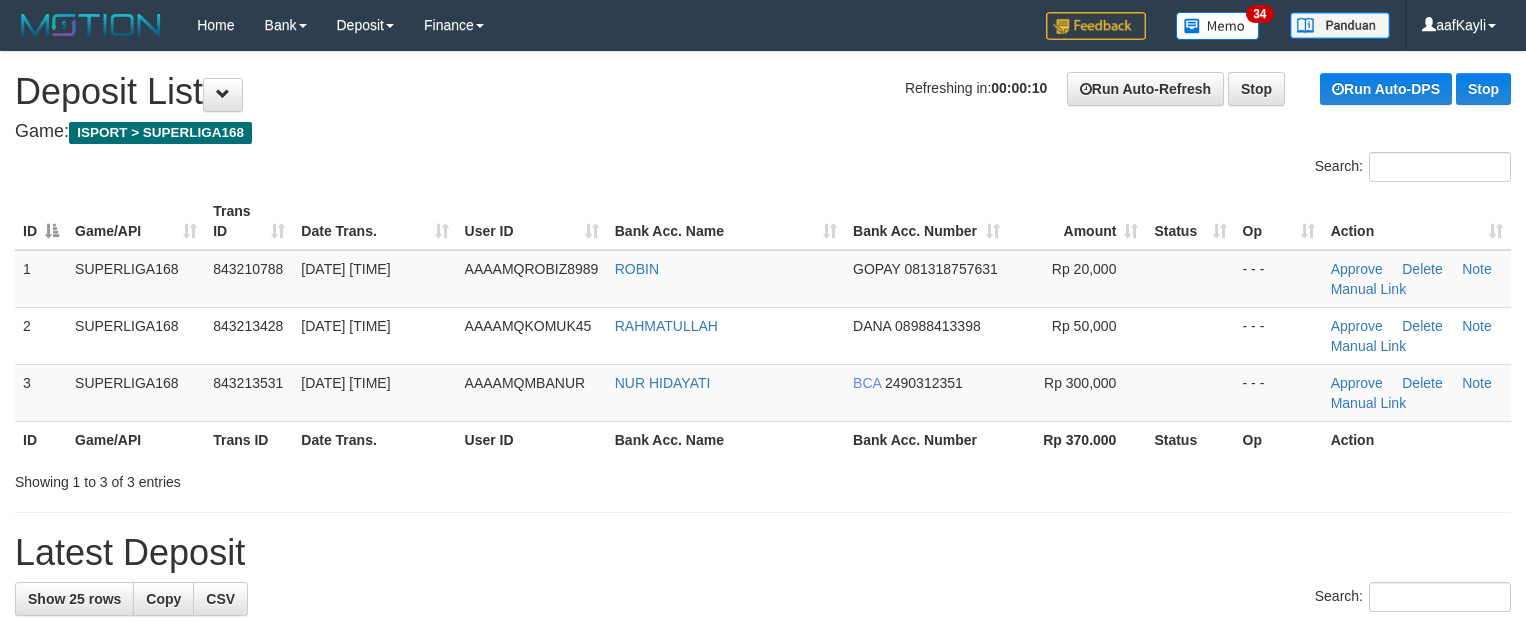 scroll, scrollTop: 0, scrollLeft: 0, axis: both 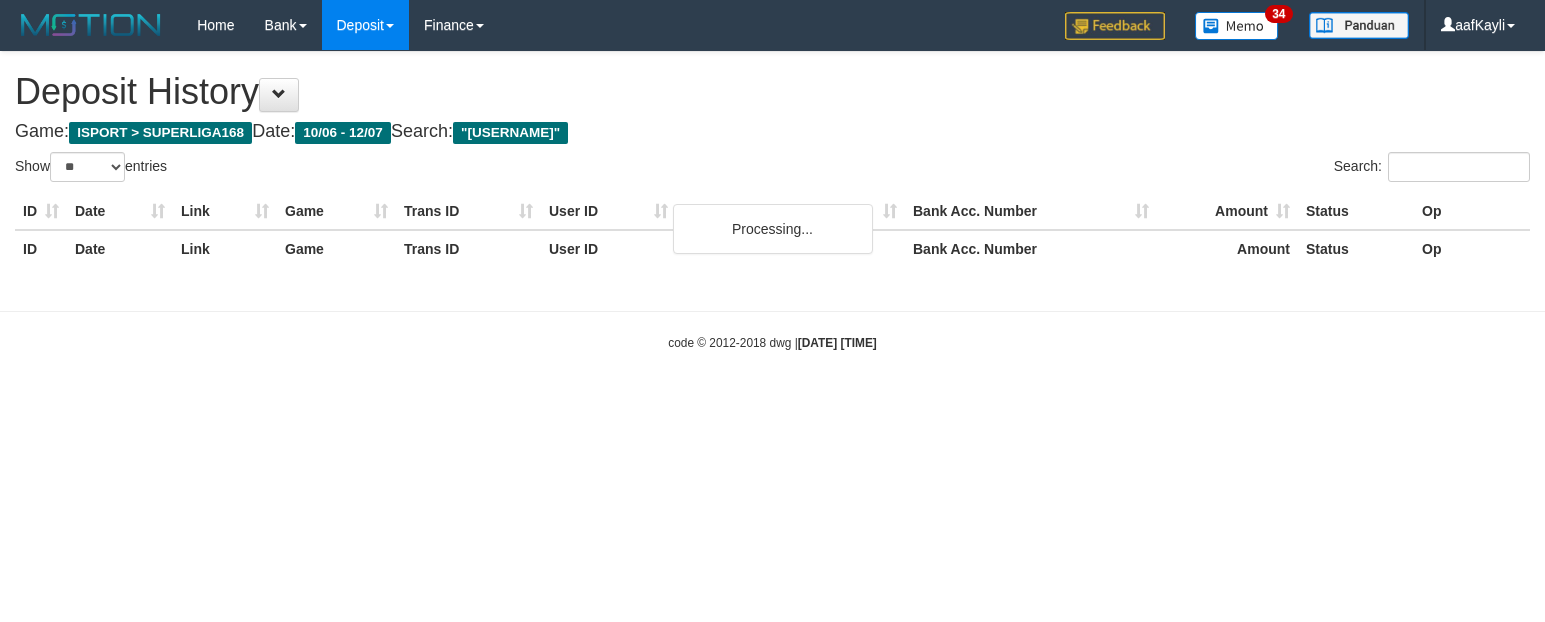 select on "**" 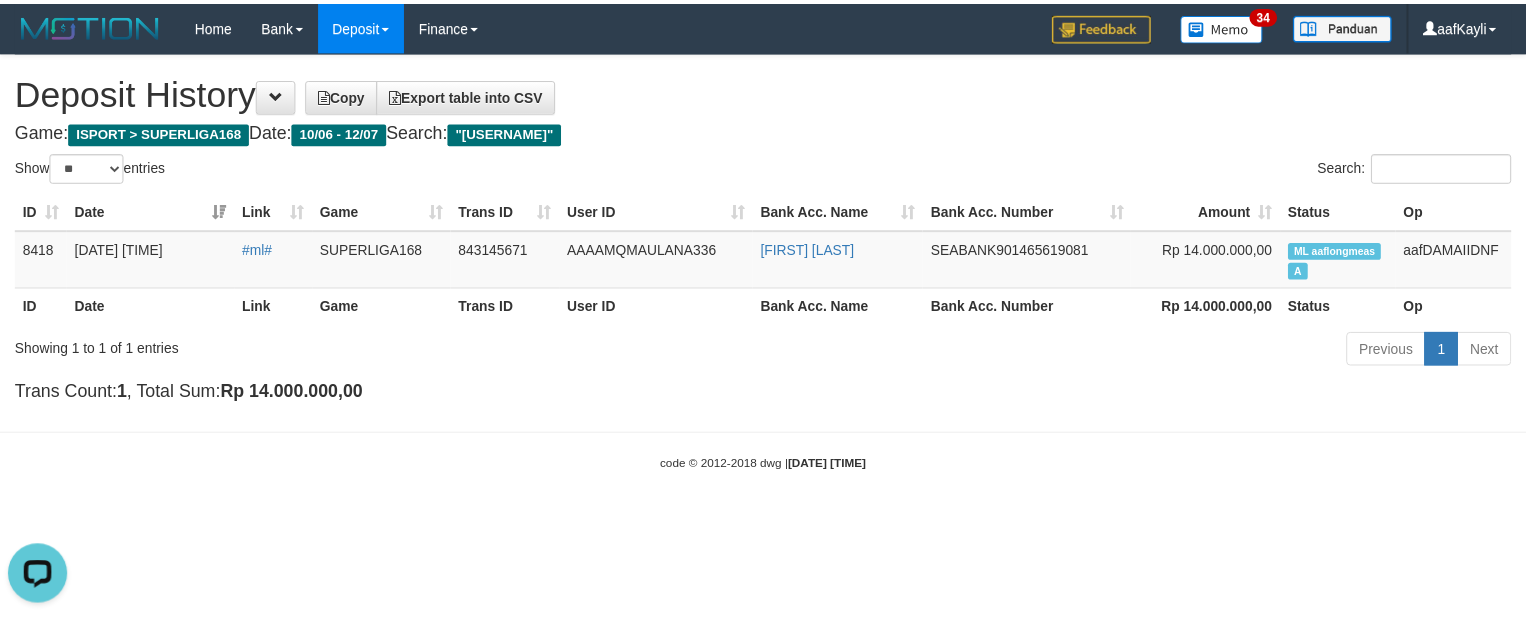 scroll, scrollTop: 0, scrollLeft: 0, axis: both 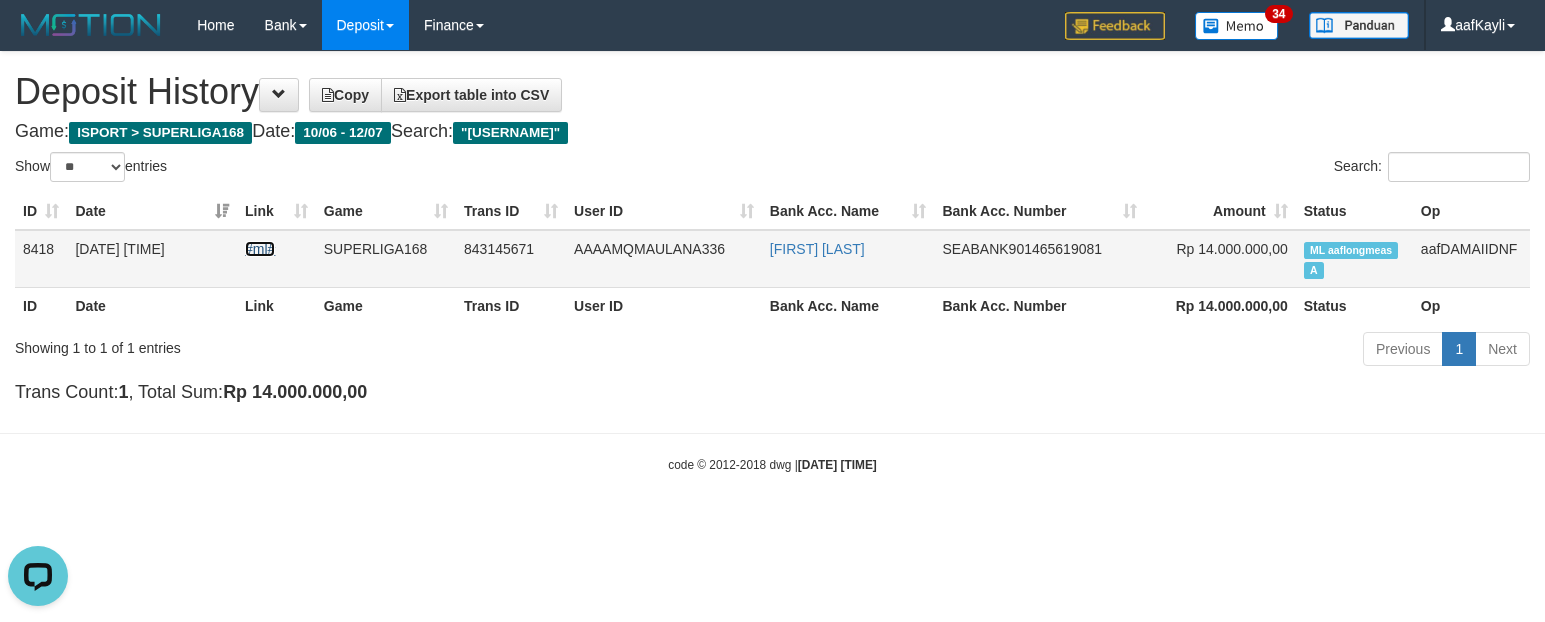 drag, startPoint x: 256, startPoint y: 247, endPoint x: 1037, endPoint y: 258, distance: 781.07745 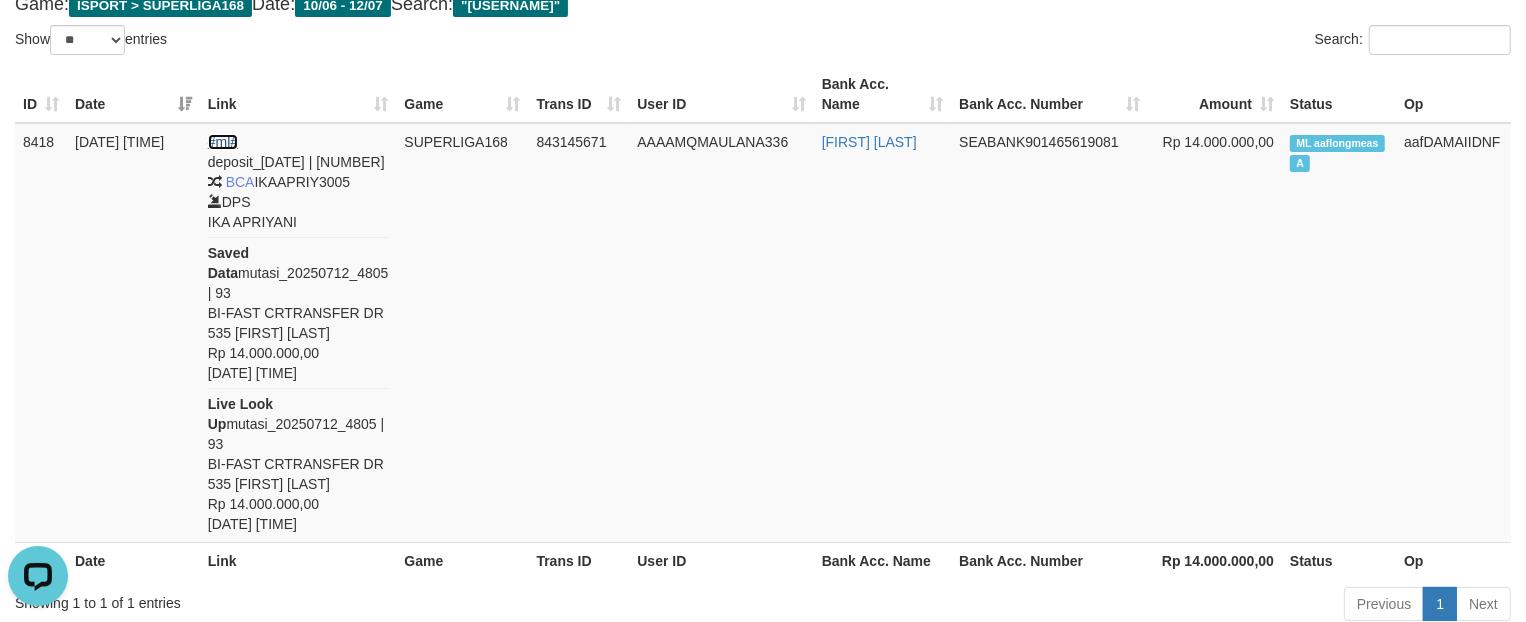 scroll, scrollTop: 165, scrollLeft: 0, axis: vertical 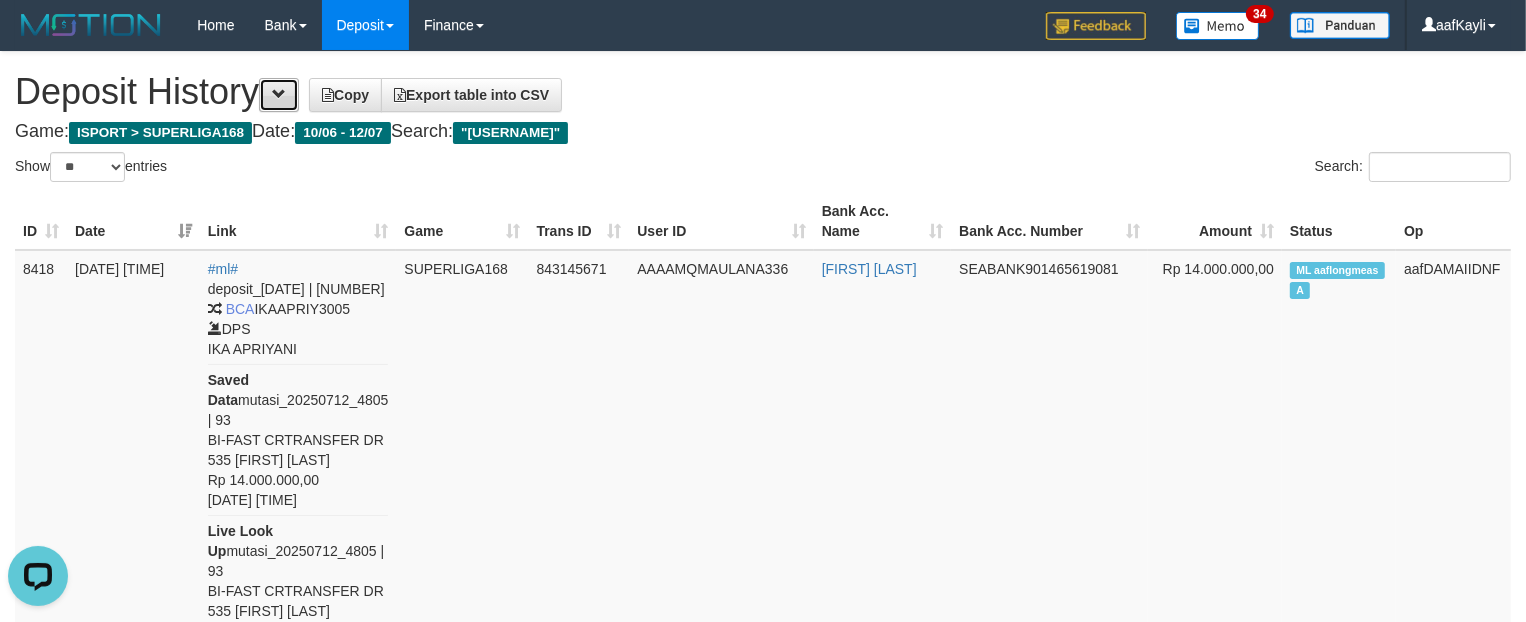 click at bounding box center [279, 95] 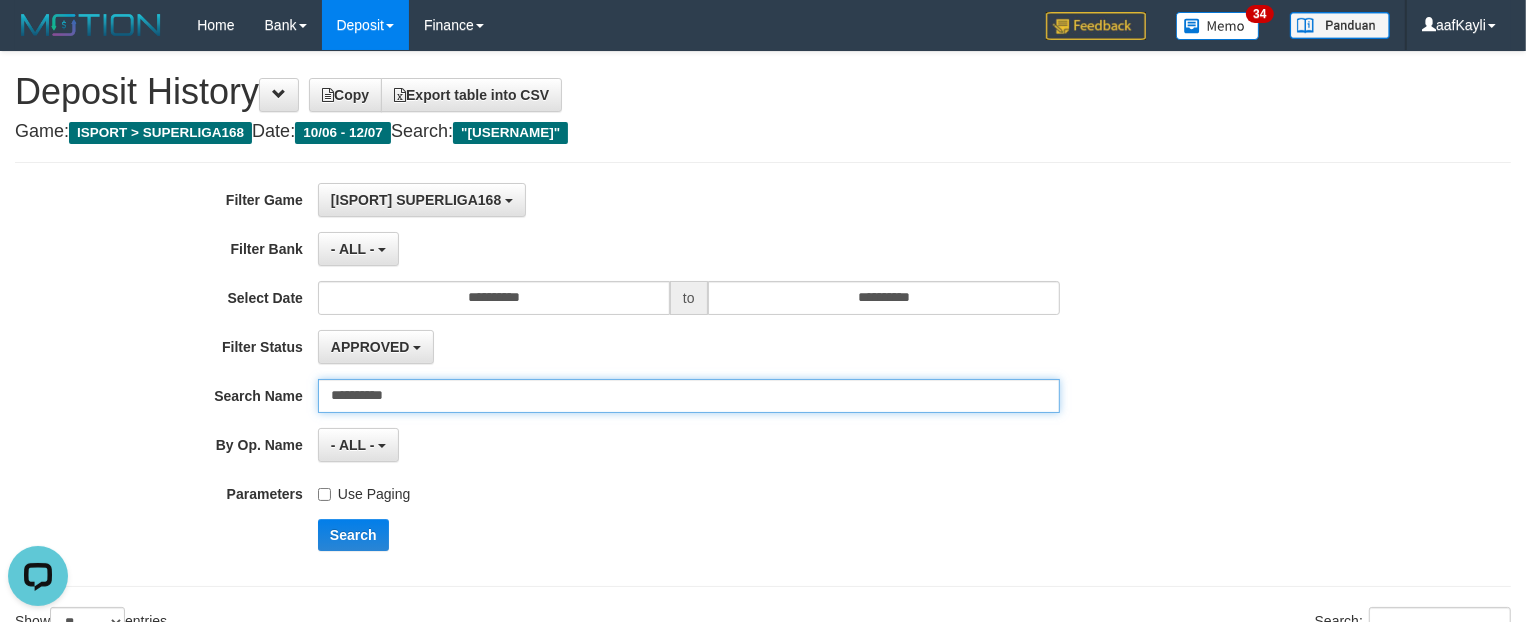 drag, startPoint x: 391, startPoint y: 381, endPoint x: 25, endPoint y: 391, distance: 366.1366 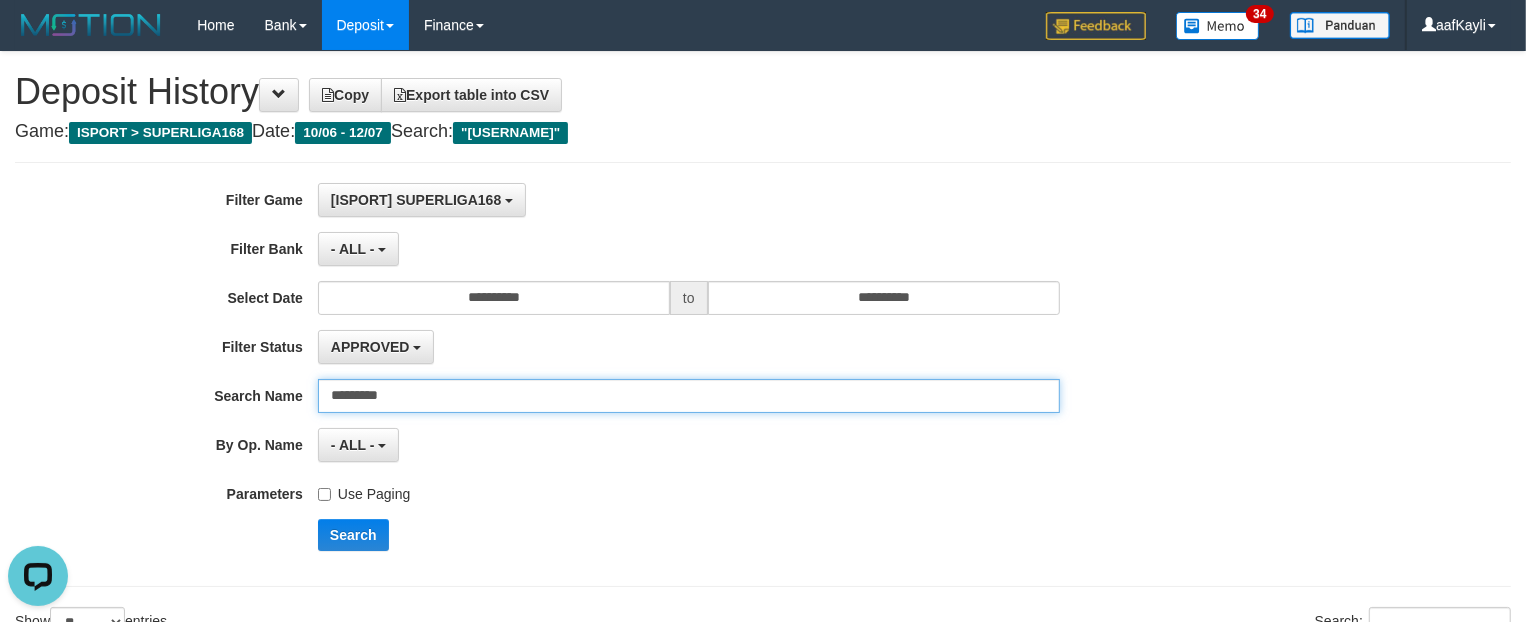 type on "*********" 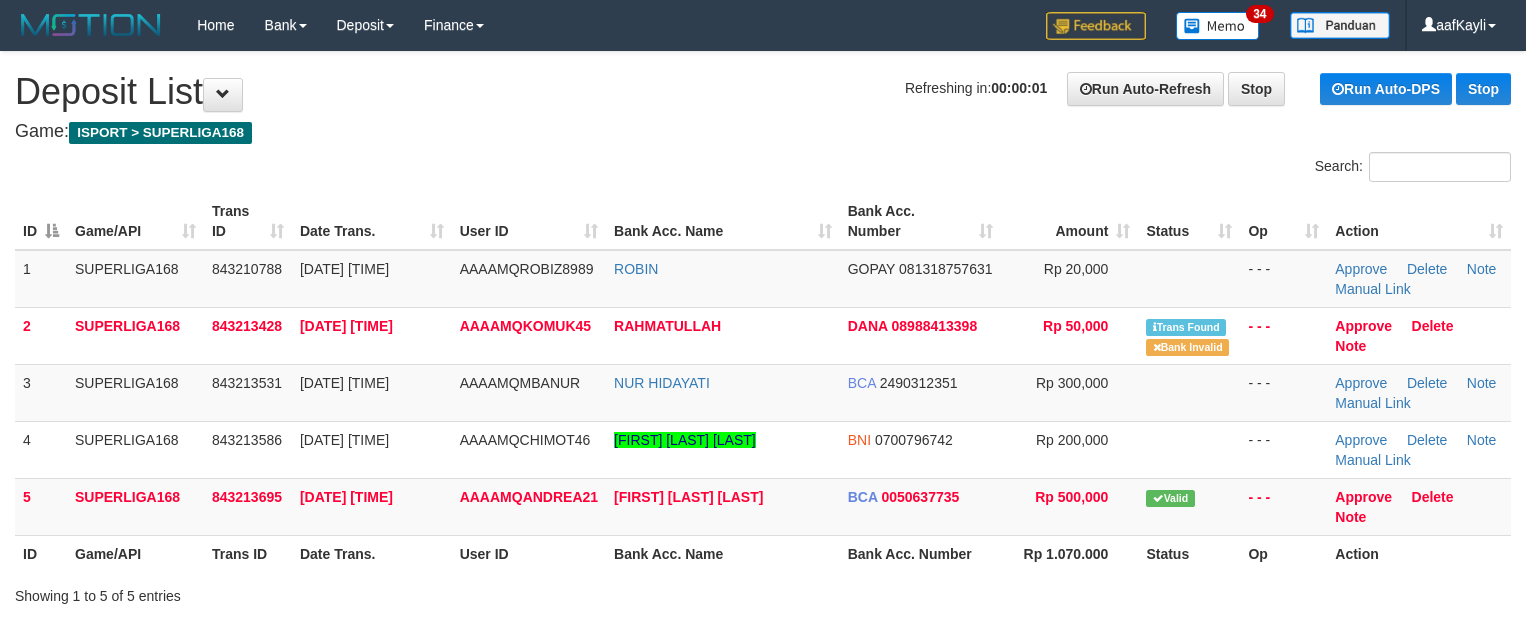 scroll, scrollTop: 0, scrollLeft: 0, axis: both 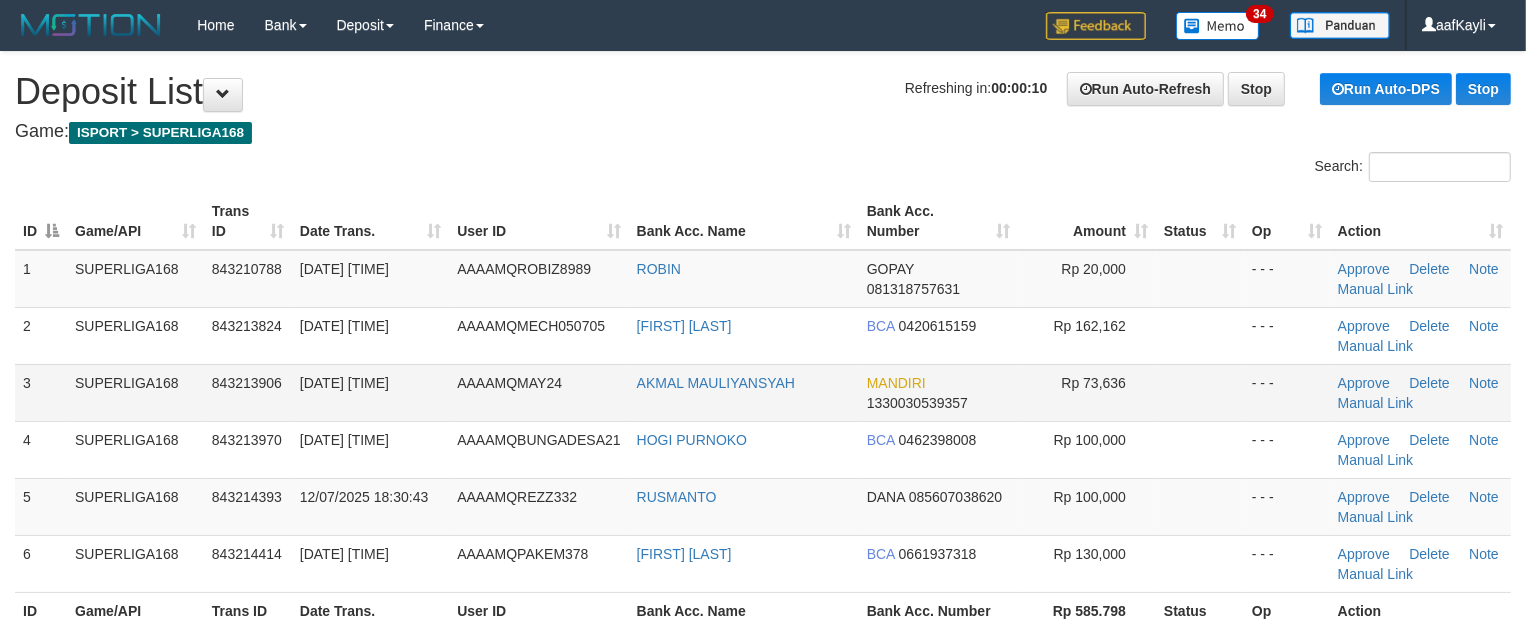 drag, startPoint x: 1183, startPoint y: 378, endPoint x: 1183, endPoint y: 391, distance: 13 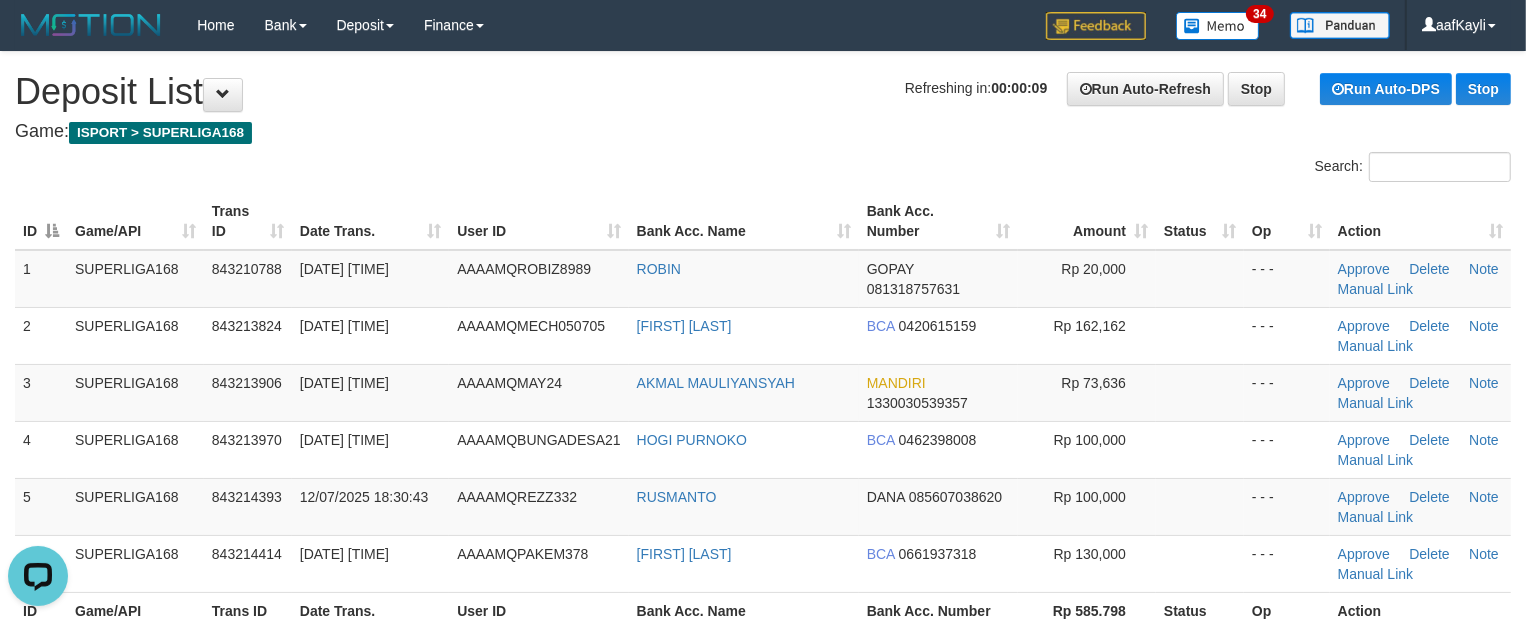 scroll, scrollTop: 0, scrollLeft: 0, axis: both 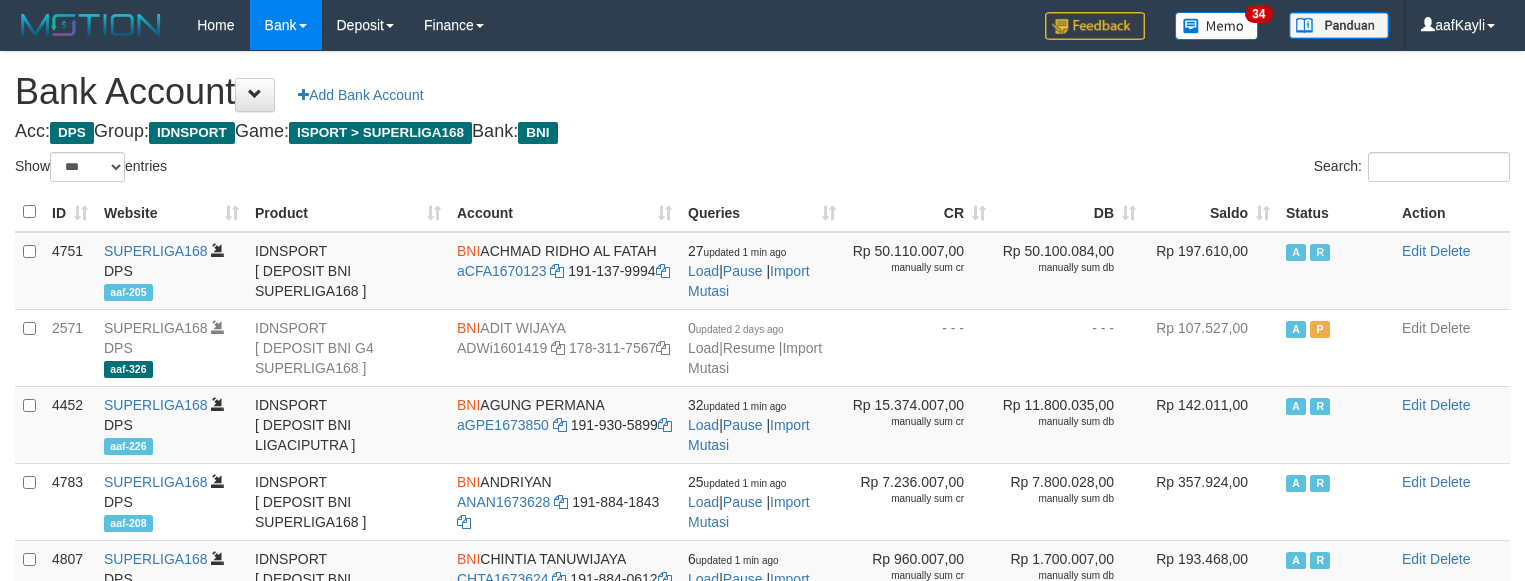 select on "***" 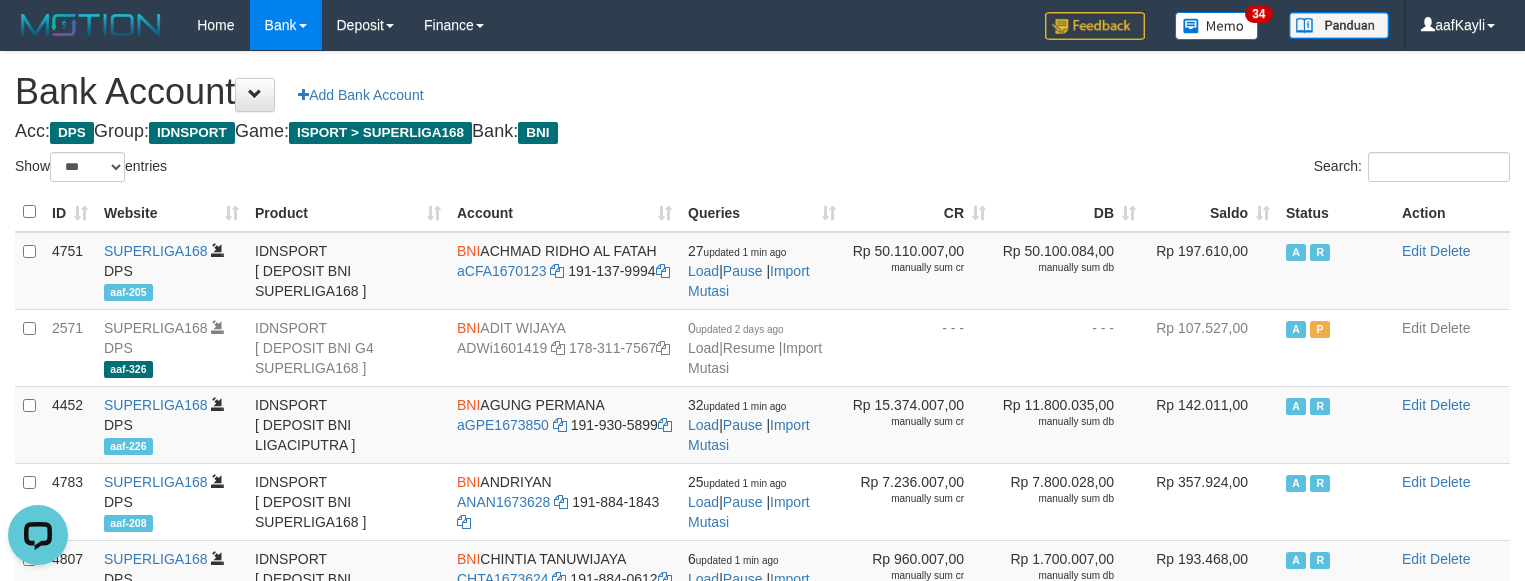 scroll, scrollTop: 0, scrollLeft: 0, axis: both 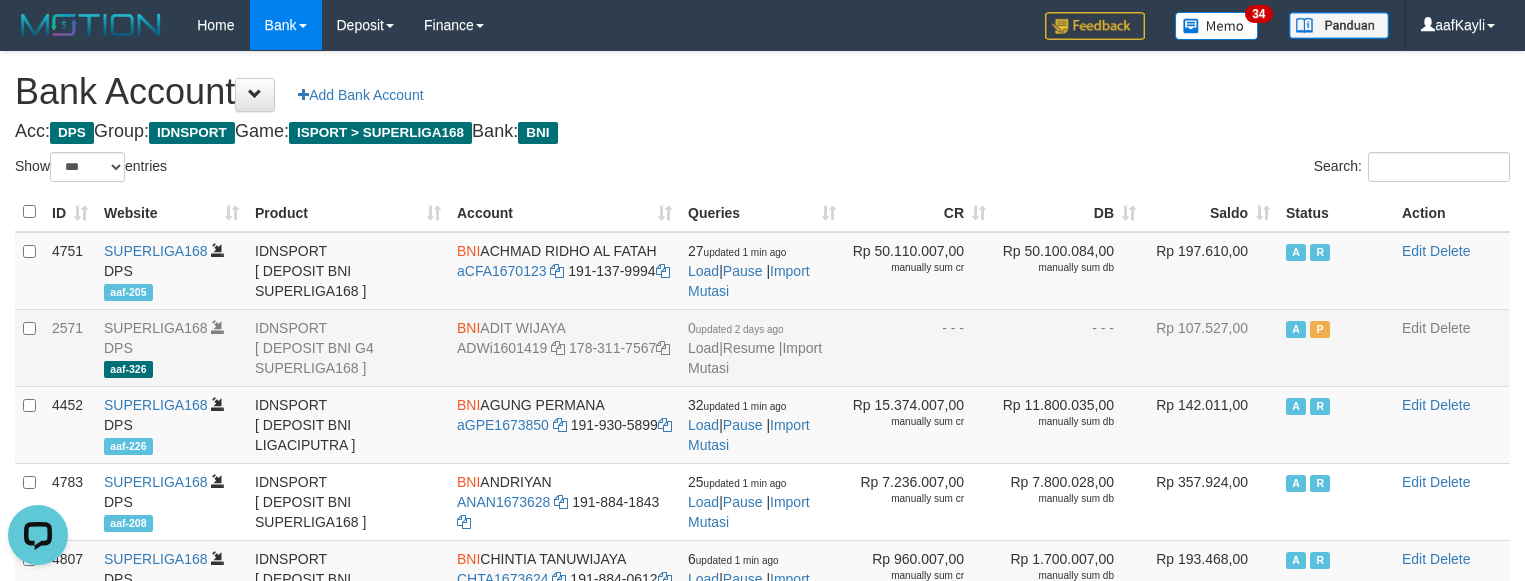 click on "Rp 107.527,00" at bounding box center [1211, 347] 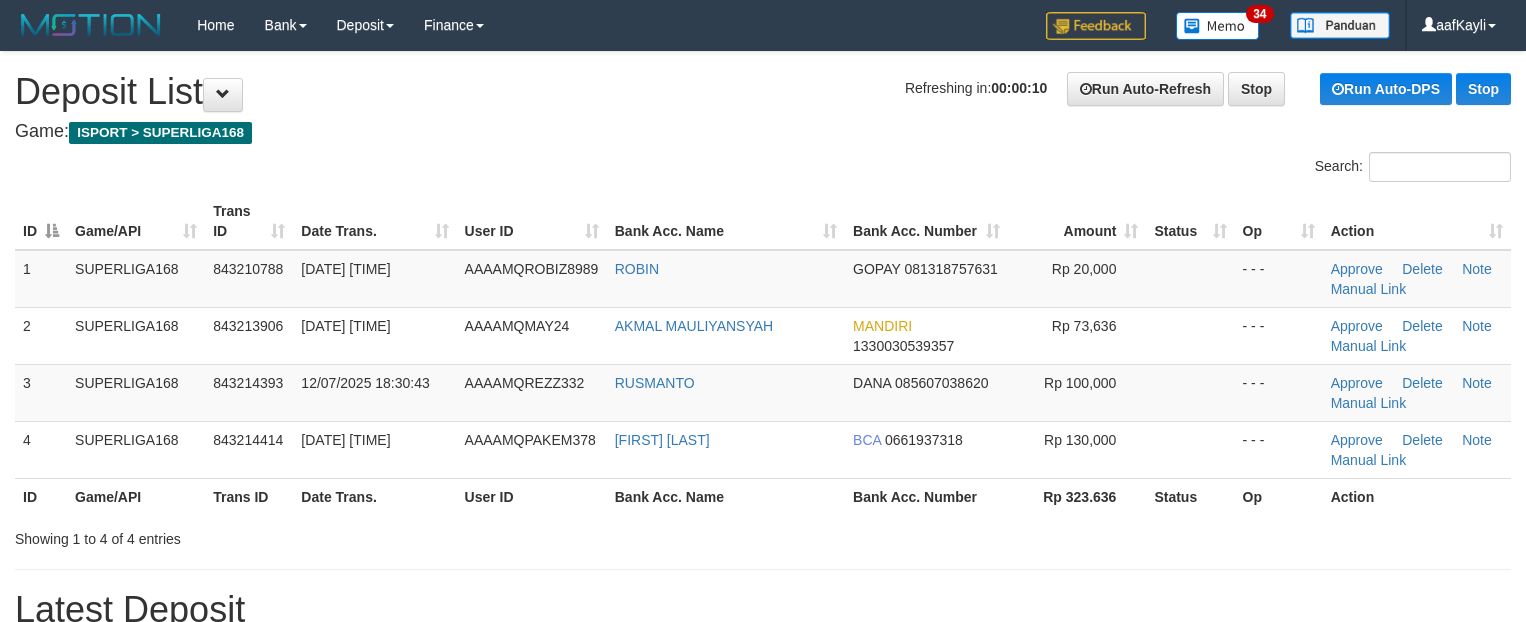 scroll, scrollTop: 0, scrollLeft: 0, axis: both 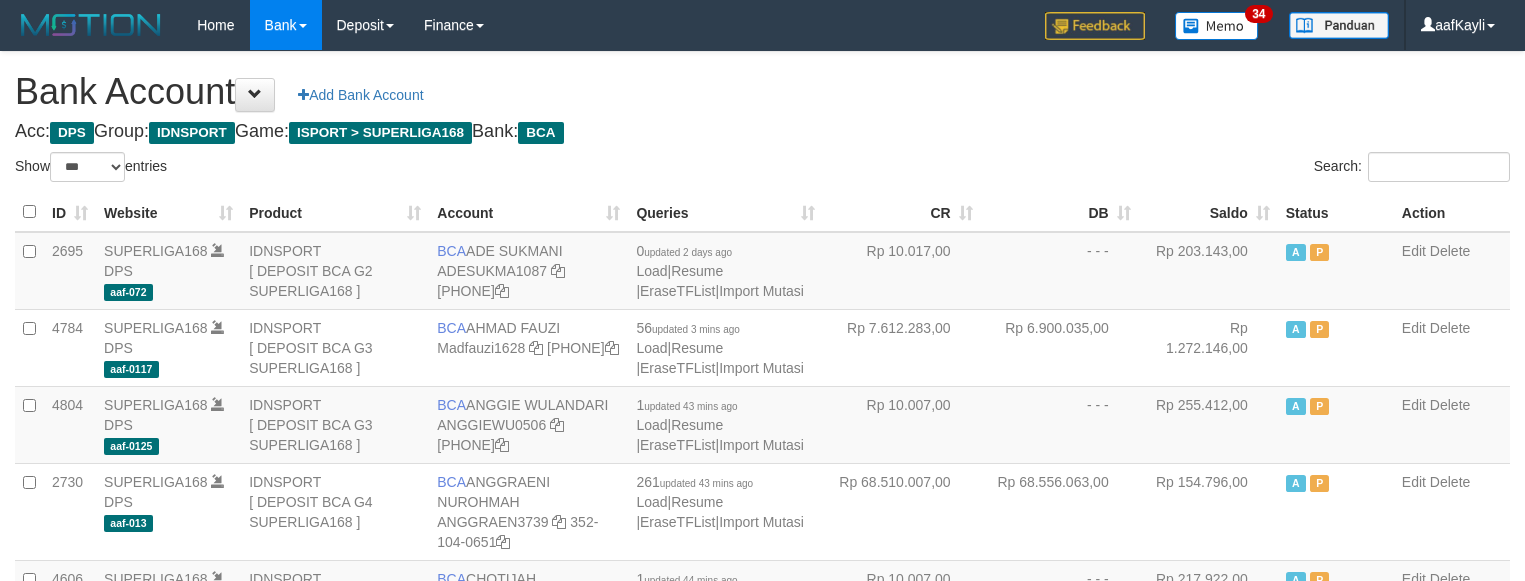 select on "***" 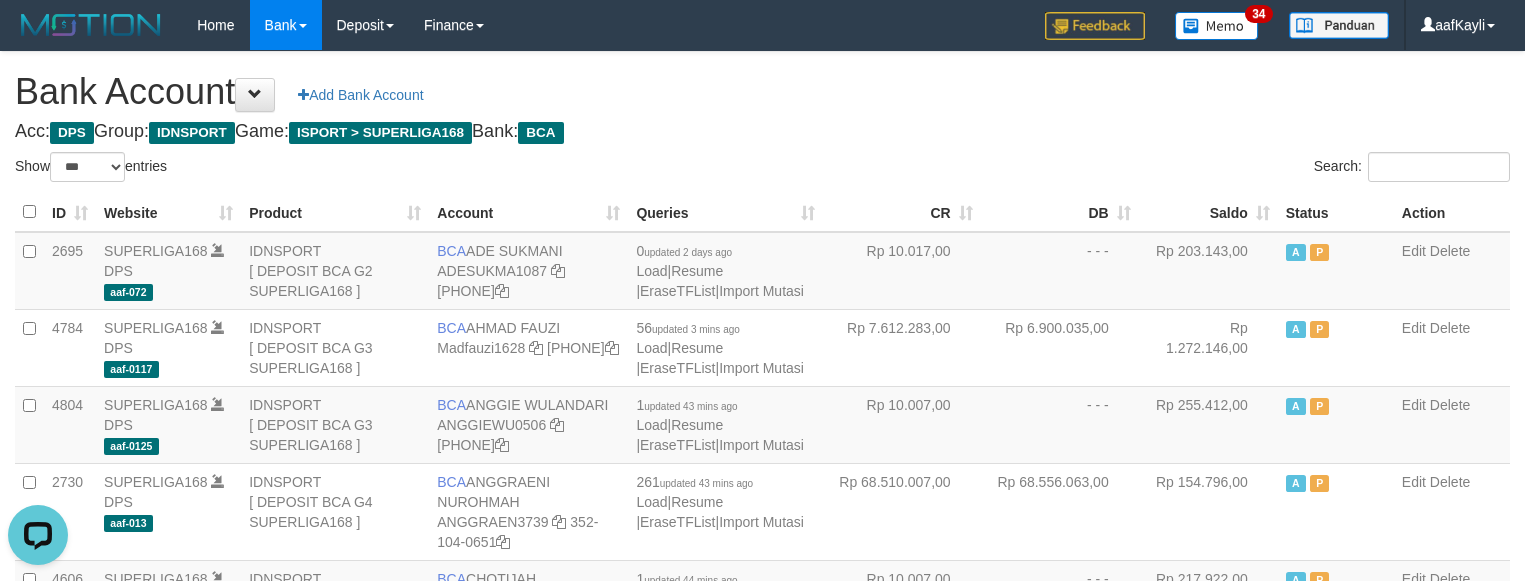 scroll, scrollTop: 0, scrollLeft: 0, axis: both 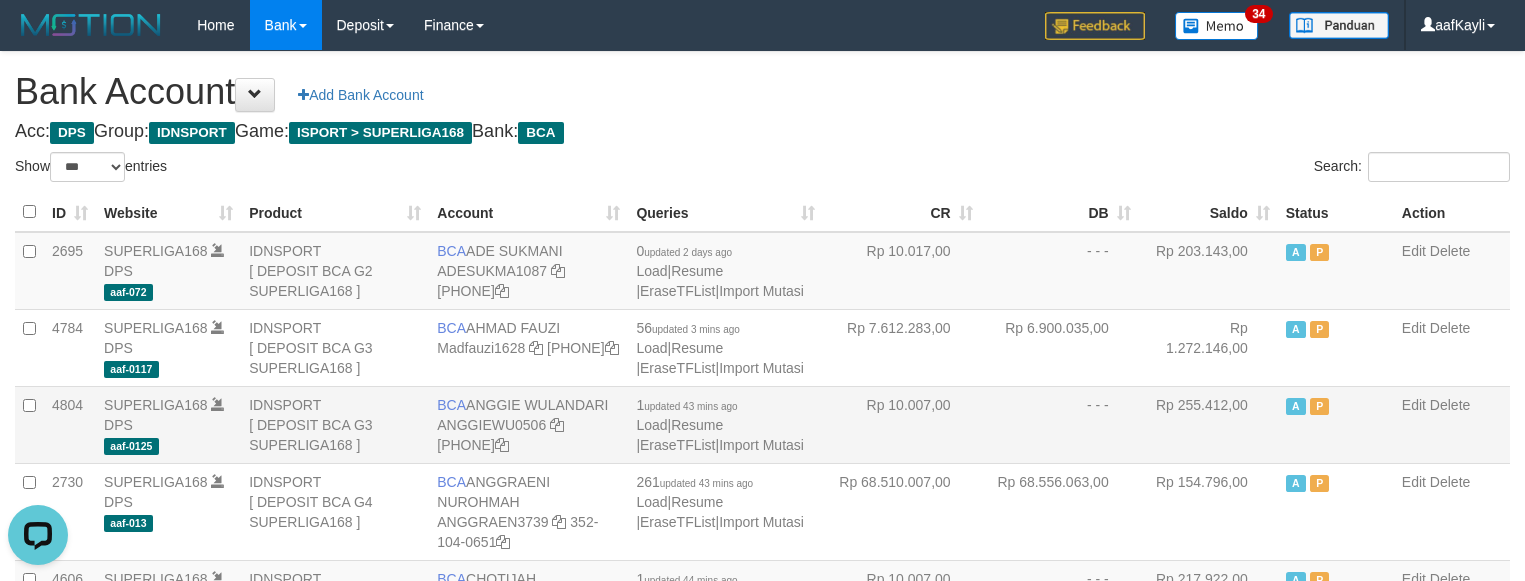 click on "Rp 255.412,00" at bounding box center (1208, 424) 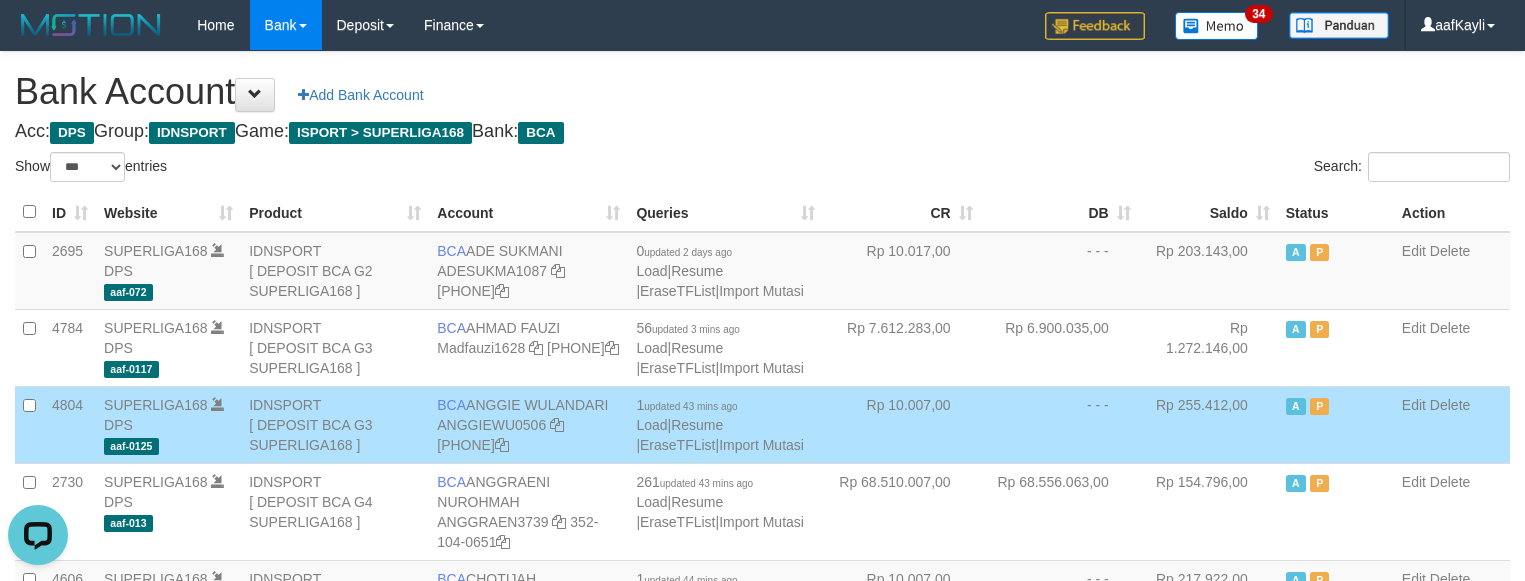 scroll, scrollTop: 442, scrollLeft: 0, axis: vertical 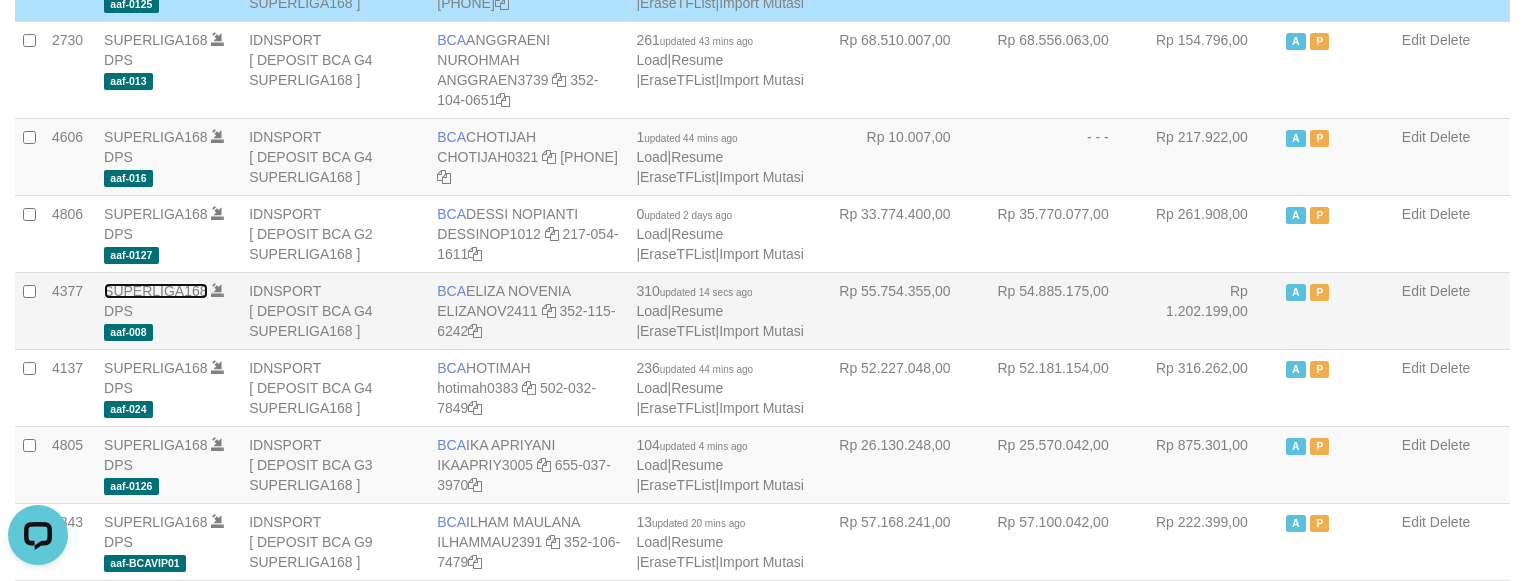 click on "SUPERLIGA168" at bounding box center [156, 291] 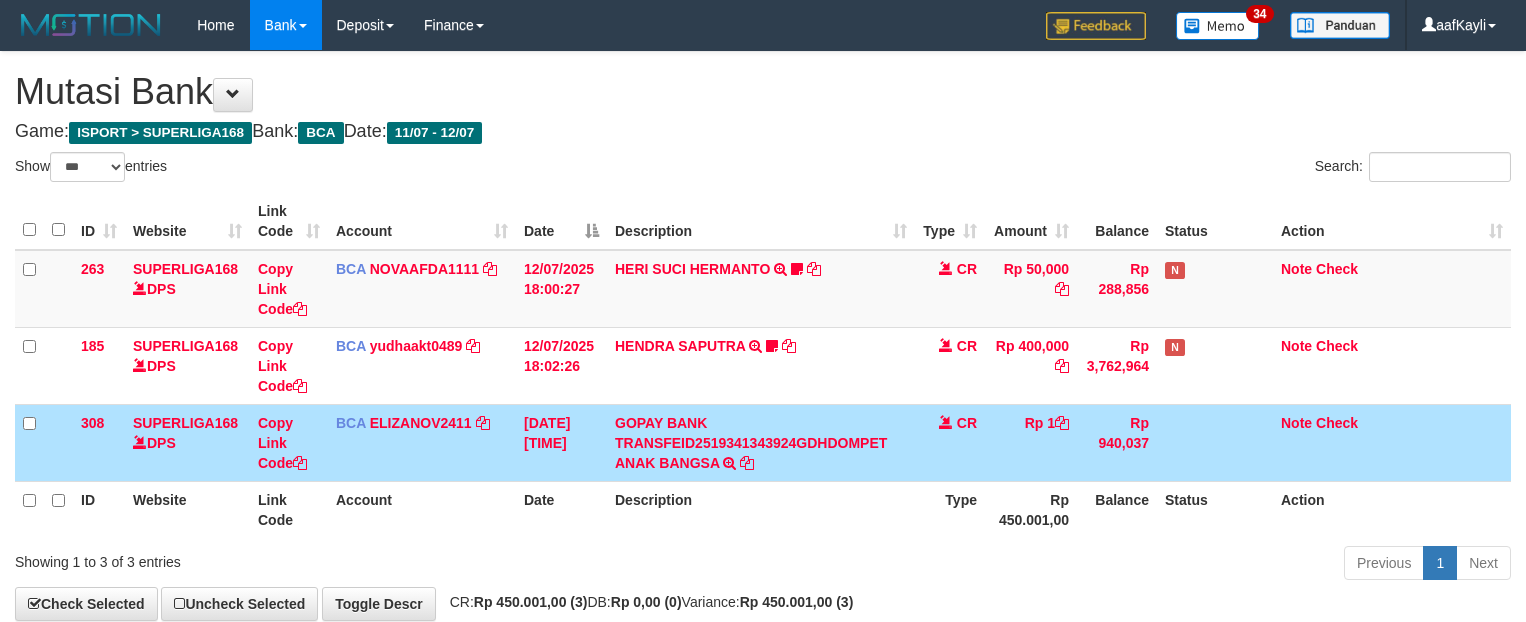 select on "***" 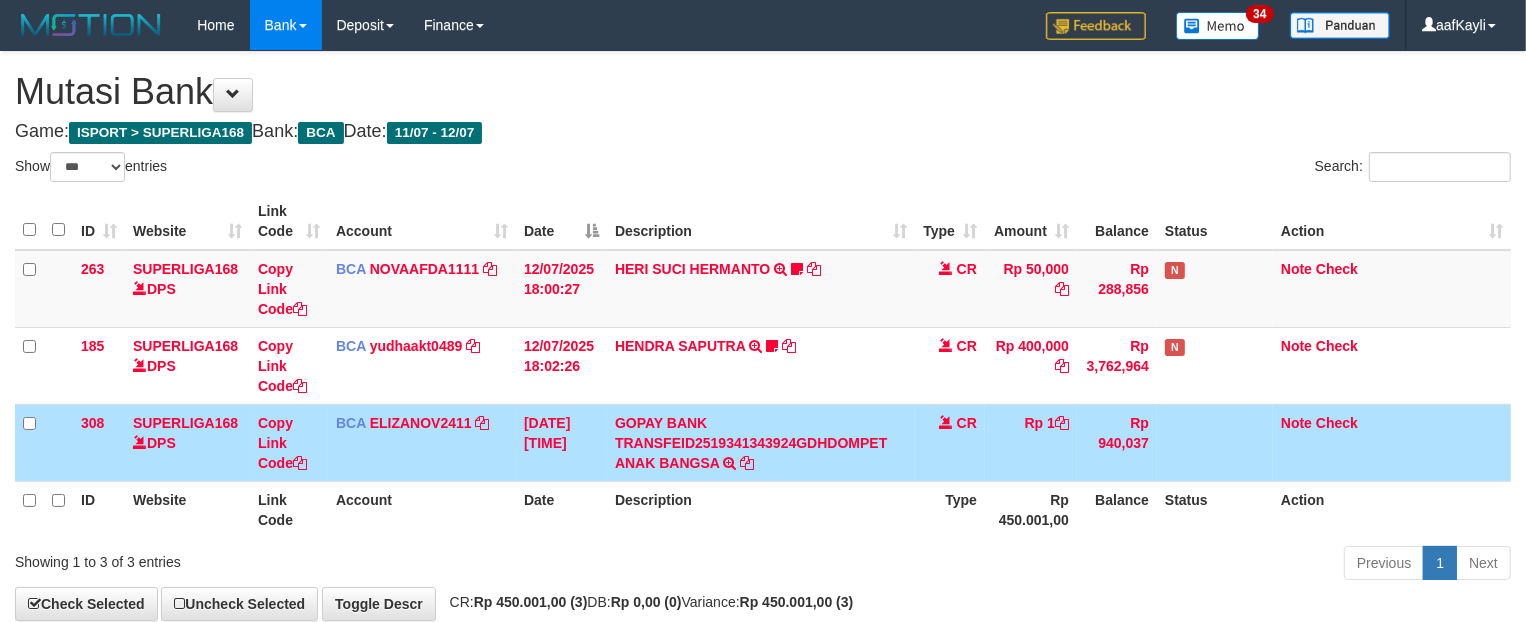 click on "Type" at bounding box center [950, 509] 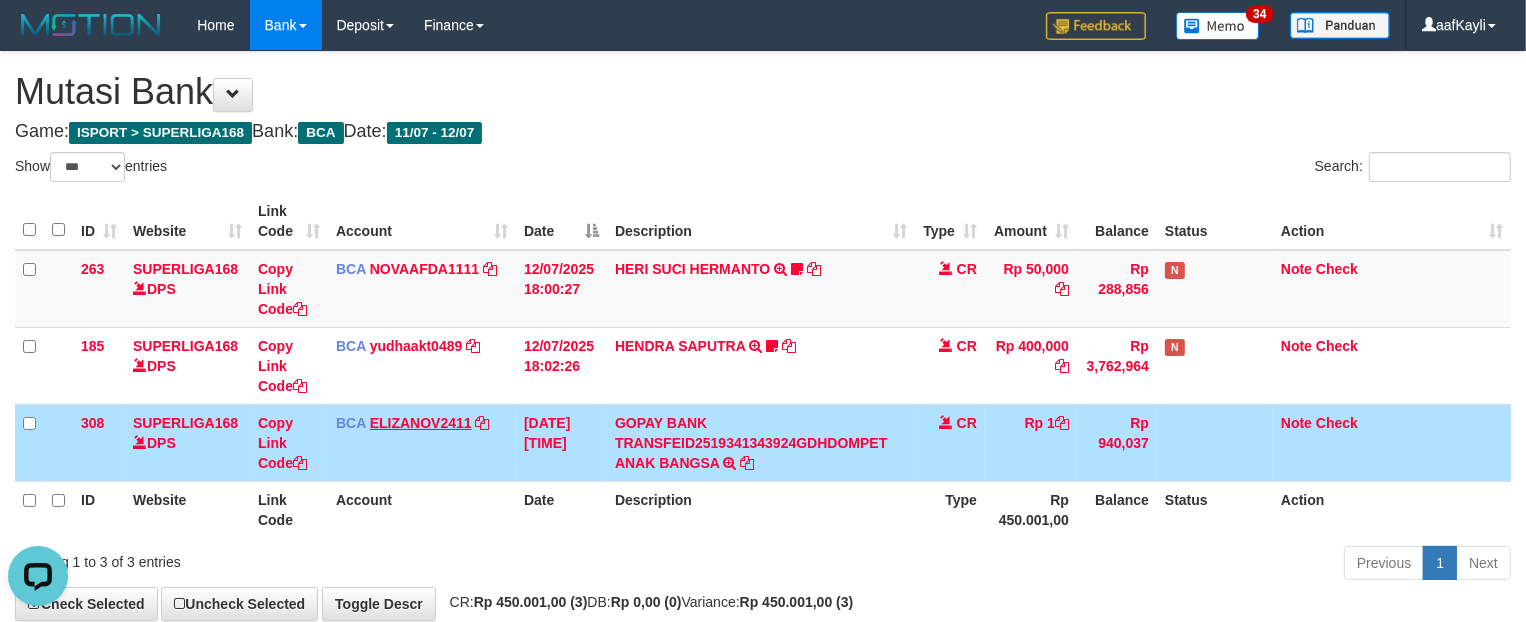 scroll, scrollTop: 0, scrollLeft: 0, axis: both 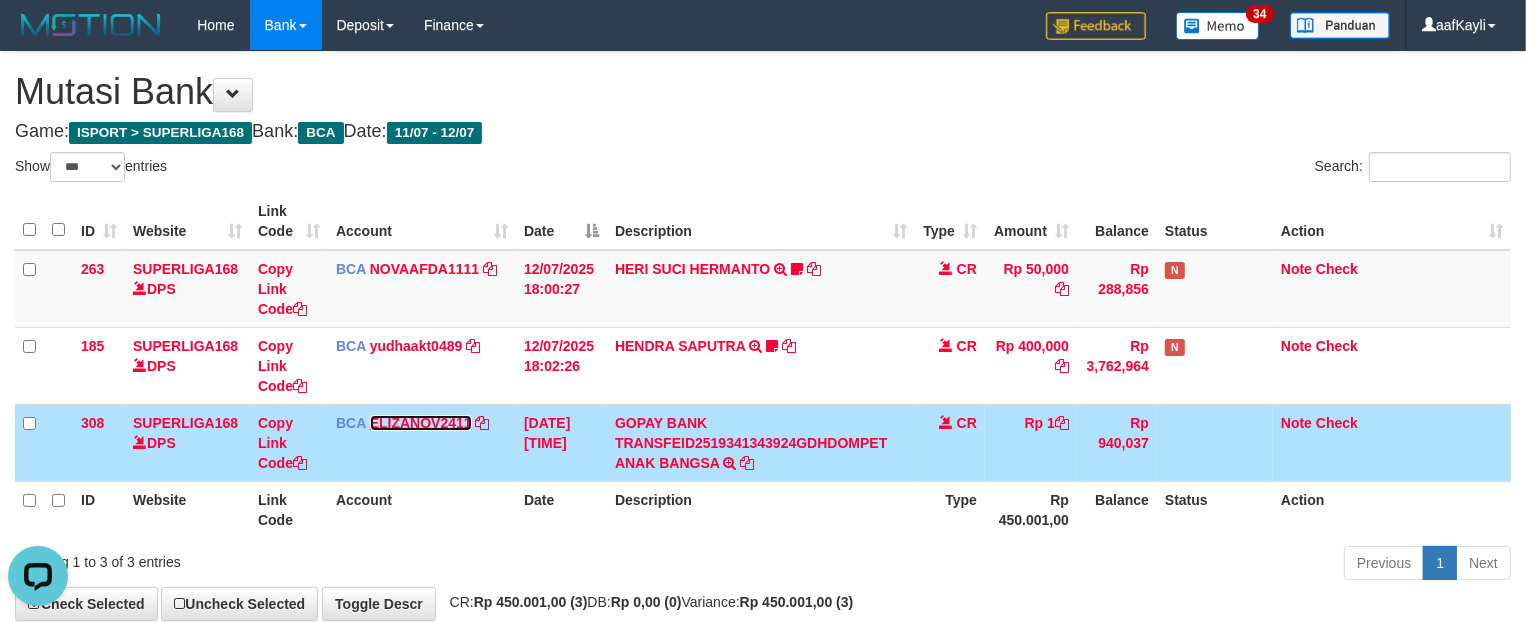 click on "ELIZANOV2411" at bounding box center [421, 423] 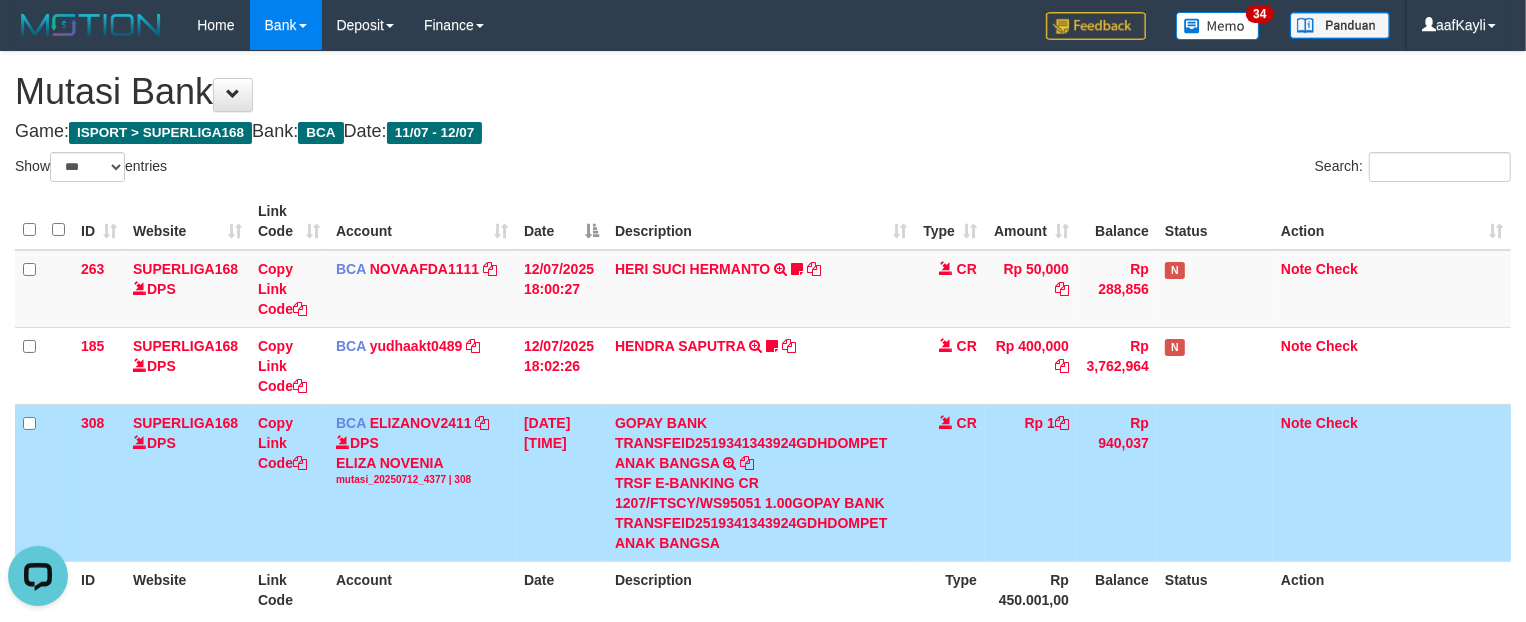 click on "Note
Check" at bounding box center [1392, 482] 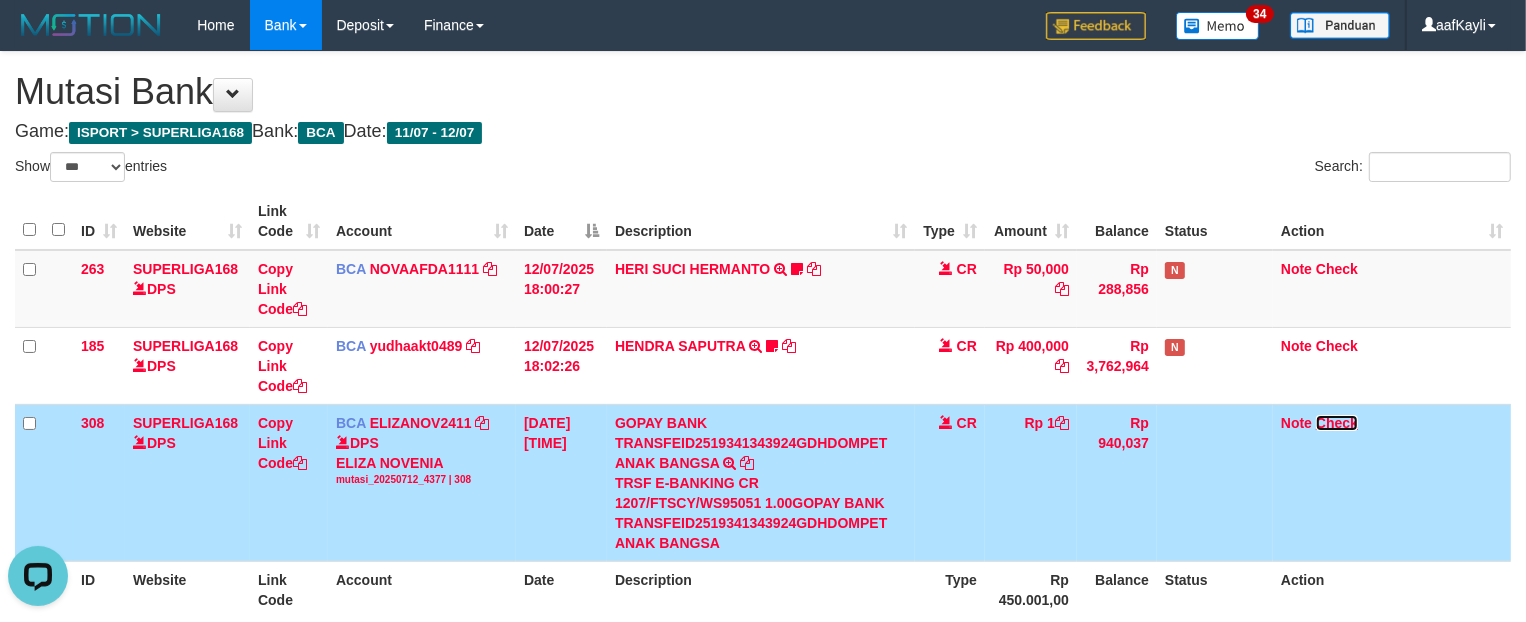 click on "Check" at bounding box center [1337, 423] 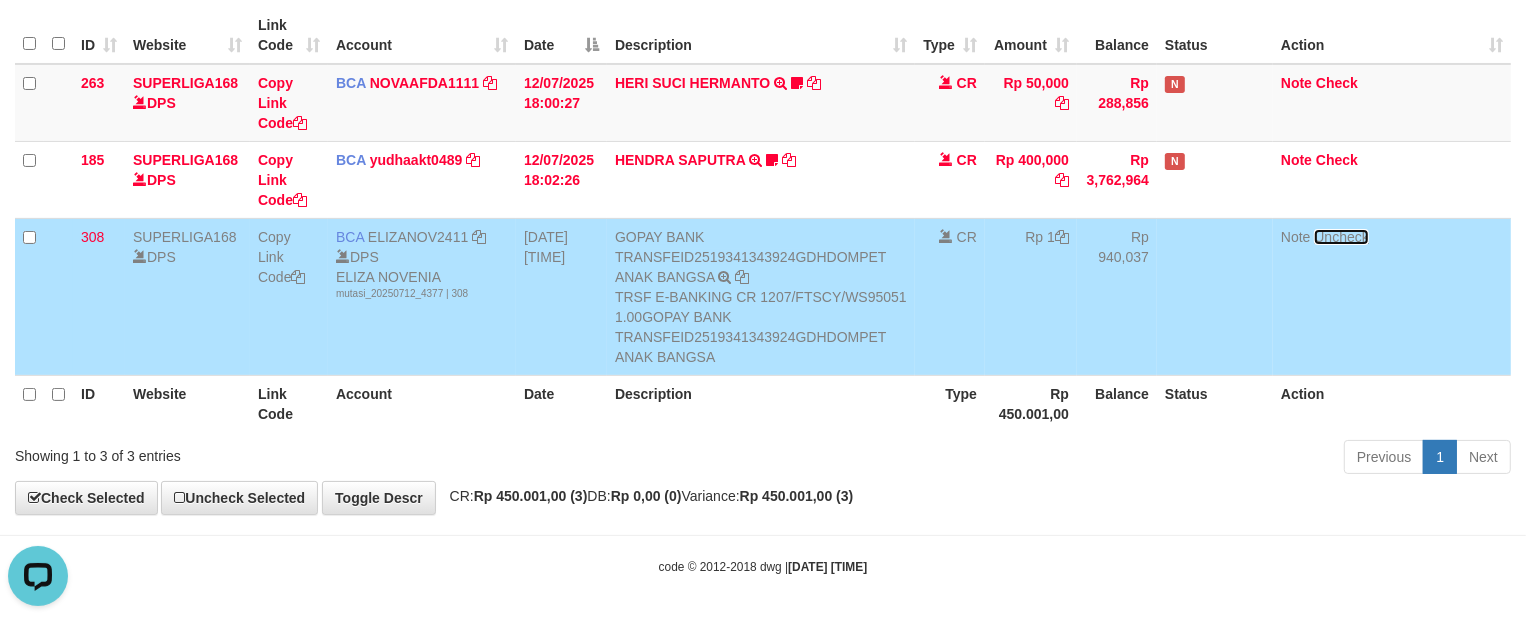 scroll, scrollTop: 190, scrollLeft: 0, axis: vertical 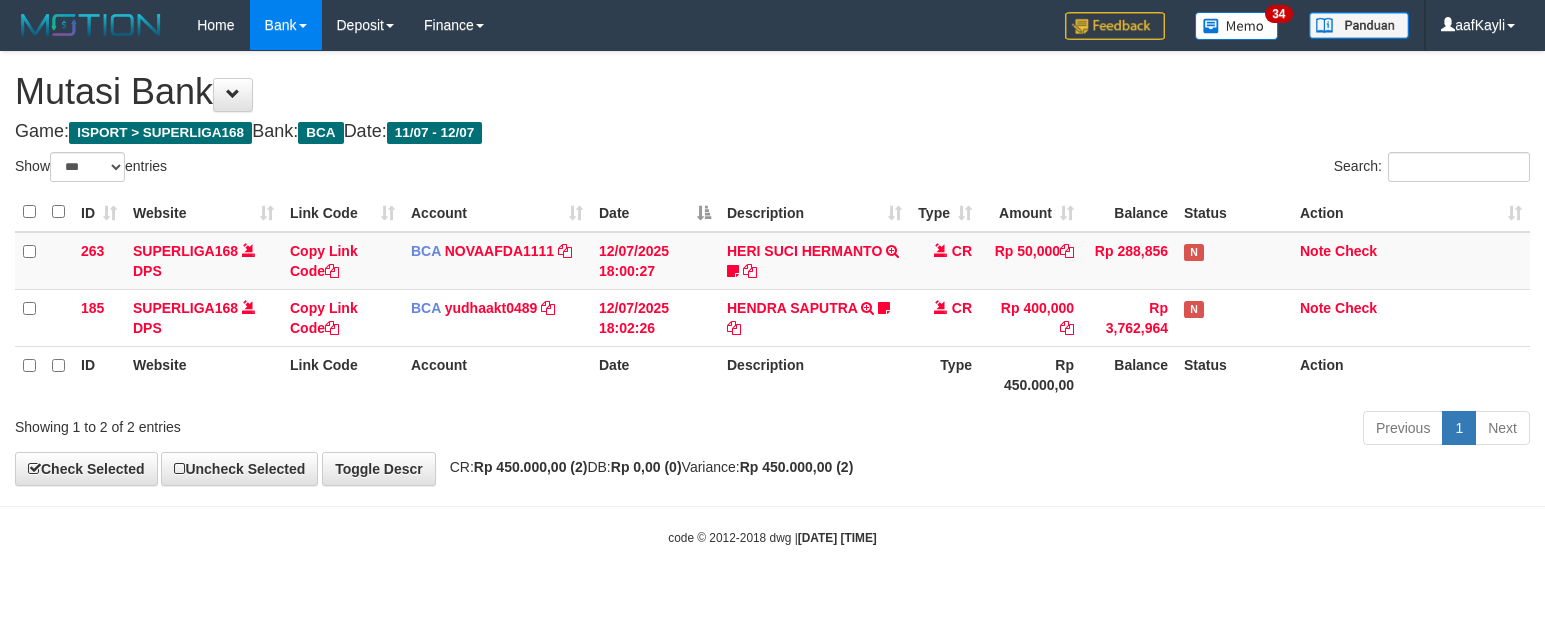 select on "***" 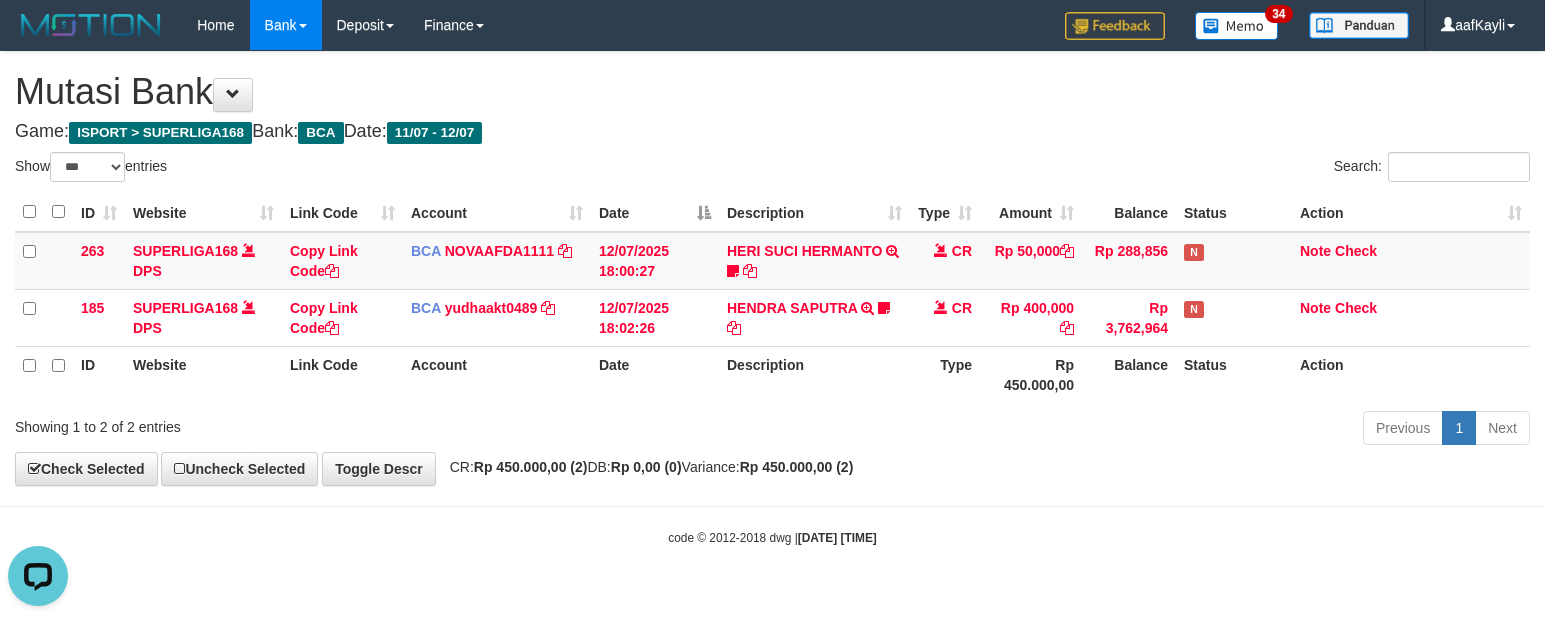 scroll, scrollTop: 0, scrollLeft: 0, axis: both 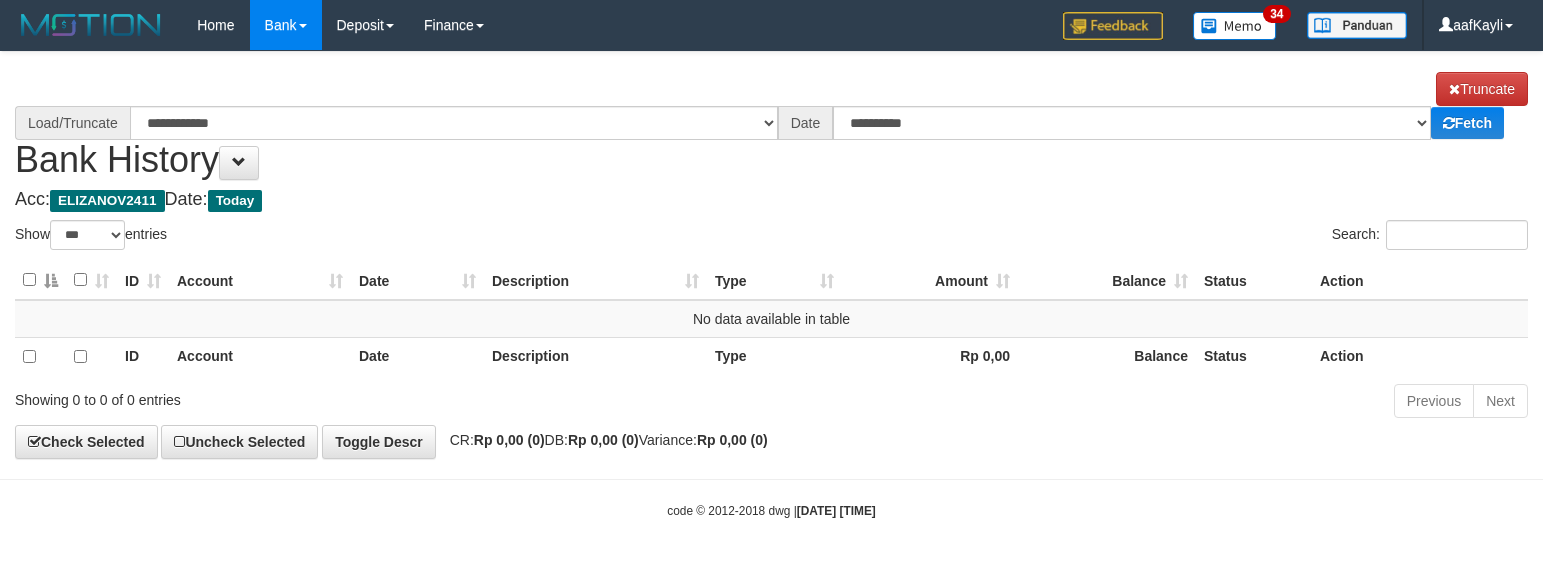 select on "***" 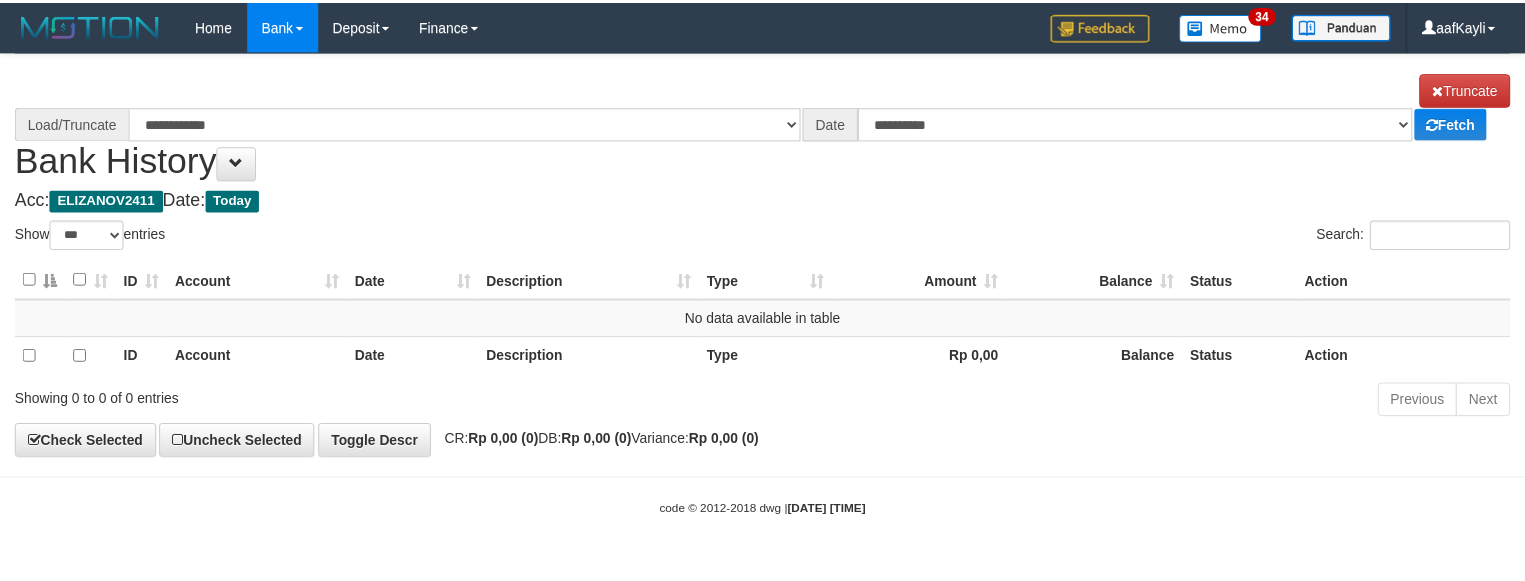 scroll, scrollTop: 0, scrollLeft: 0, axis: both 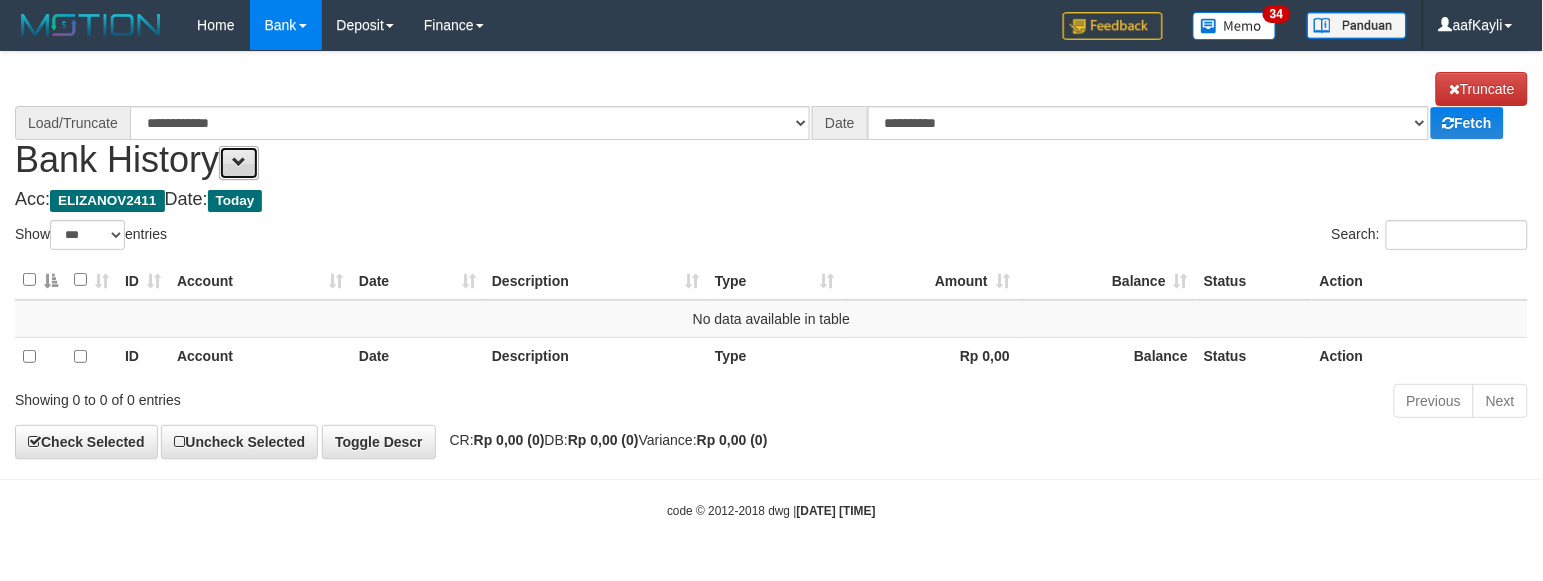 click at bounding box center [239, 162] 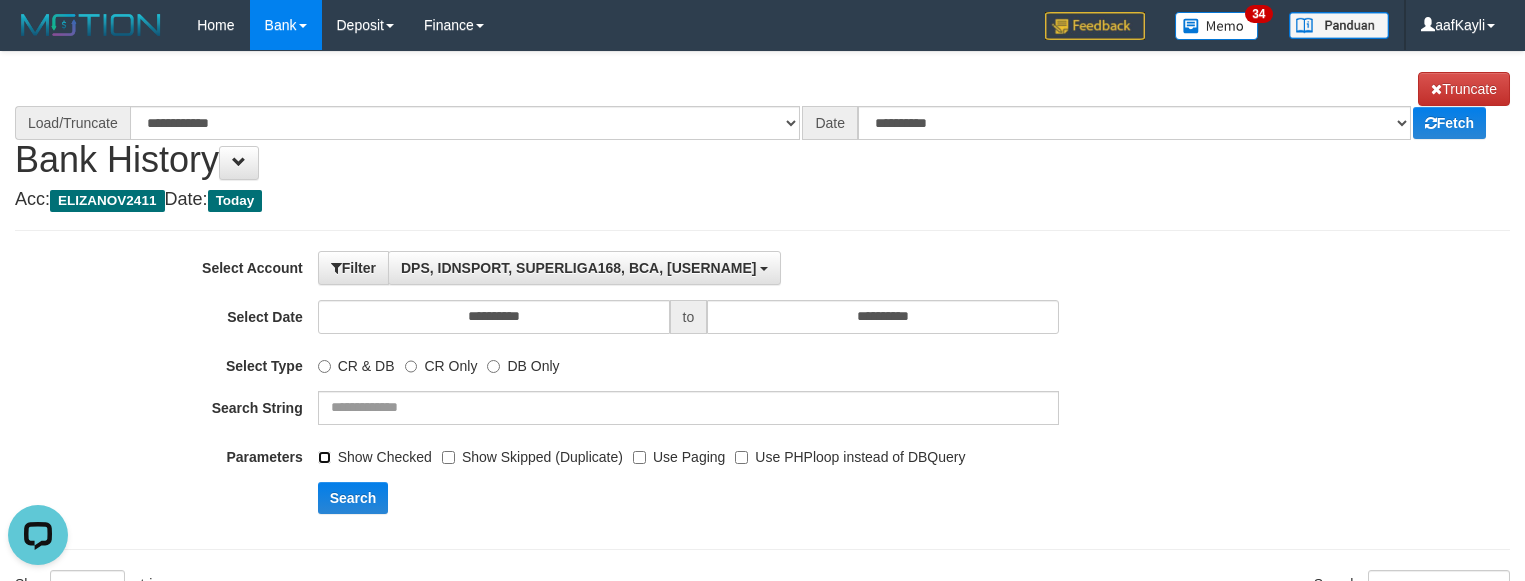scroll, scrollTop: 0, scrollLeft: 0, axis: both 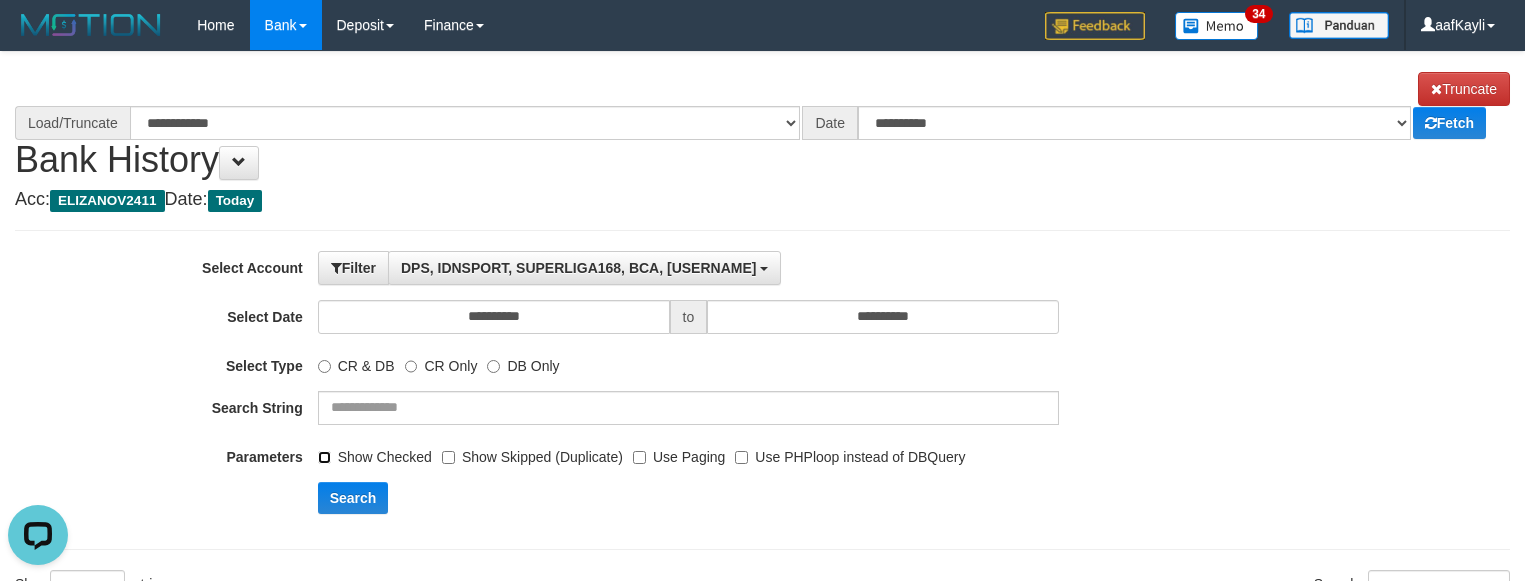 select on "****" 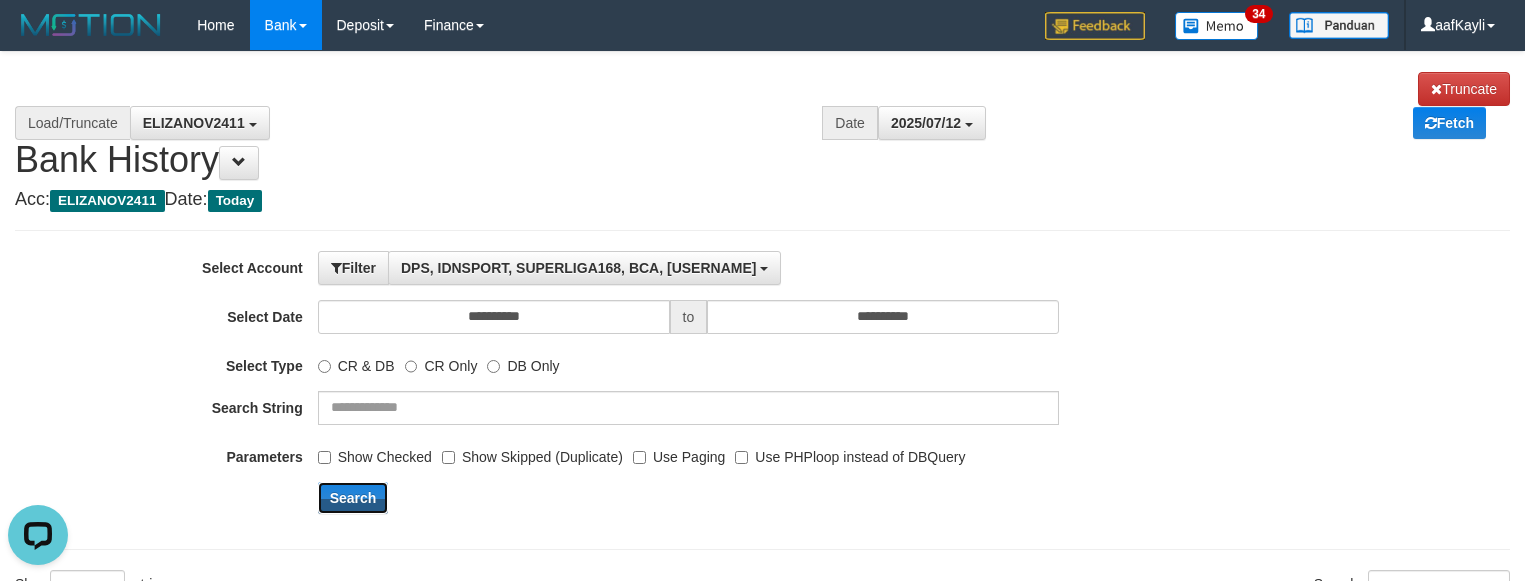 drag, startPoint x: 376, startPoint y: 492, endPoint x: 502, endPoint y: 441, distance: 135.93013 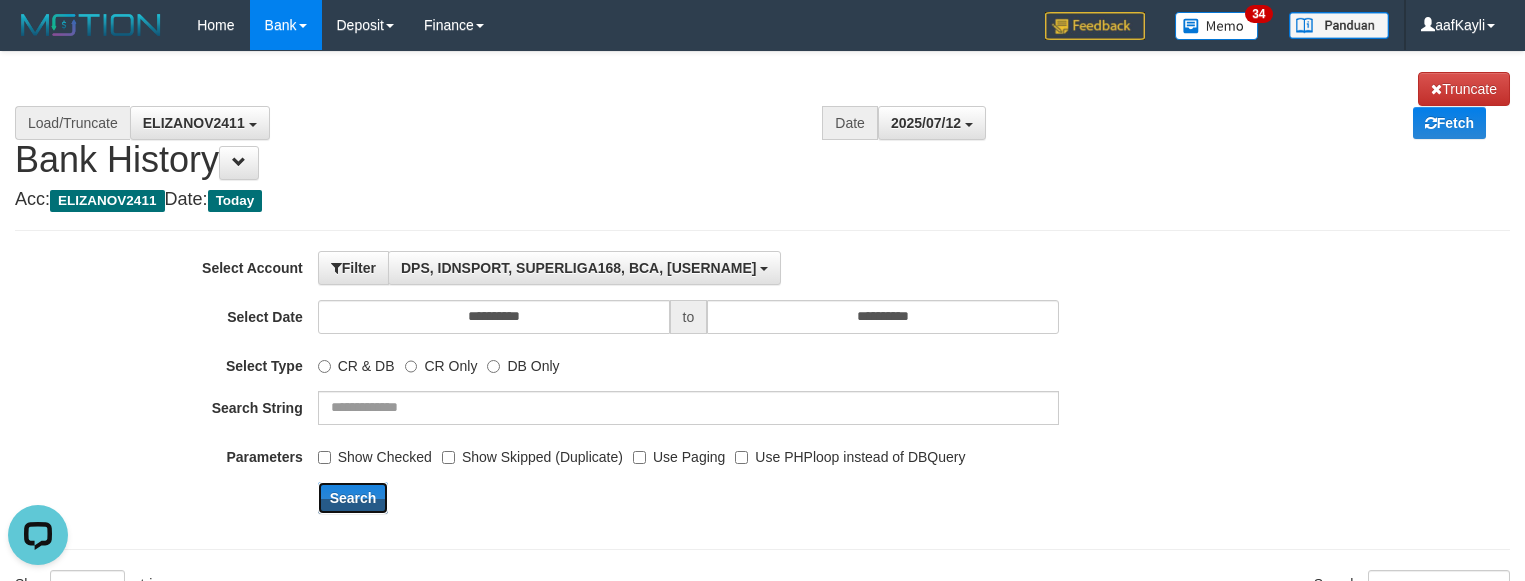 click on "Search" at bounding box center [353, 498] 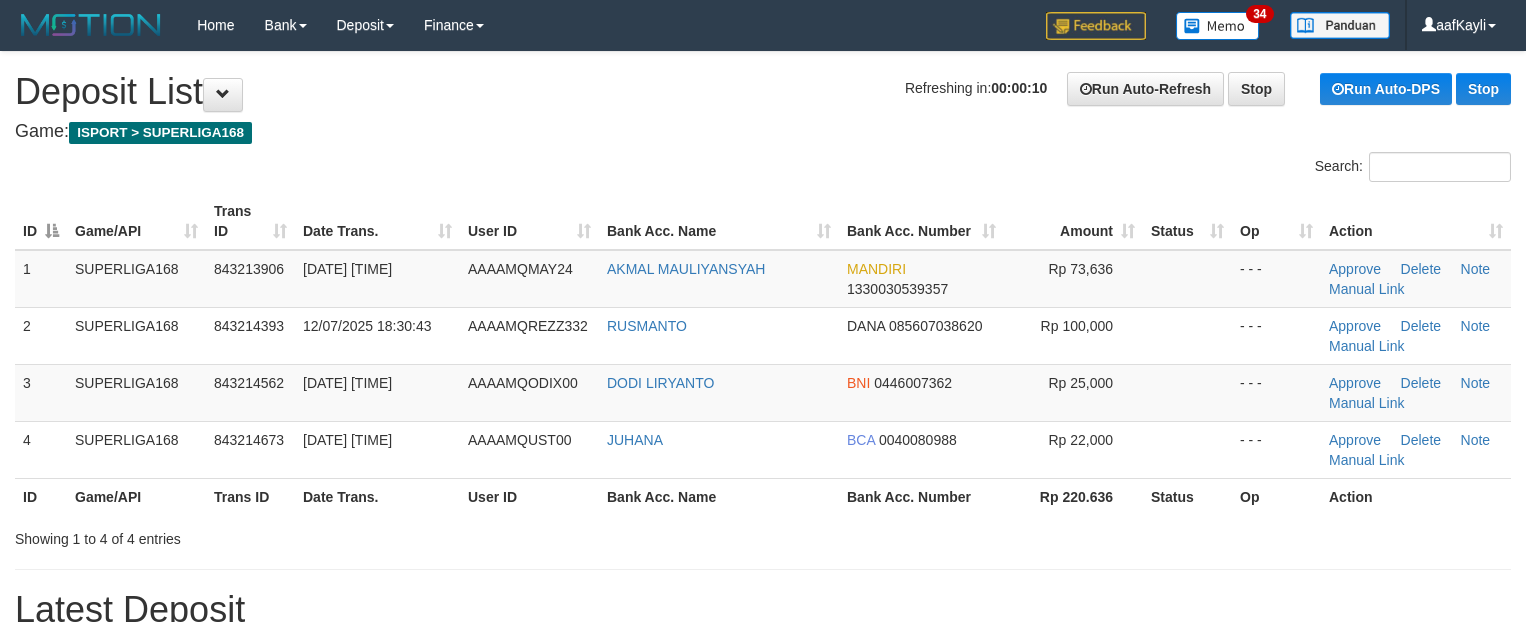 scroll, scrollTop: 0, scrollLeft: 0, axis: both 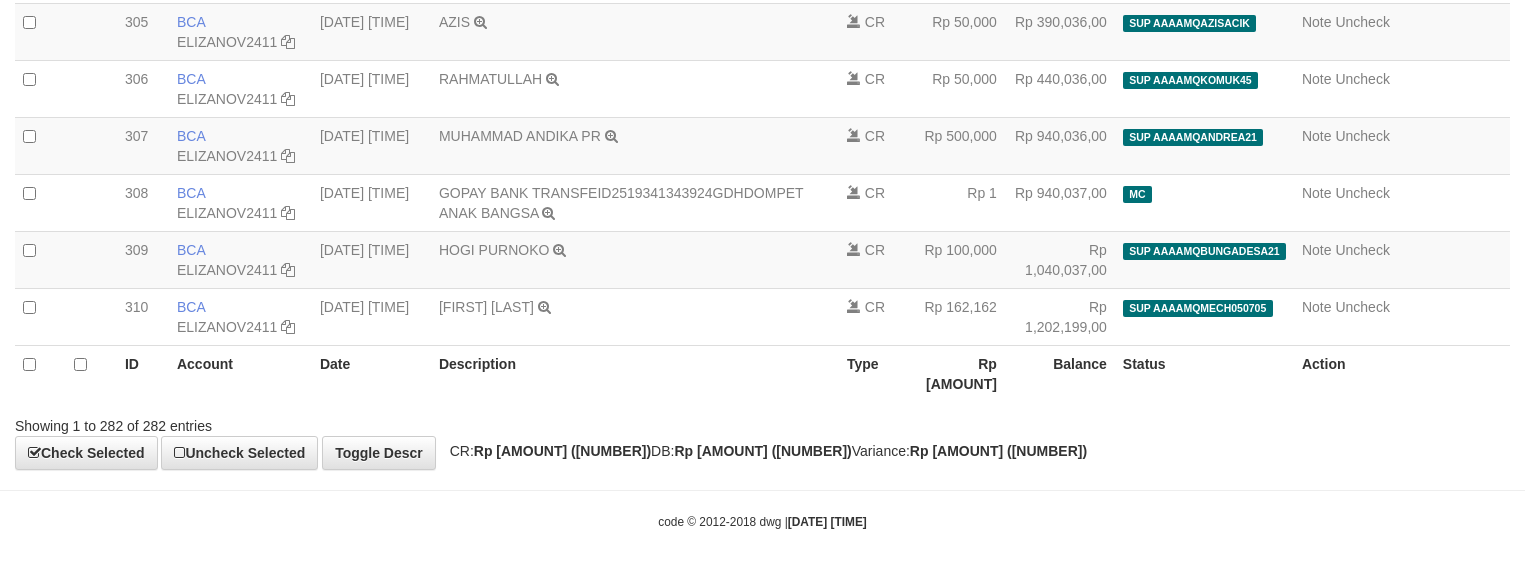 select on "****" 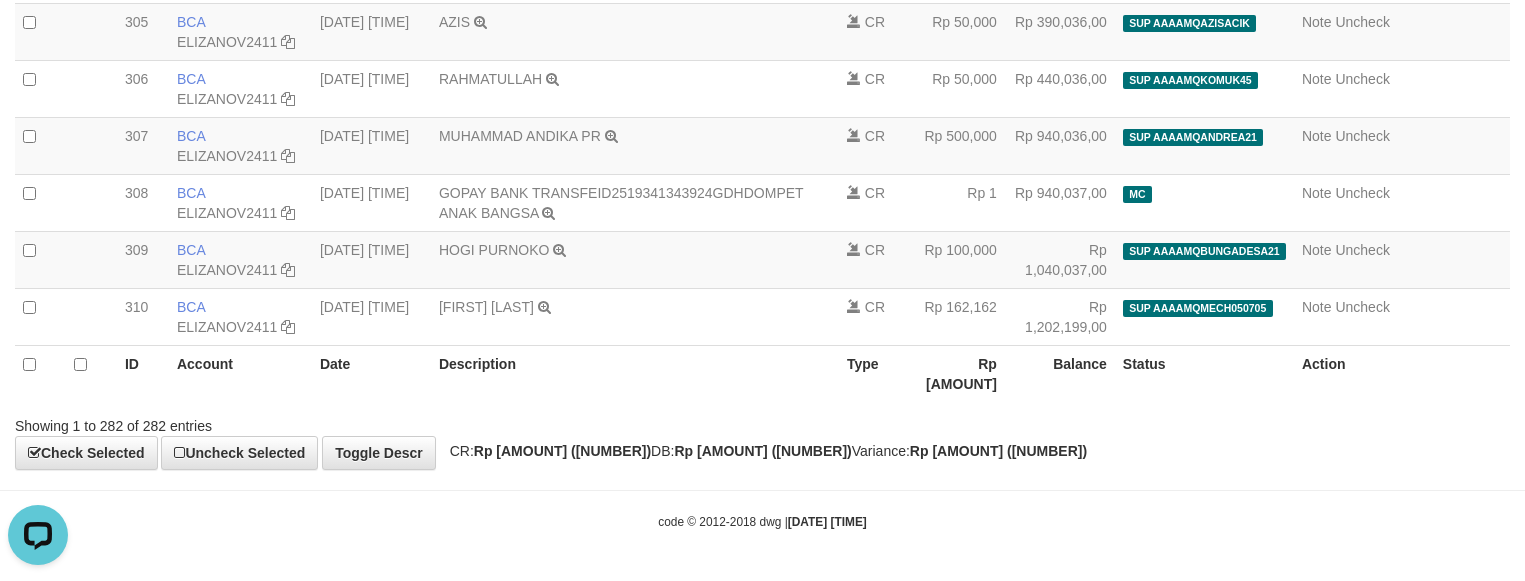 scroll, scrollTop: 0, scrollLeft: 0, axis: both 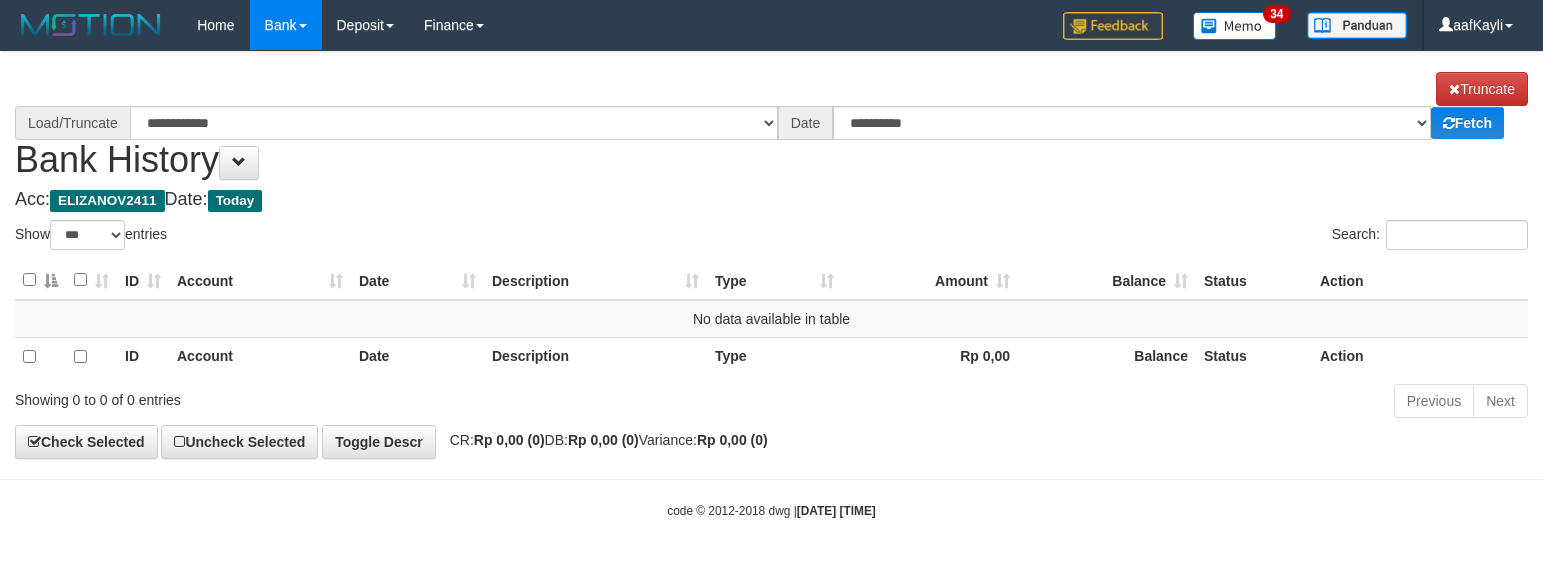 select on "***" 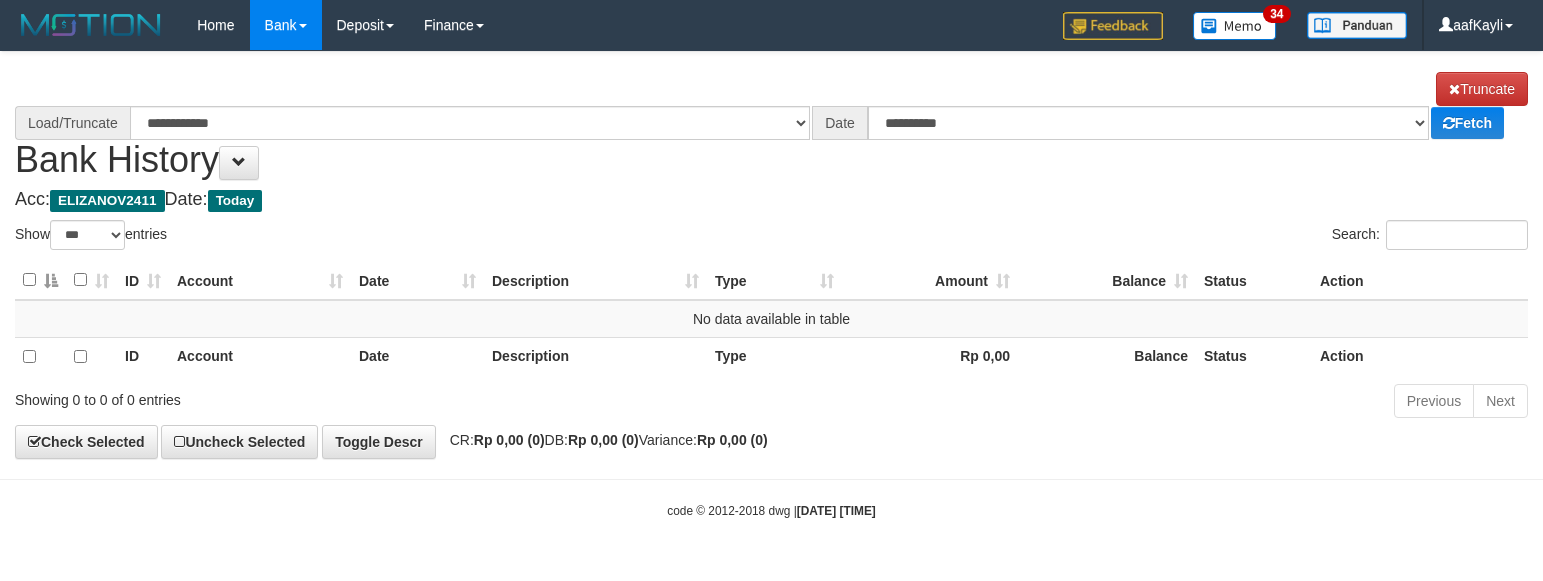 scroll, scrollTop: 0, scrollLeft: 0, axis: both 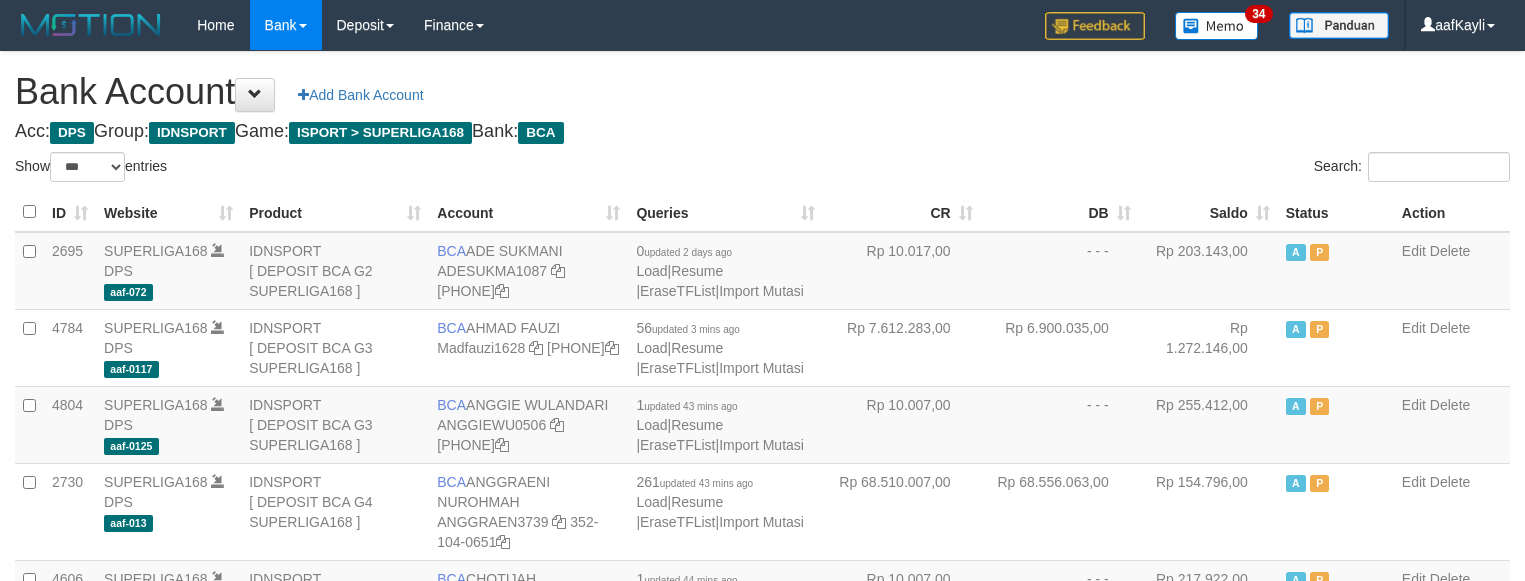 select on "***" 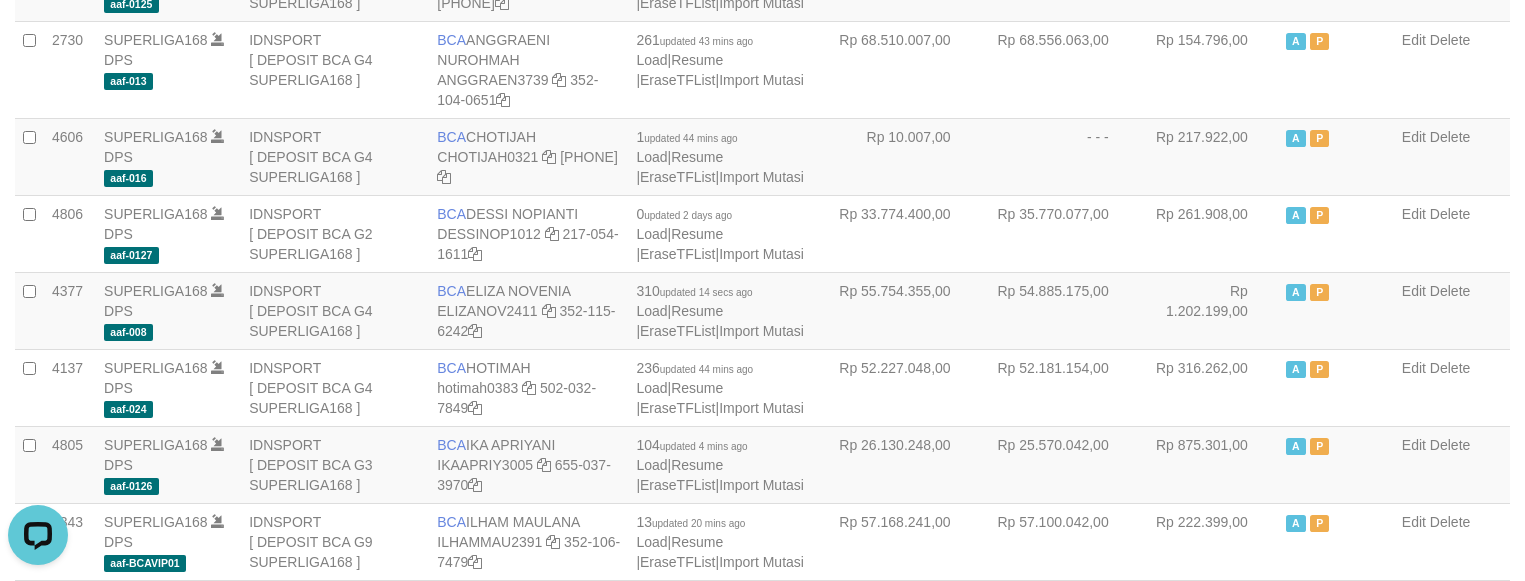 scroll, scrollTop: 0, scrollLeft: 0, axis: both 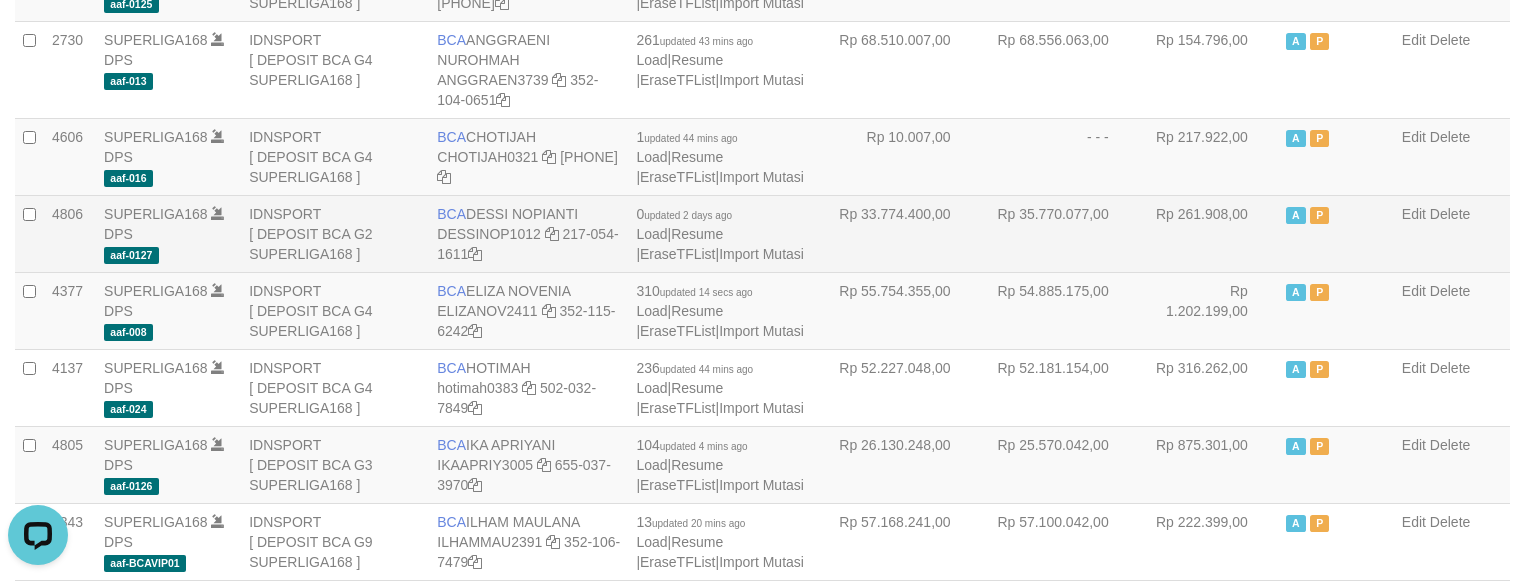click on "Rp 261.908,00" at bounding box center [1208, 233] 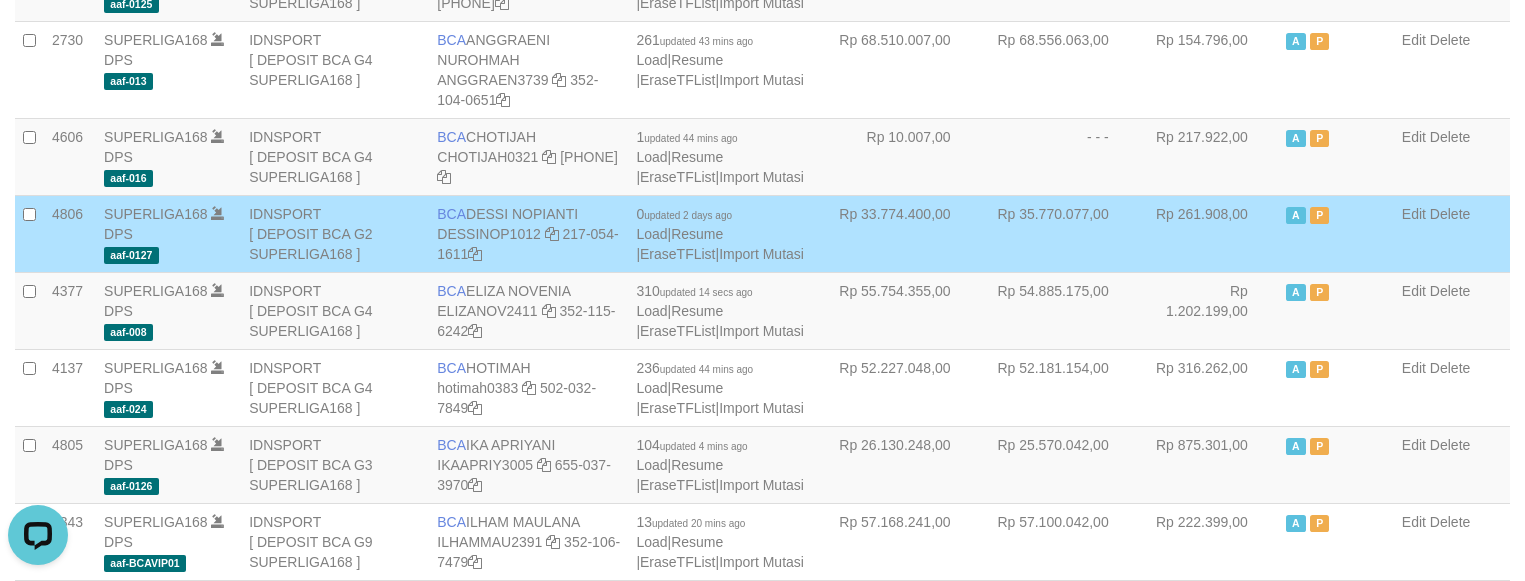 scroll, scrollTop: 1215, scrollLeft: 0, axis: vertical 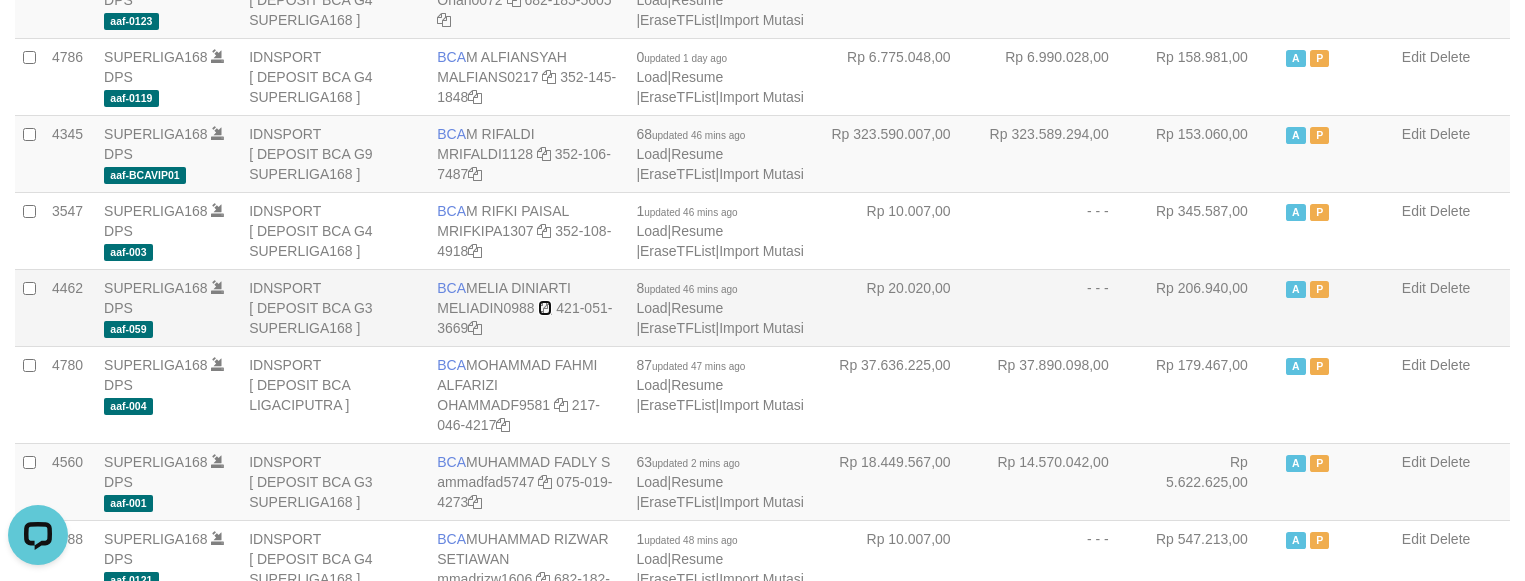 click at bounding box center [545, 308] 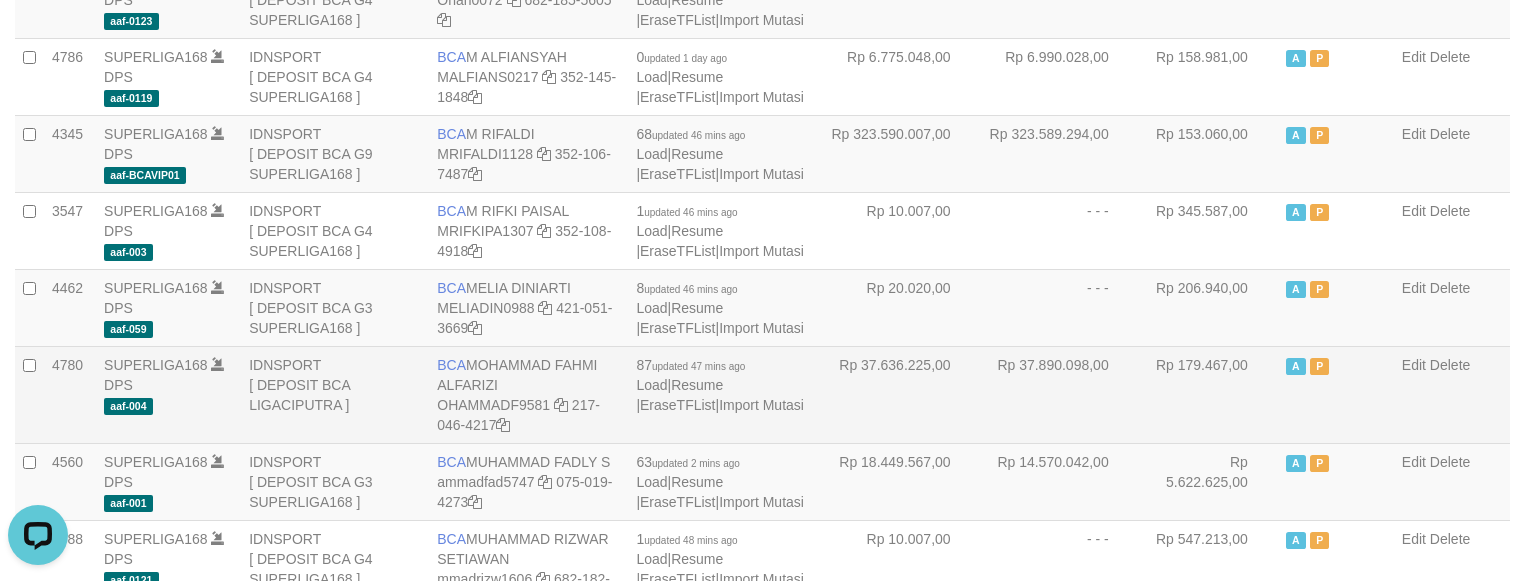 click on "A
P" at bounding box center (1336, 394) 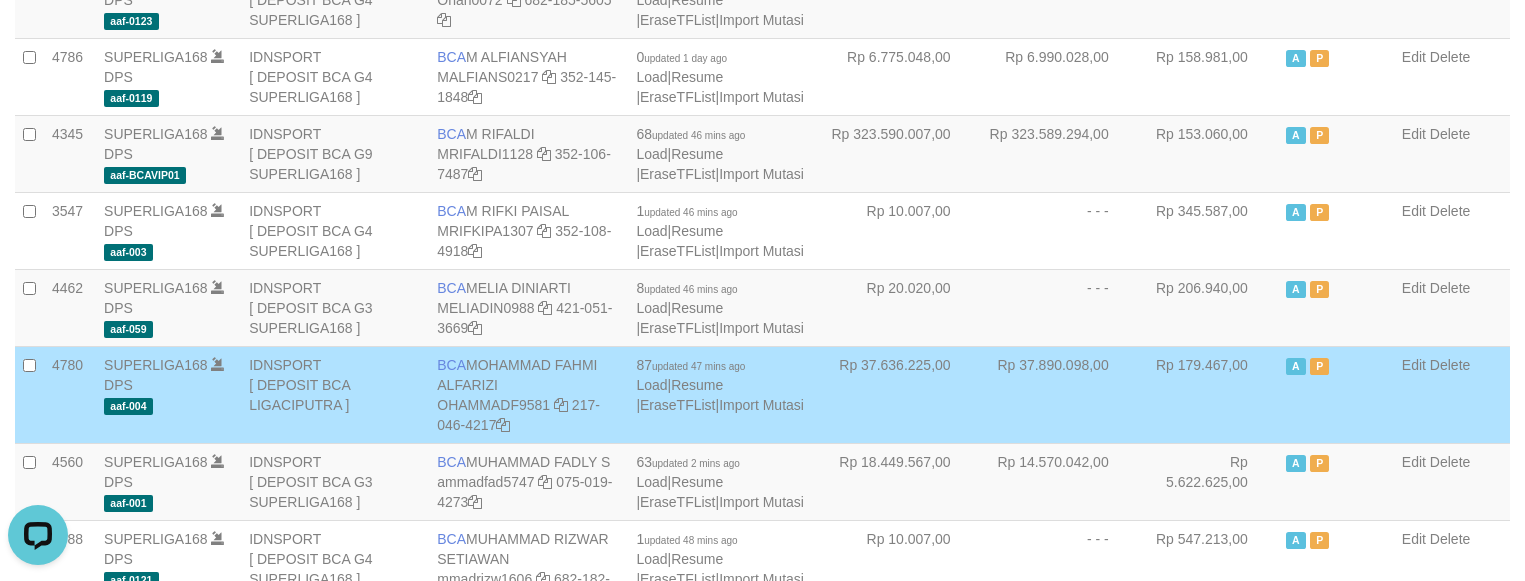 scroll, scrollTop: 597, scrollLeft: 0, axis: vertical 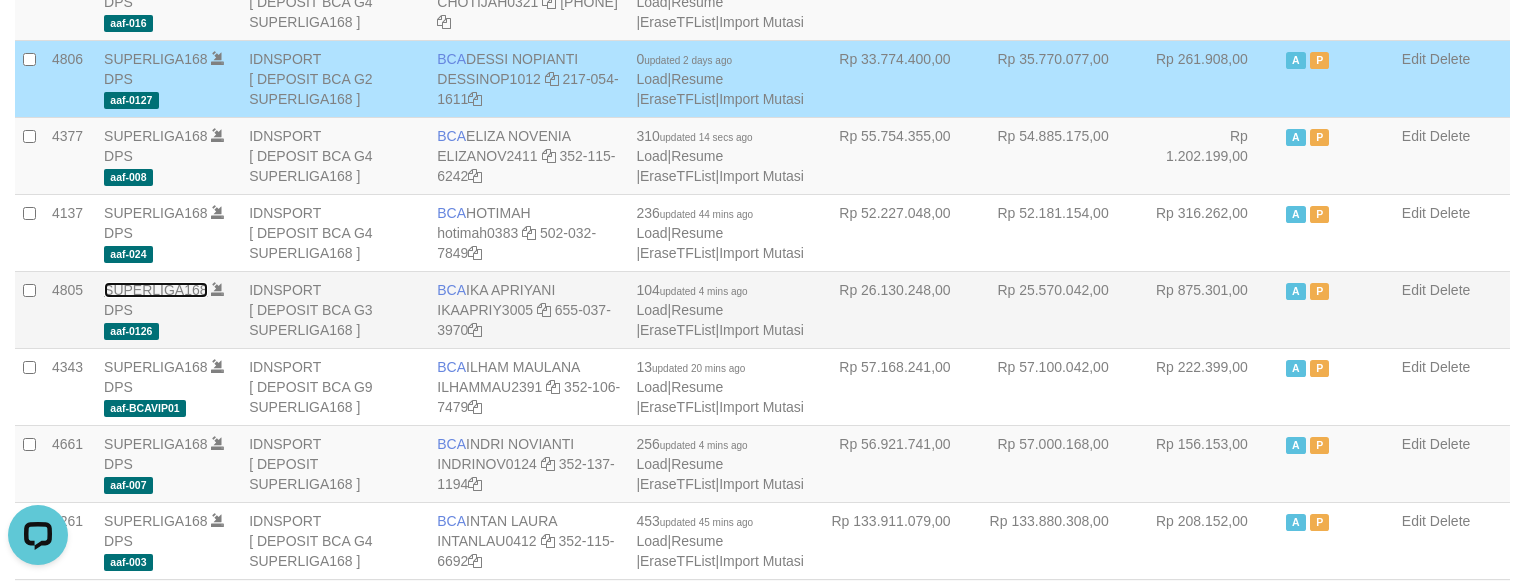 click on "SUPERLIGA168" at bounding box center (156, 290) 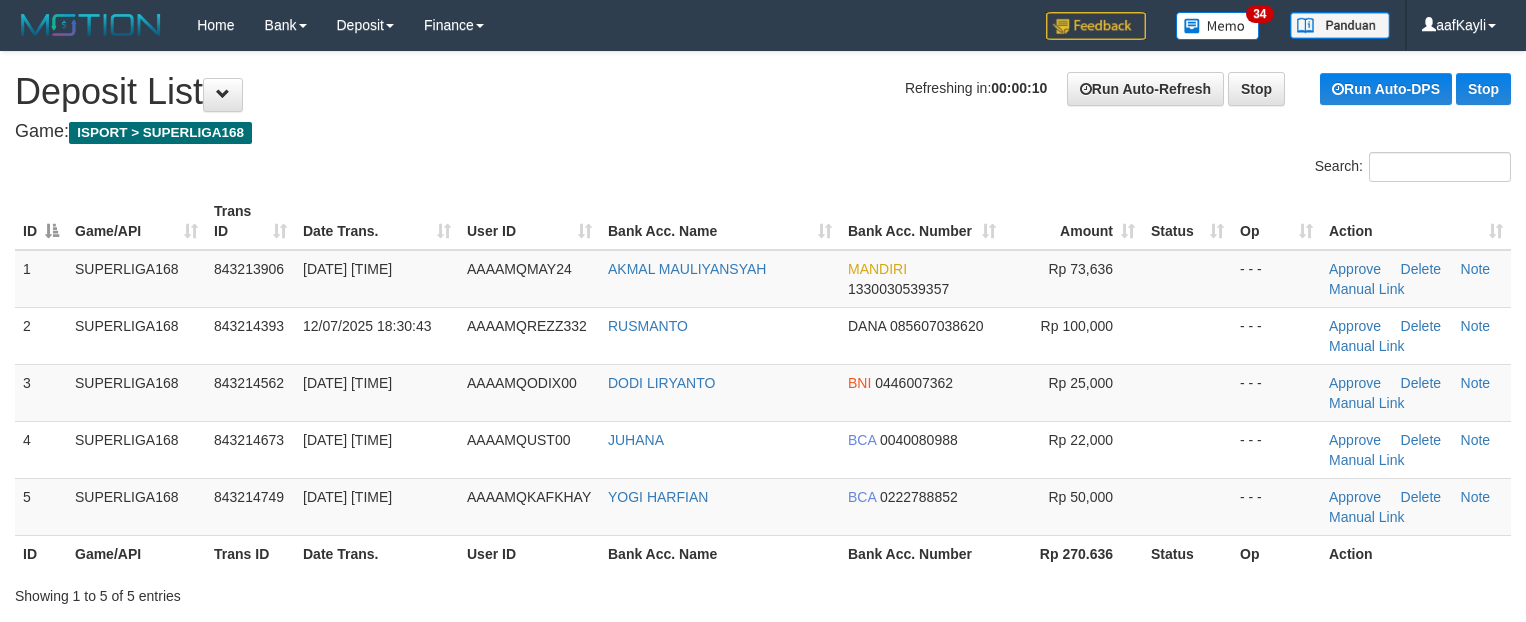 scroll, scrollTop: 0, scrollLeft: 0, axis: both 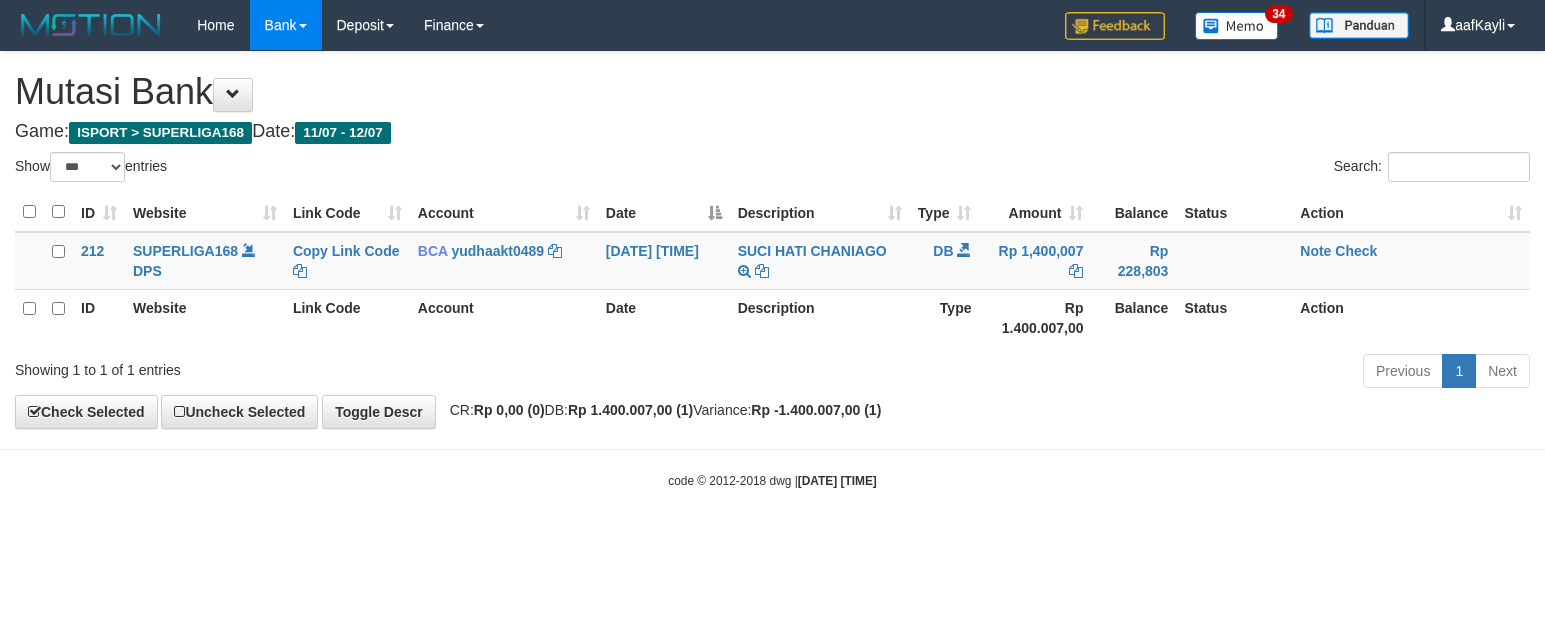 select on "***" 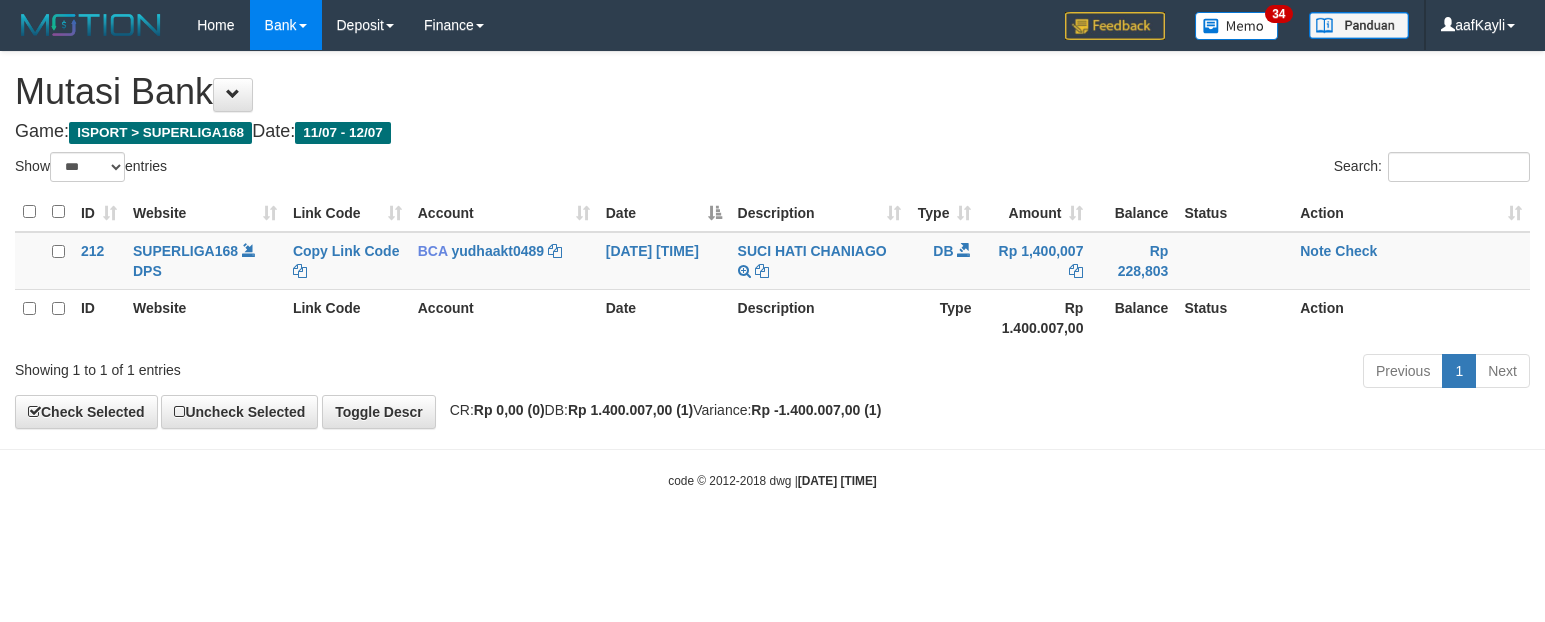 scroll, scrollTop: 0, scrollLeft: 0, axis: both 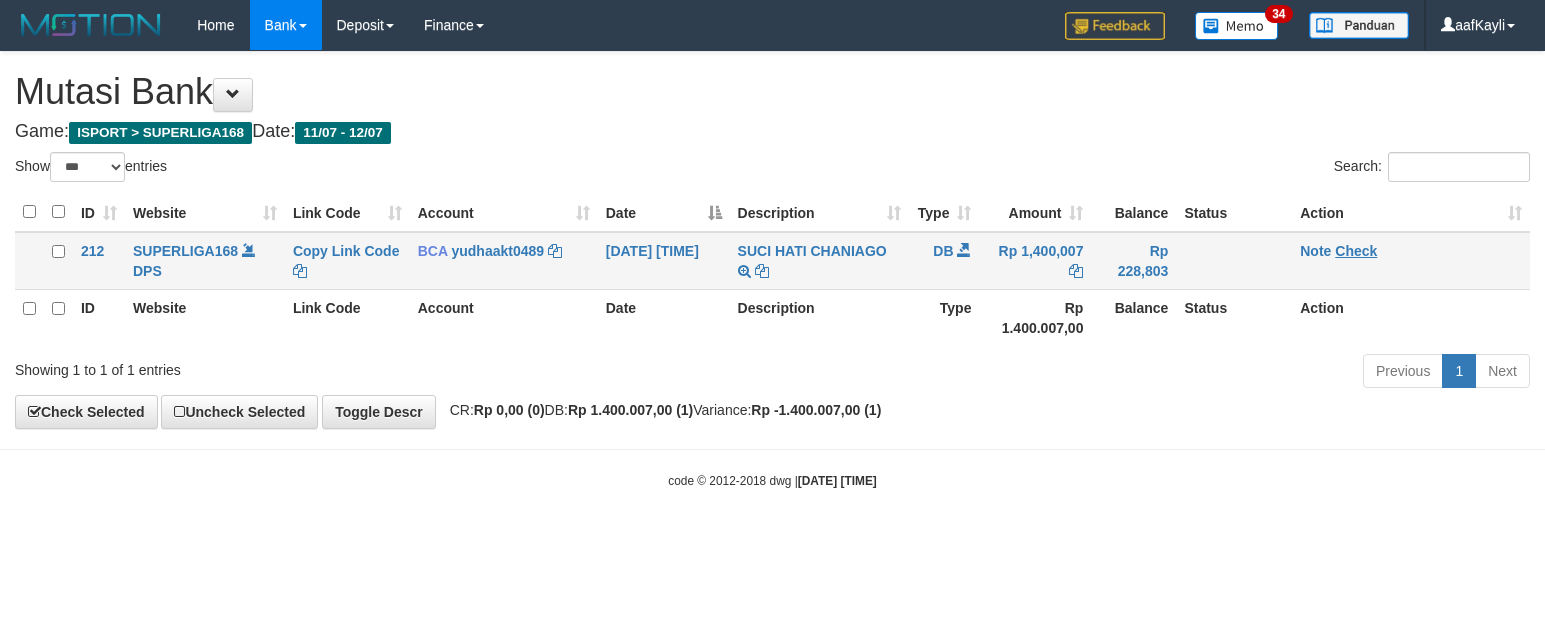 click on "Note
Check" at bounding box center [1411, 261] 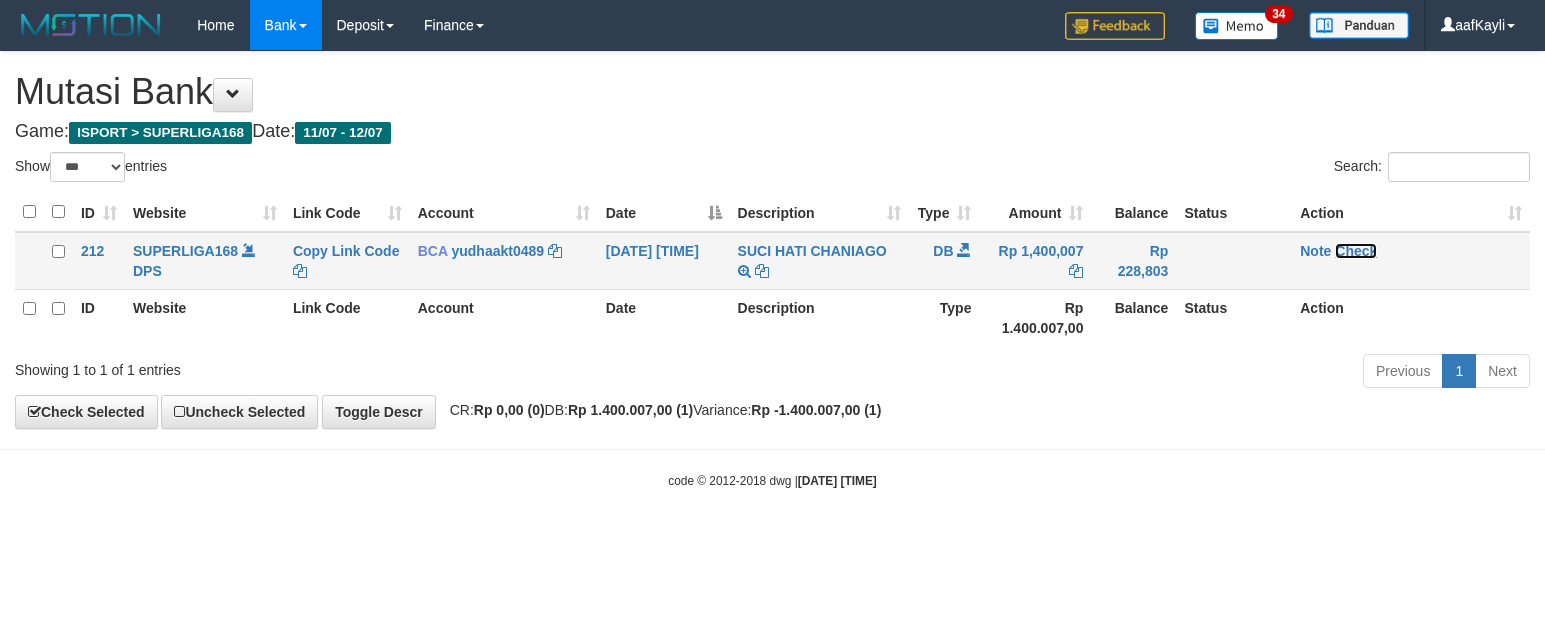 click on "Check" at bounding box center [1356, 251] 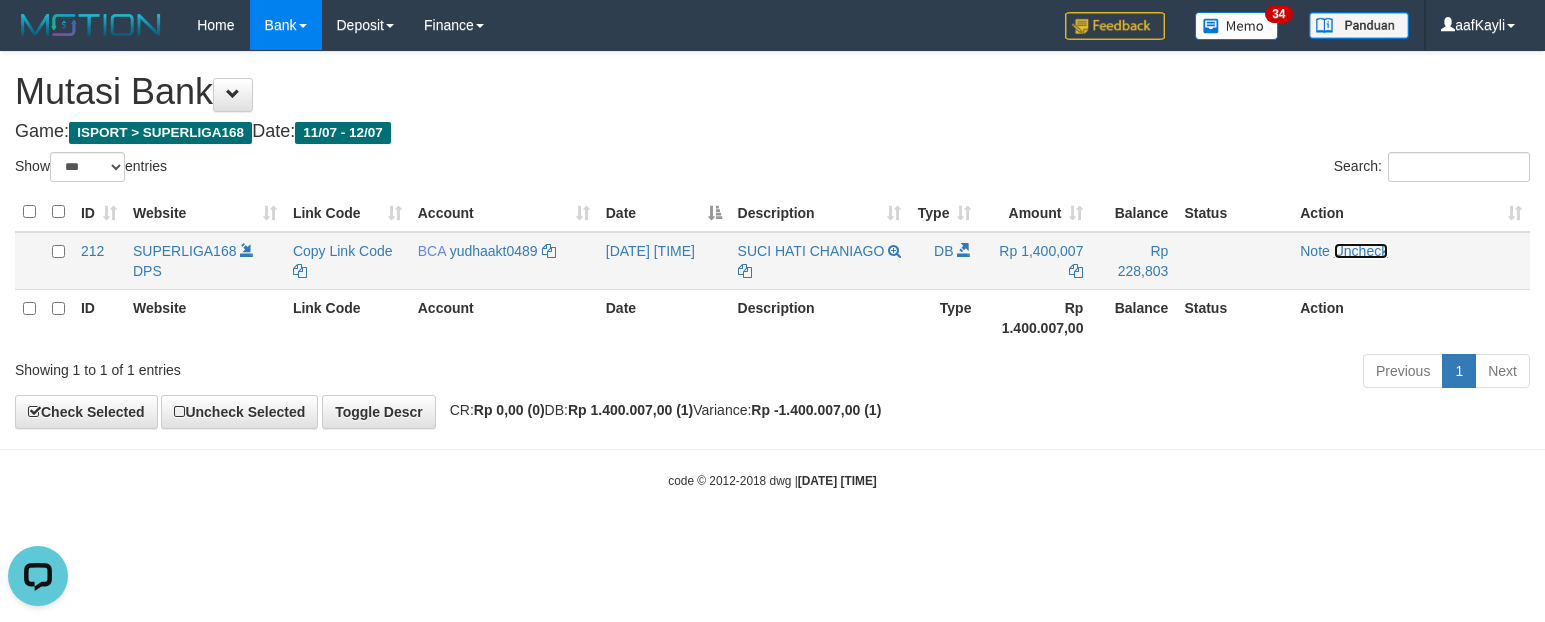 scroll, scrollTop: 0, scrollLeft: 0, axis: both 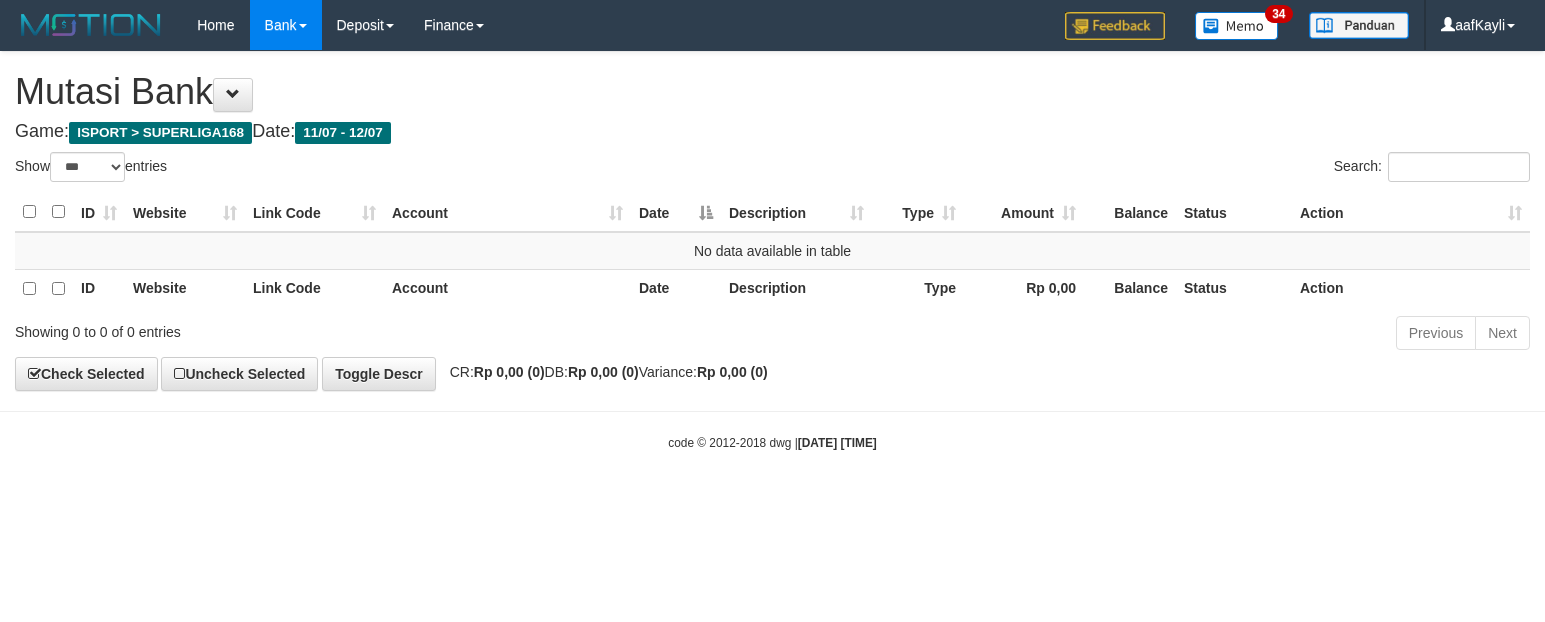 select on "***" 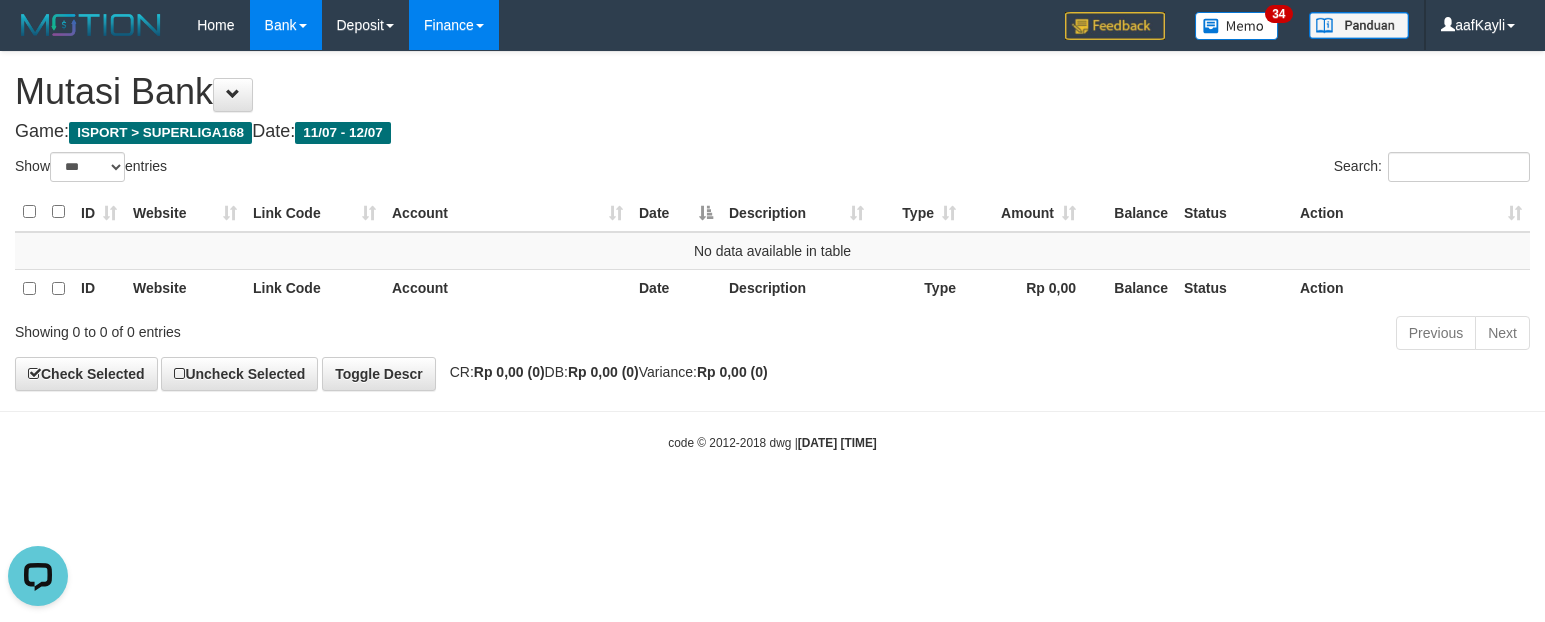 scroll, scrollTop: 0, scrollLeft: 0, axis: both 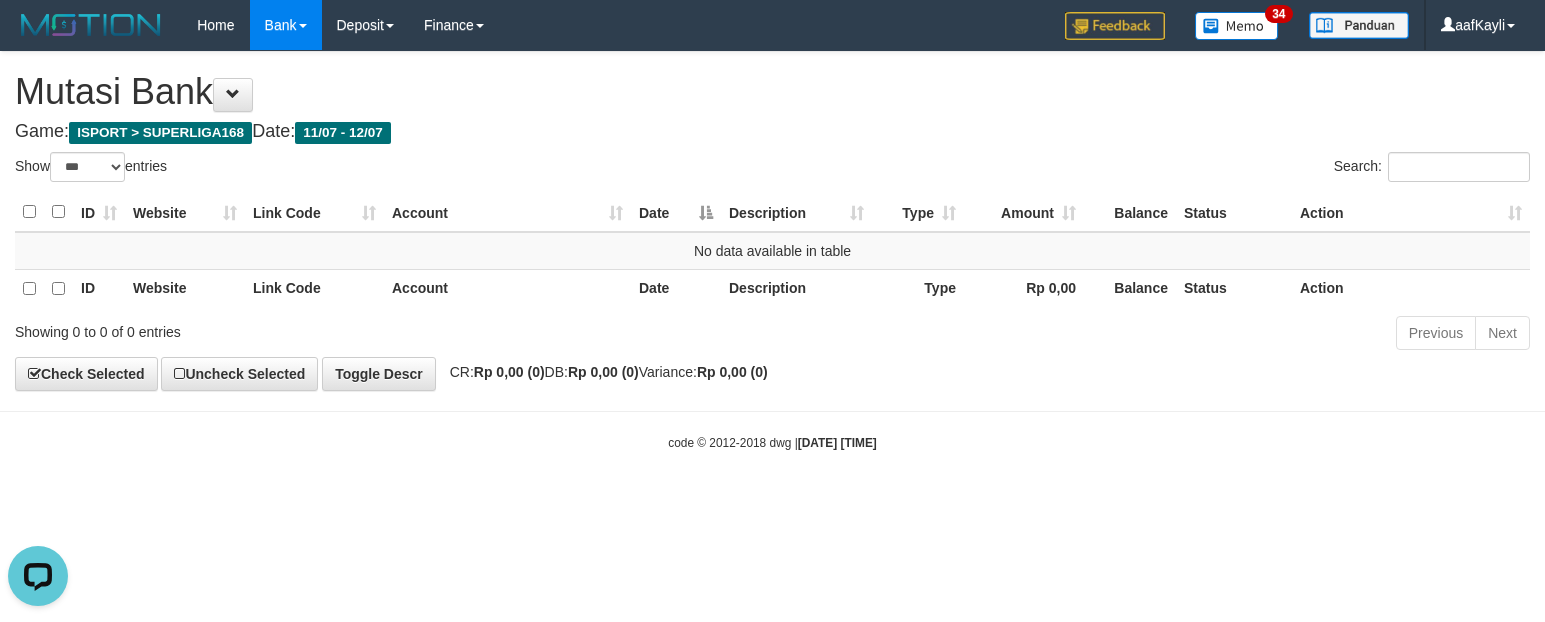 click on "Toggle navigation
Home
Bank
Account List
Load
By Website
Group
[ISPORT]													SUPERLIGA168
By Load Group (DPS)
34" at bounding box center [772, 251] 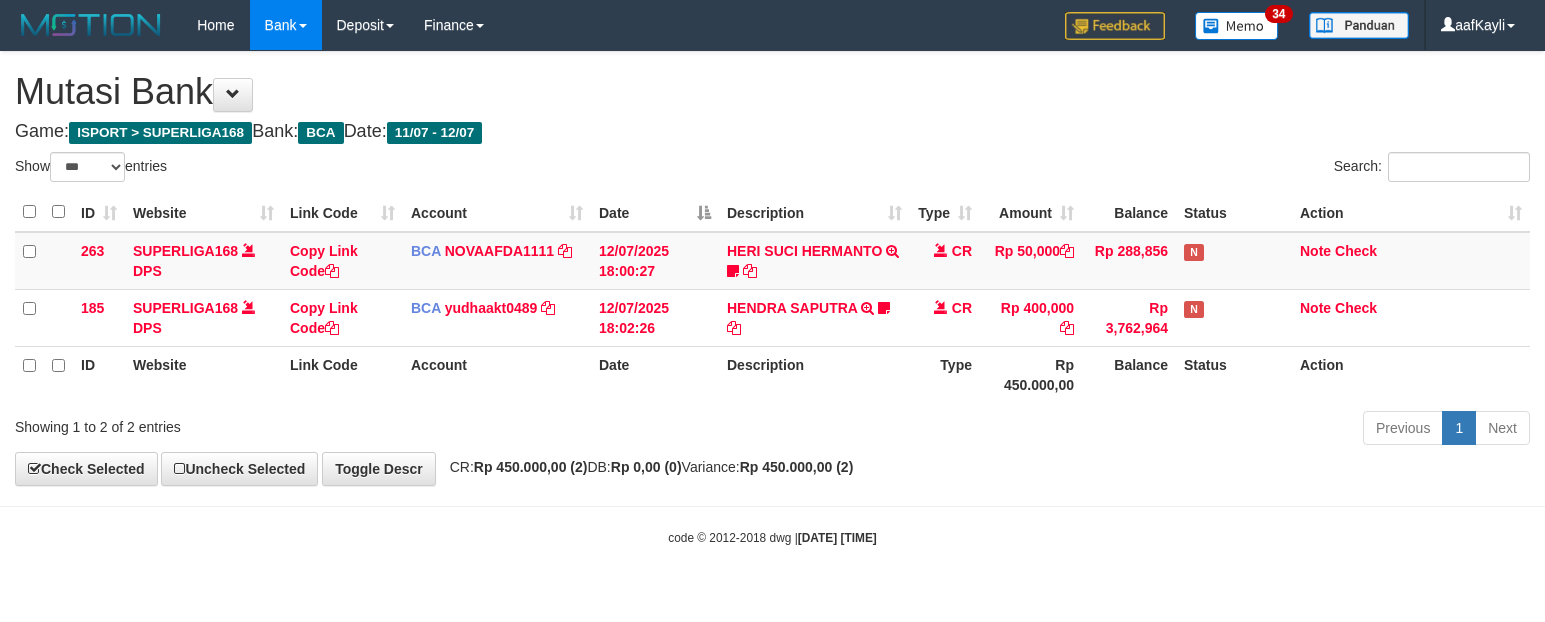 select on "***" 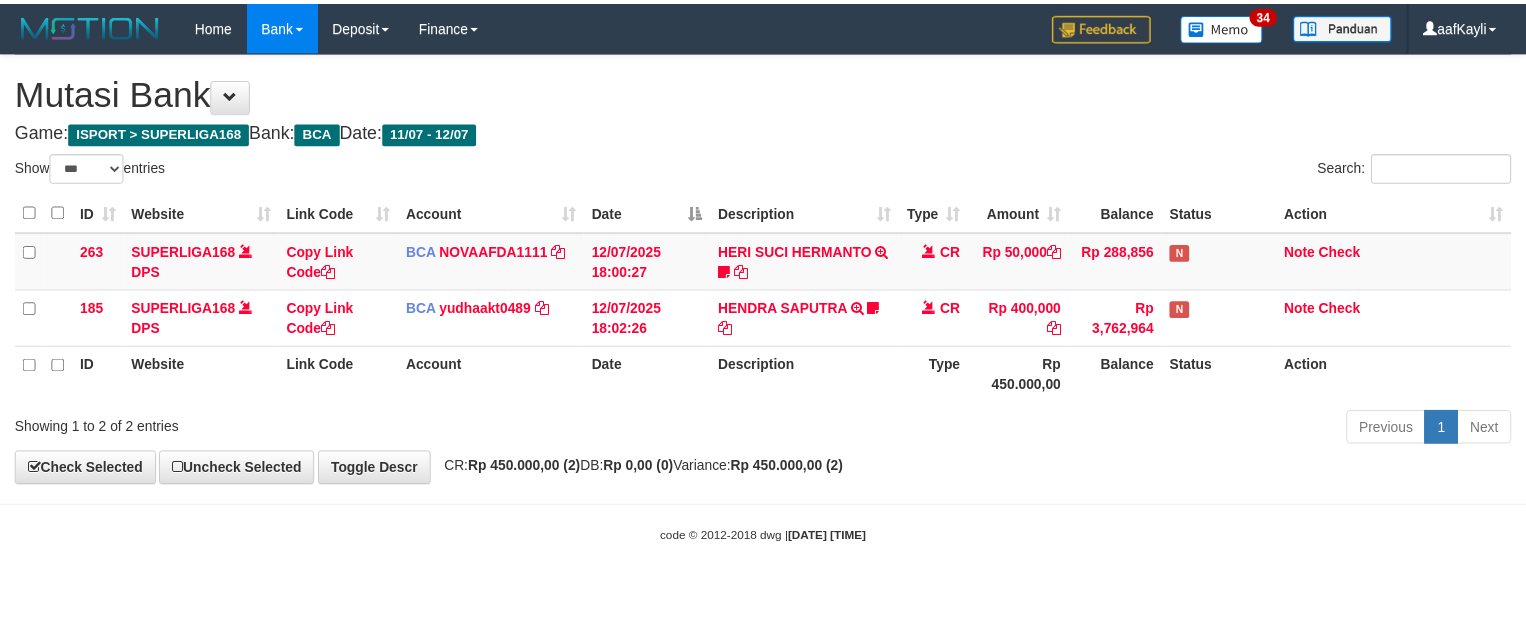 scroll, scrollTop: 0, scrollLeft: 0, axis: both 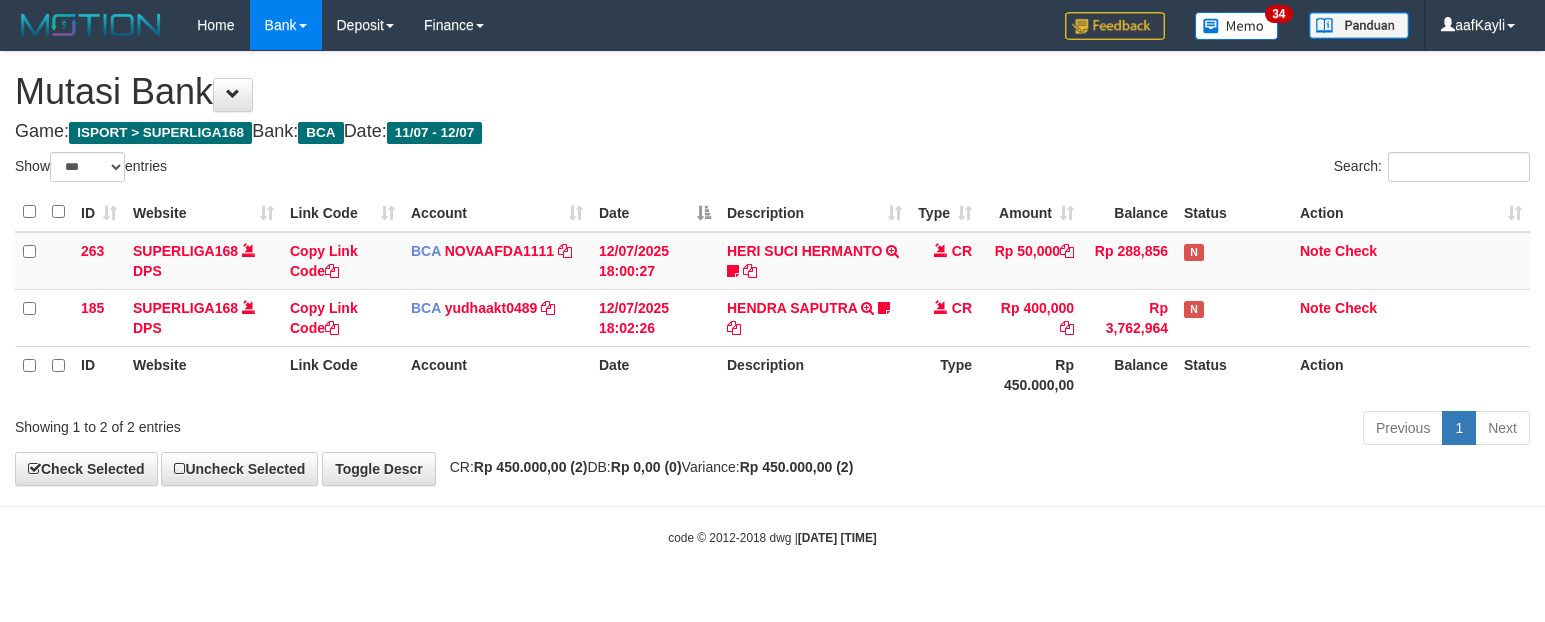 click at bounding box center [772, 506] 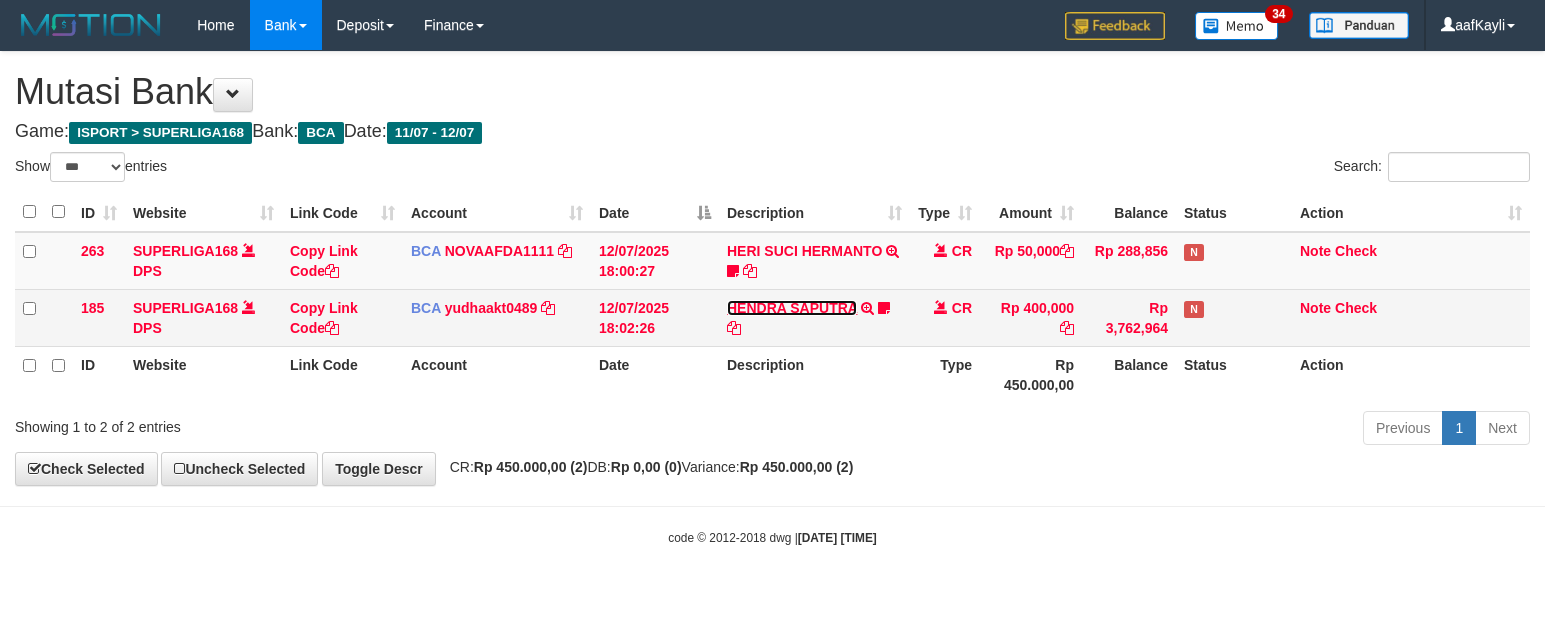 click on "HENDRA SAPUTRA" at bounding box center (792, 308) 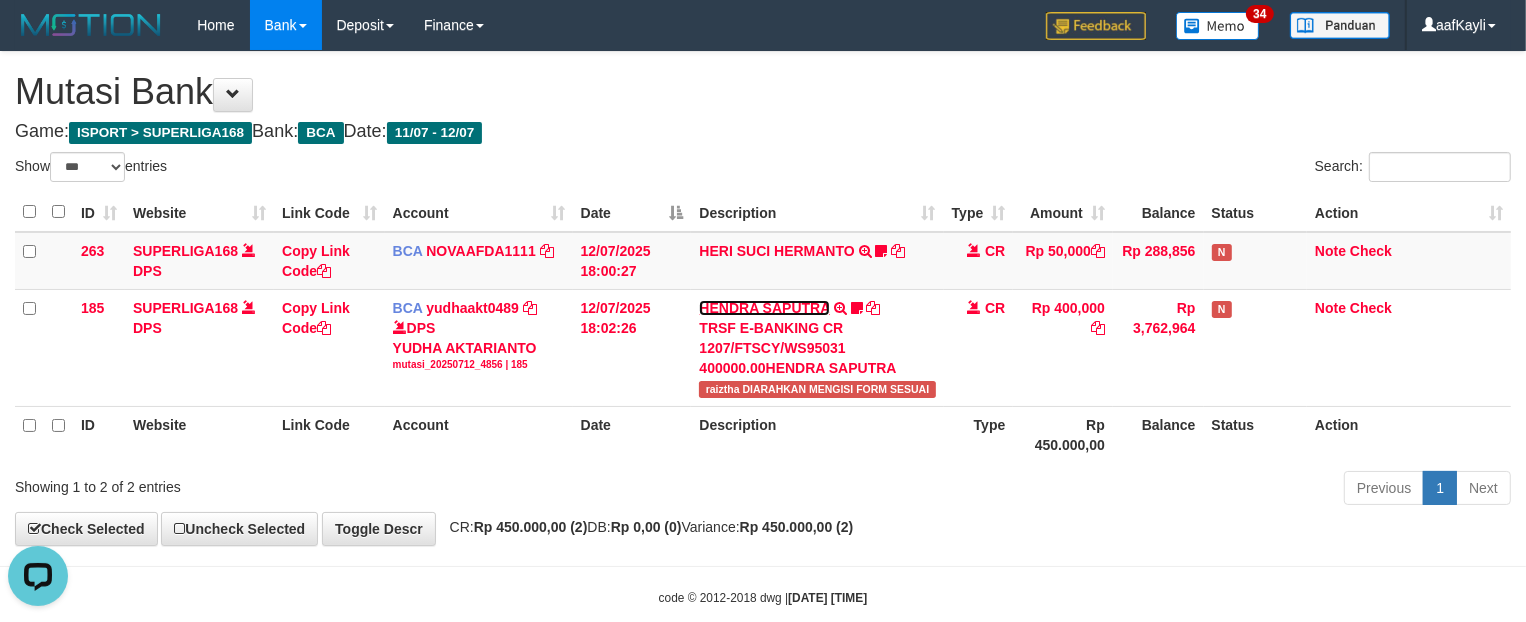 scroll, scrollTop: 0, scrollLeft: 0, axis: both 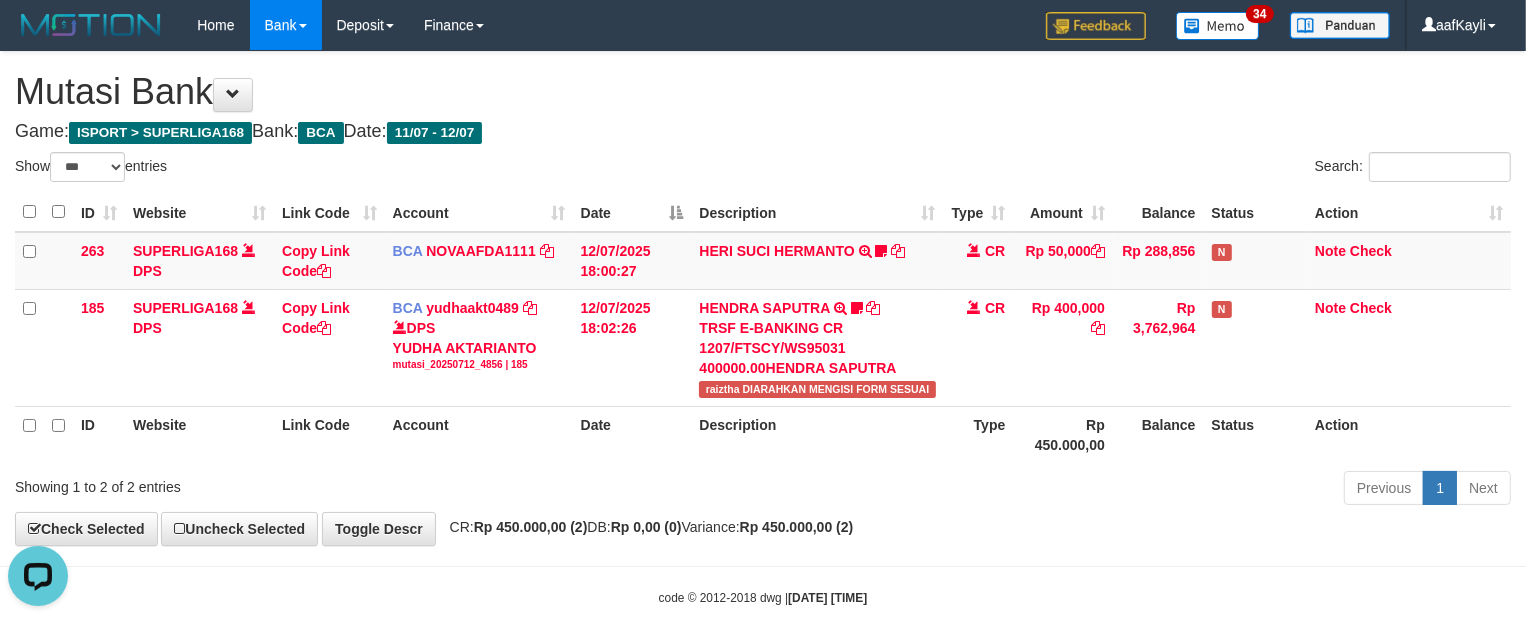 click on "Previous 1 Next" at bounding box center [1081, 490] 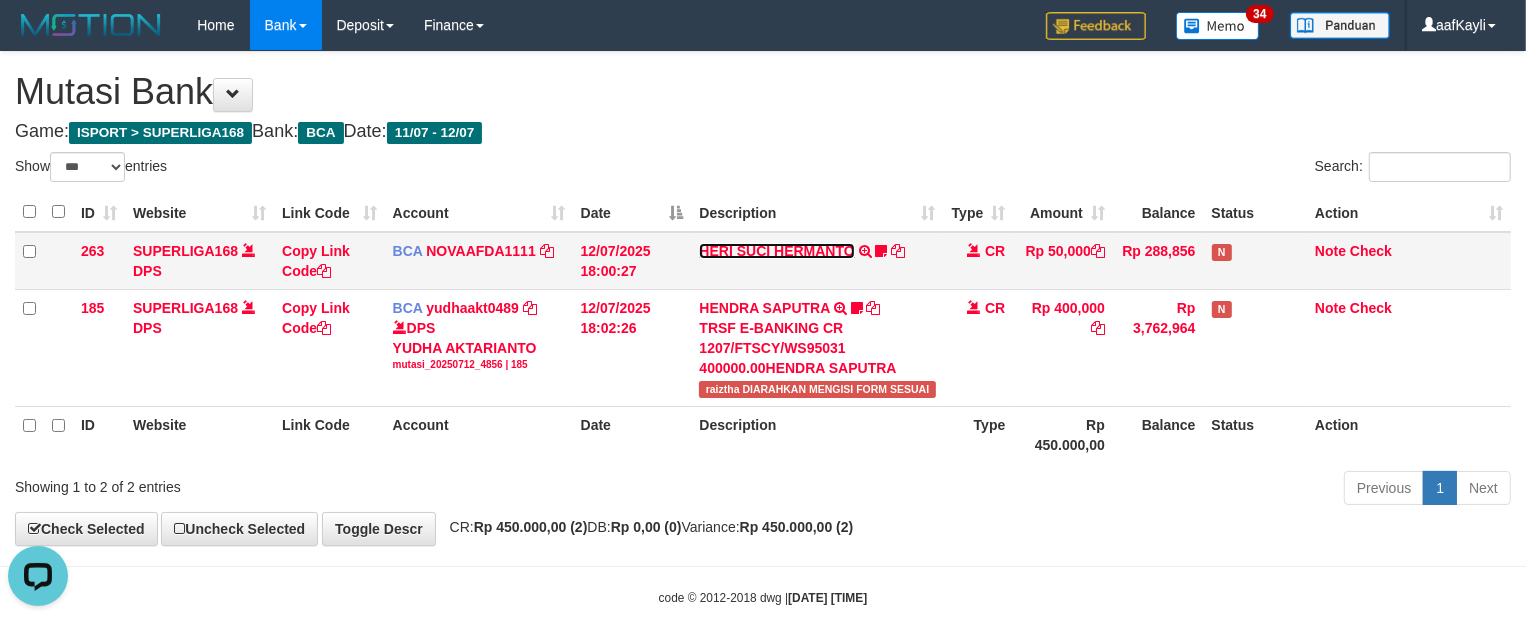 click on "HERI SUCI HERMANTO" at bounding box center [776, 251] 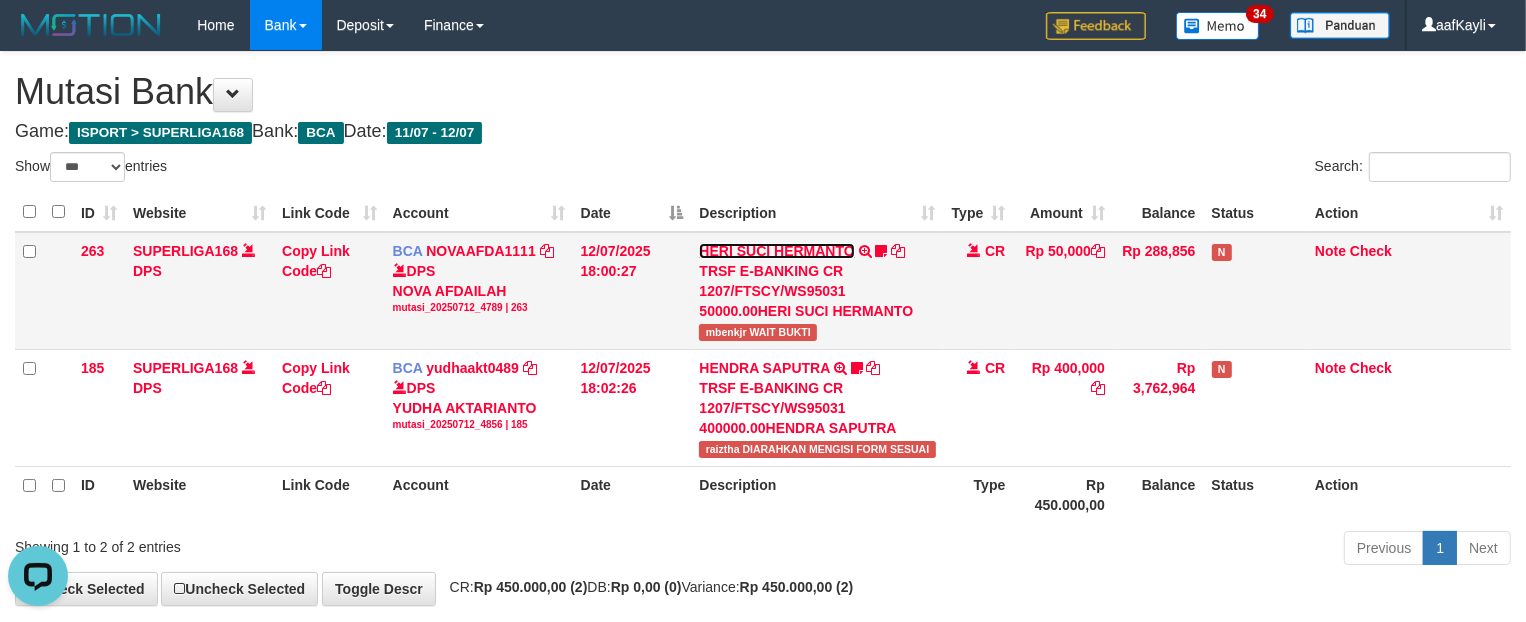 click on "HERI SUCI HERMANTO" at bounding box center [776, 251] 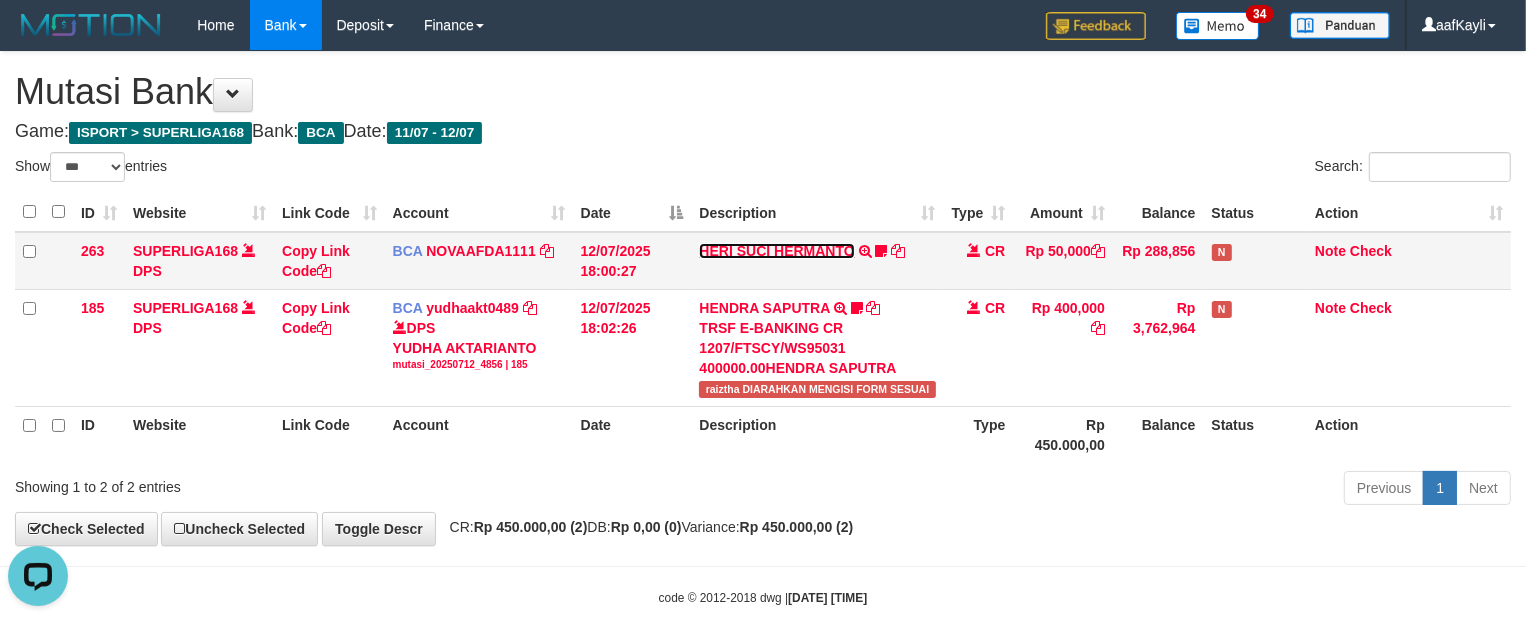 click on "HERI SUCI HERMANTO" at bounding box center [776, 251] 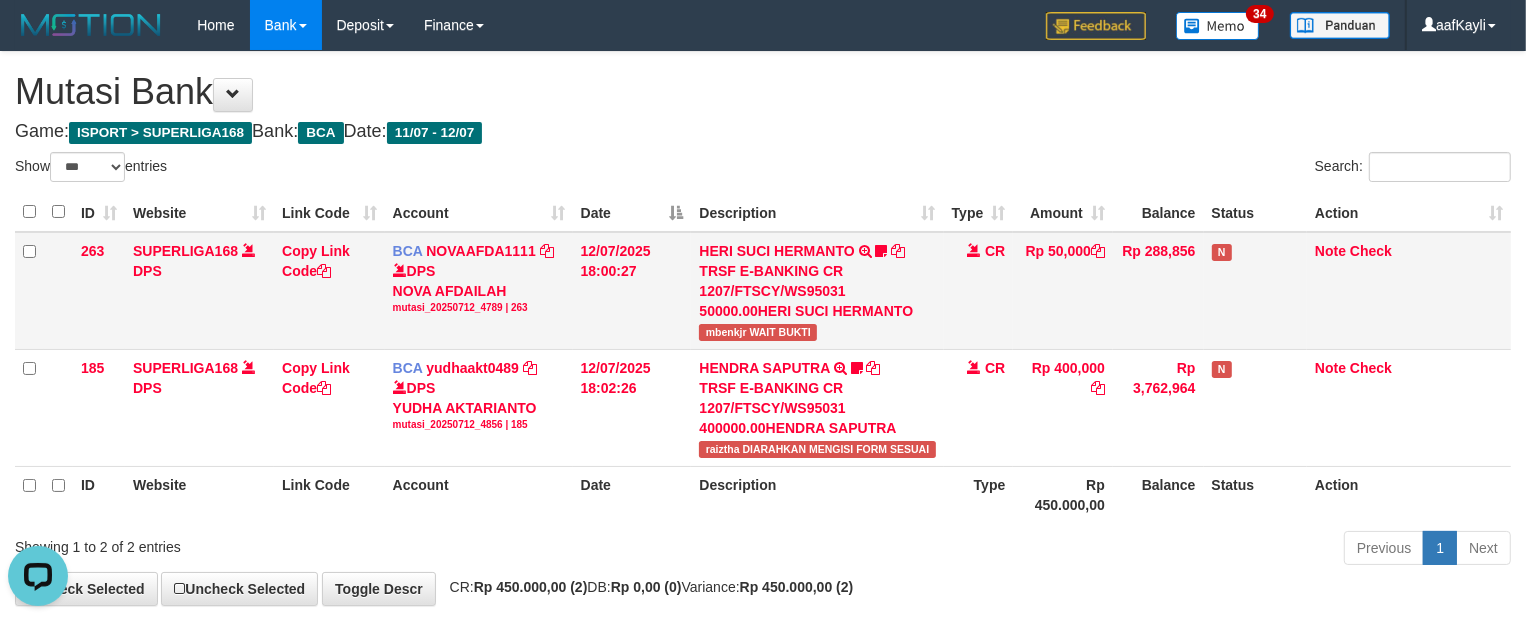 click on "mbenkjr WAIT BUKTI" at bounding box center (758, 332) 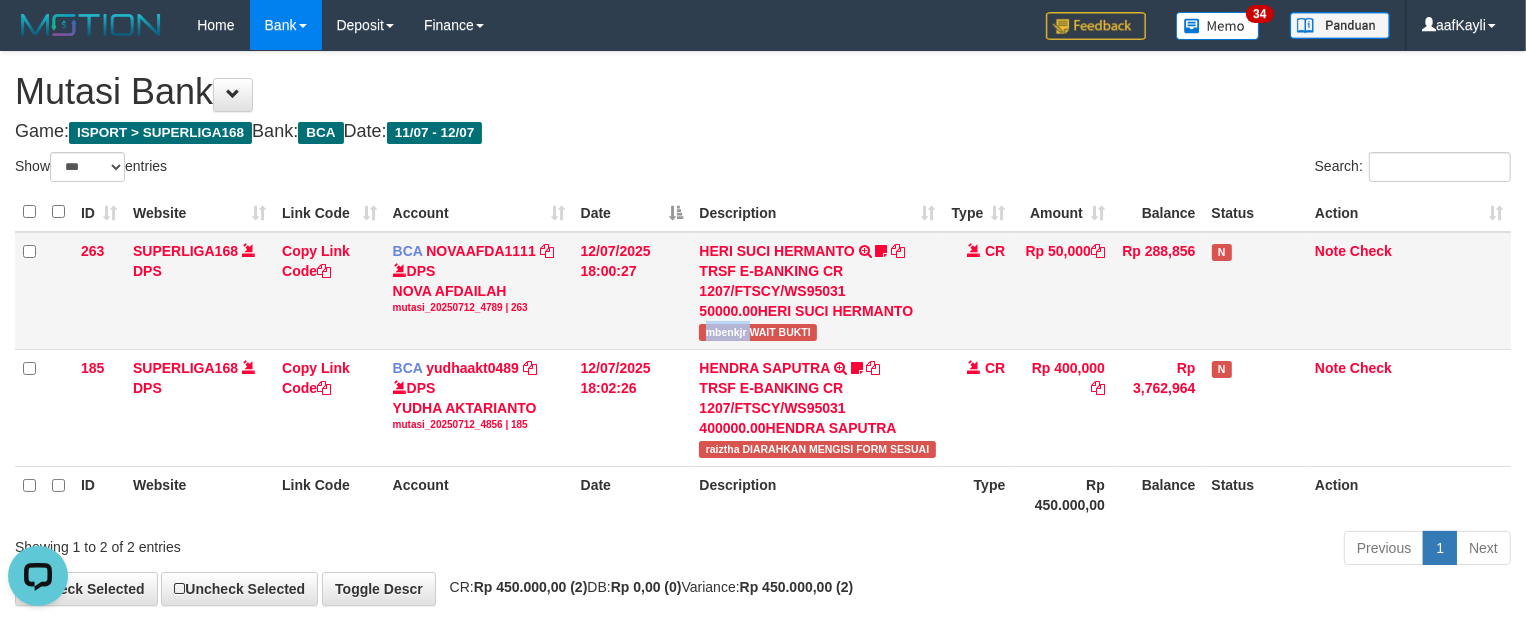 click on "mbenkjr WAIT BUKTI" at bounding box center (758, 332) 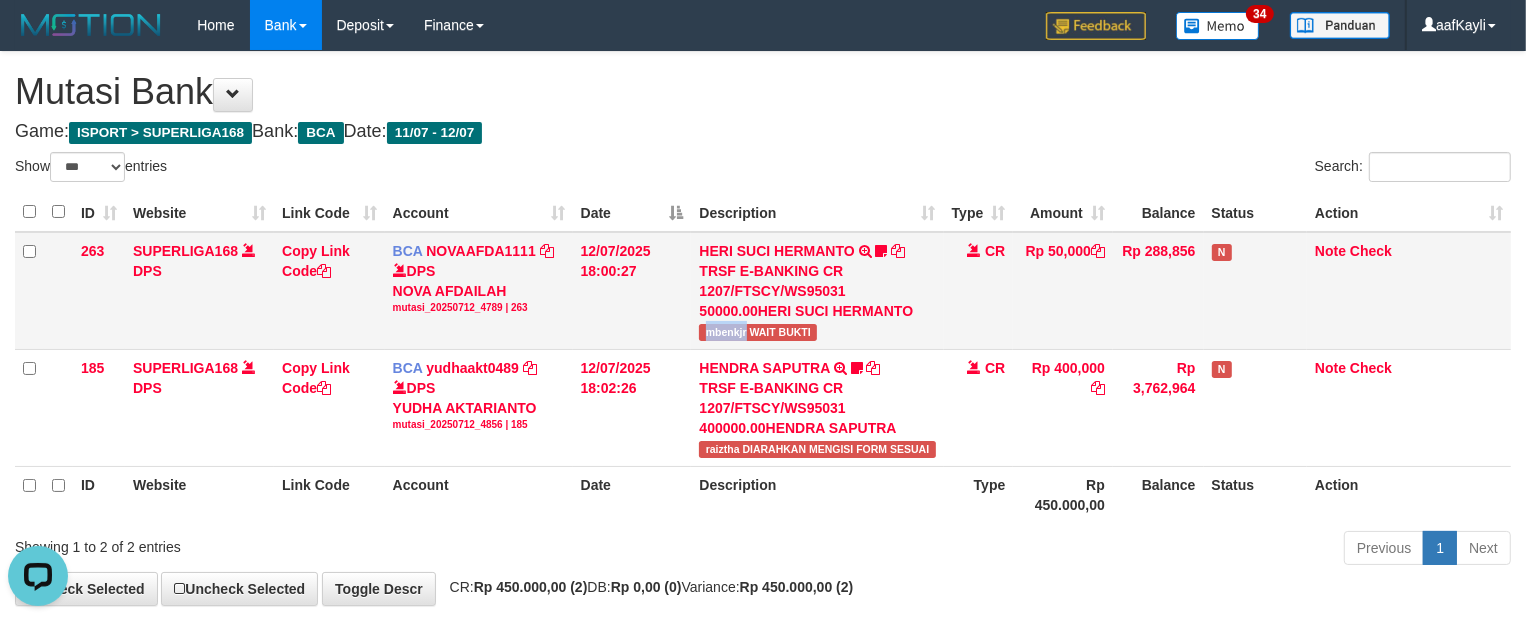 copy on "mbenkjr" 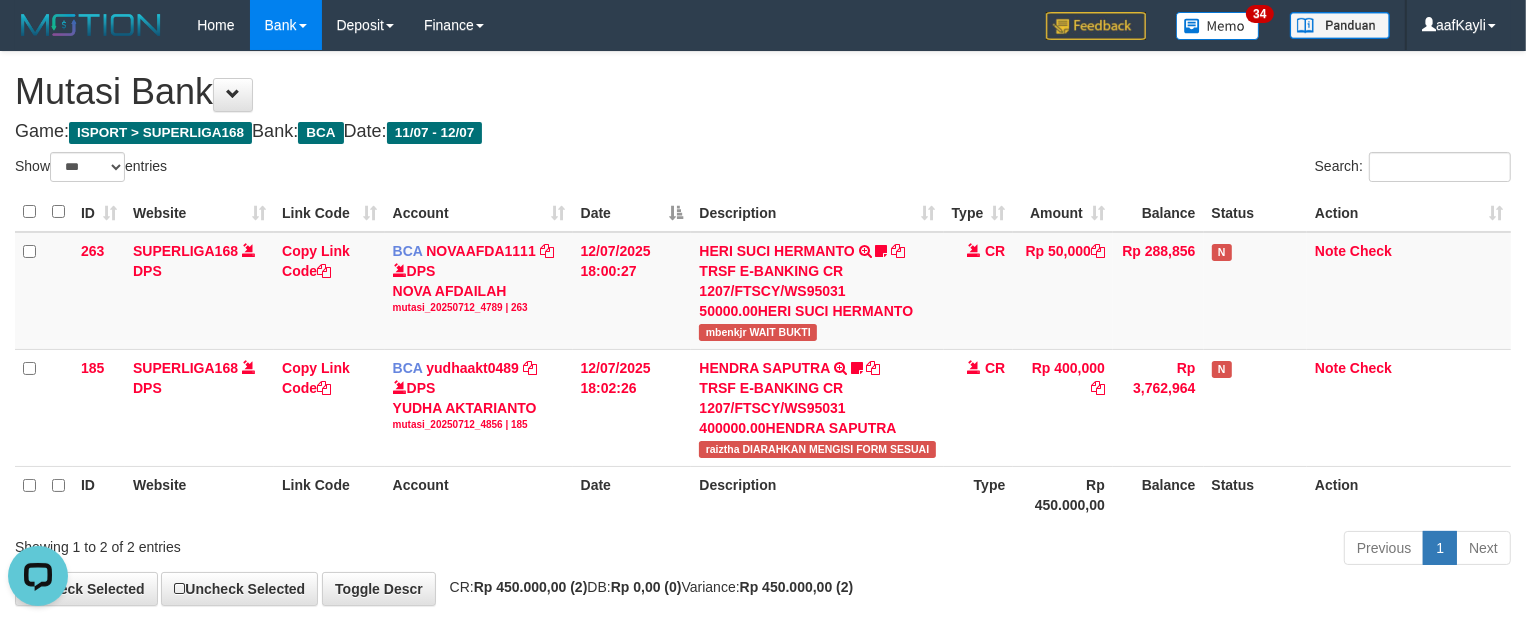 click on "Type" at bounding box center (979, 494) 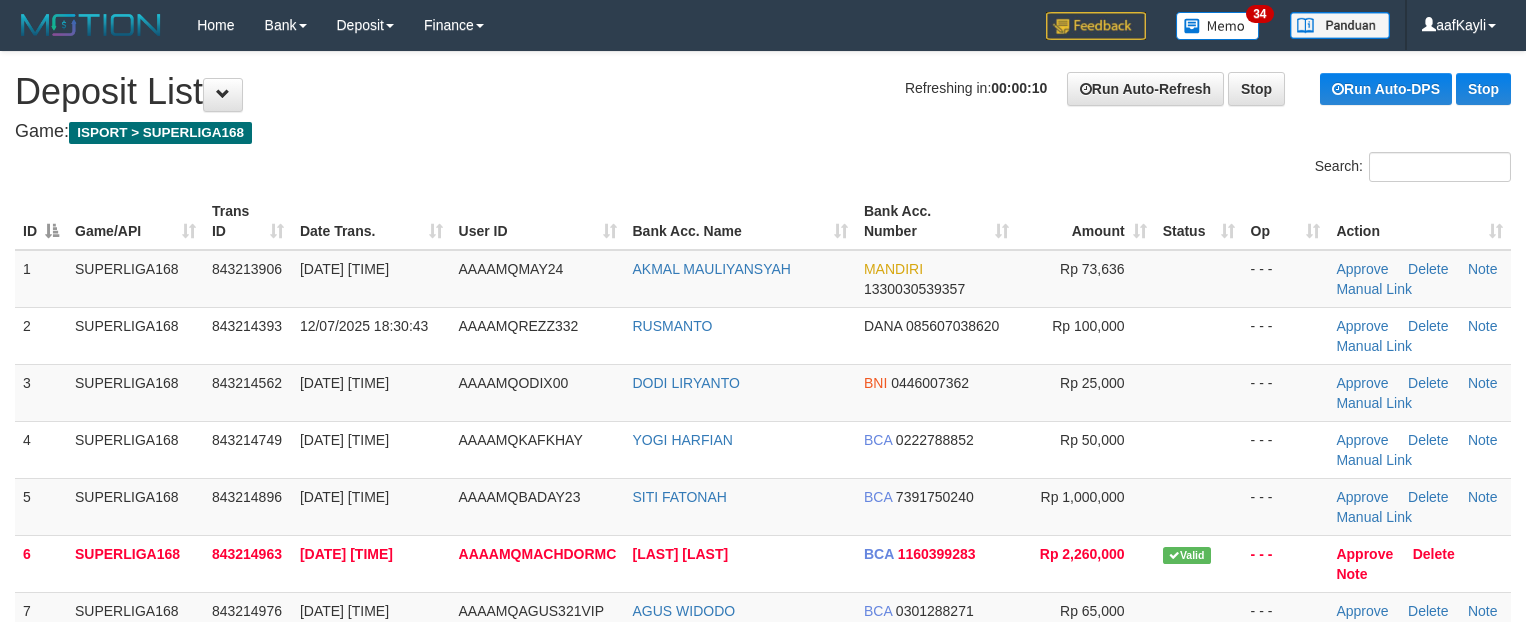 scroll, scrollTop: 0, scrollLeft: 0, axis: both 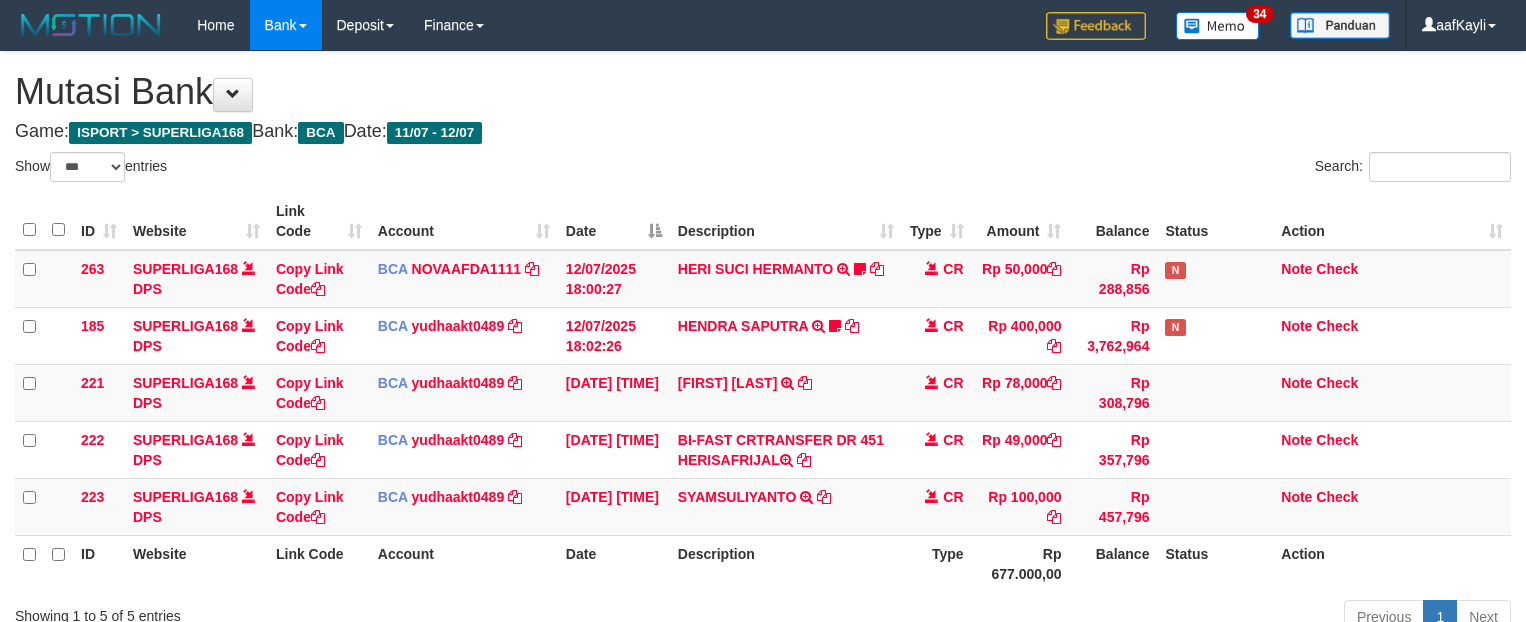select on "***" 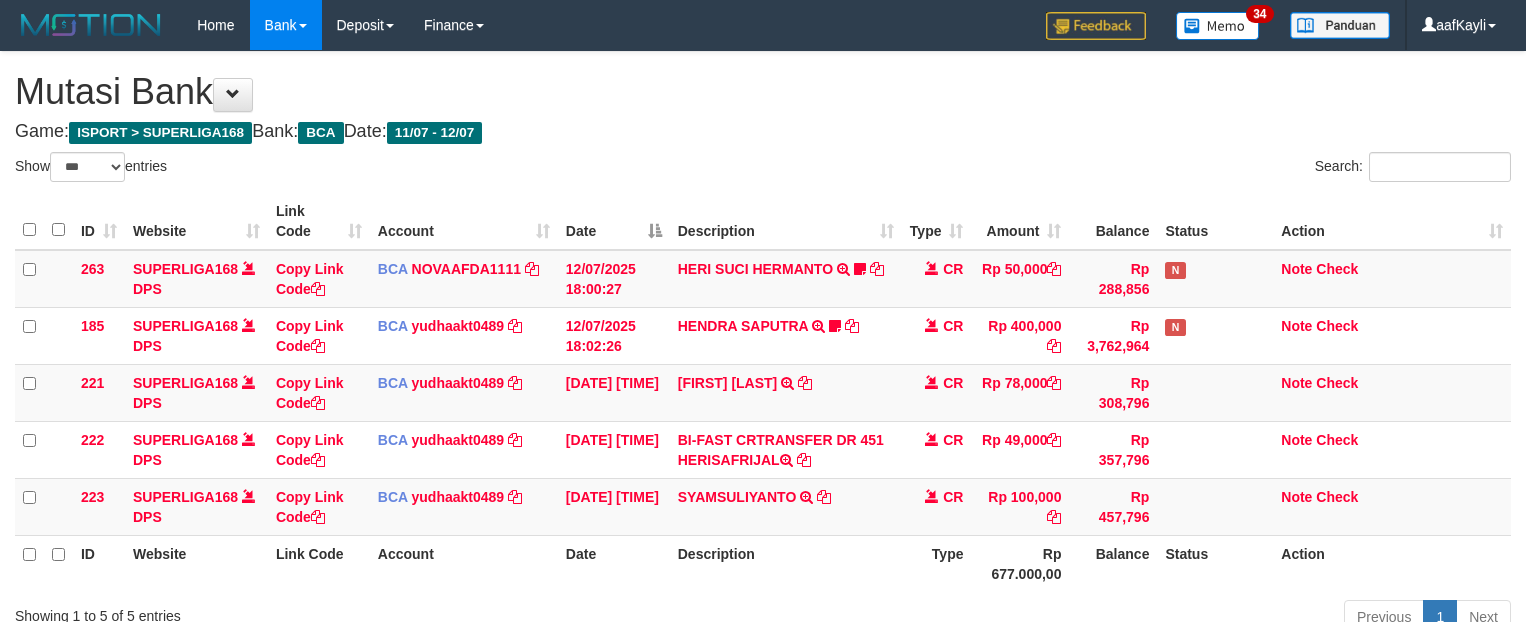 scroll, scrollTop: 0, scrollLeft: 0, axis: both 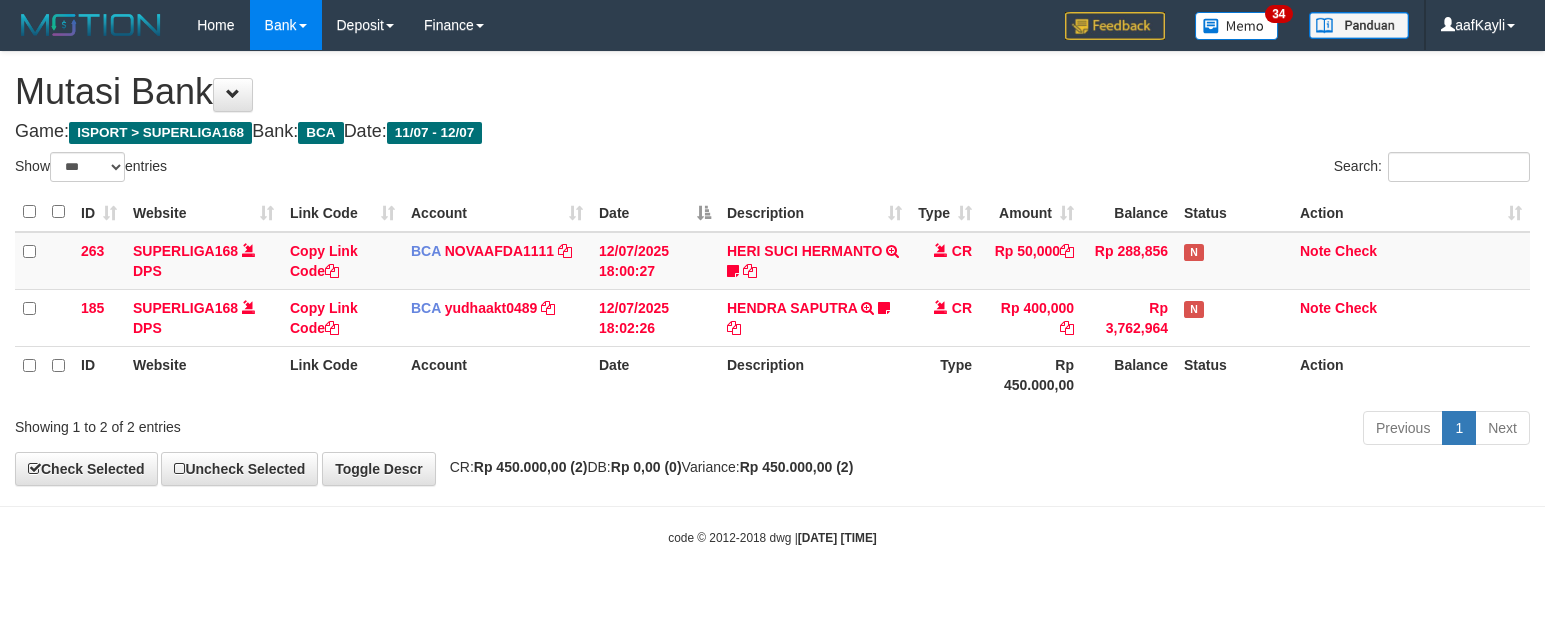 select on "***" 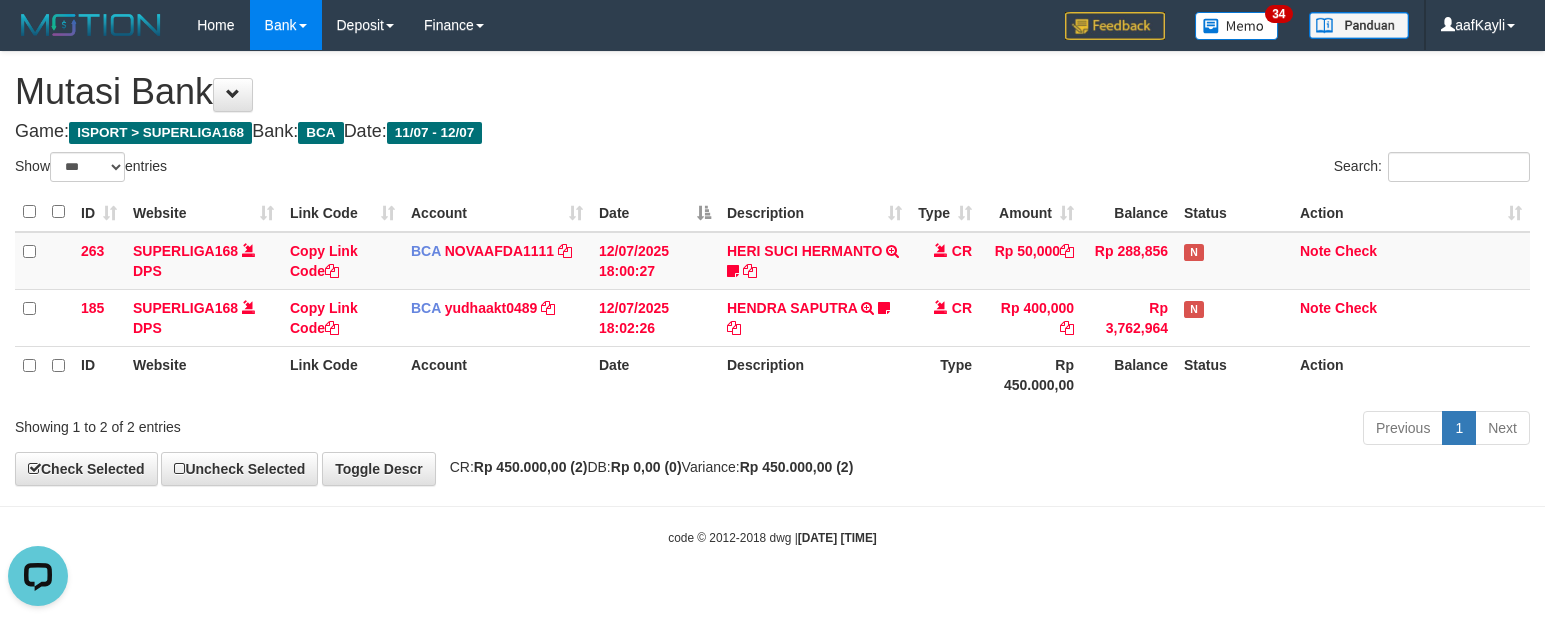 scroll, scrollTop: 0, scrollLeft: 0, axis: both 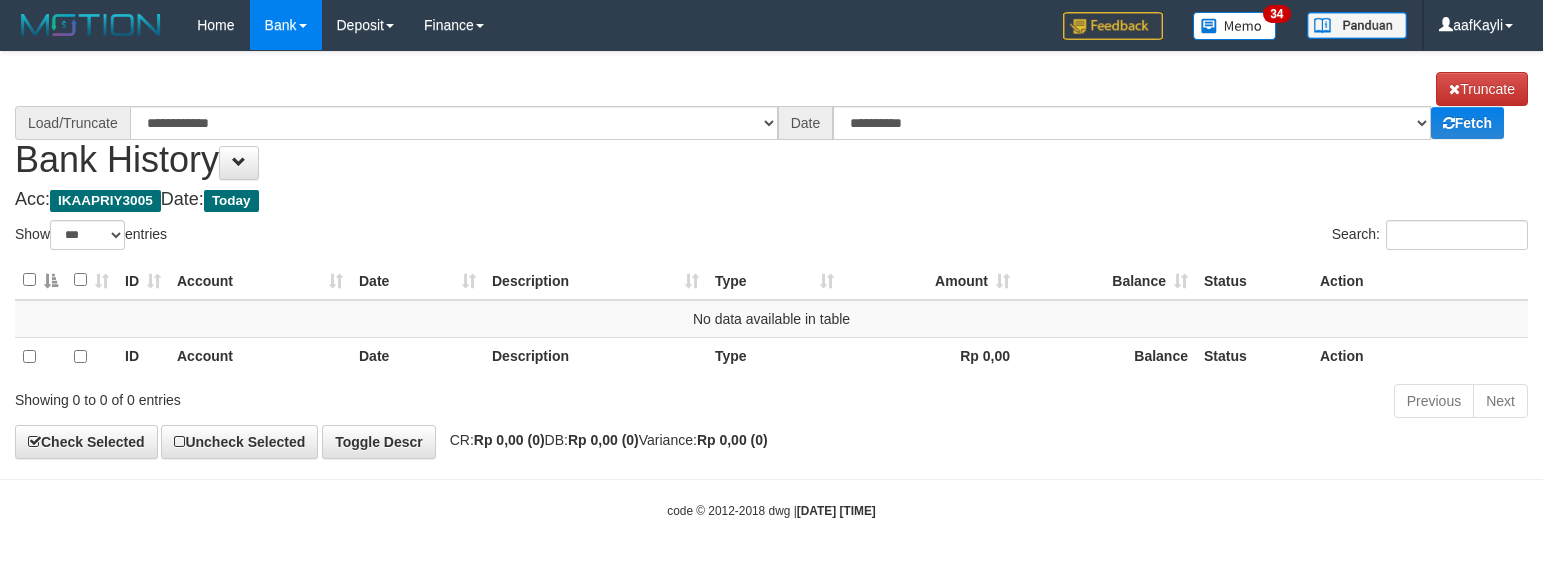 select on "***" 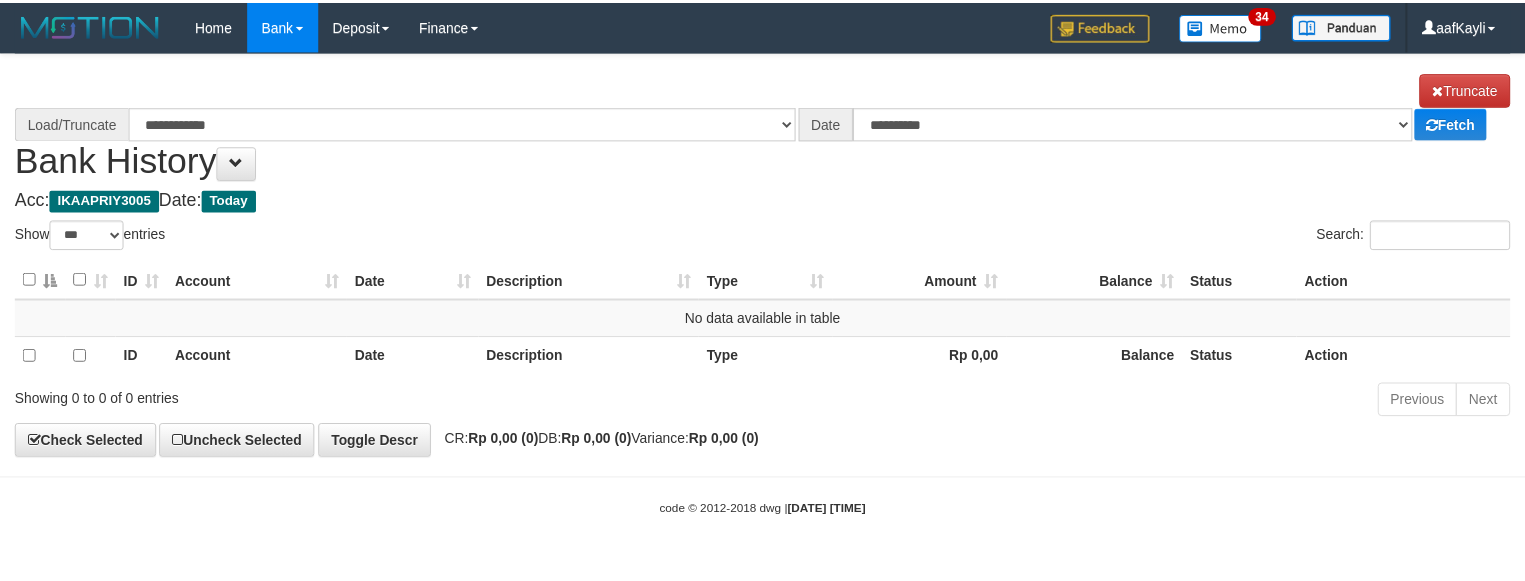 scroll, scrollTop: 0, scrollLeft: 0, axis: both 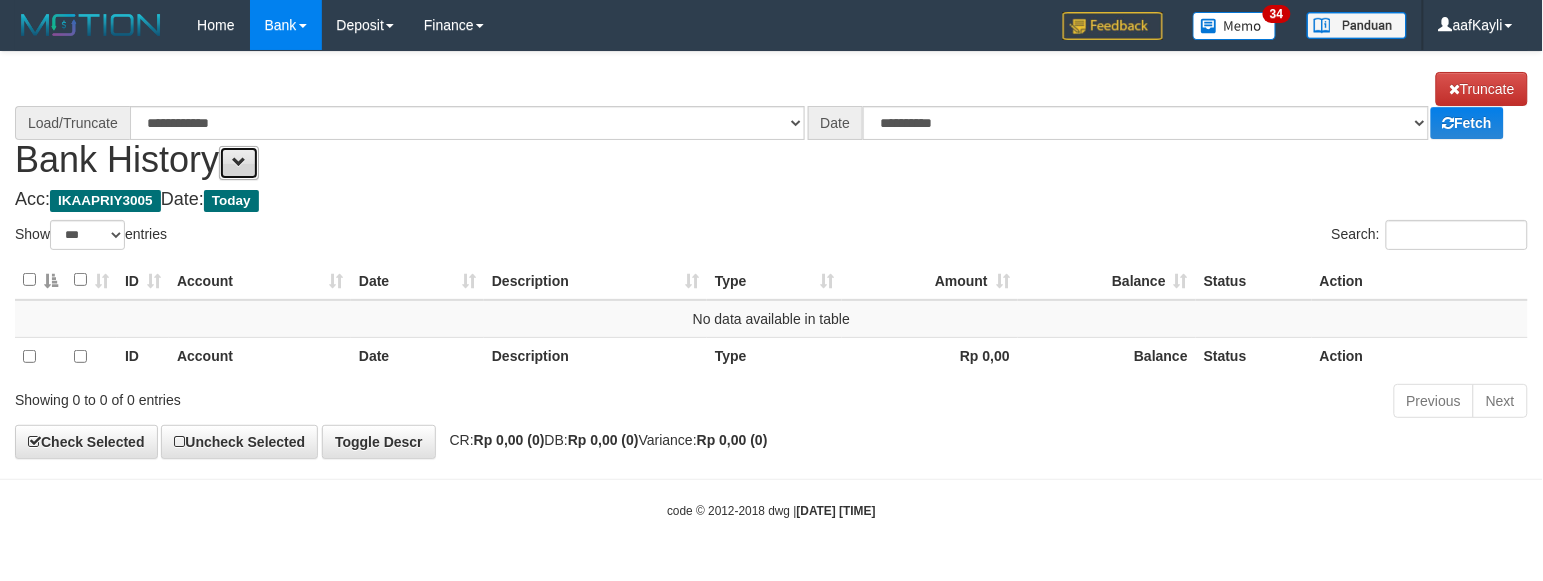 click at bounding box center (239, 162) 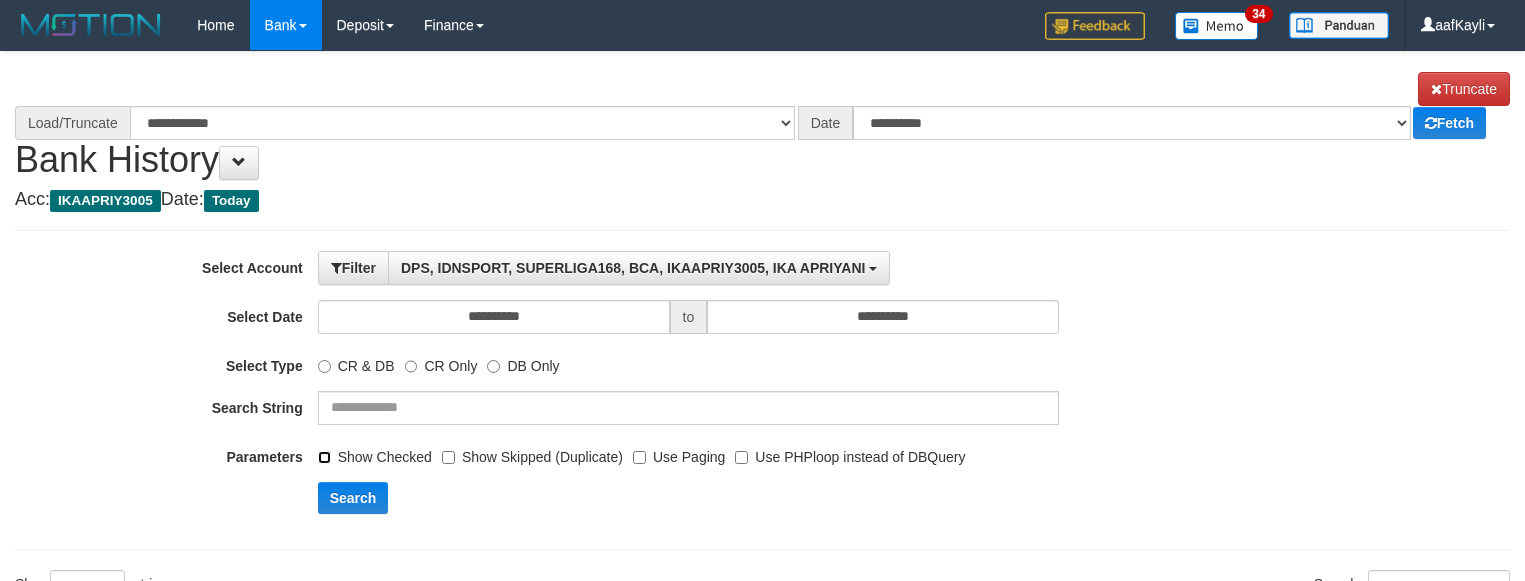 select on "****" 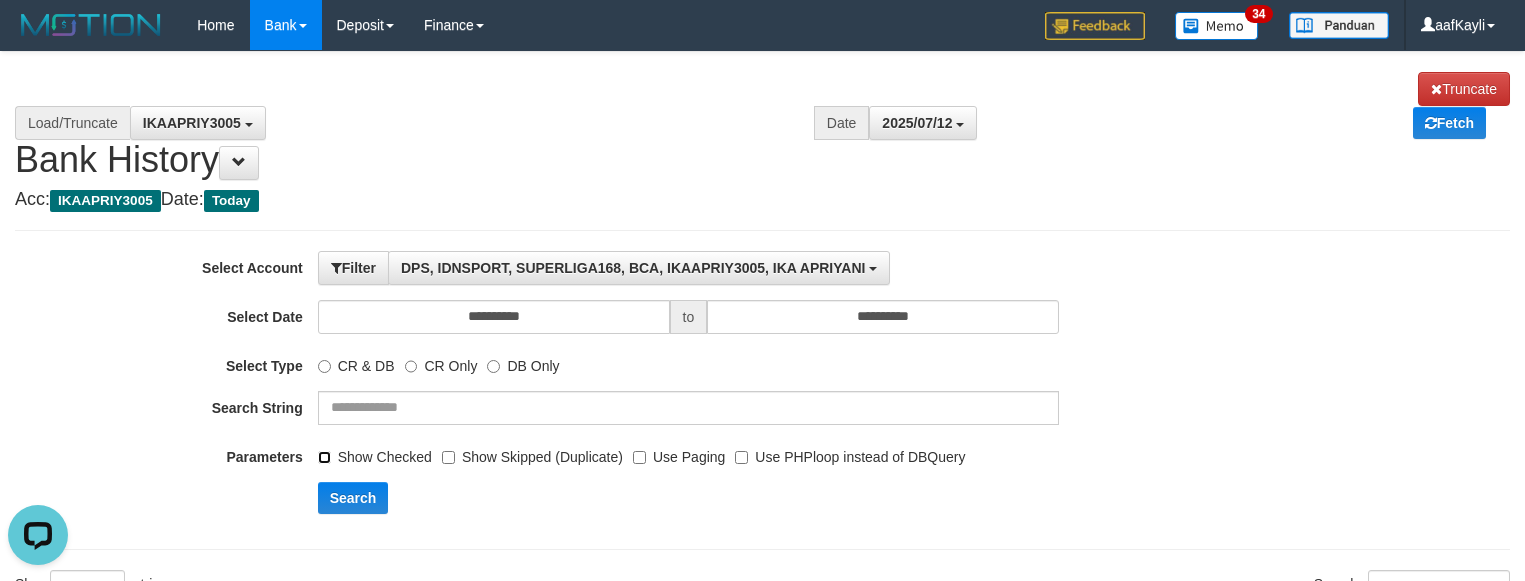 scroll, scrollTop: 0, scrollLeft: 0, axis: both 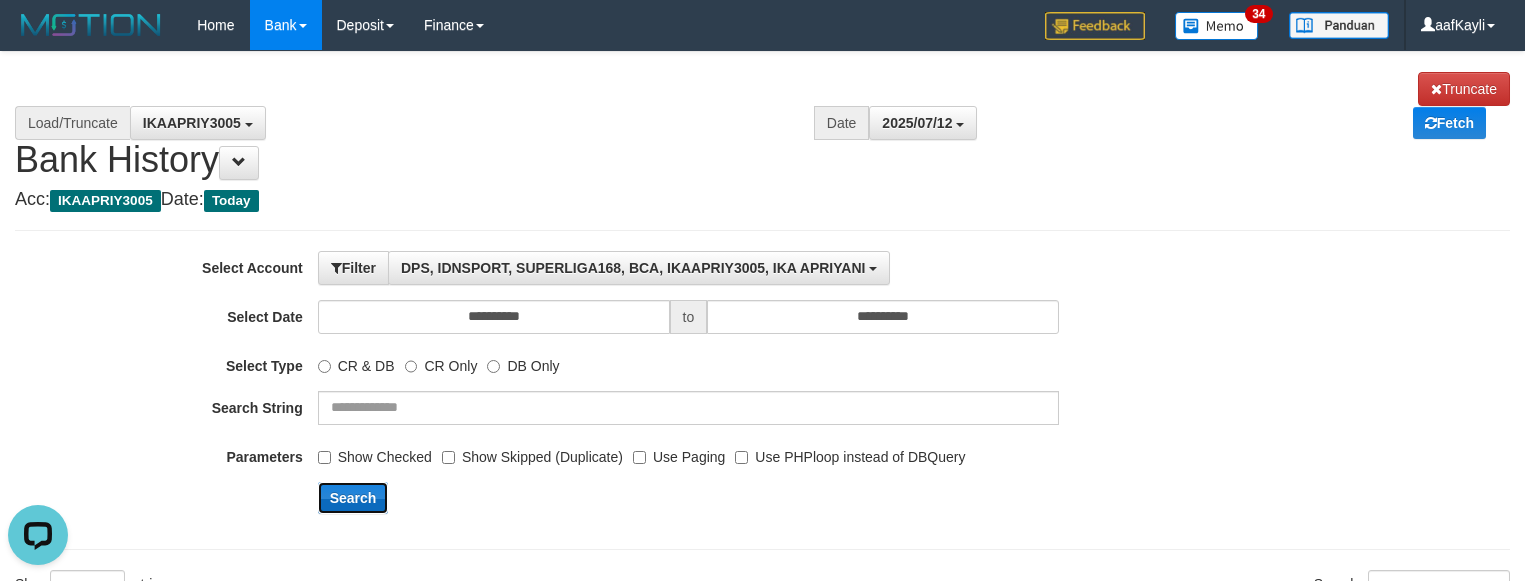 click on "Search" at bounding box center (353, 498) 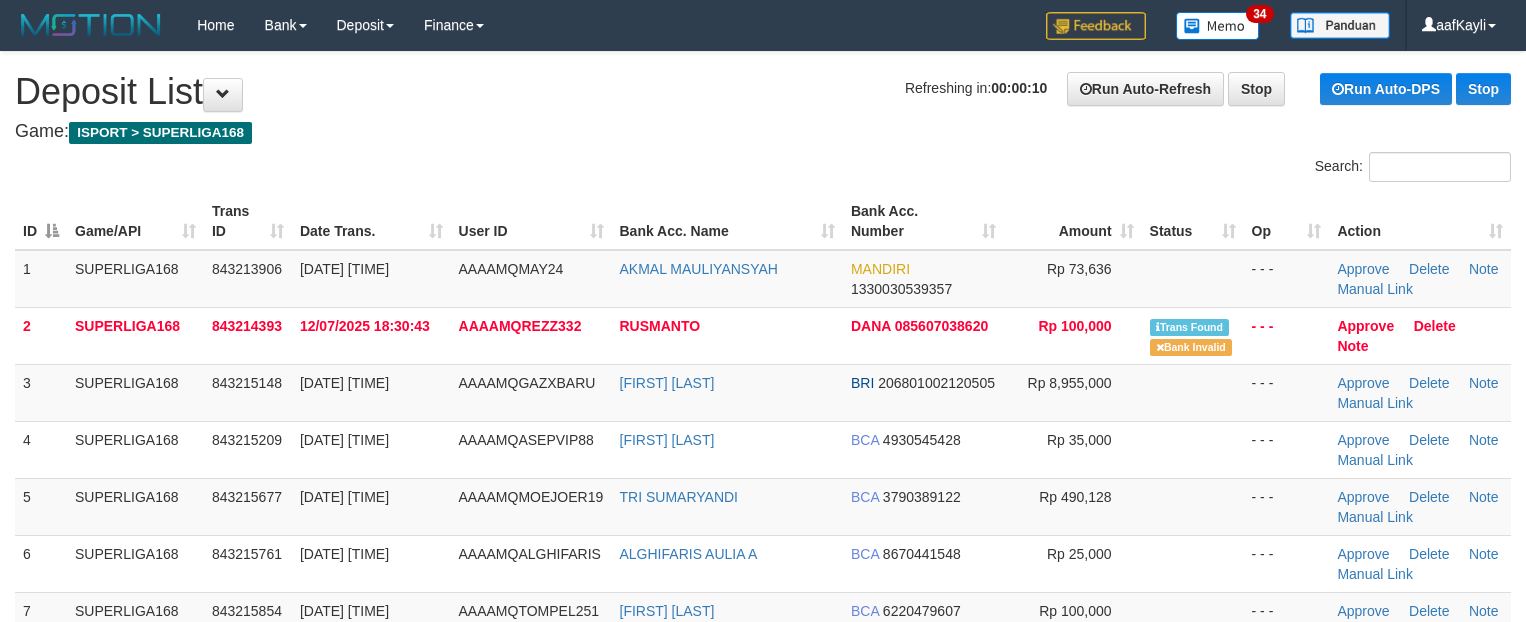 scroll, scrollTop: 0, scrollLeft: 0, axis: both 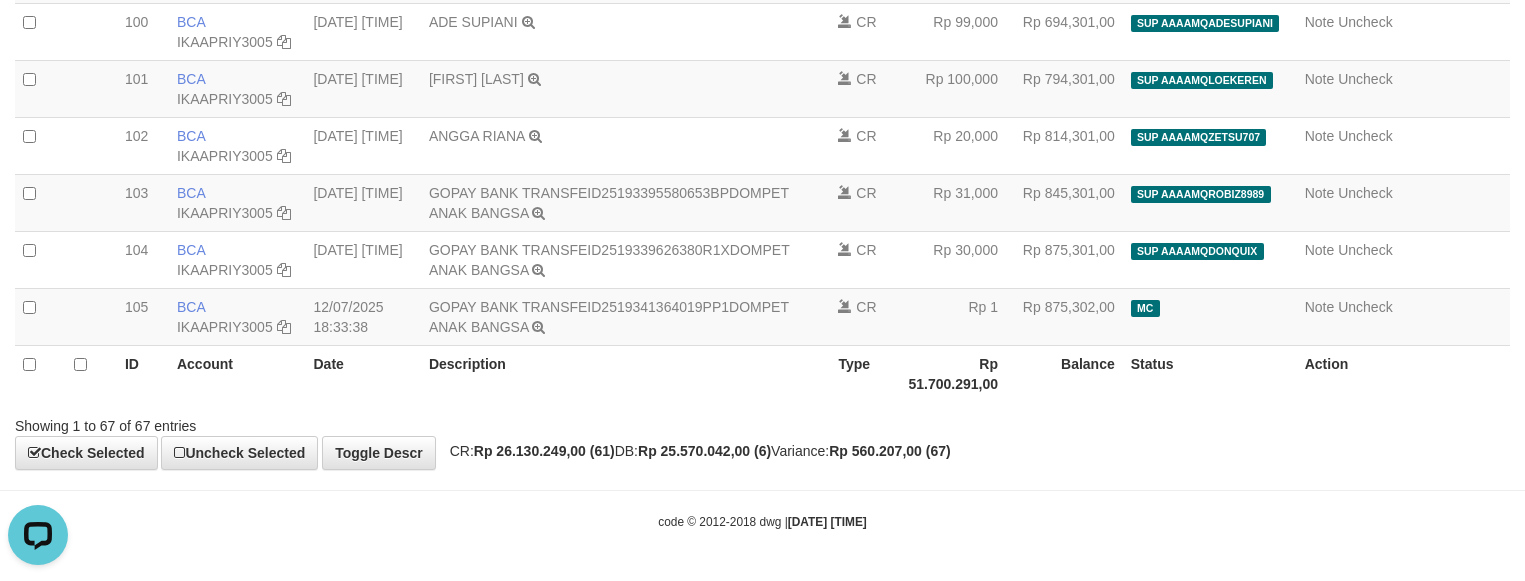 select on "****" 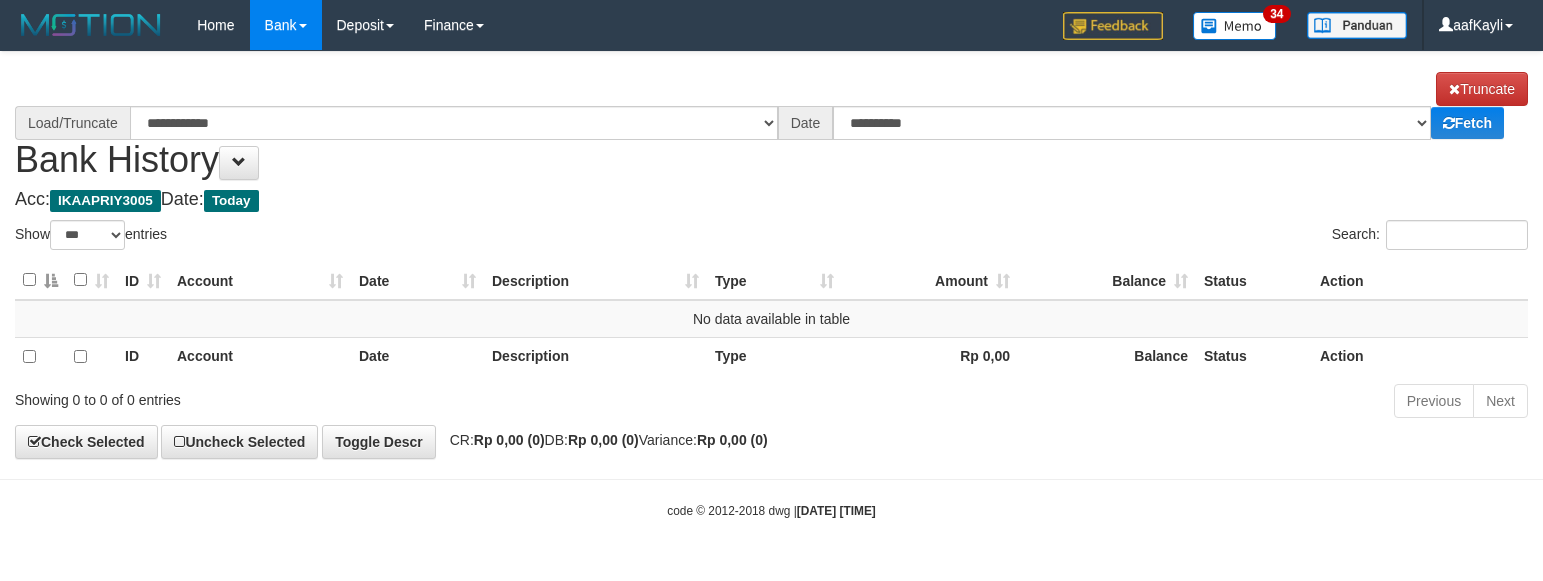 select on "***" 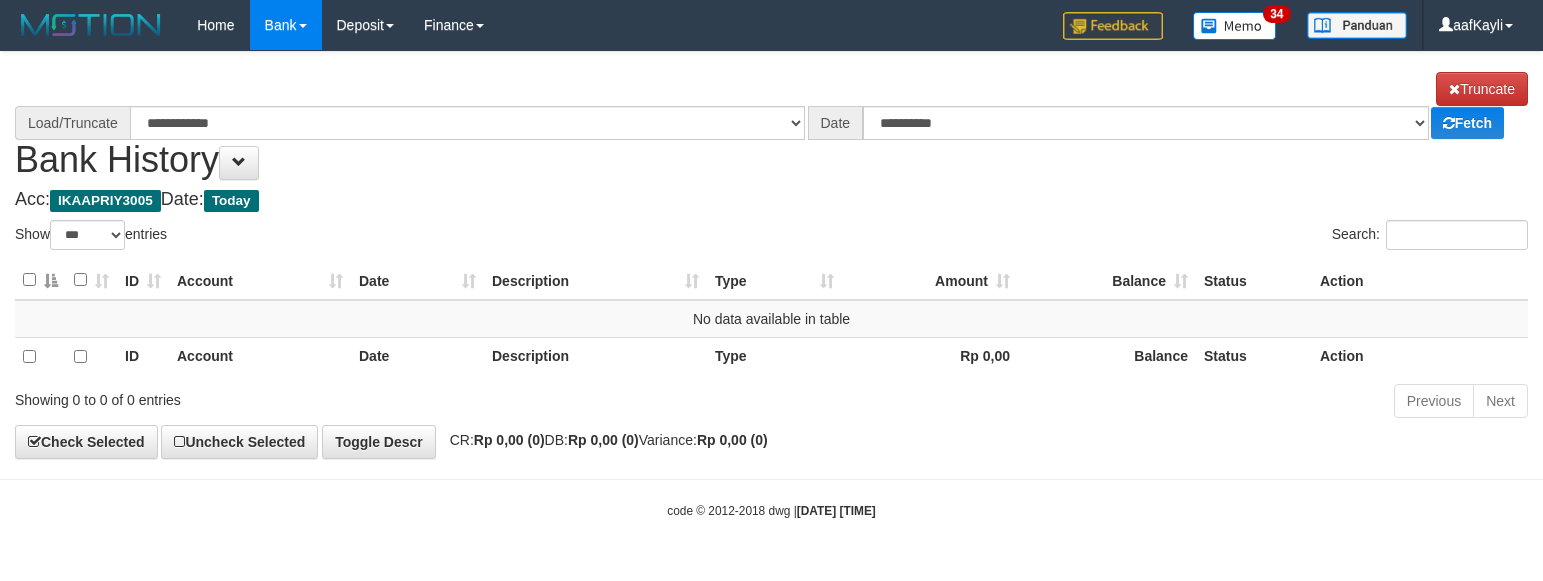 scroll, scrollTop: 0, scrollLeft: 0, axis: both 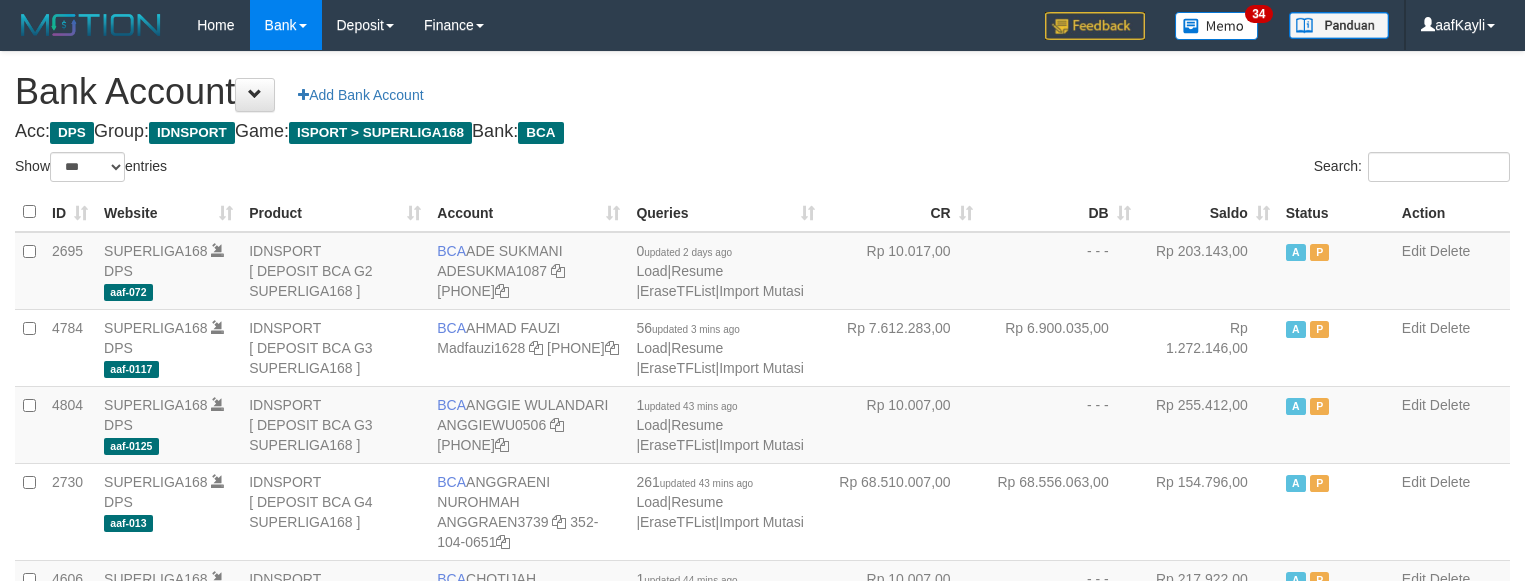 select on "***" 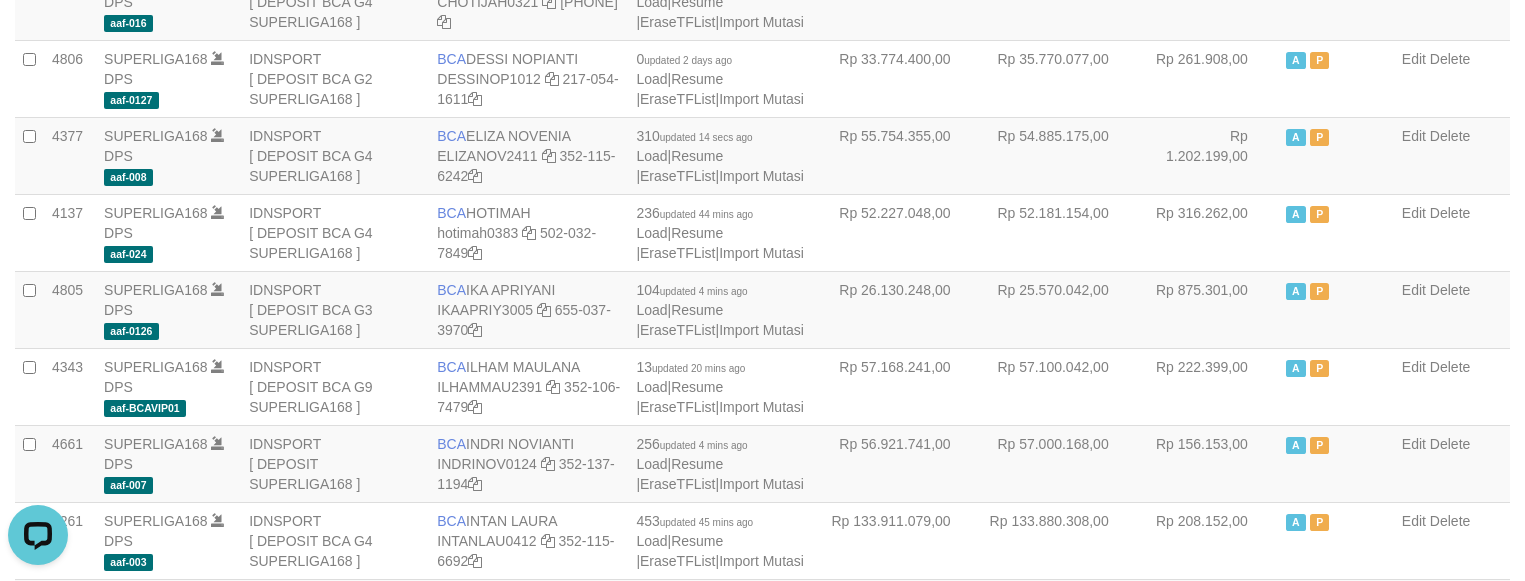 scroll, scrollTop: 0, scrollLeft: 0, axis: both 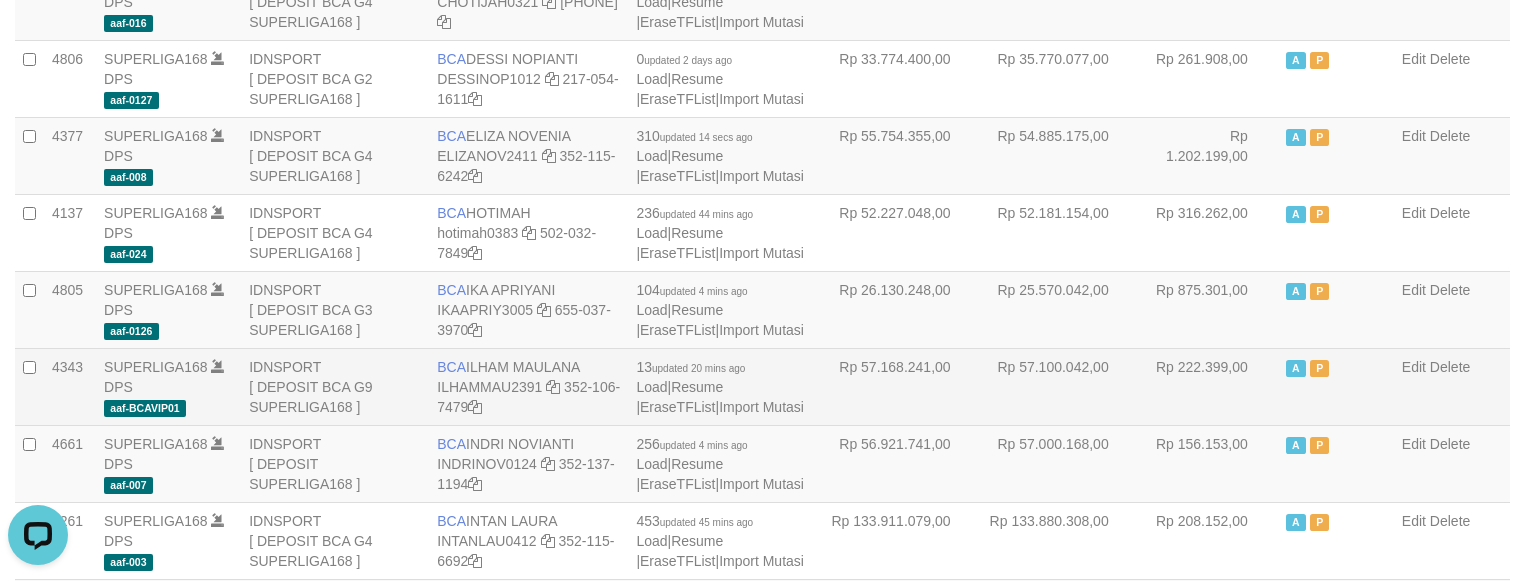 click on "Rp 57.100.042,00" at bounding box center [1060, 386] 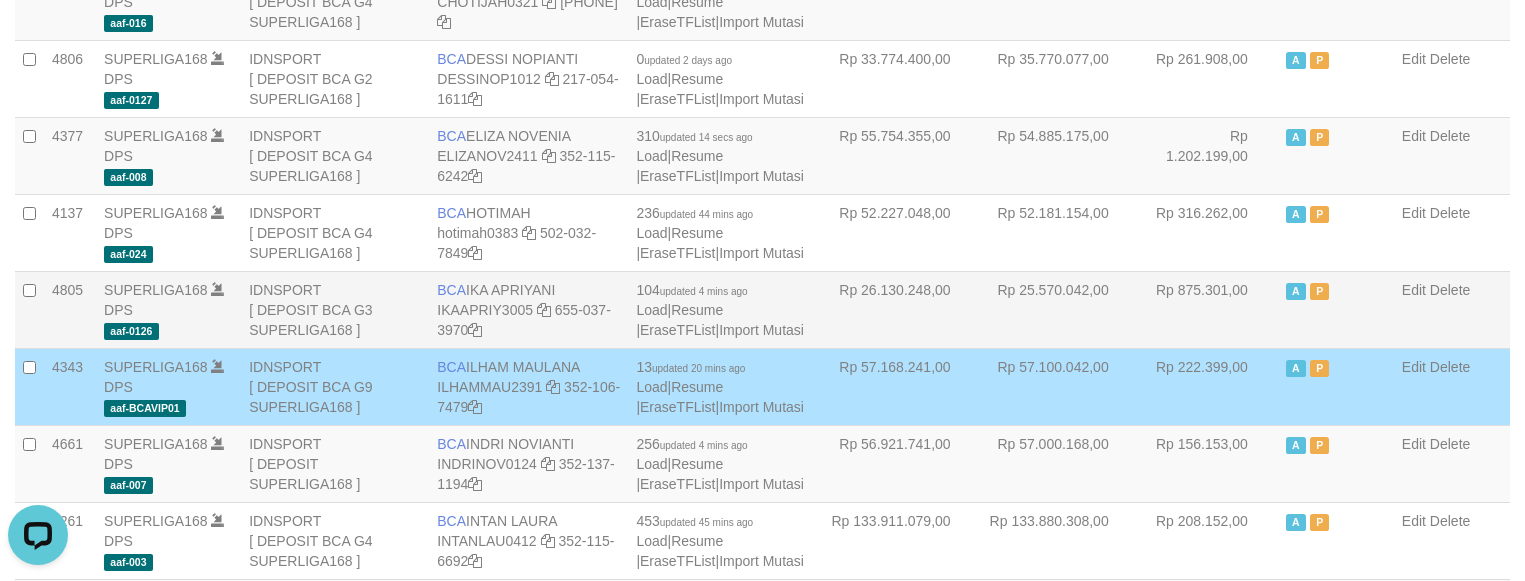 scroll, scrollTop: 1563, scrollLeft: 0, axis: vertical 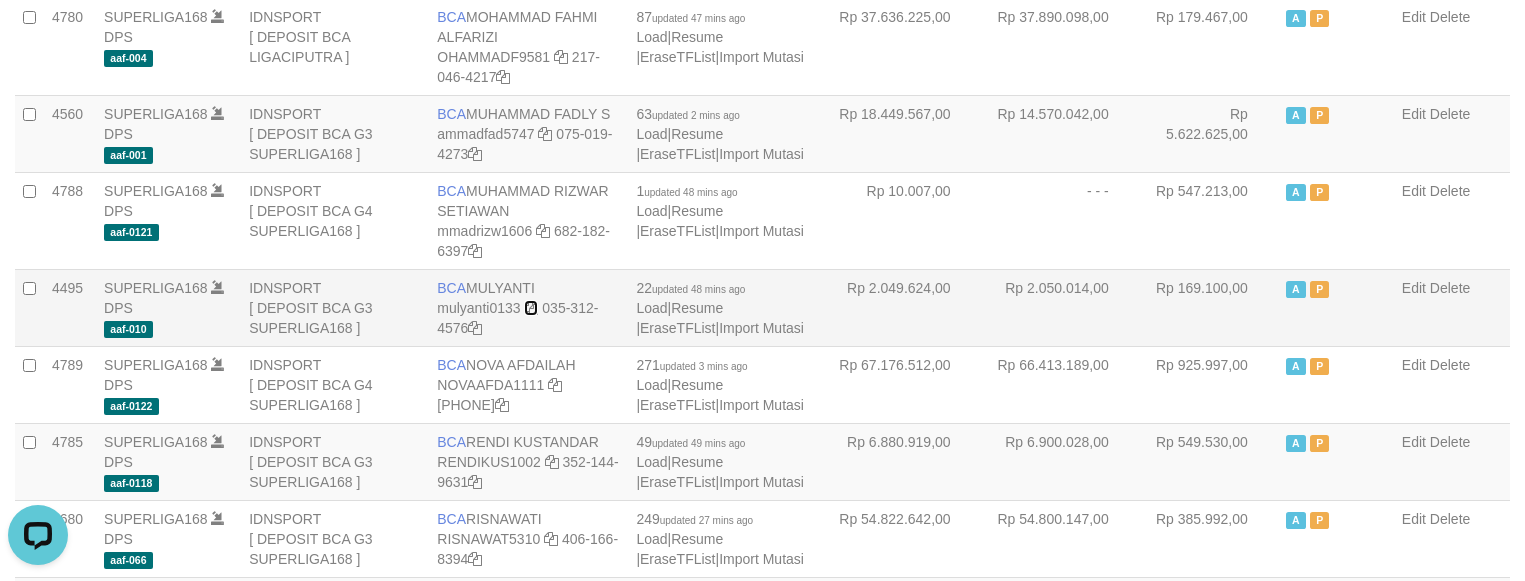 click at bounding box center [531, 308] 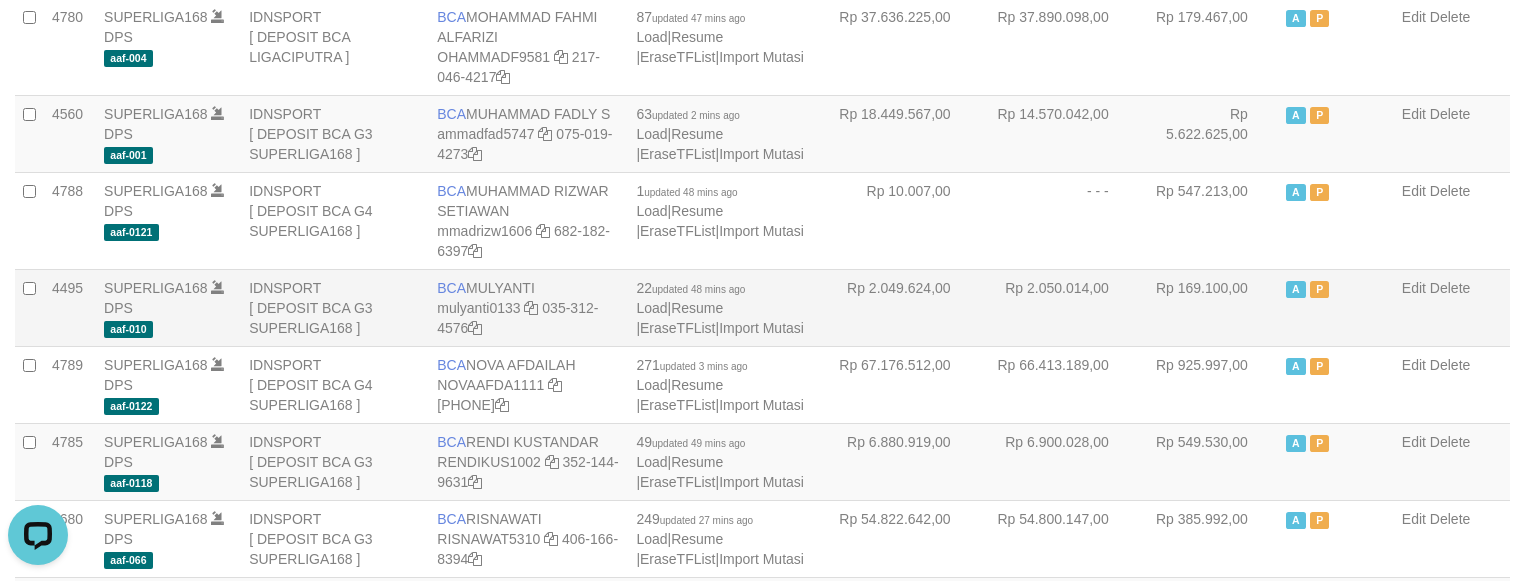 click on "Rp 2.050.014,00" at bounding box center (1060, 307) 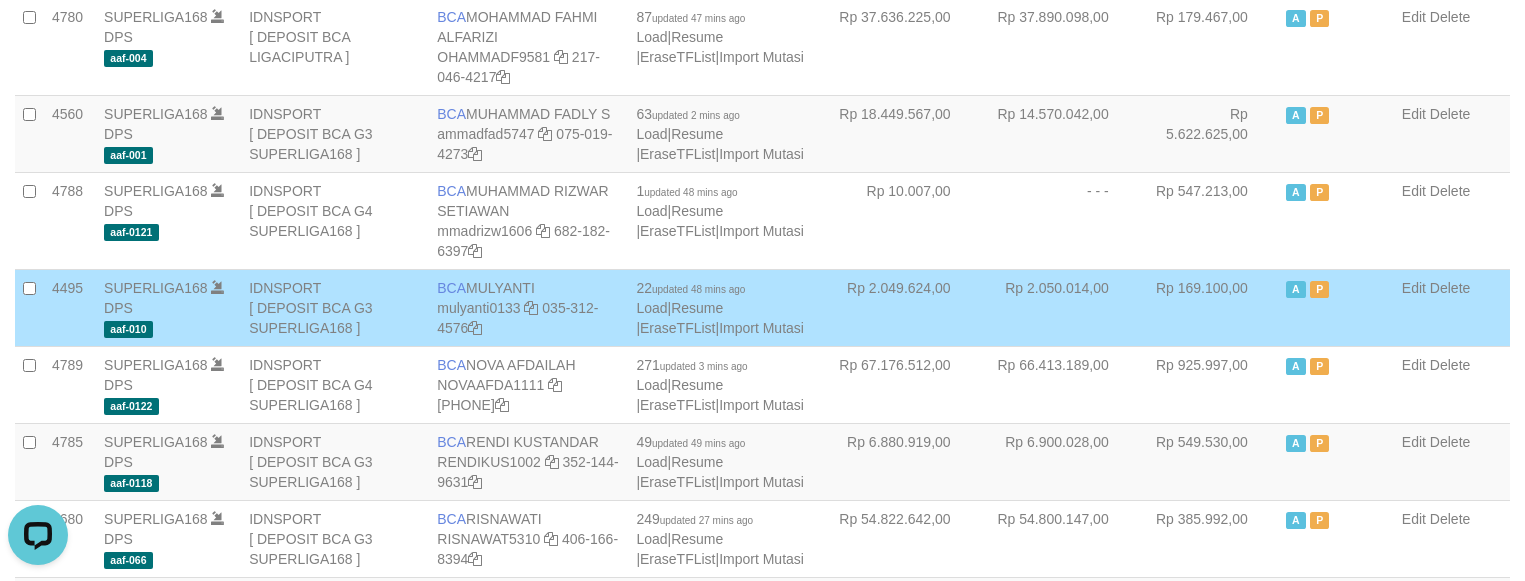 scroll, scrollTop: 442, scrollLeft: 0, axis: vertical 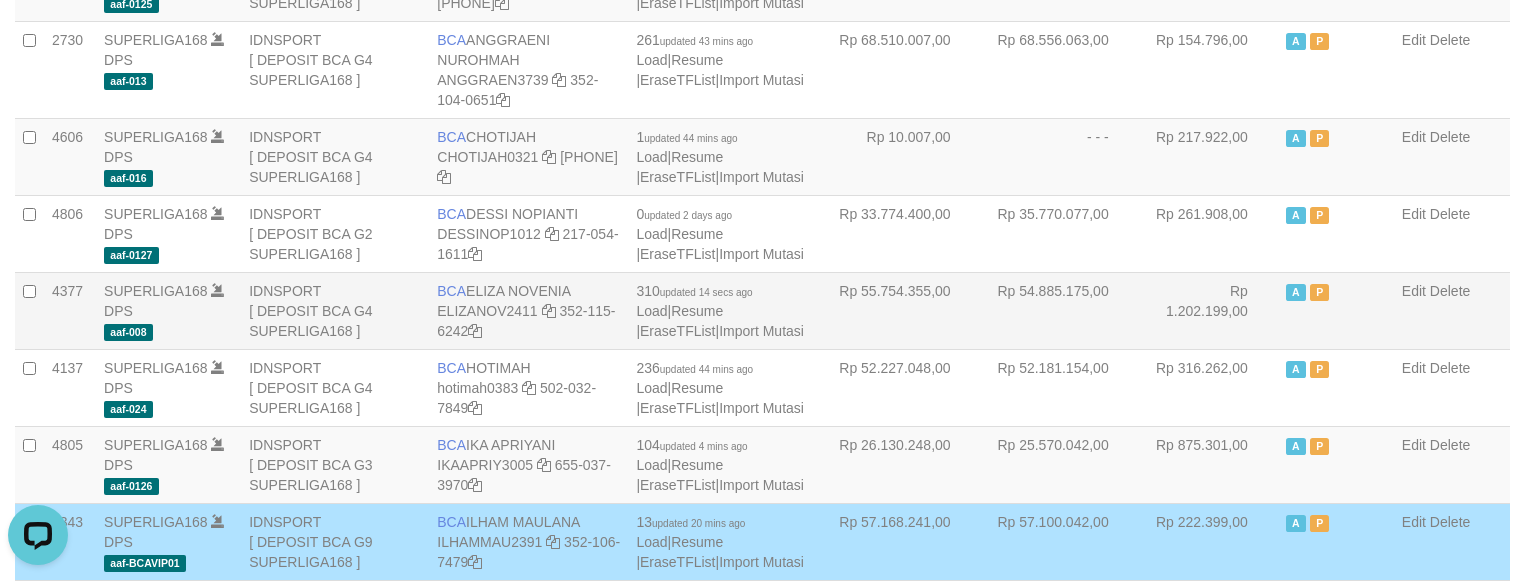 click on "SUPERLIGA168
DPS
aaf-008" at bounding box center [168, 310] 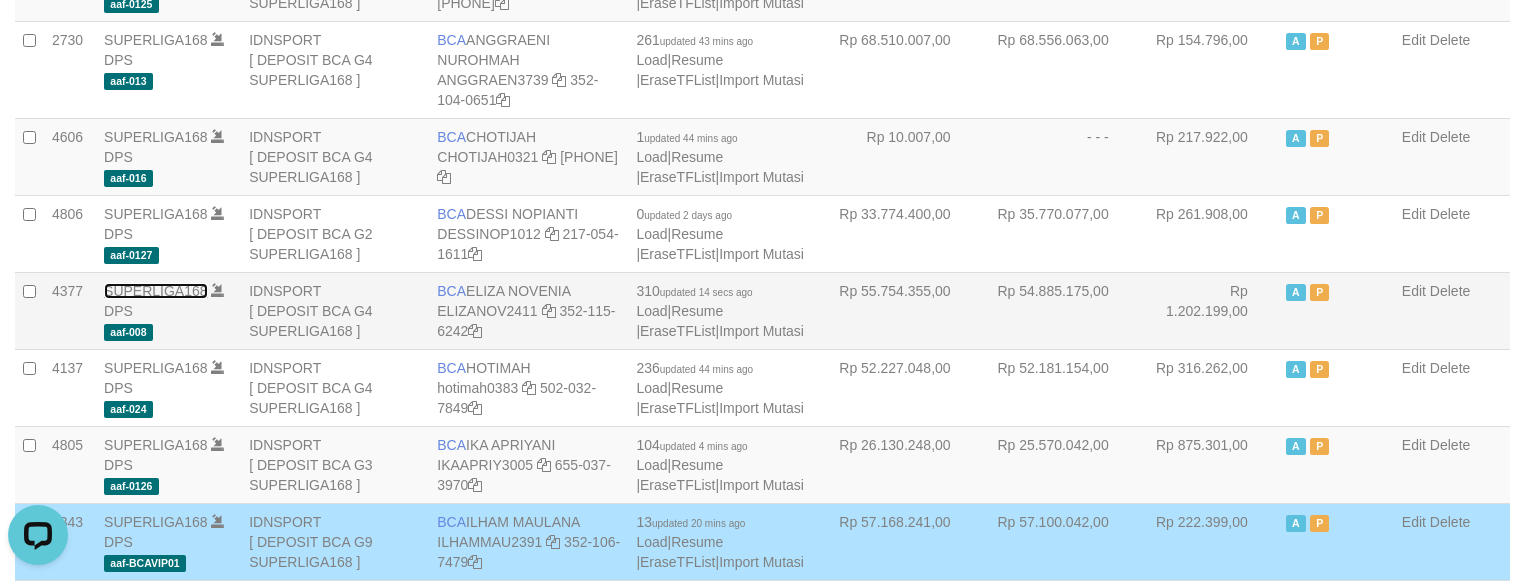 click on "SUPERLIGA168" at bounding box center (156, 291) 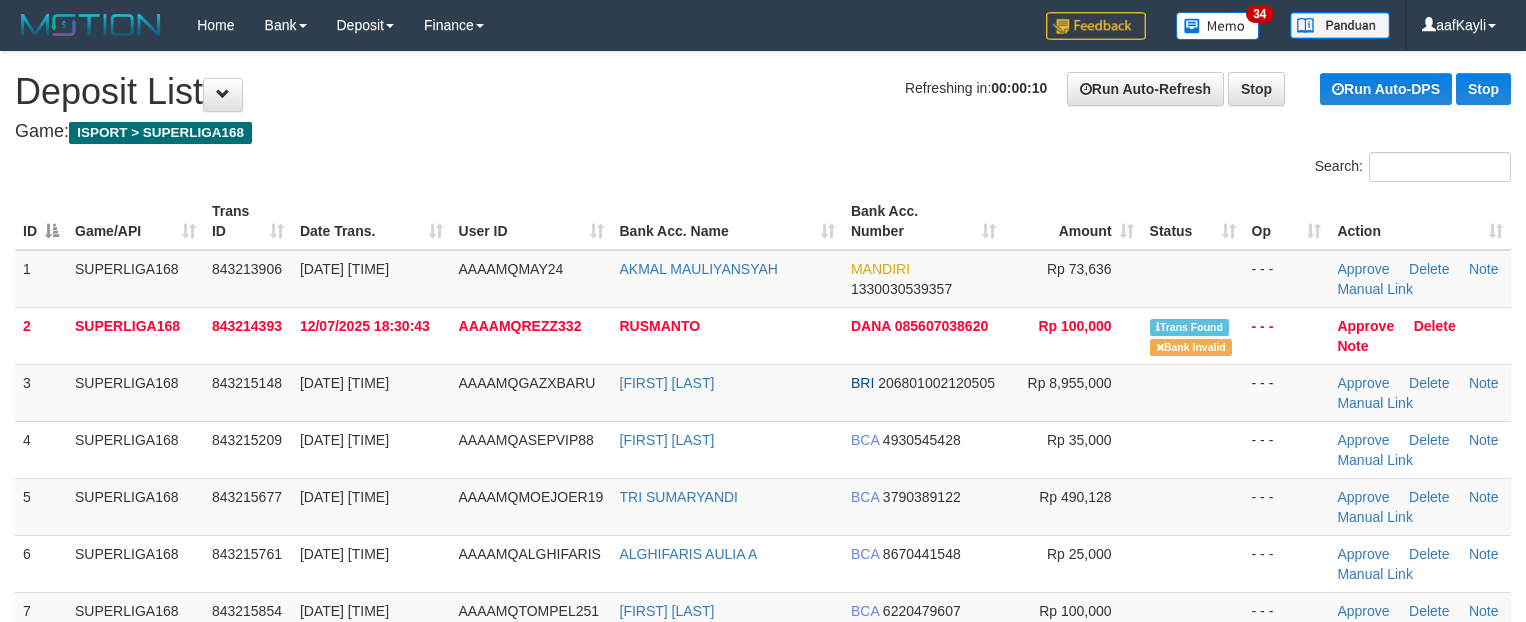 scroll, scrollTop: 0, scrollLeft: 0, axis: both 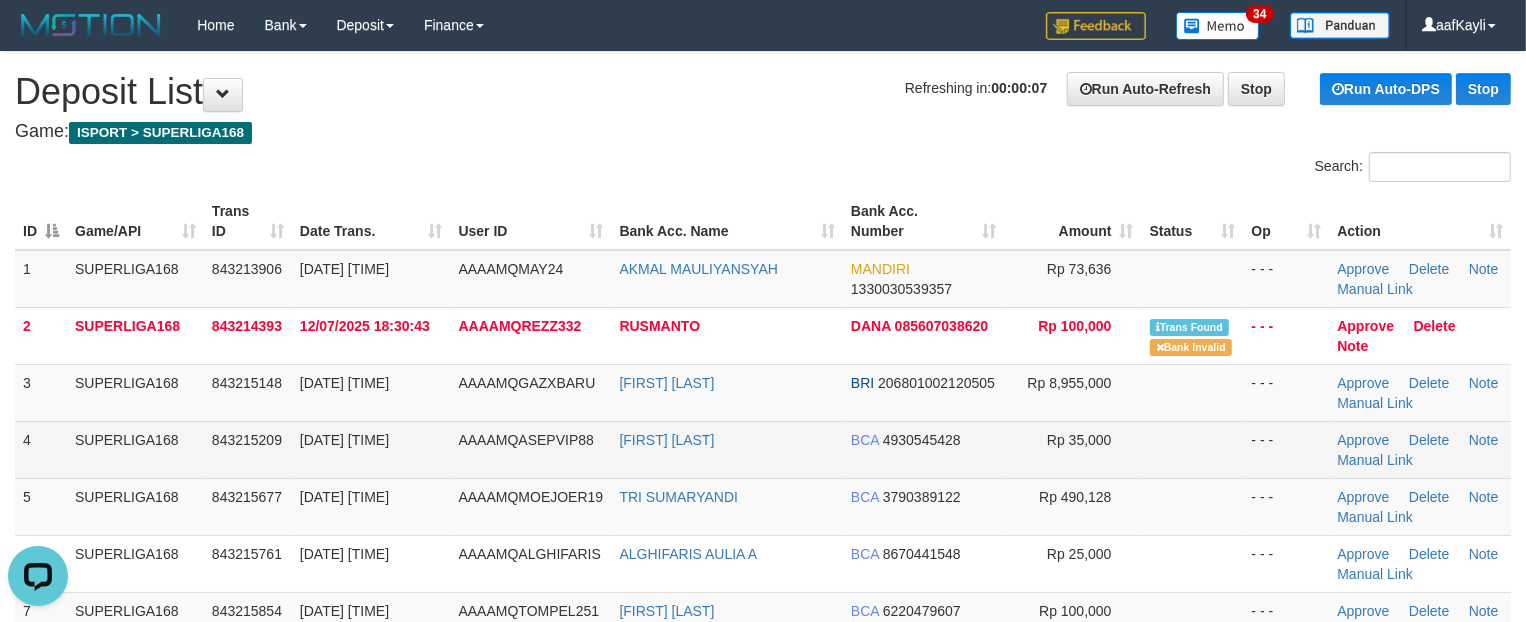 click at bounding box center (1193, 449) 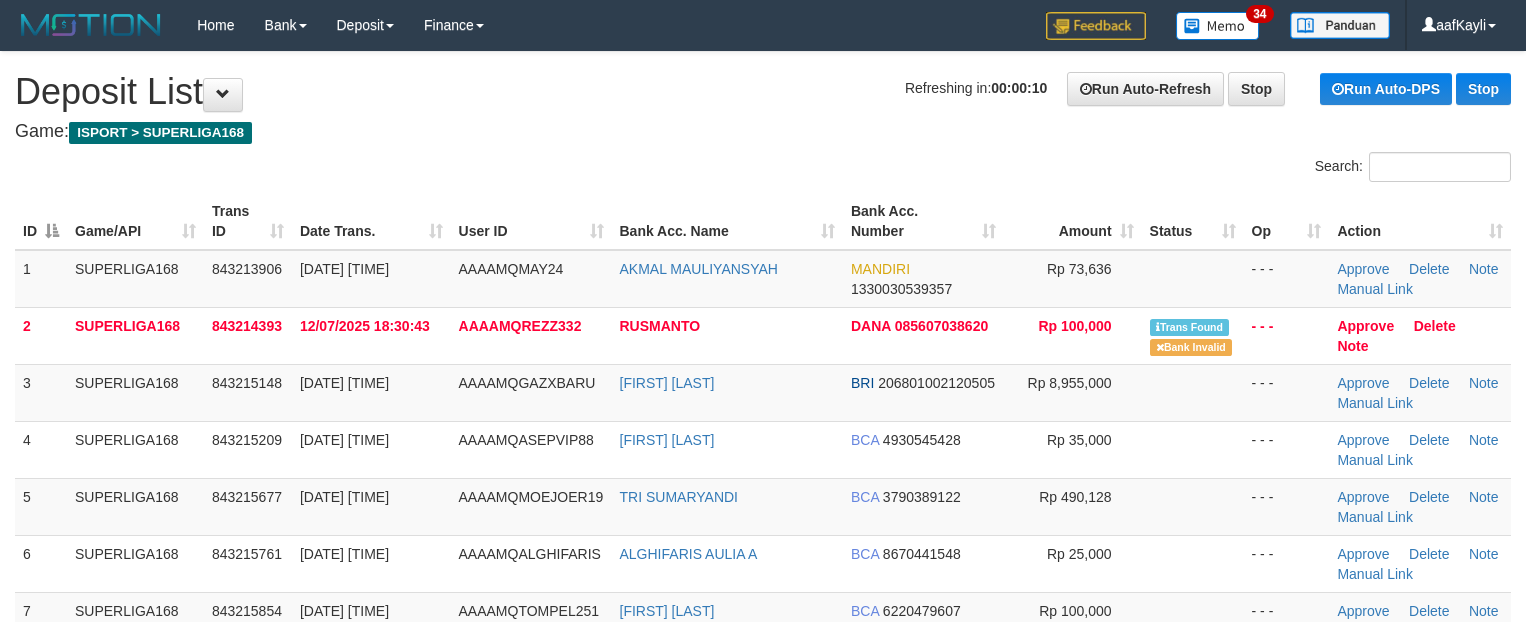 scroll, scrollTop: 0, scrollLeft: 0, axis: both 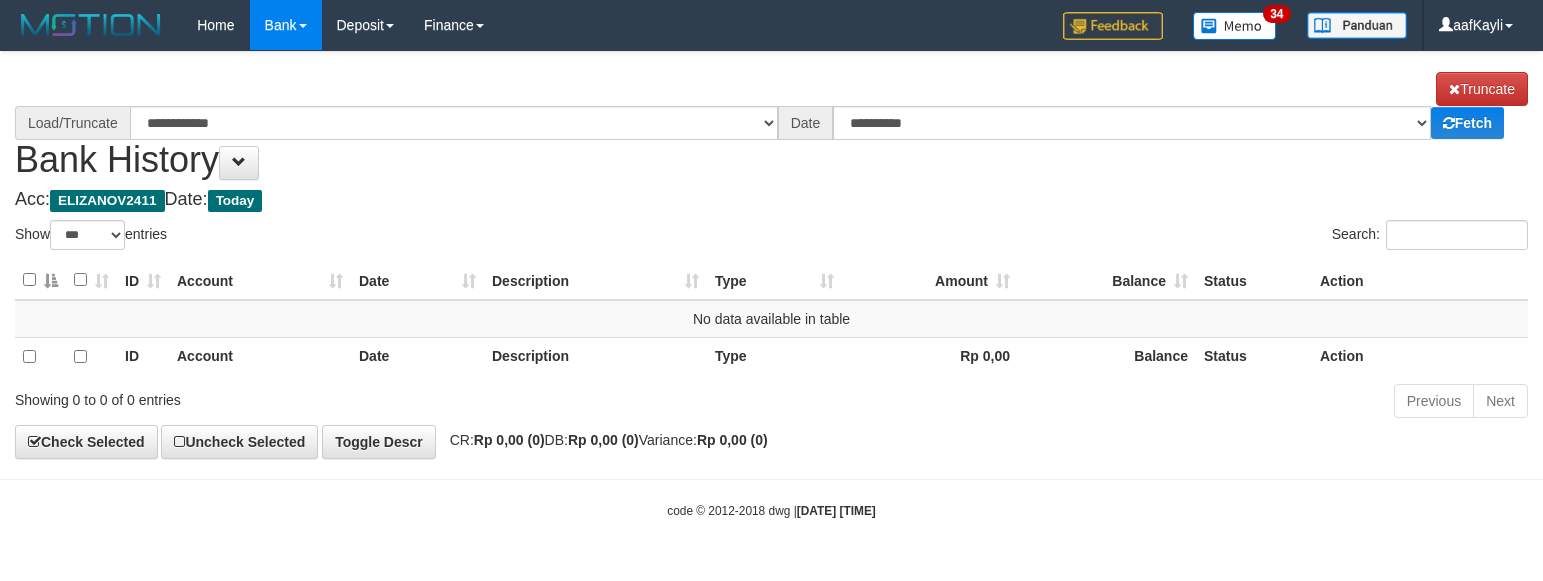 select on "***" 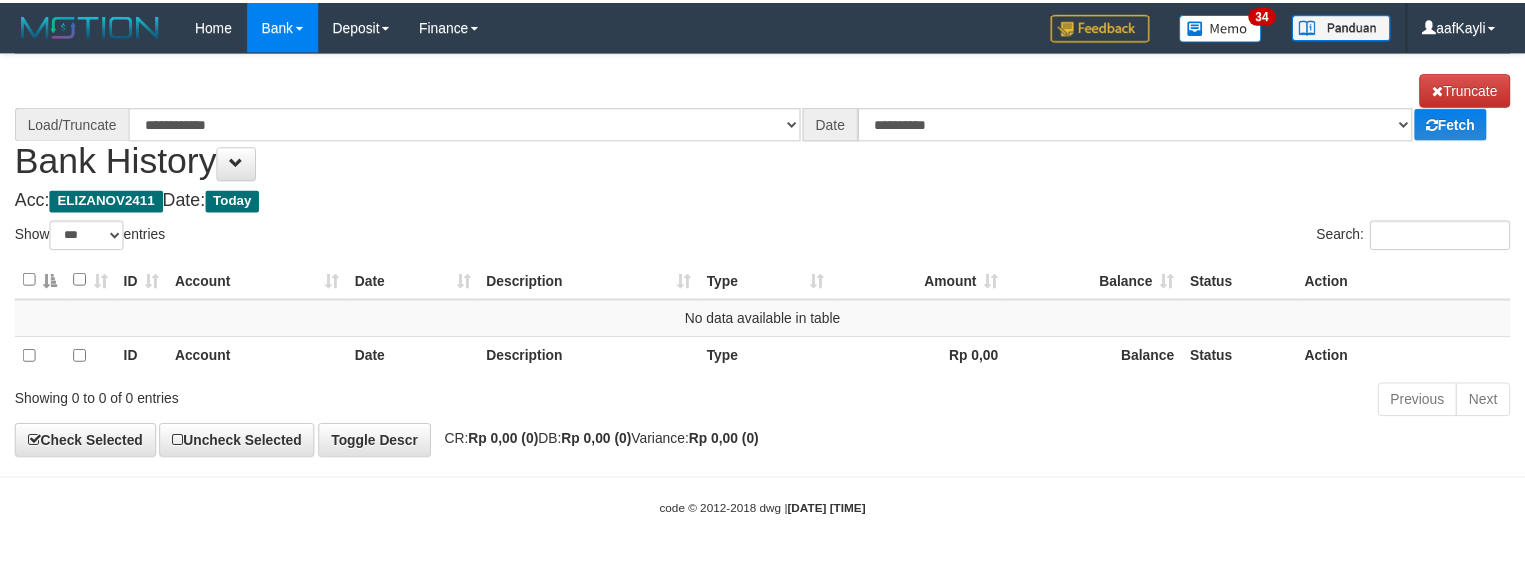 scroll, scrollTop: 0, scrollLeft: 0, axis: both 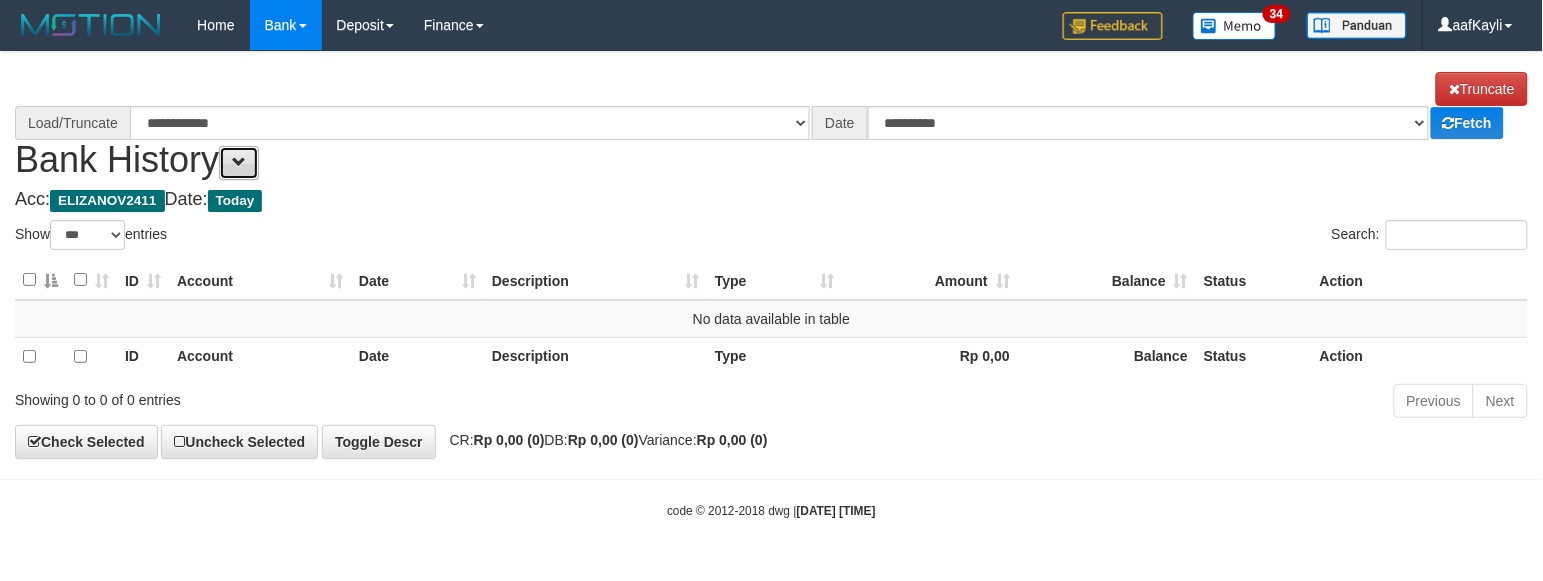 click at bounding box center [239, 162] 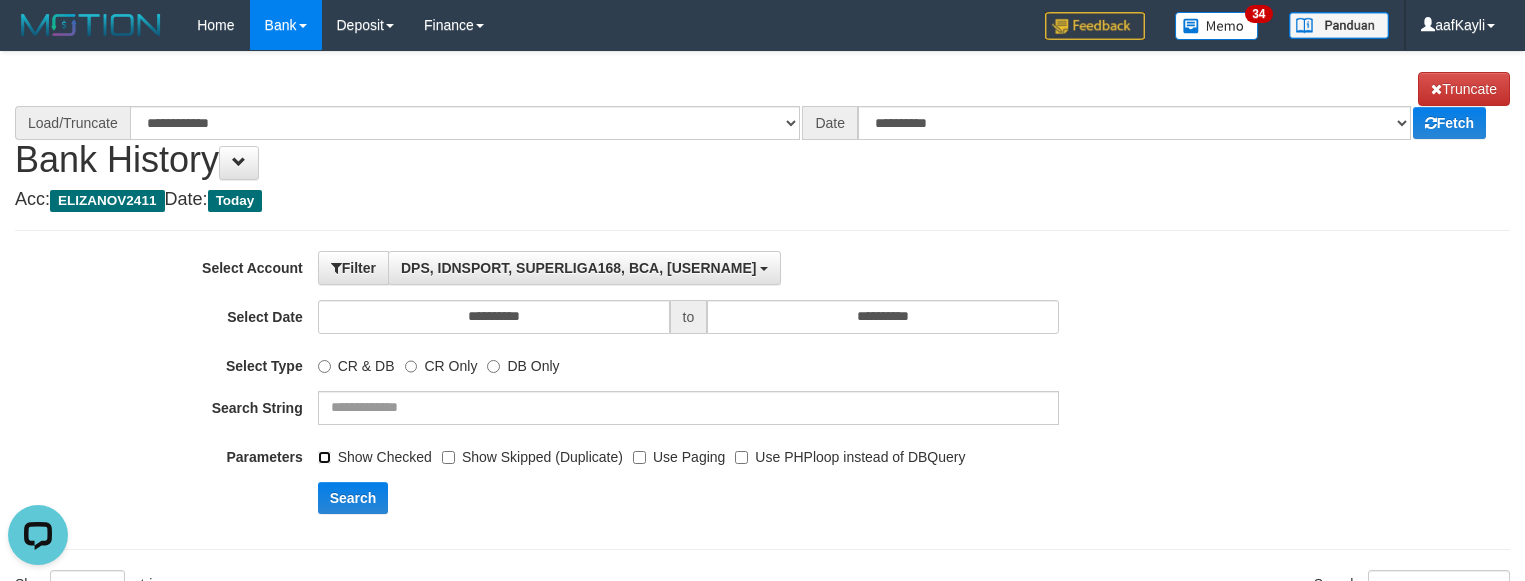 scroll, scrollTop: 0, scrollLeft: 0, axis: both 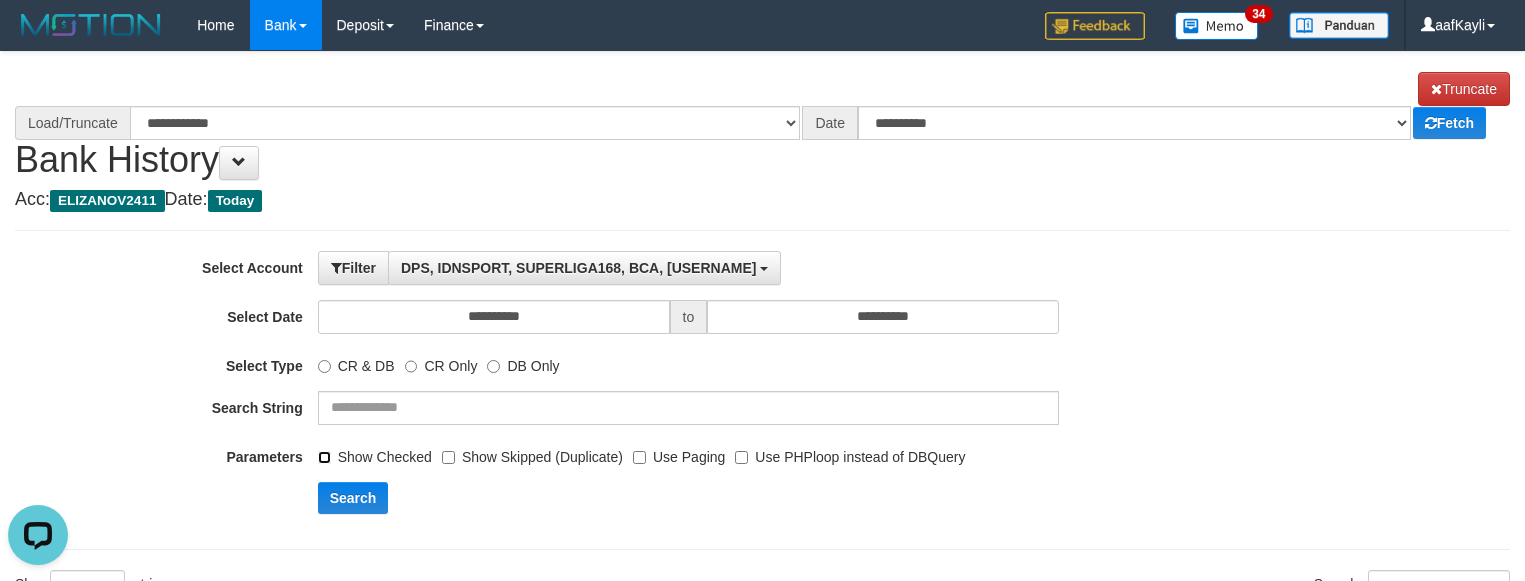 select on "****" 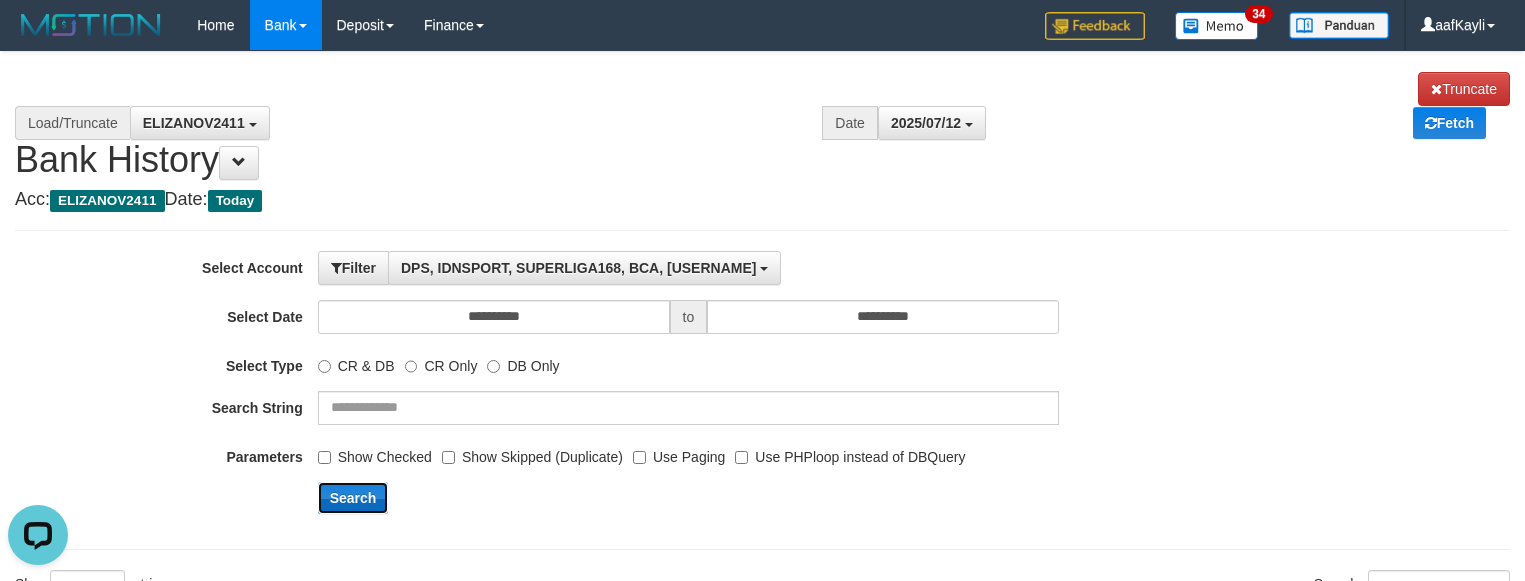 click on "Search" at bounding box center (353, 498) 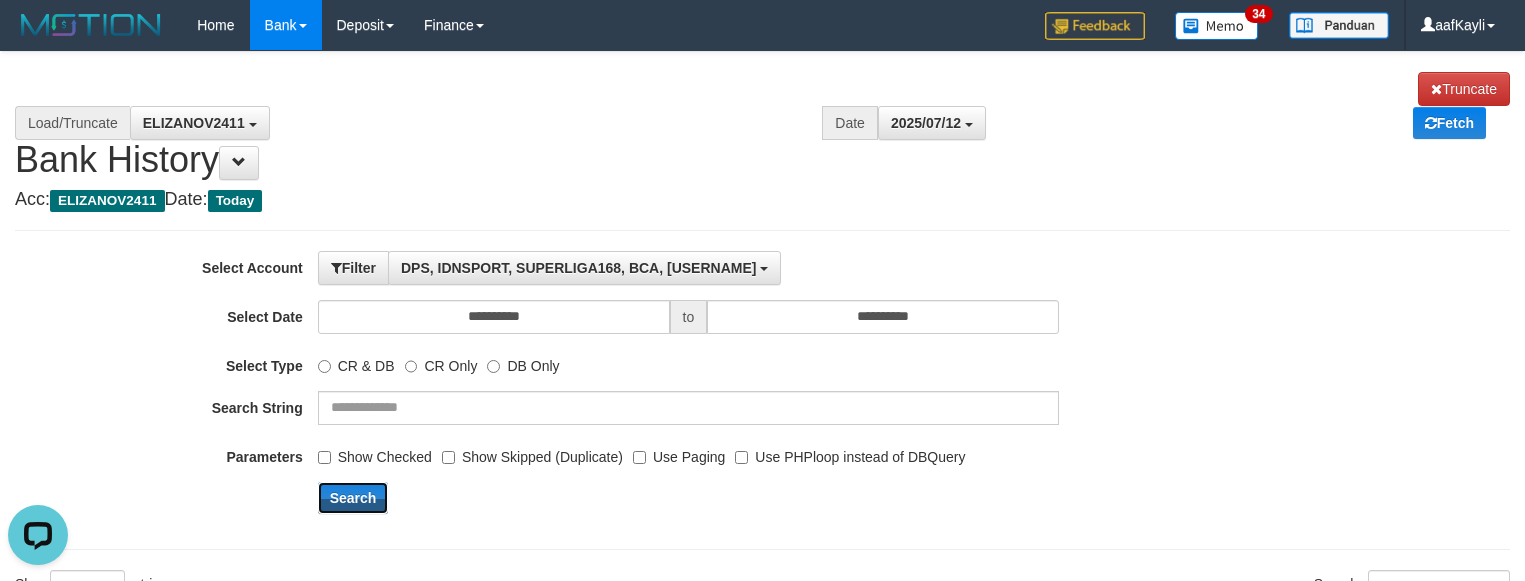 scroll, scrollTop: 341, scrollLeft: 0, axis: vertical 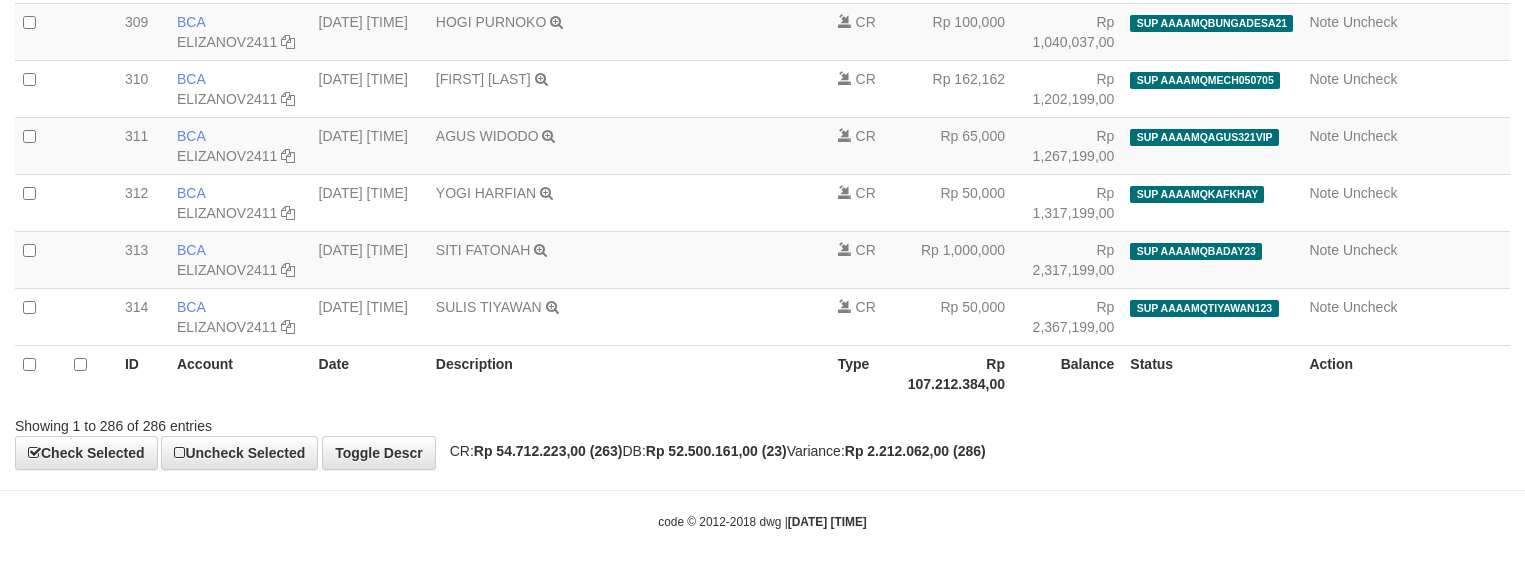 select on "****" 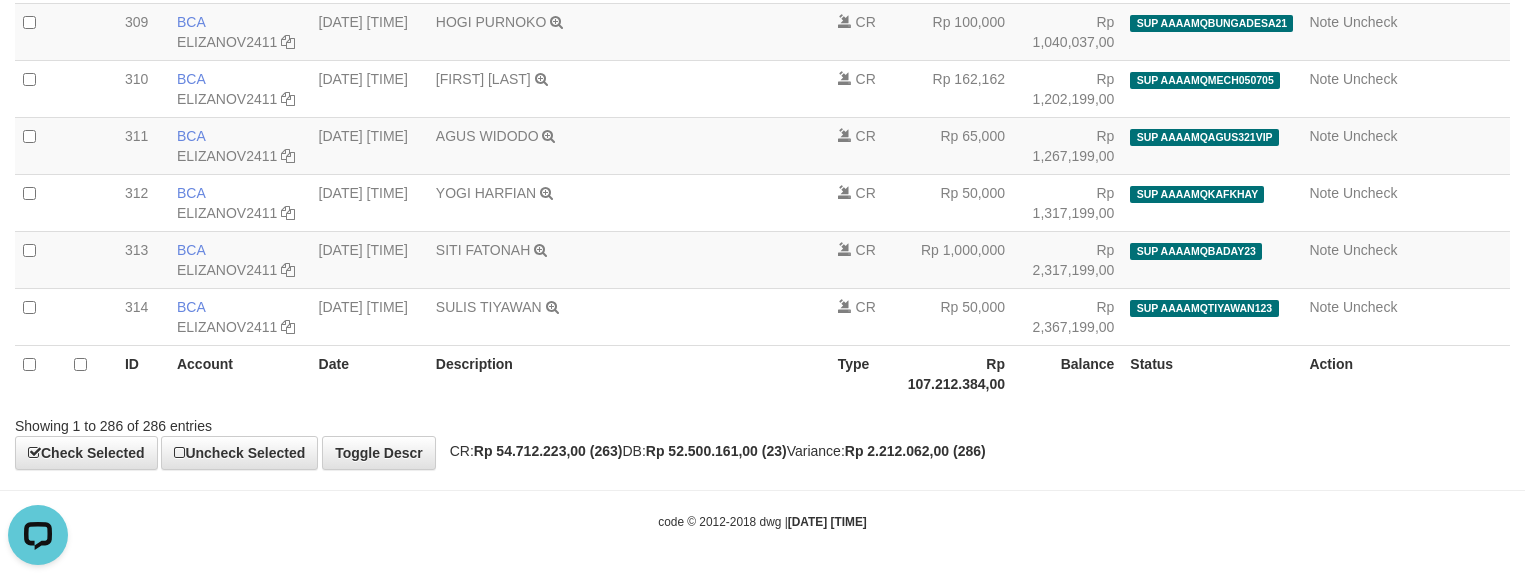 scroll, scrollTop: 0, scrollLeft: 0, axis: both 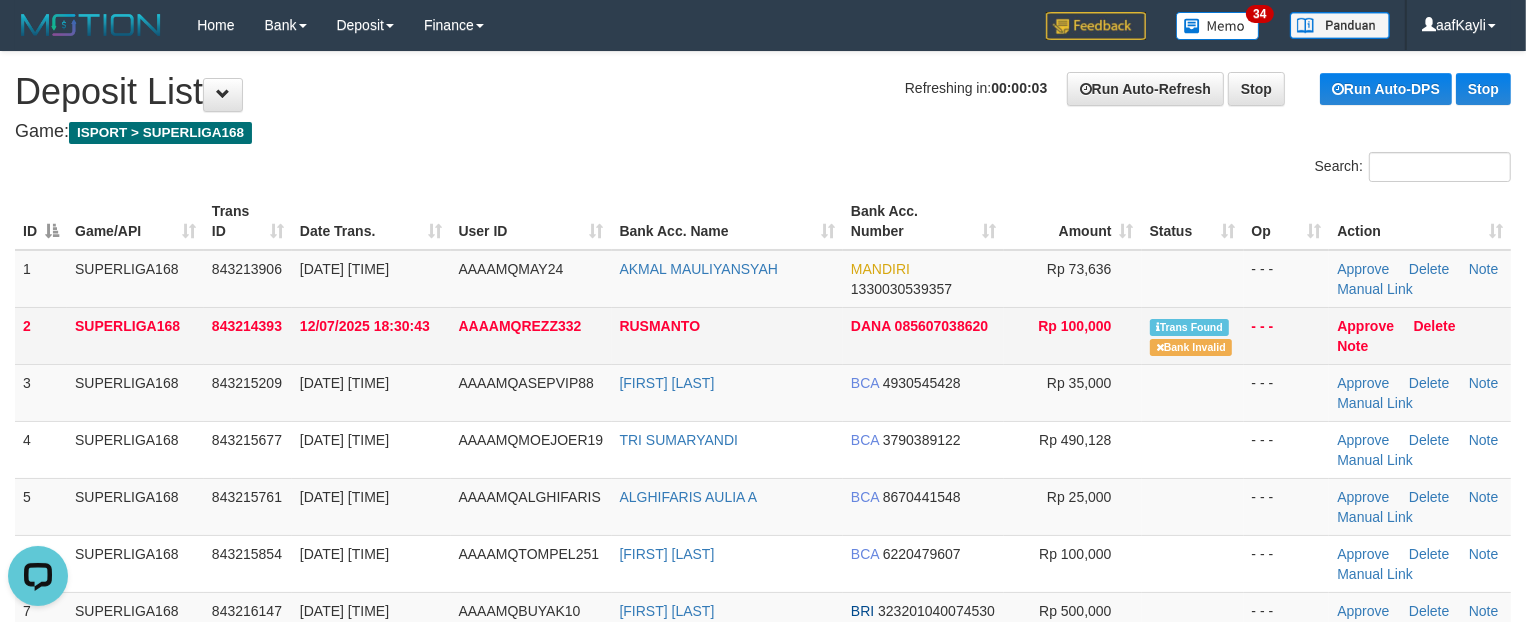 click on "Bank Invalid" at bounding box center (1191, 347) 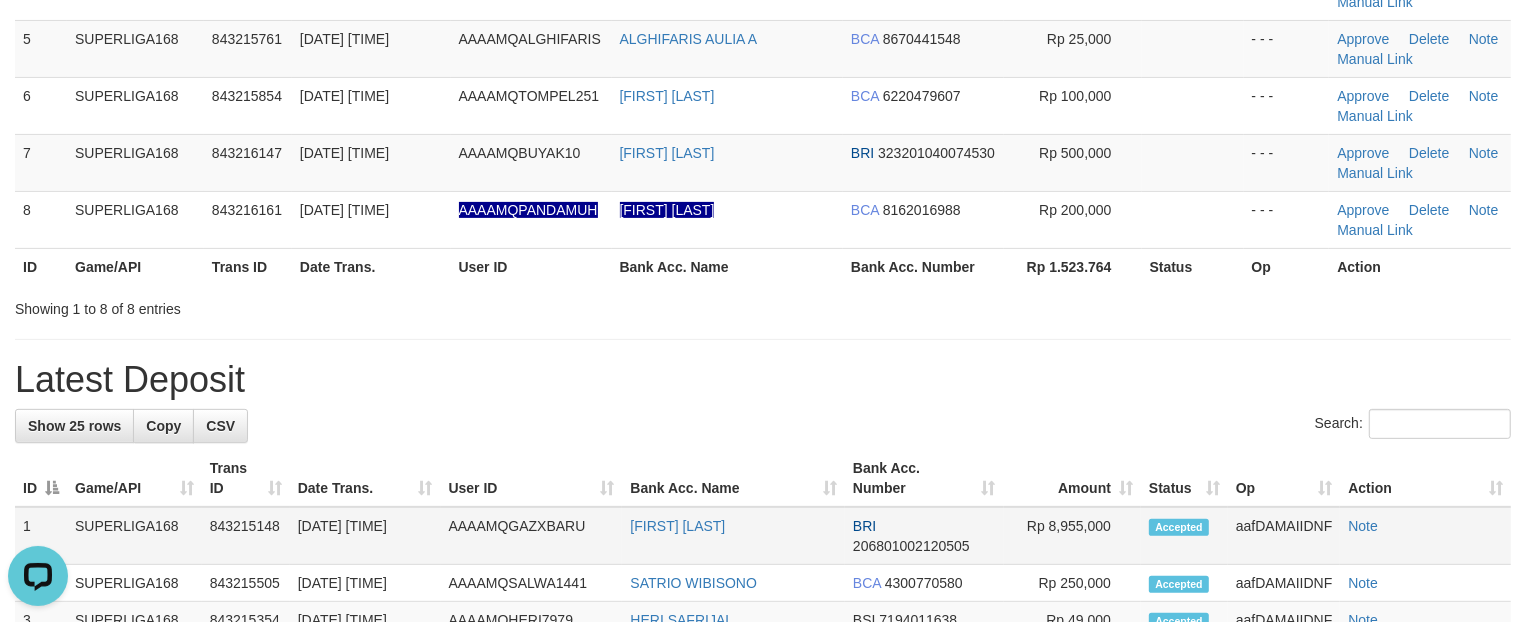 scroll, scrollTop: 0, scrollLeft: 0, axis: both 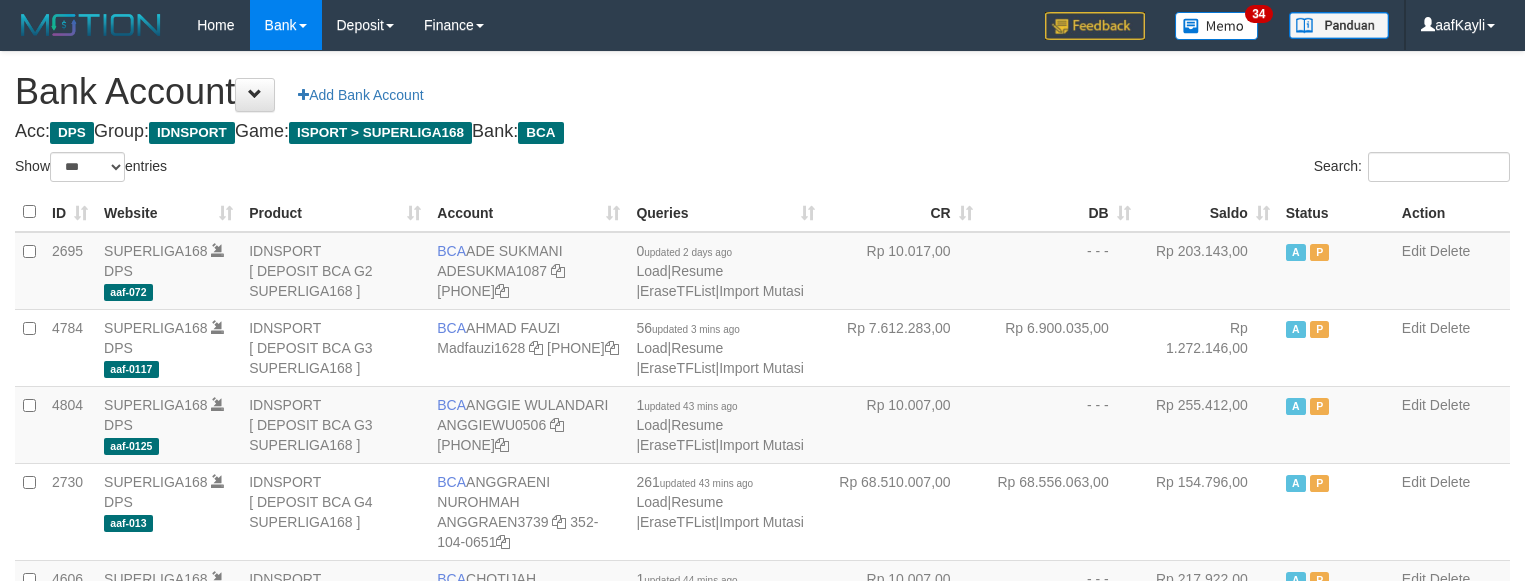 select on "***" 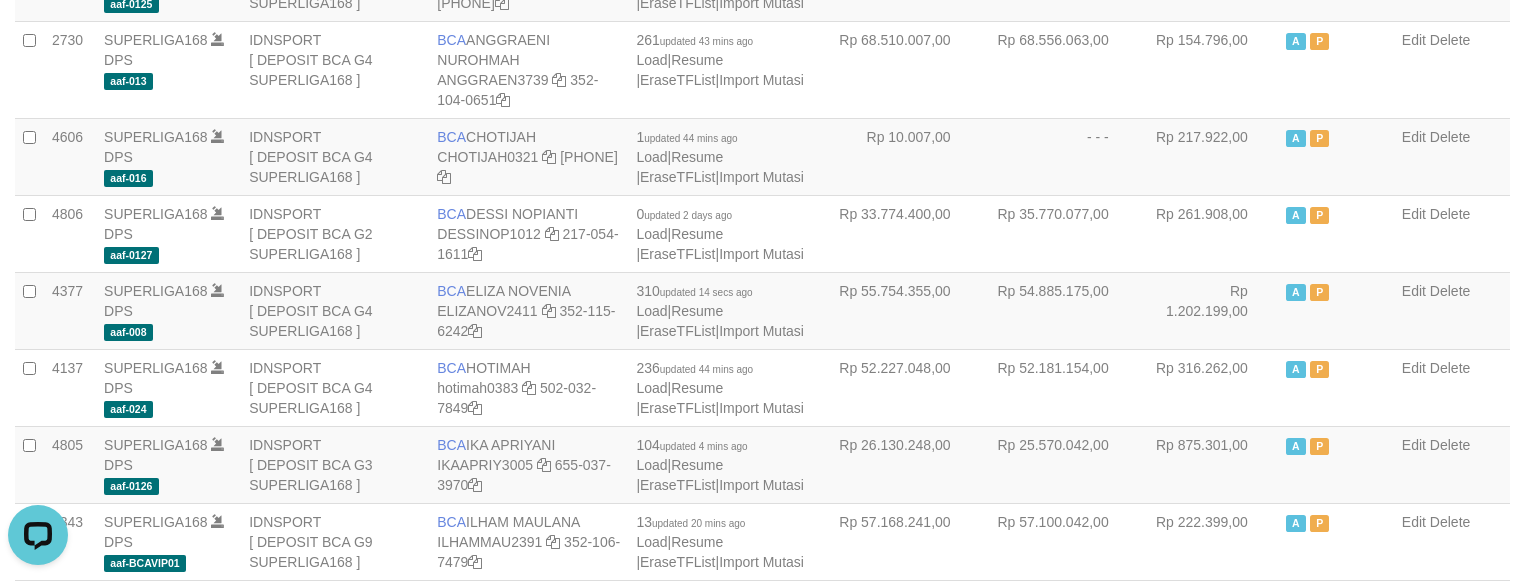 scroll, scrollTop: 0, scrollLeft: 0, axis: both 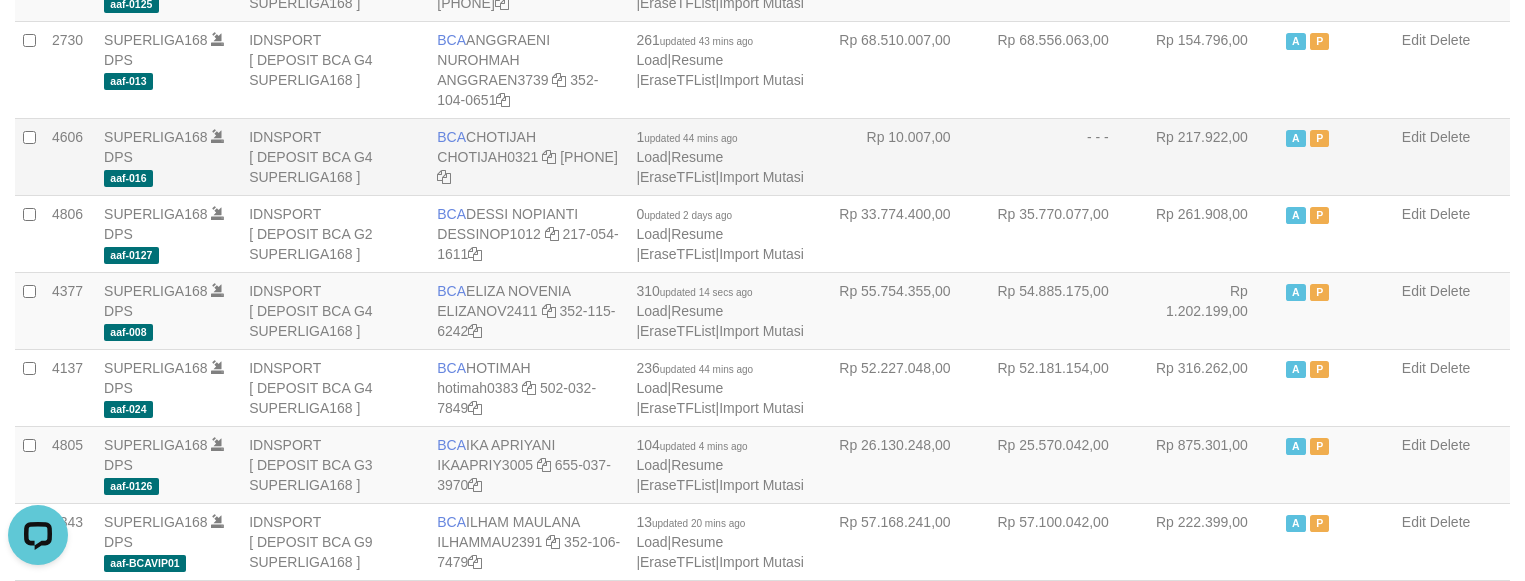 click on "Rp 217.922,00" at bounding box center (1208, 156) 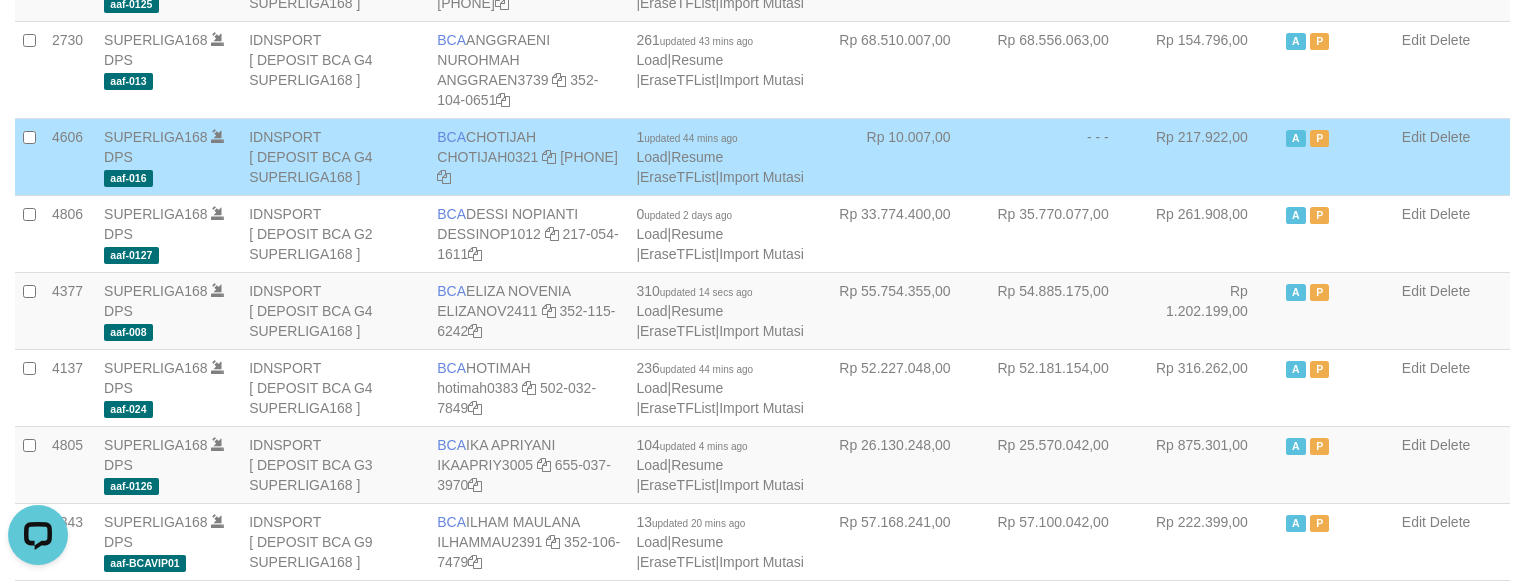 scroll, scrollTop: 0, scrollLeft: 0, axis: both 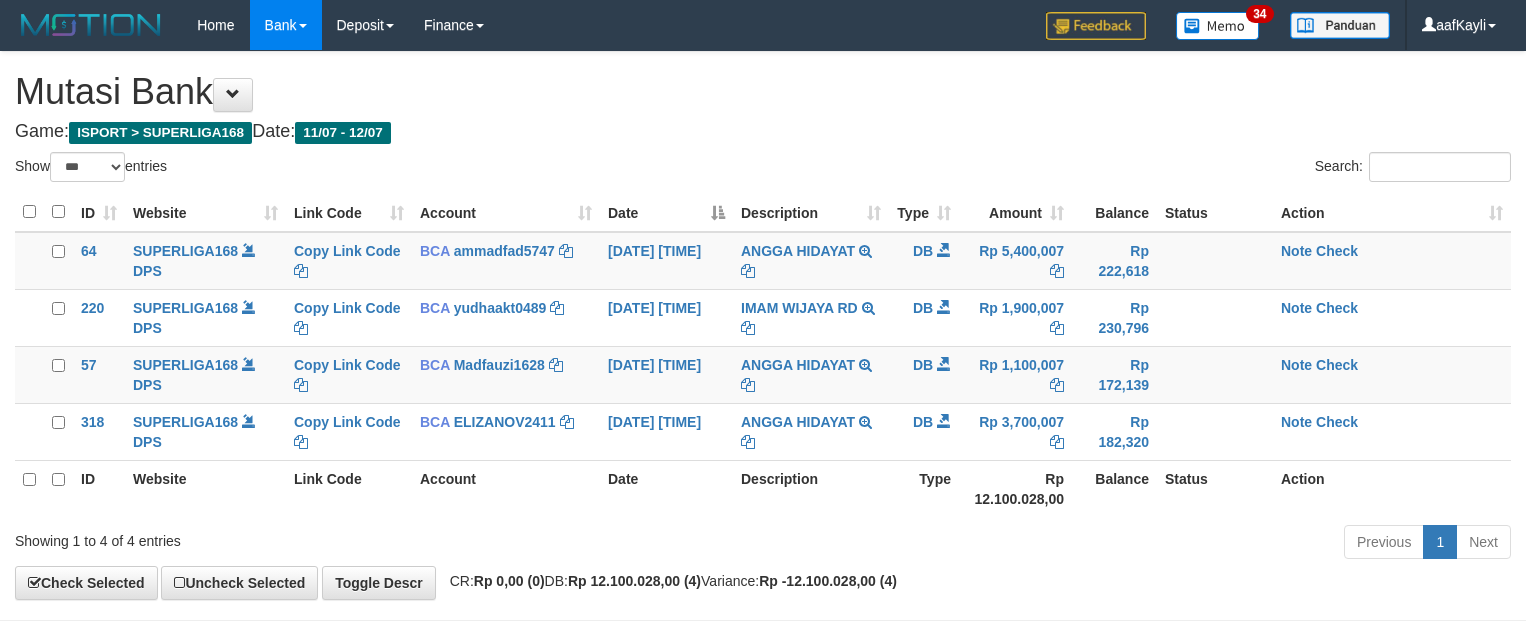 select on "***" 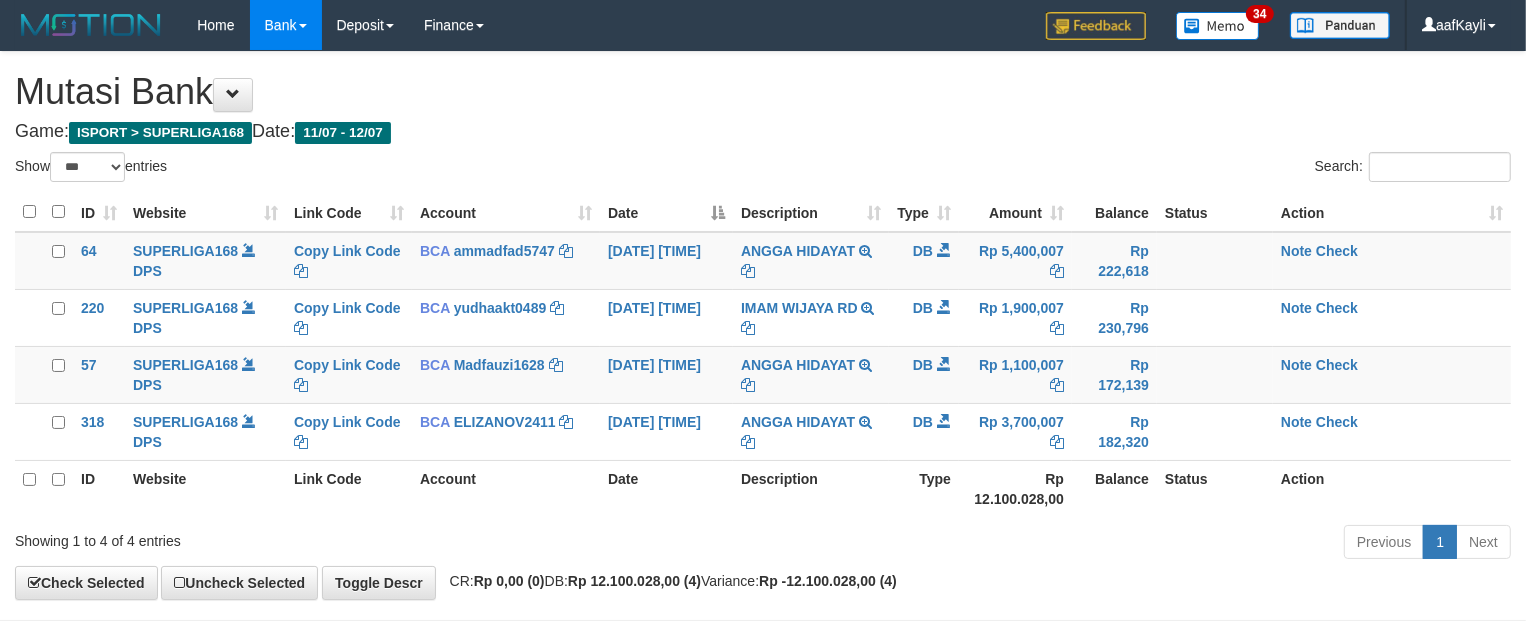 click on "Mutasi Bank" at bounding box center [763, 92] 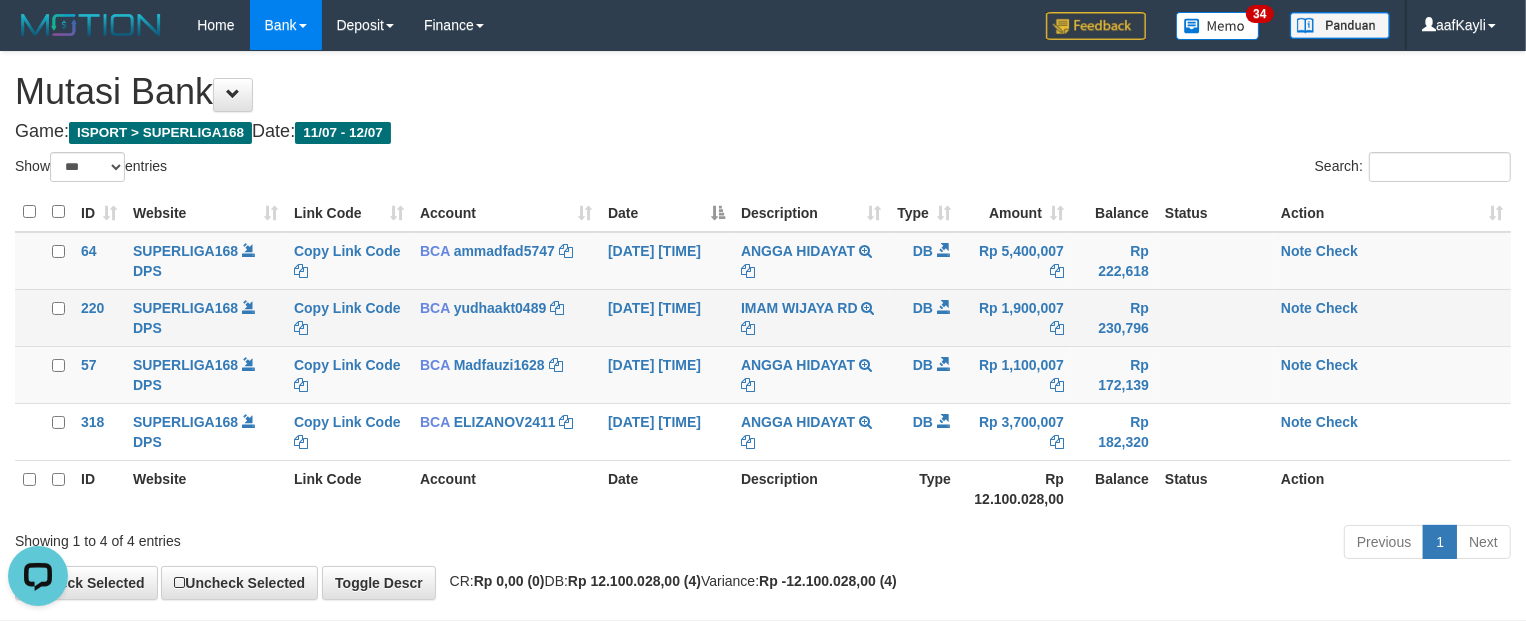 scroll, scrollTop: 0, scrollLeft: 0, axis: both 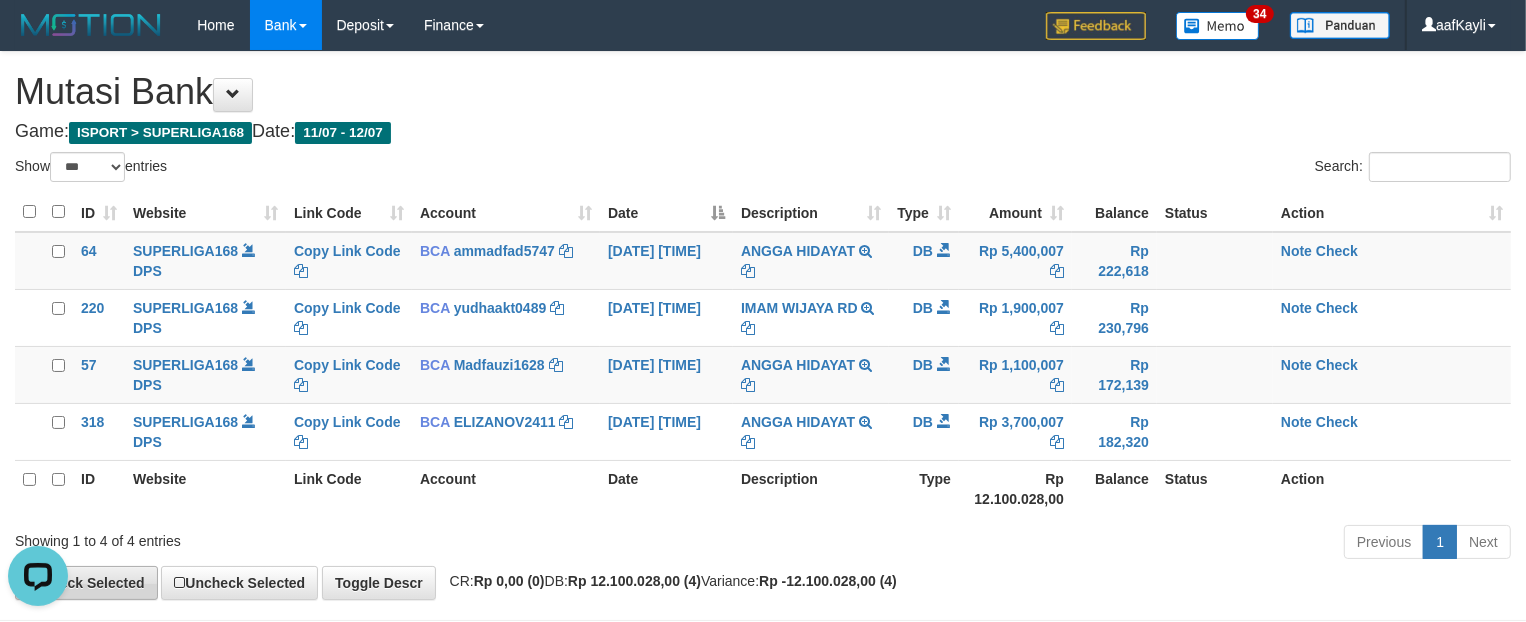 click on "Toggle navigation
Home
Bank
Account List
Load
By Website
Group
[ISPORT]													SUPERLIGA168
By Load Group (DPS)
34" at bounding box center [763, 355] 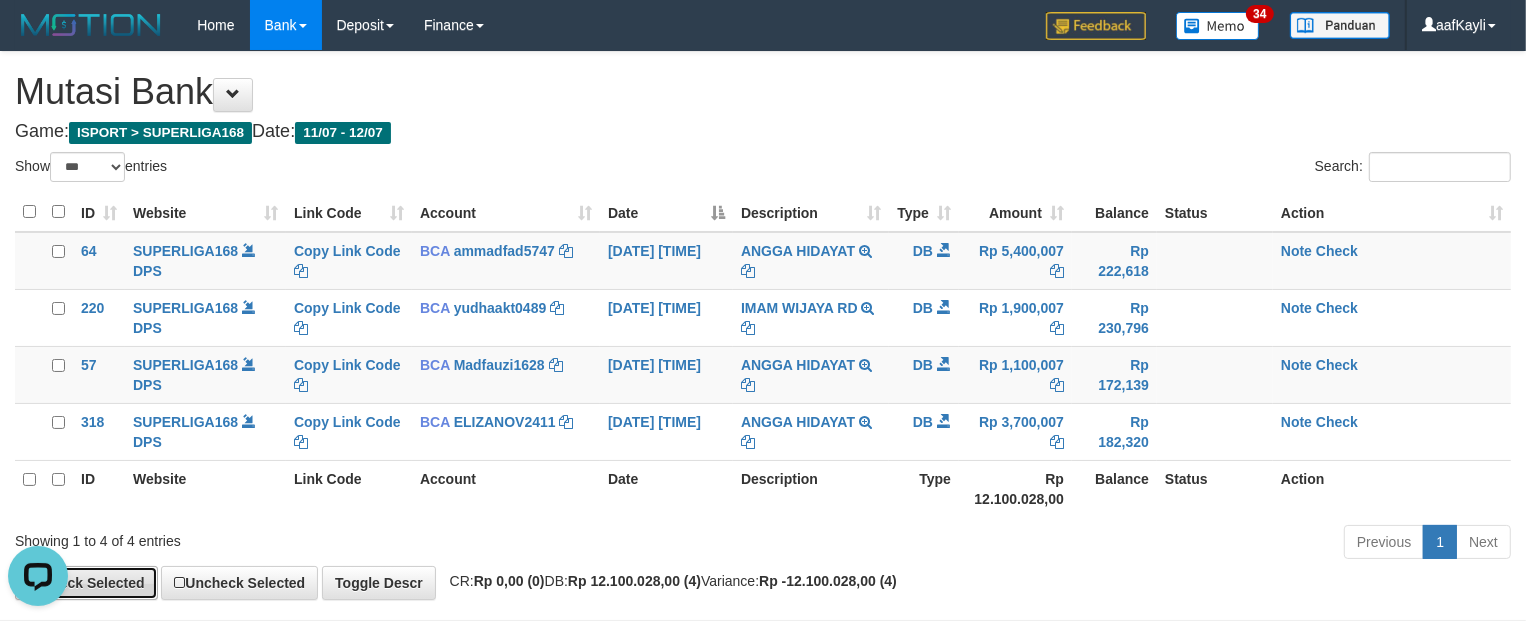click on "Check Selected" at bounding box center [86, 583] 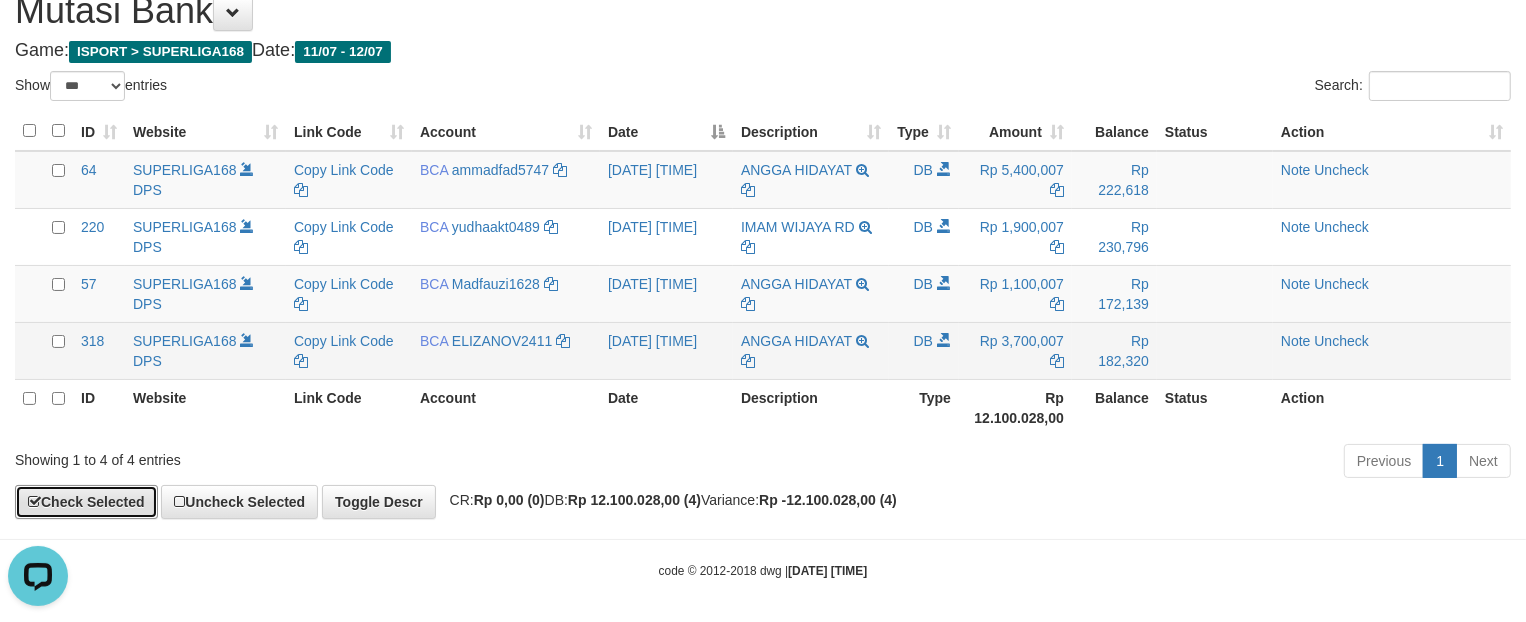 scroll, scrollTop: 90, scrollLeft: 0, axis: vertical 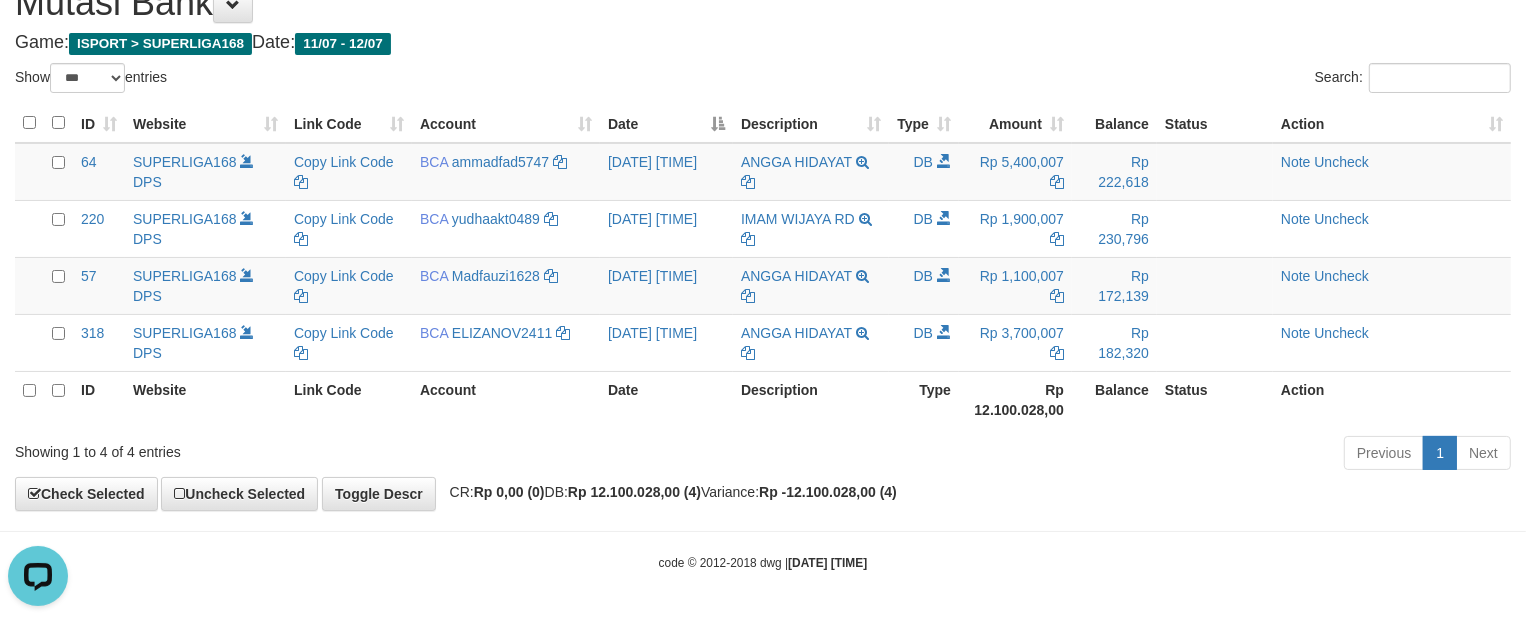 click on "**********" at bounding box center [763, 236] 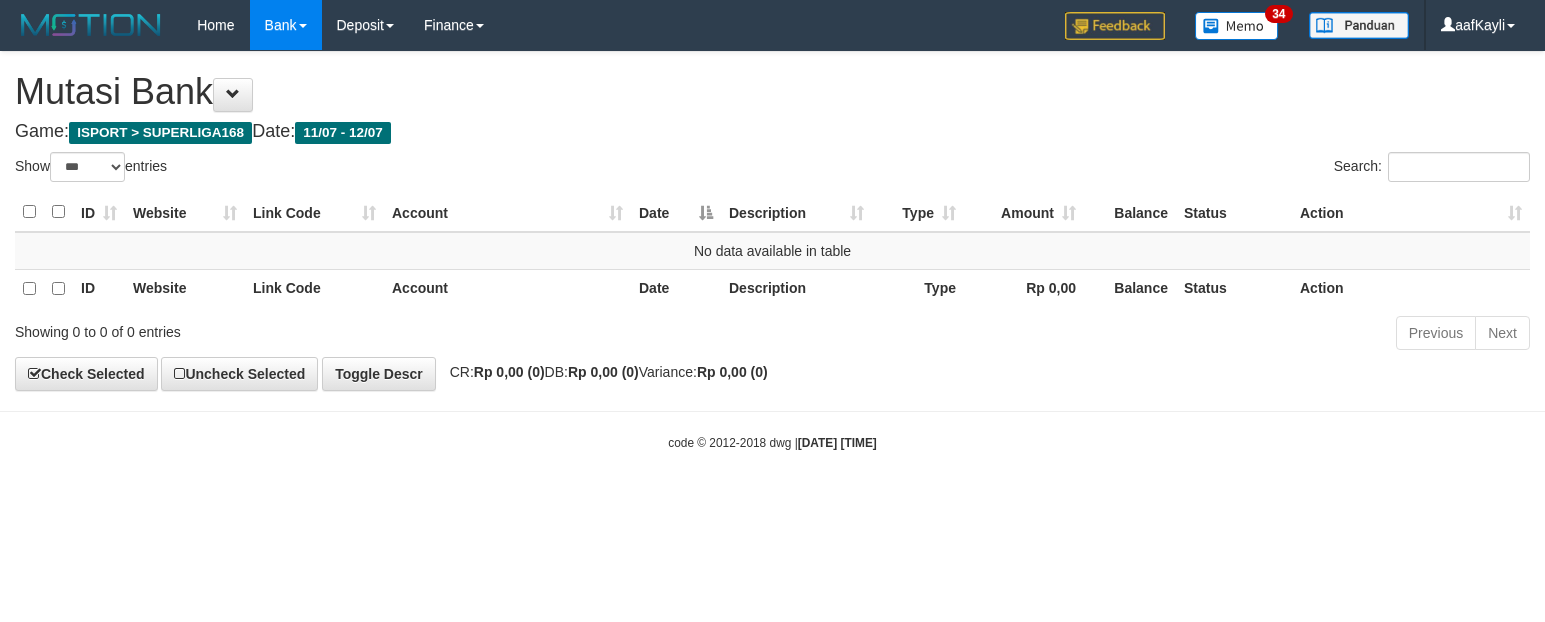 select on "***" 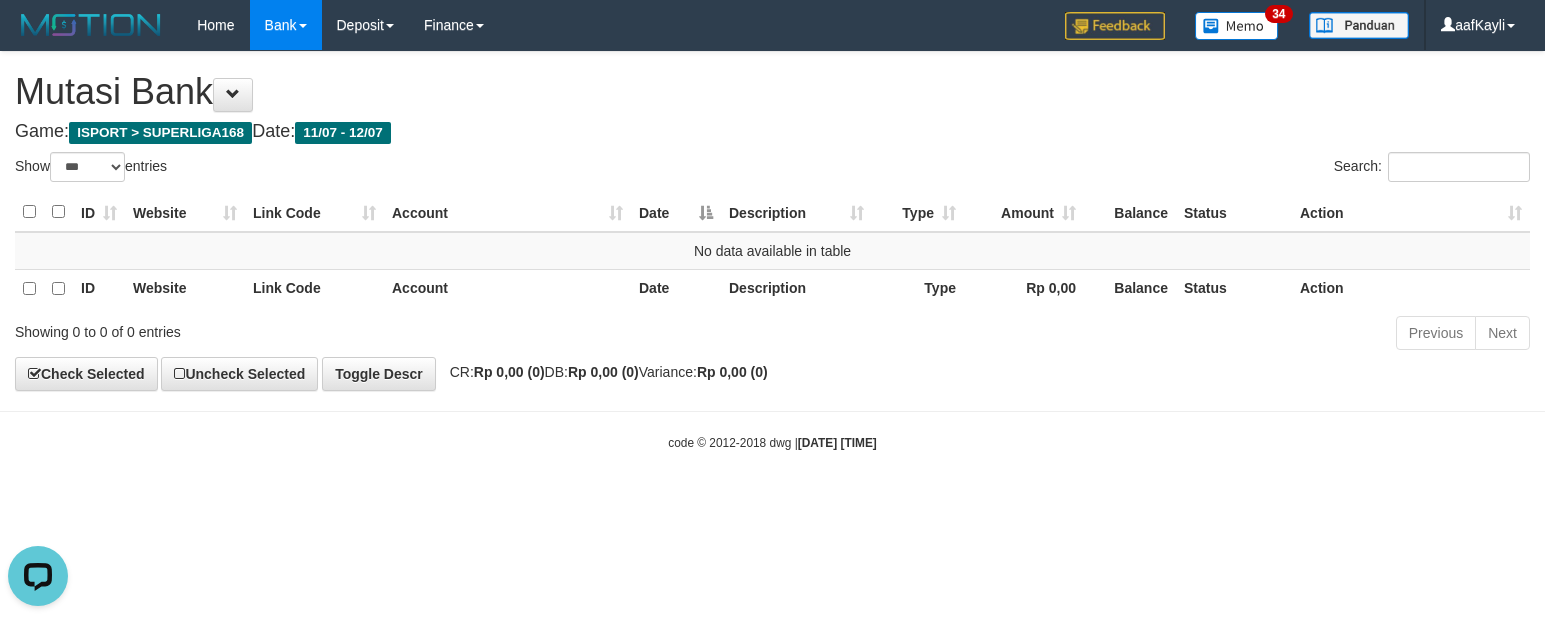 scroll, scrollTop: 0, scrollLeft: 0, axis: both 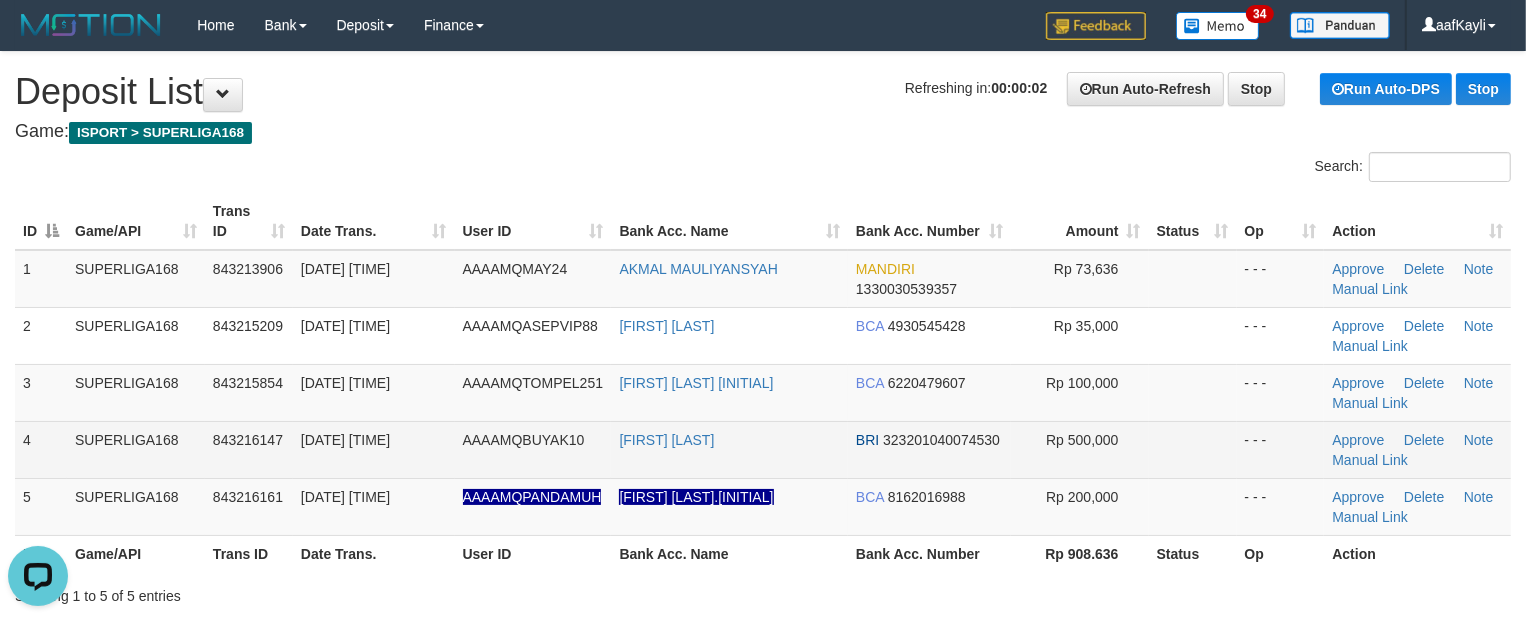 click at bounding box center (1193, 449) 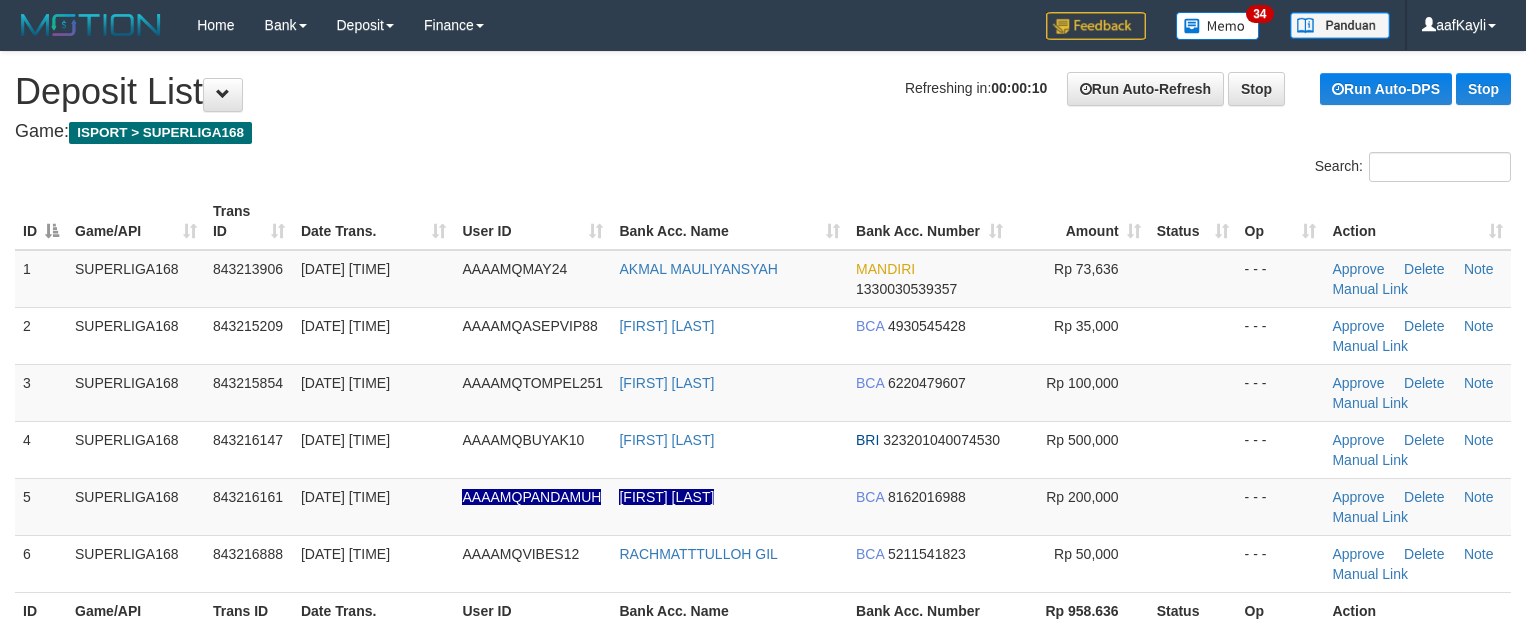 scroll, scrollTop: 0, scrollLeft: 0, axis: both 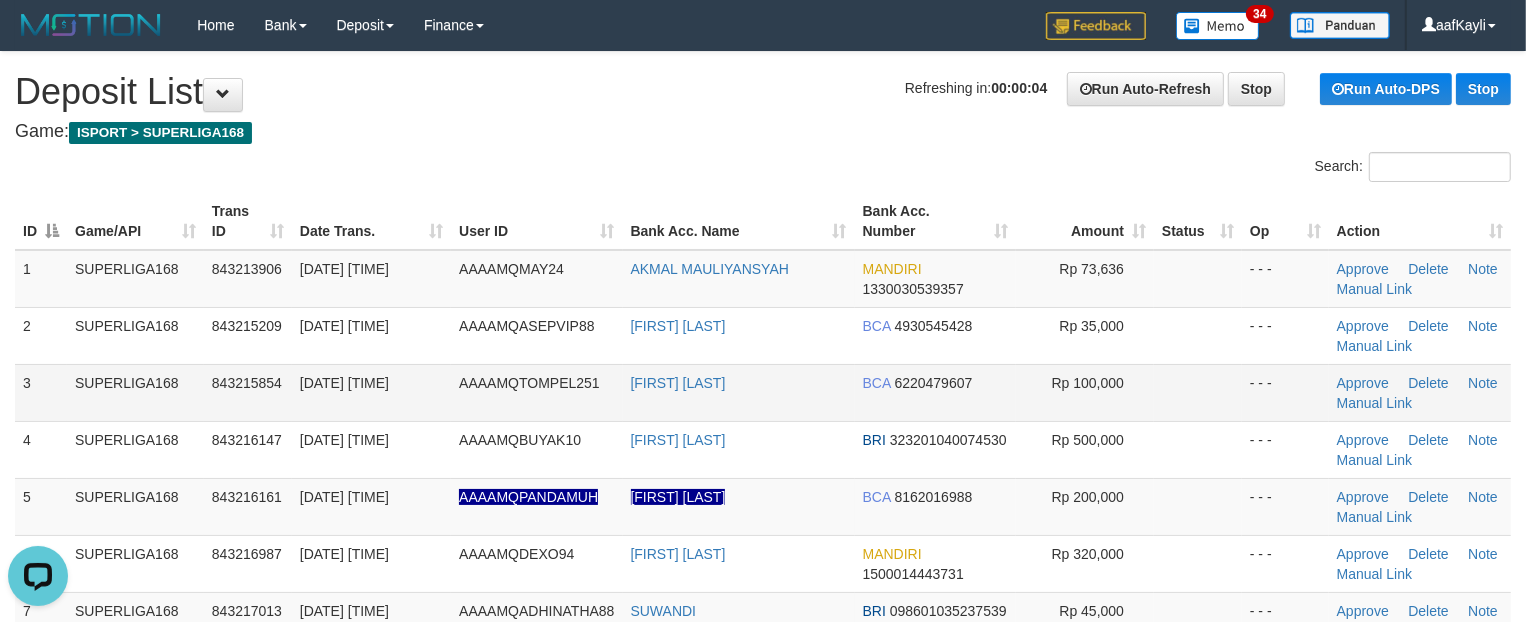 click at bounding box center (1198, 392) 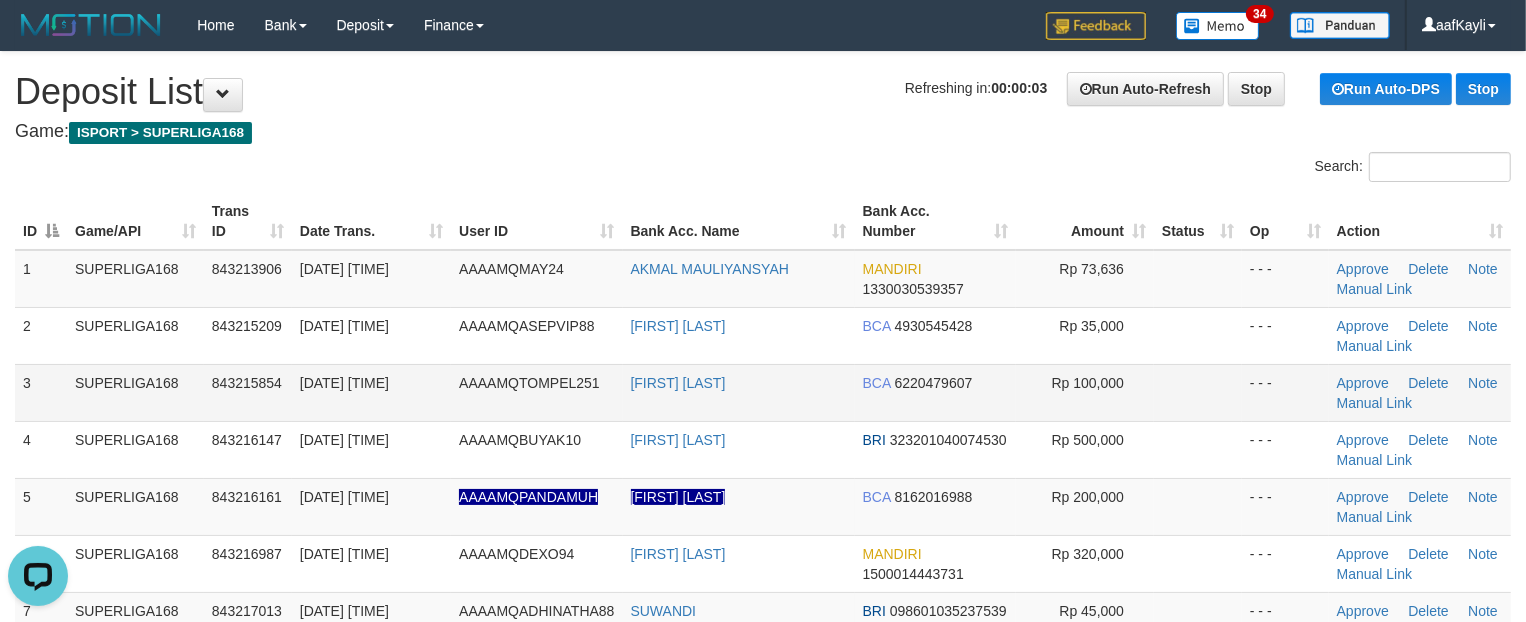 click at bounding box center (1198, 392) 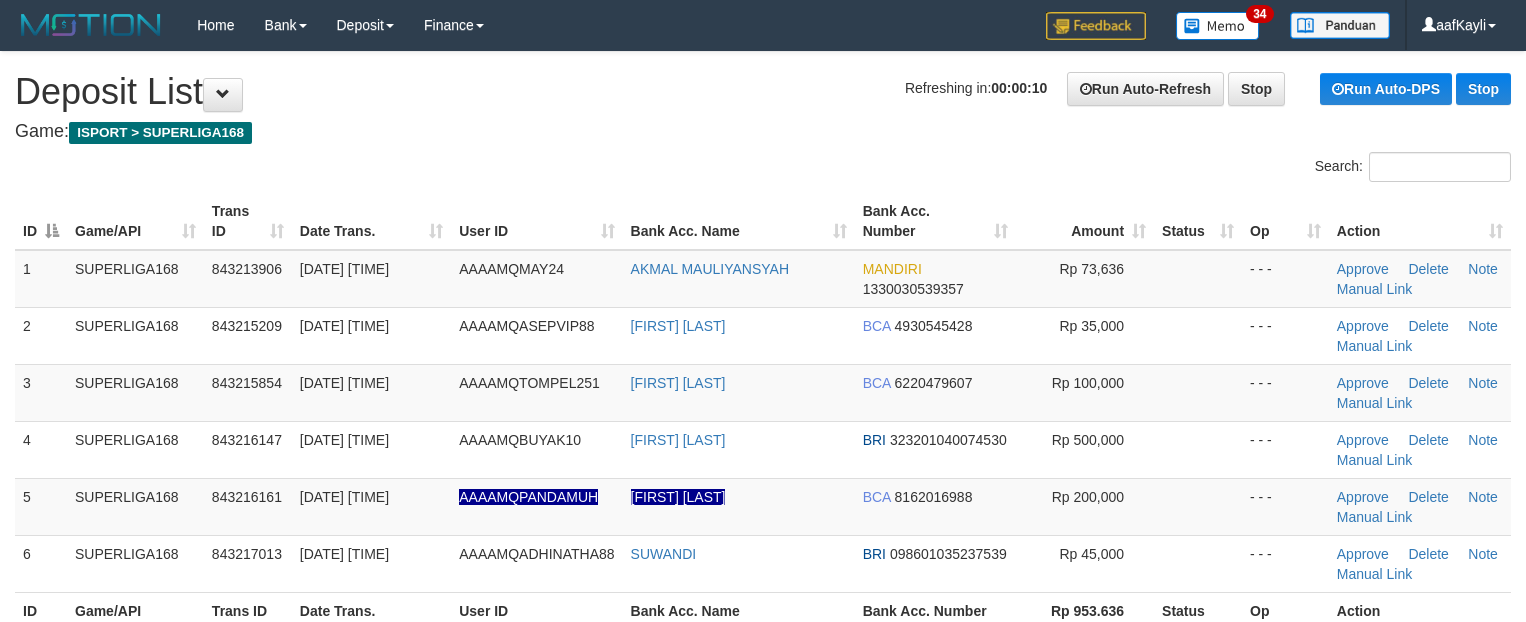 scroll, scrollTop: 0, scrollLeft: 0, axis: both 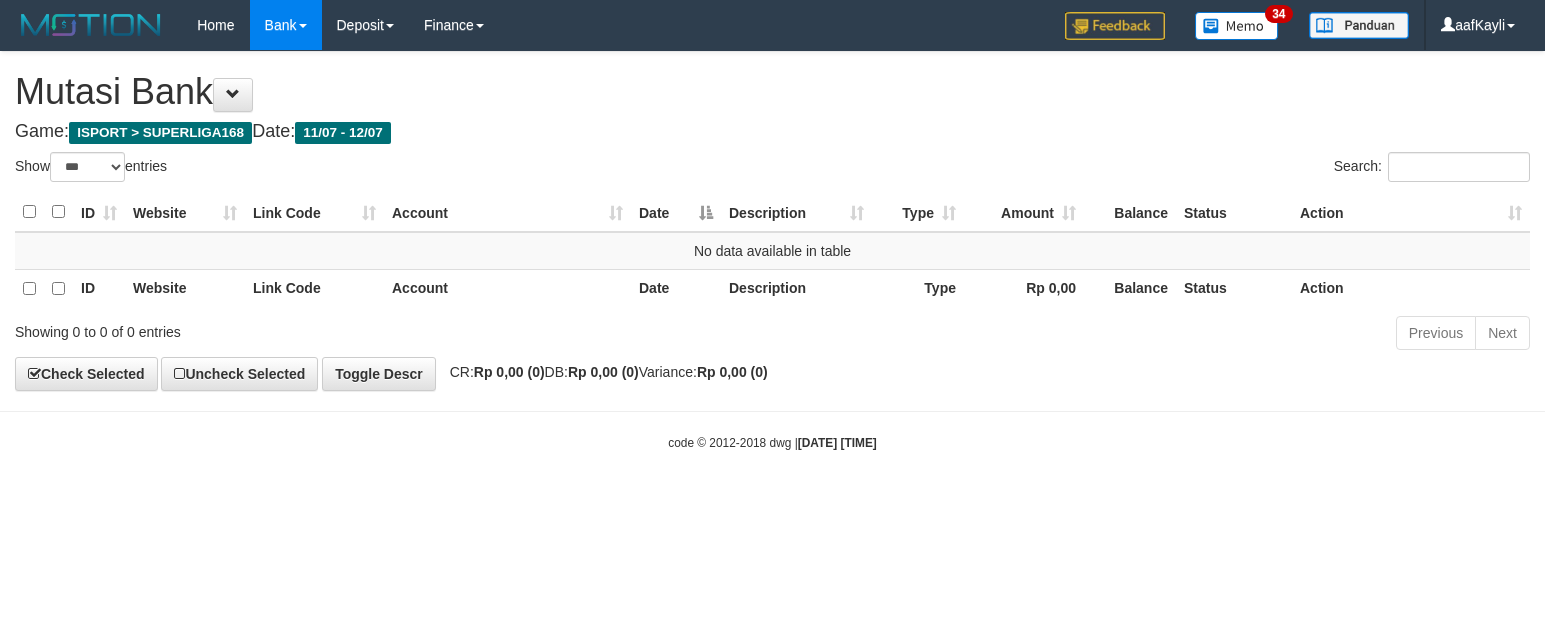 select on "***" 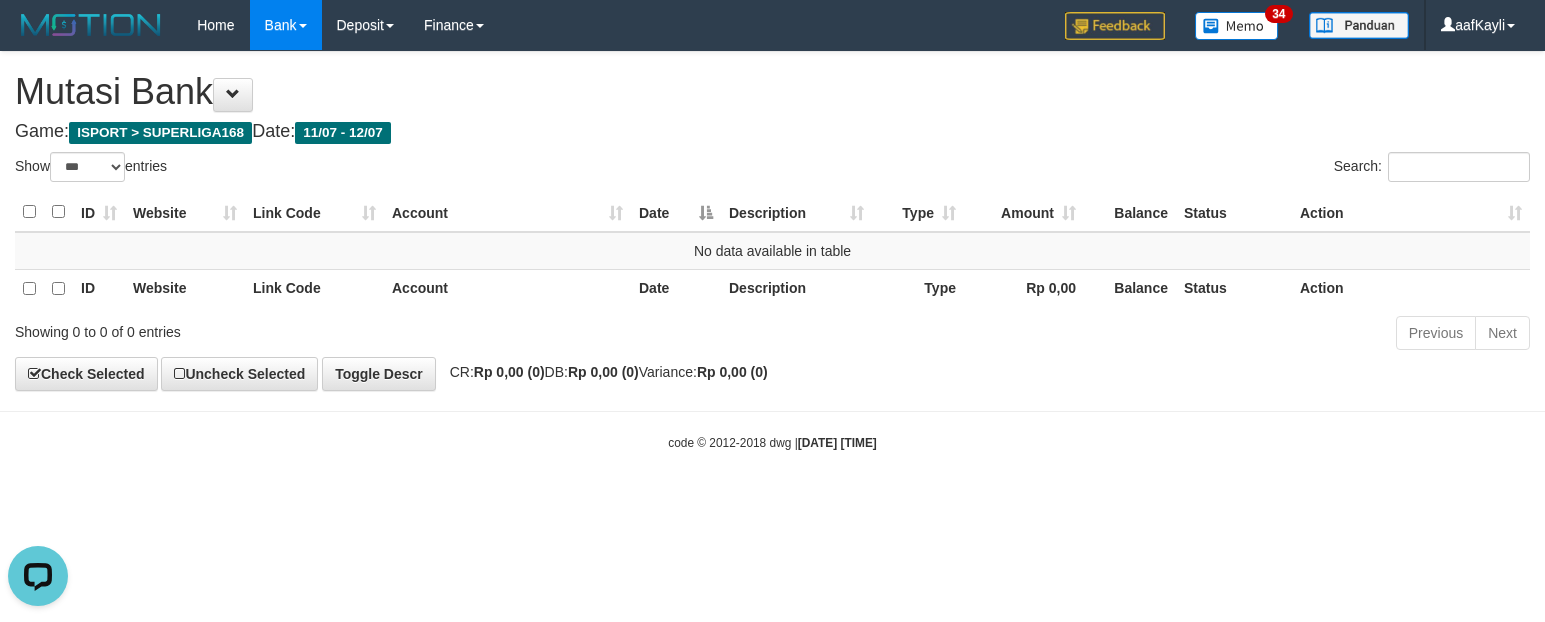 scroll, scrollTop: 0, scrollLeft: 0, axis: both 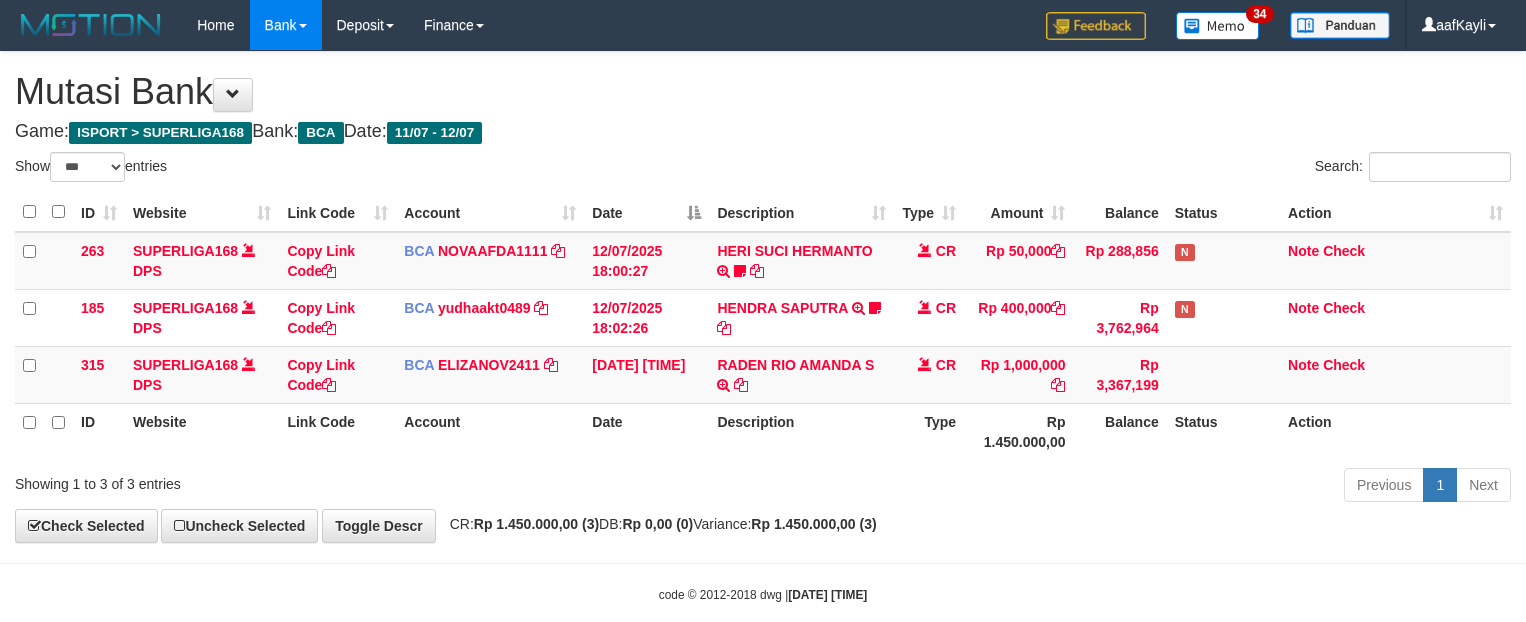 select on "***" 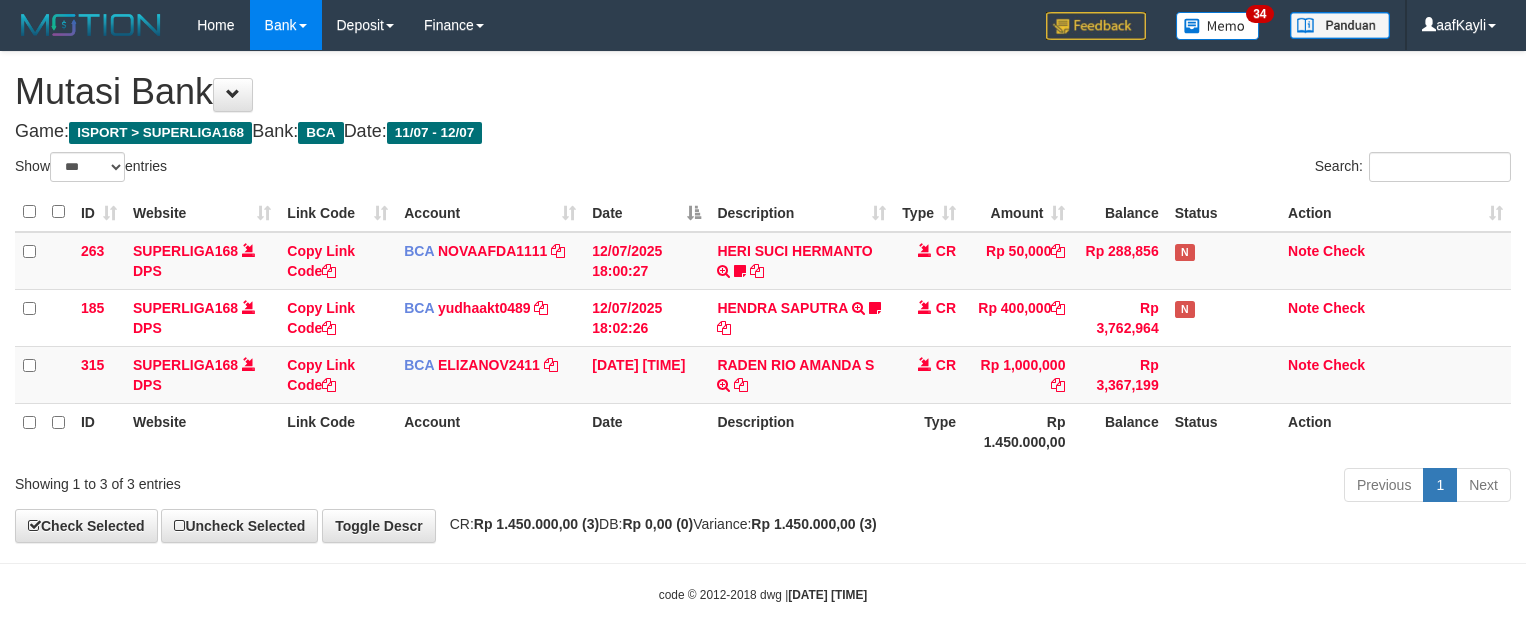 scroll, scrollTop: 0, scrollLeft: 0, axis: both 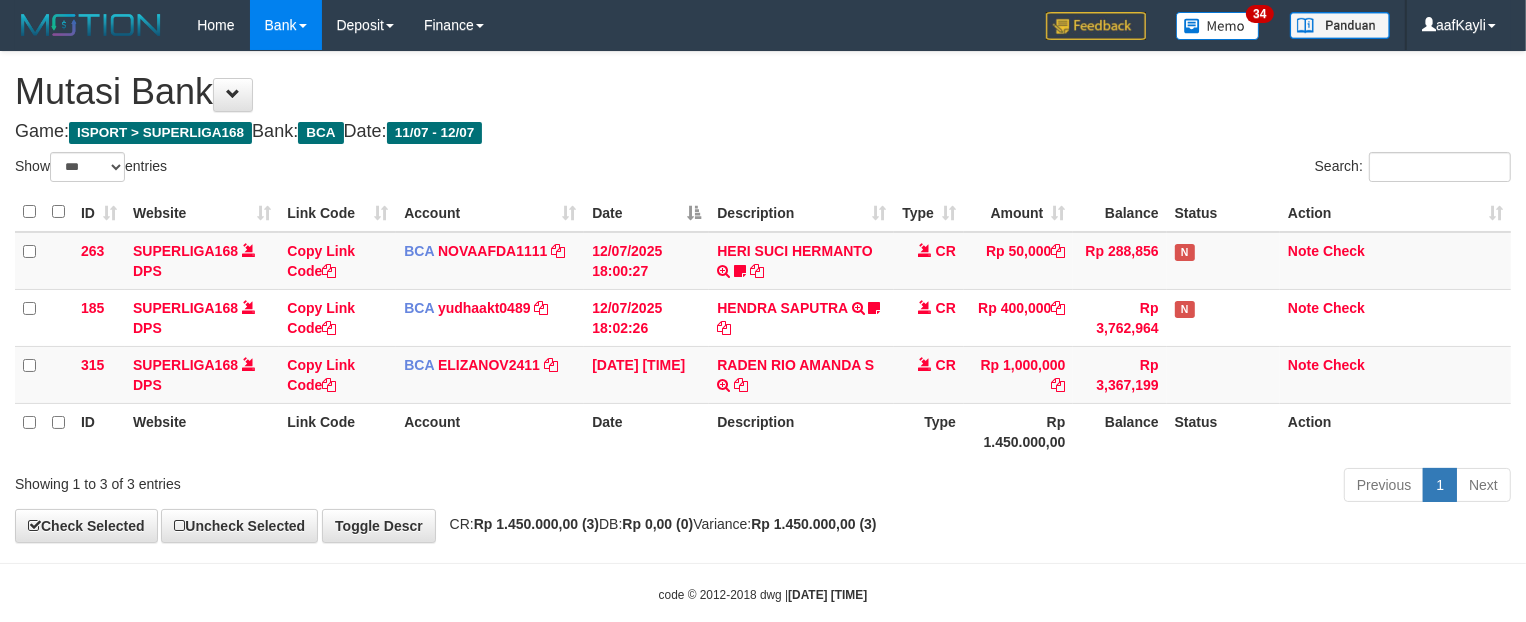 click on "Previous 1 Next" at bounding box center (1081, 487) 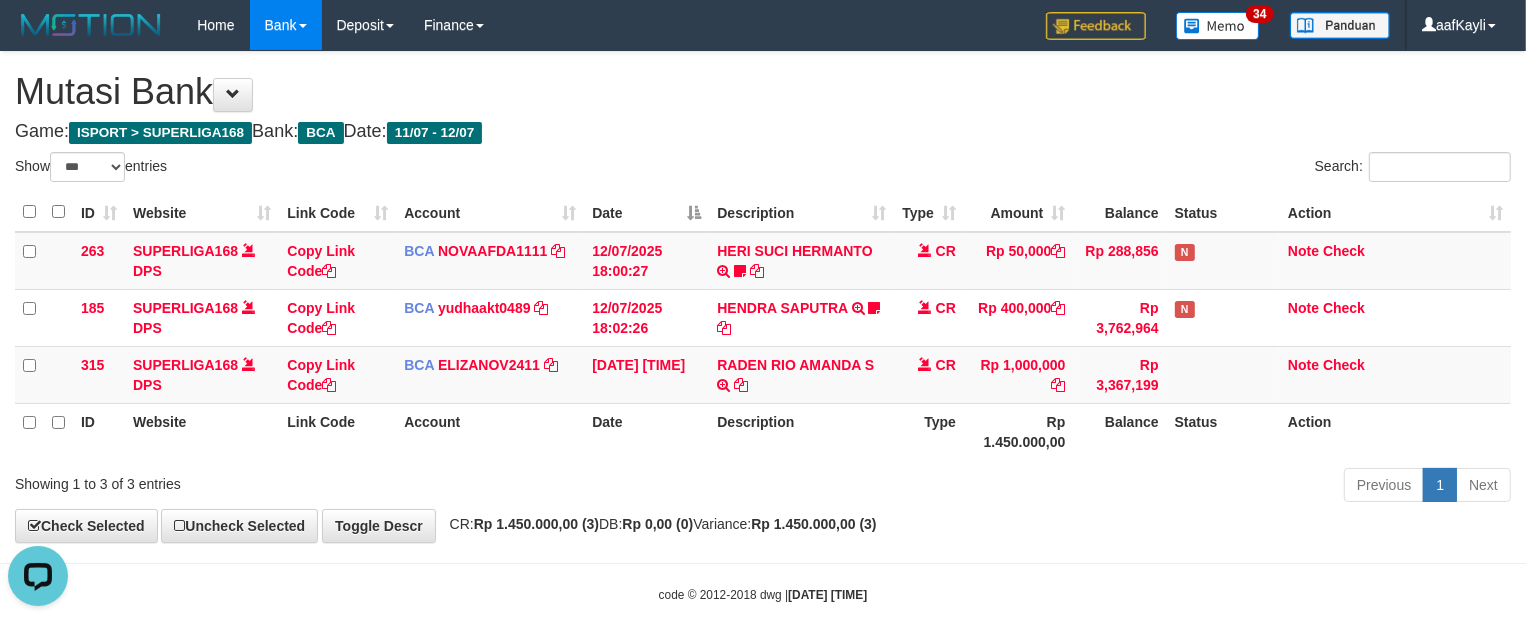 scroll, scrollTop: 0, scrollLeft: 0, axis: both 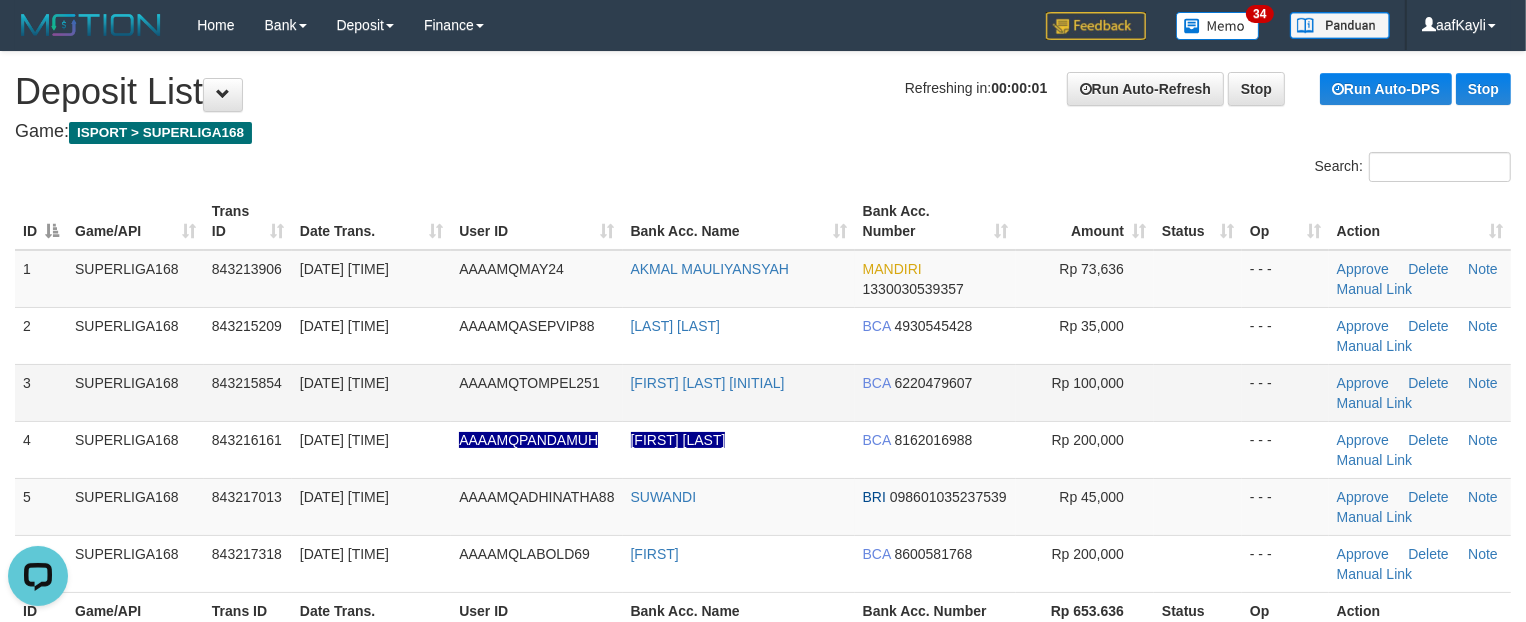 click at bounding box center (1198, 392) 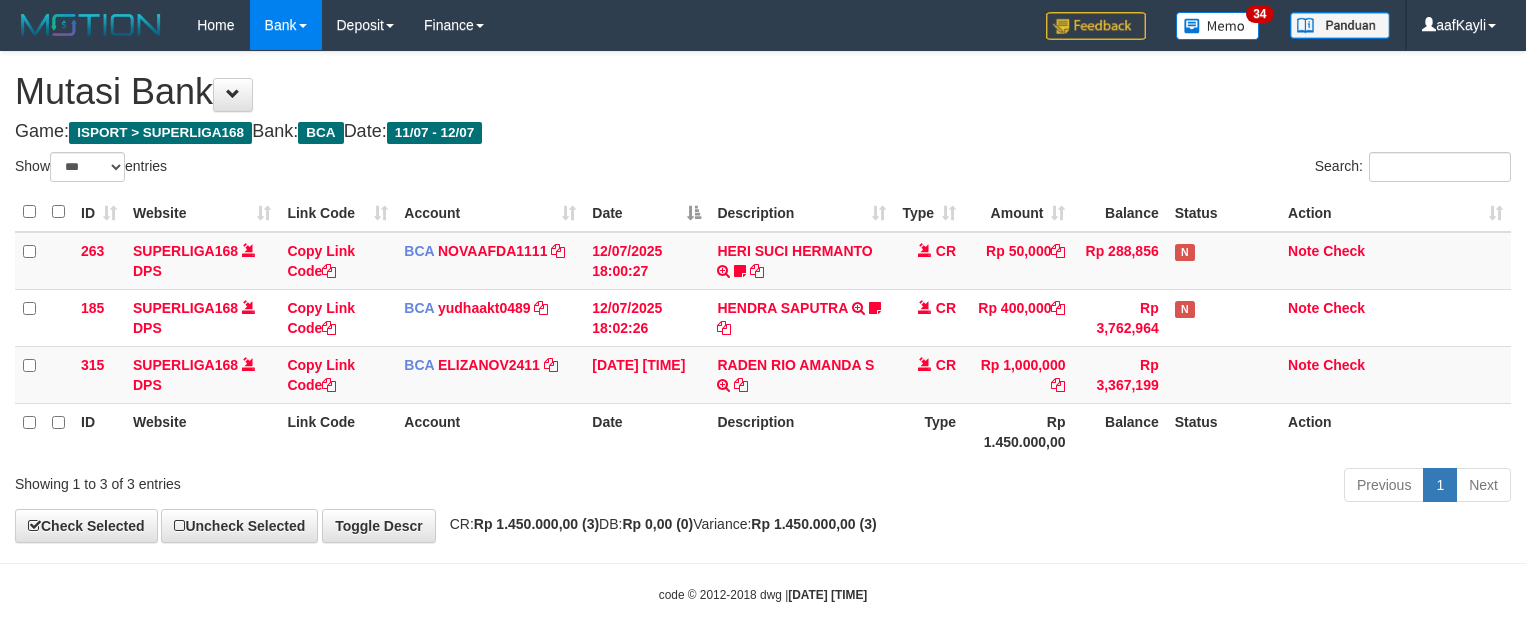 select on "***" 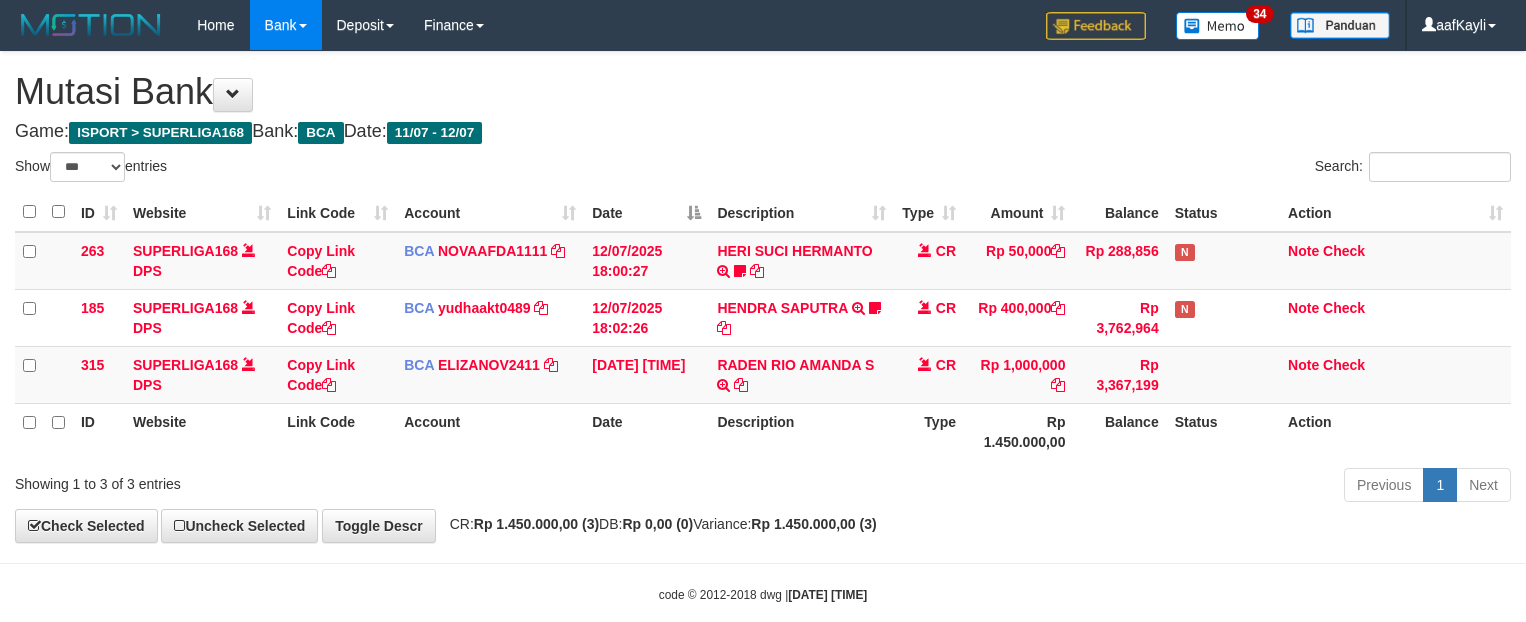 scroll, scrollTop: 0, scrollLeft: 0, axis: both 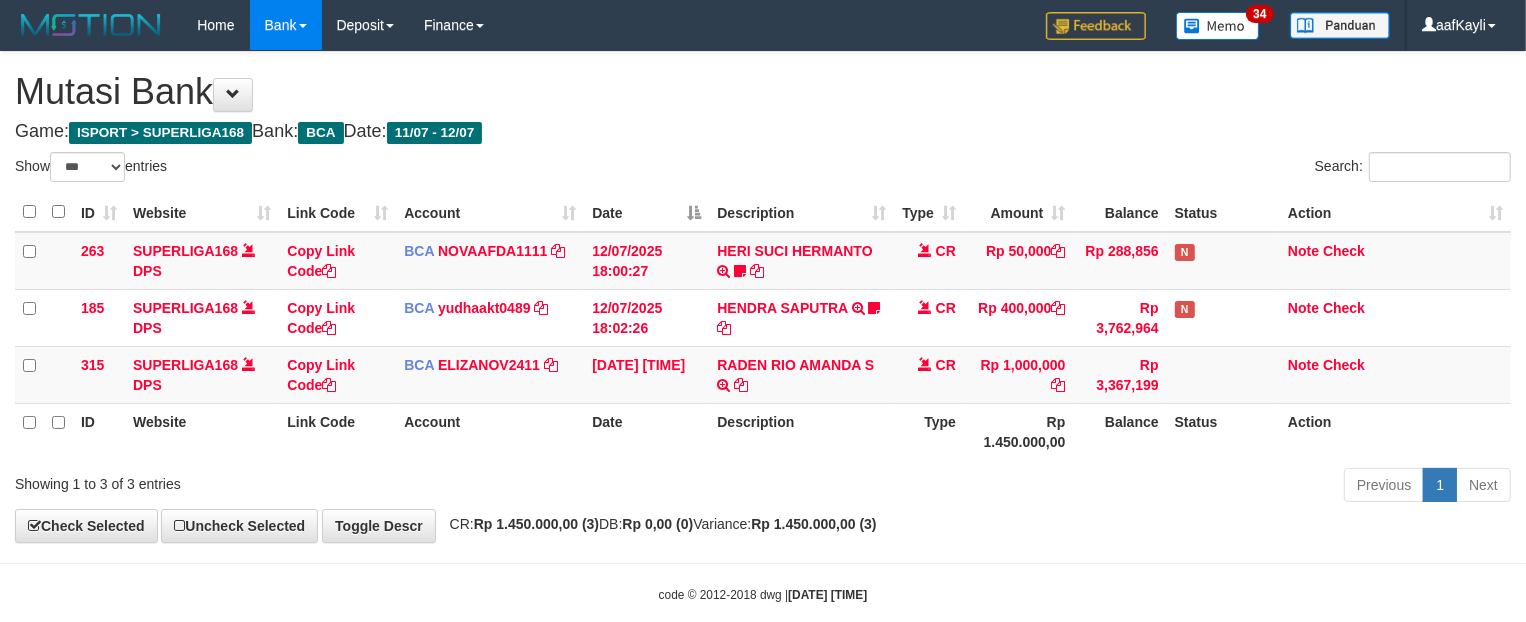 click on "**********" at bounding box center [763, 297] 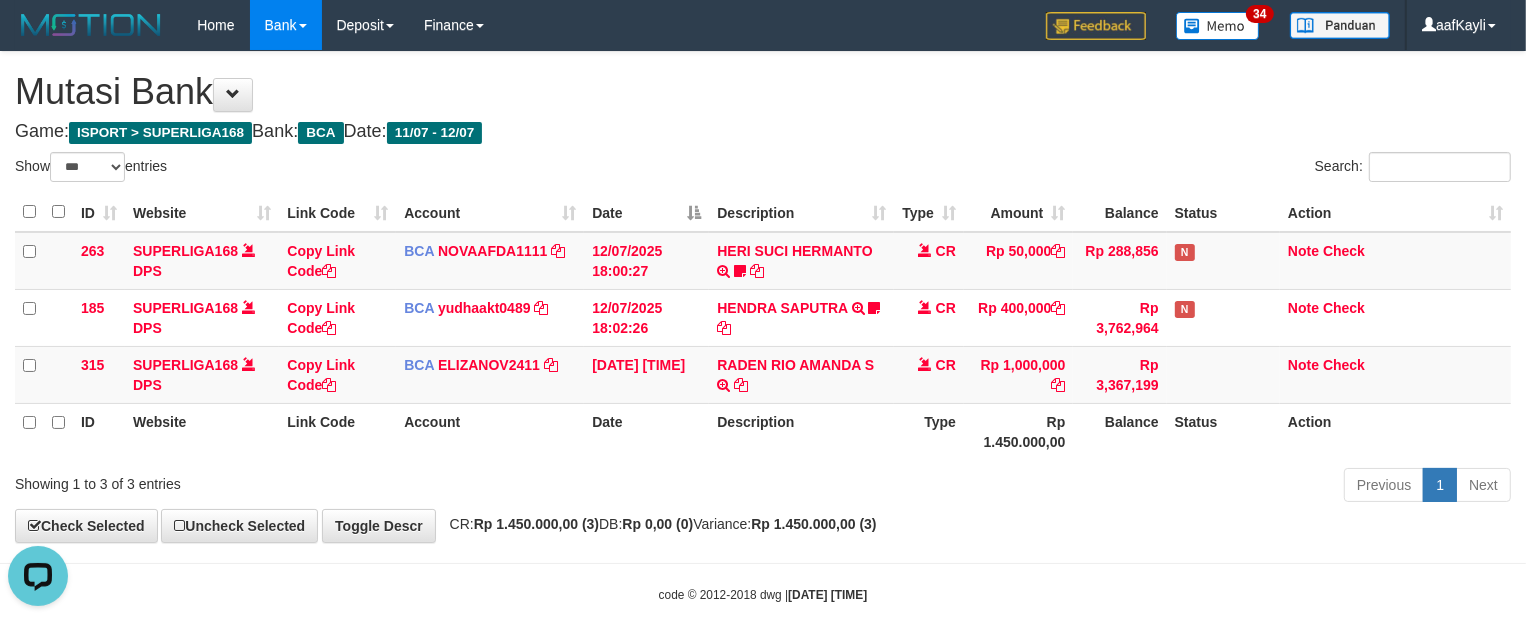 scroll, scrollTop: 0, scrollLeft: 0, axis: both 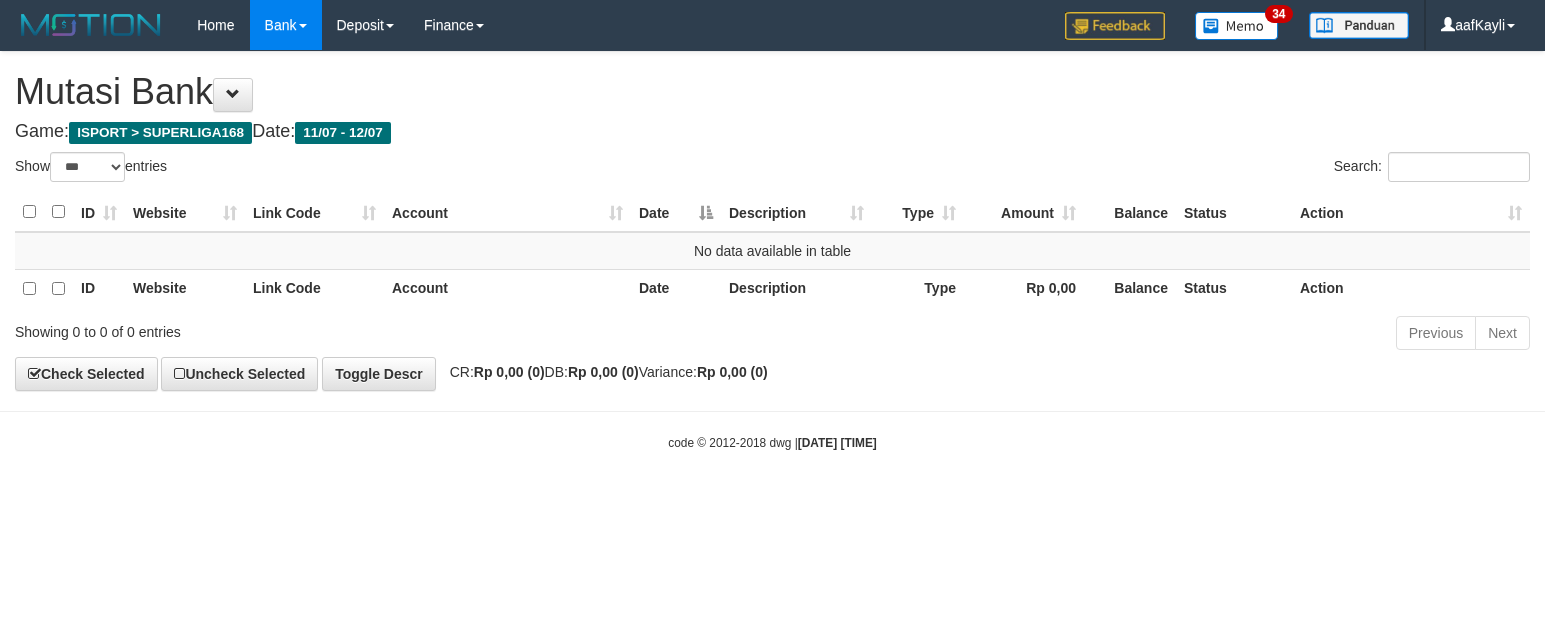 select on "***" 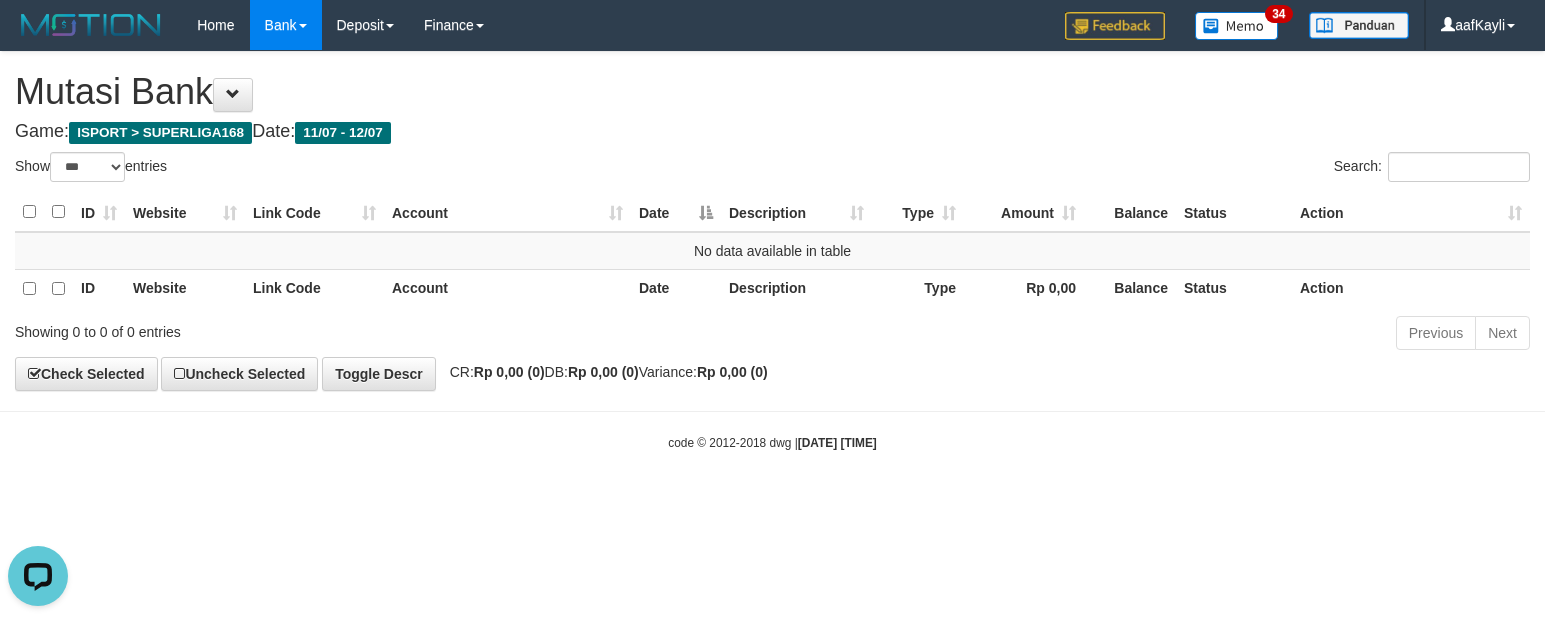 scroll, scrollTop: 0, scrollLeft: 0, axis: both 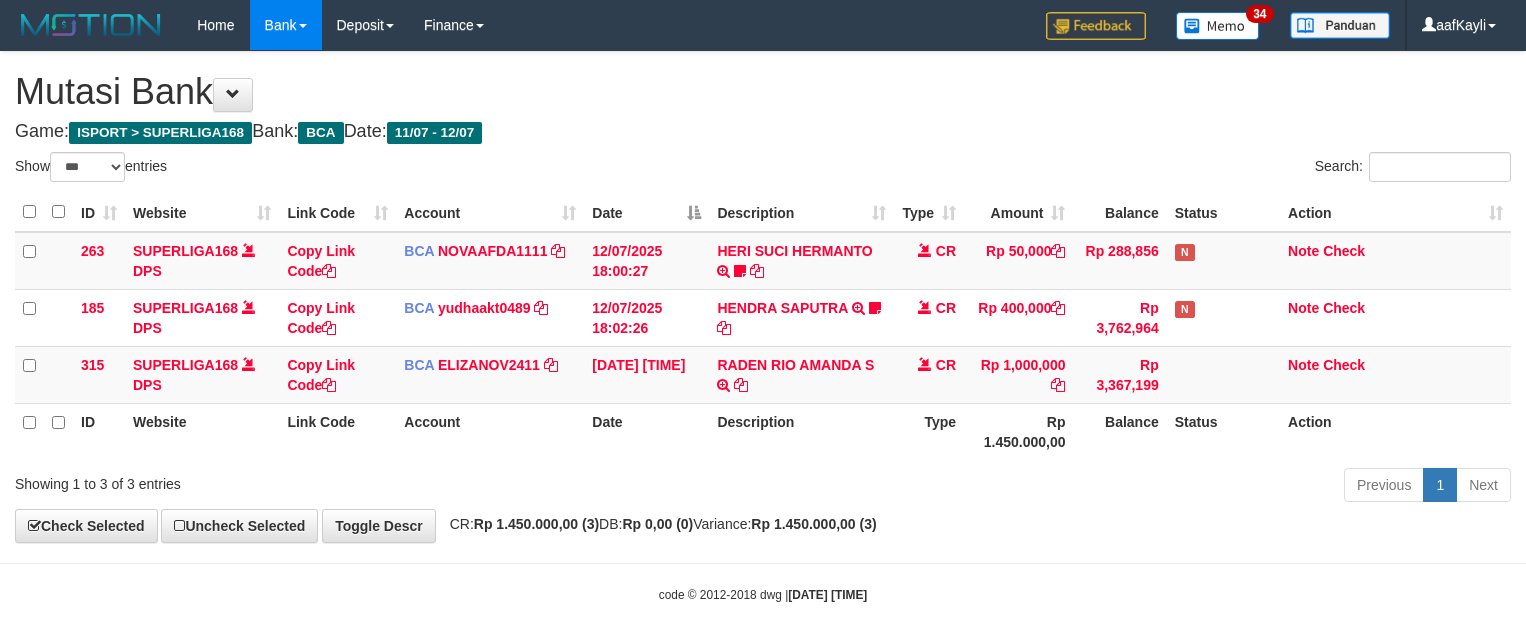 select on "***" 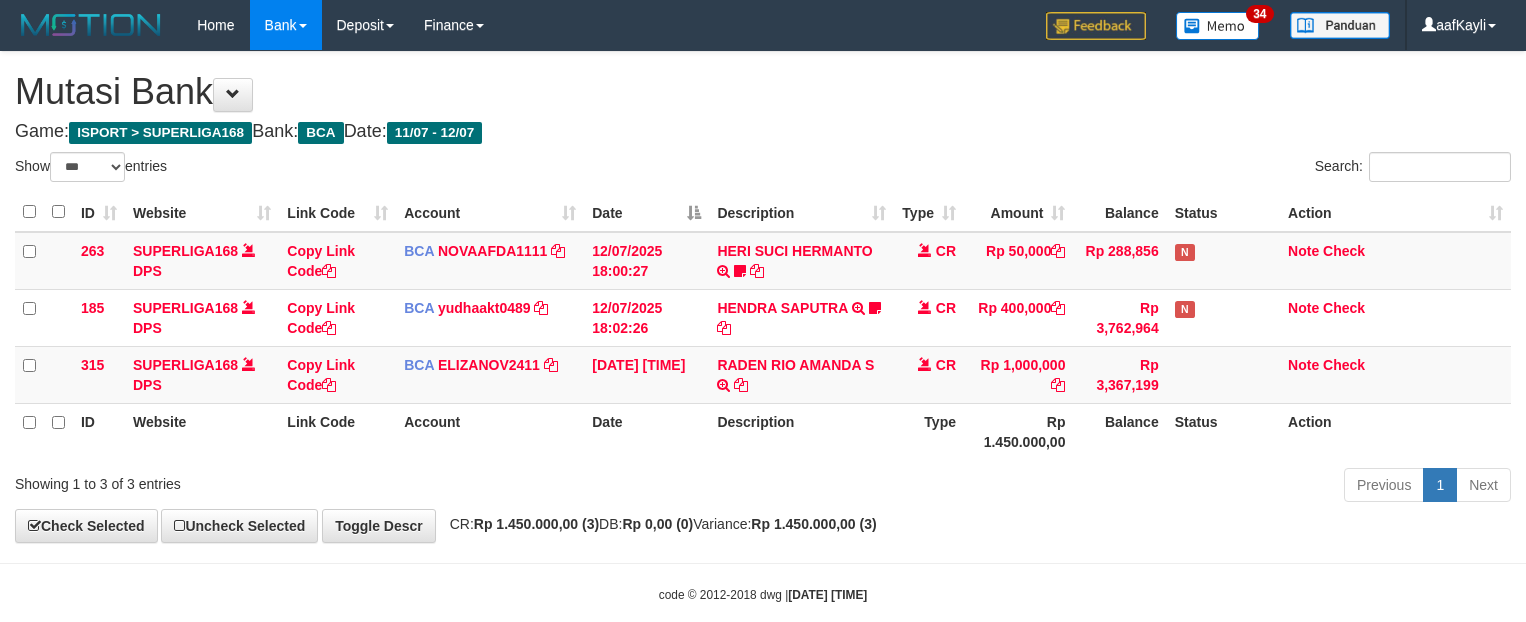 scroll, scrollTop: 0, scrollLeft: 0, axis: both 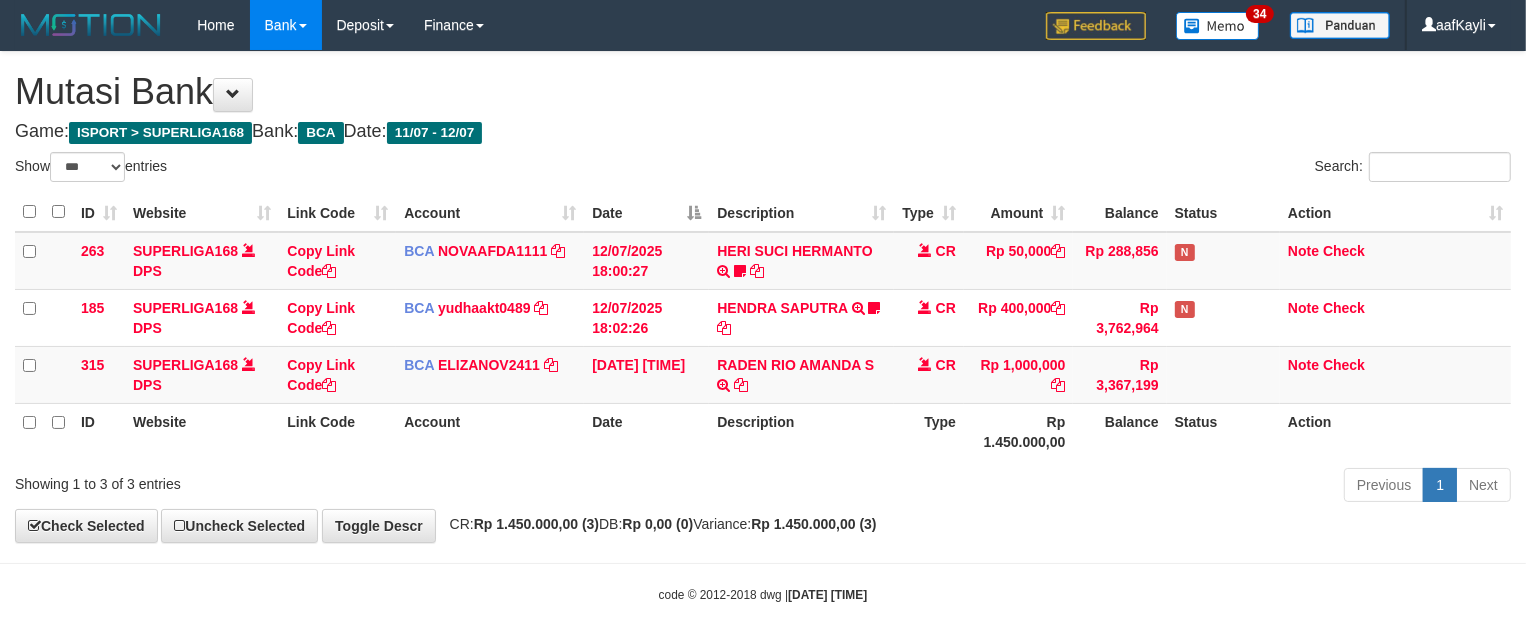 click on "Previous 1 Next" at bounding box center (1081, 487) 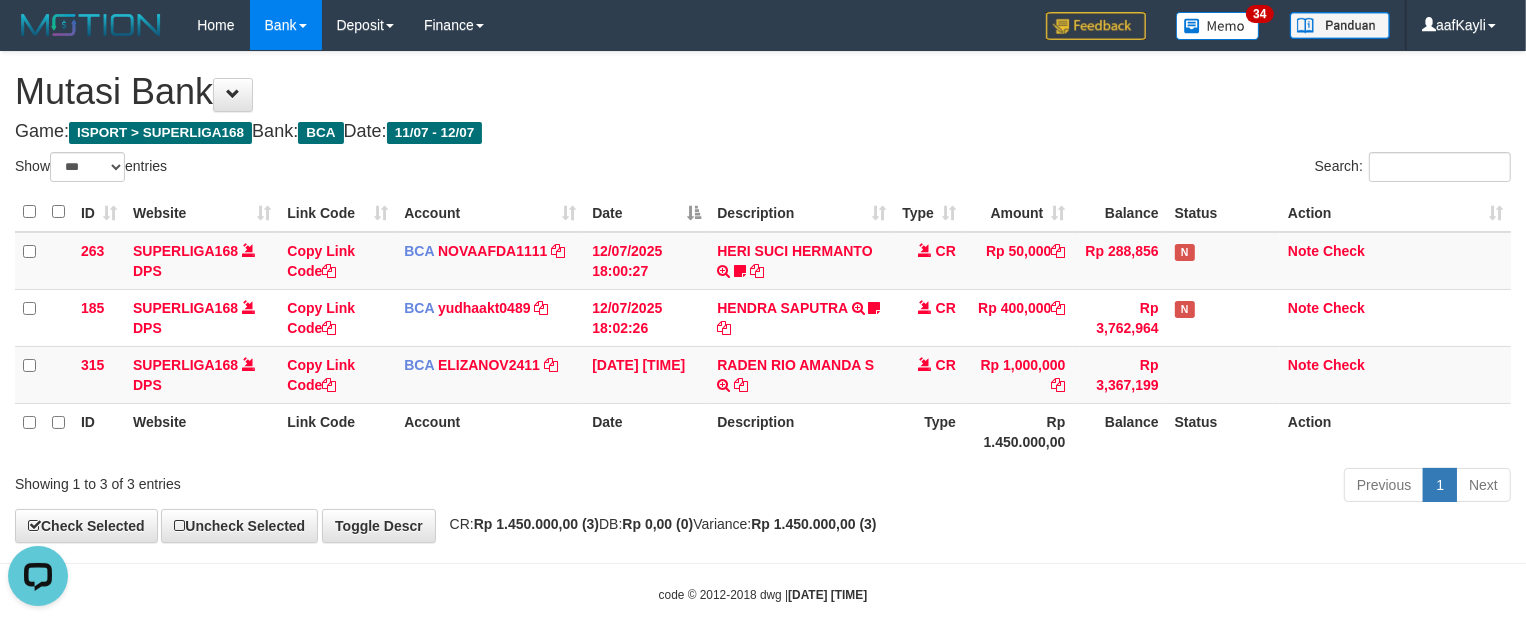 scroll, scrollTop: 0, scrollLeft: 0, axis: both 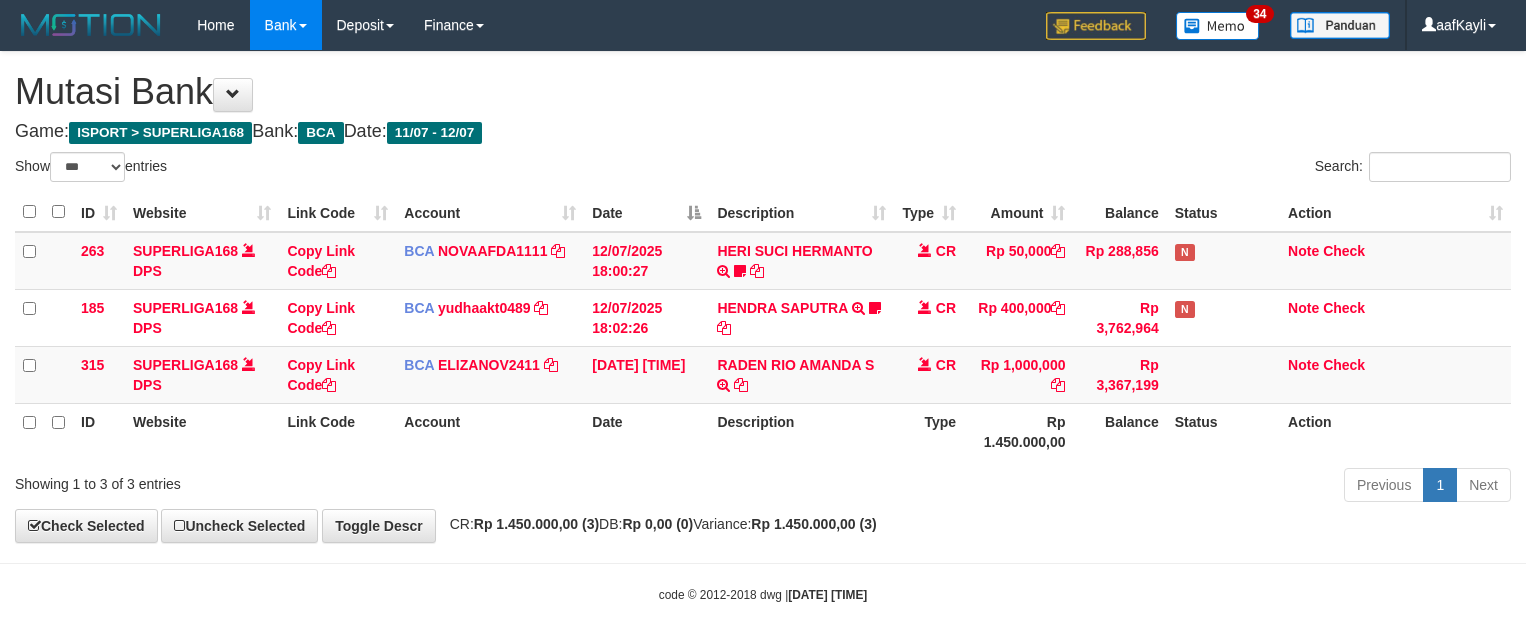 select on "***" 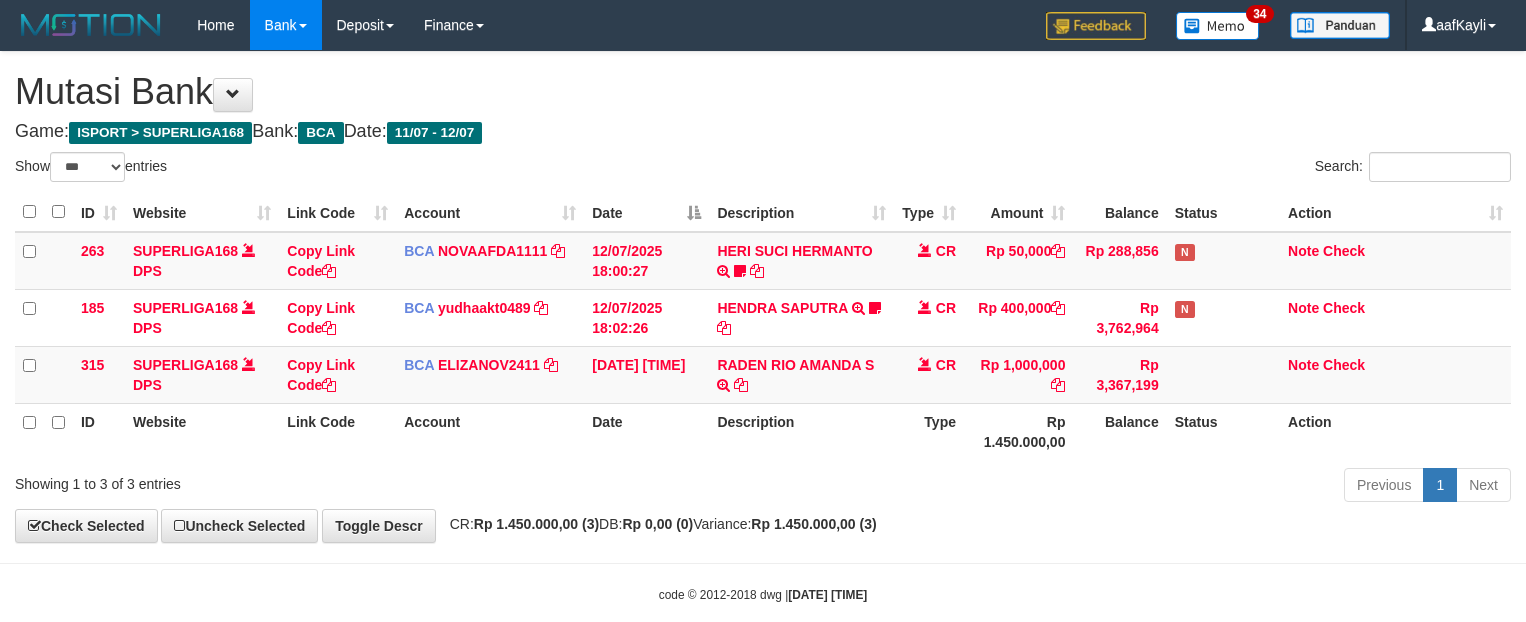 scroll, scrollTop: 0, scrollLeft: 0, axis: both 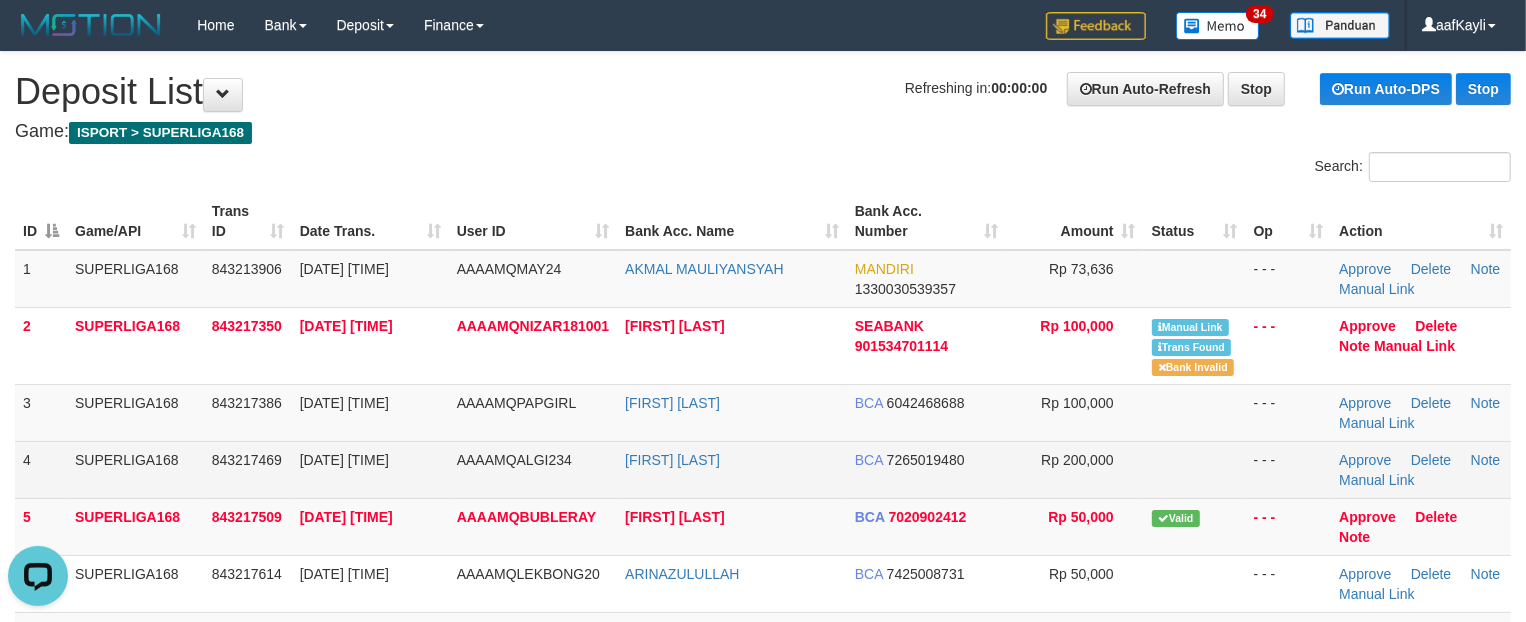 click at bounding box center [1195, 469] 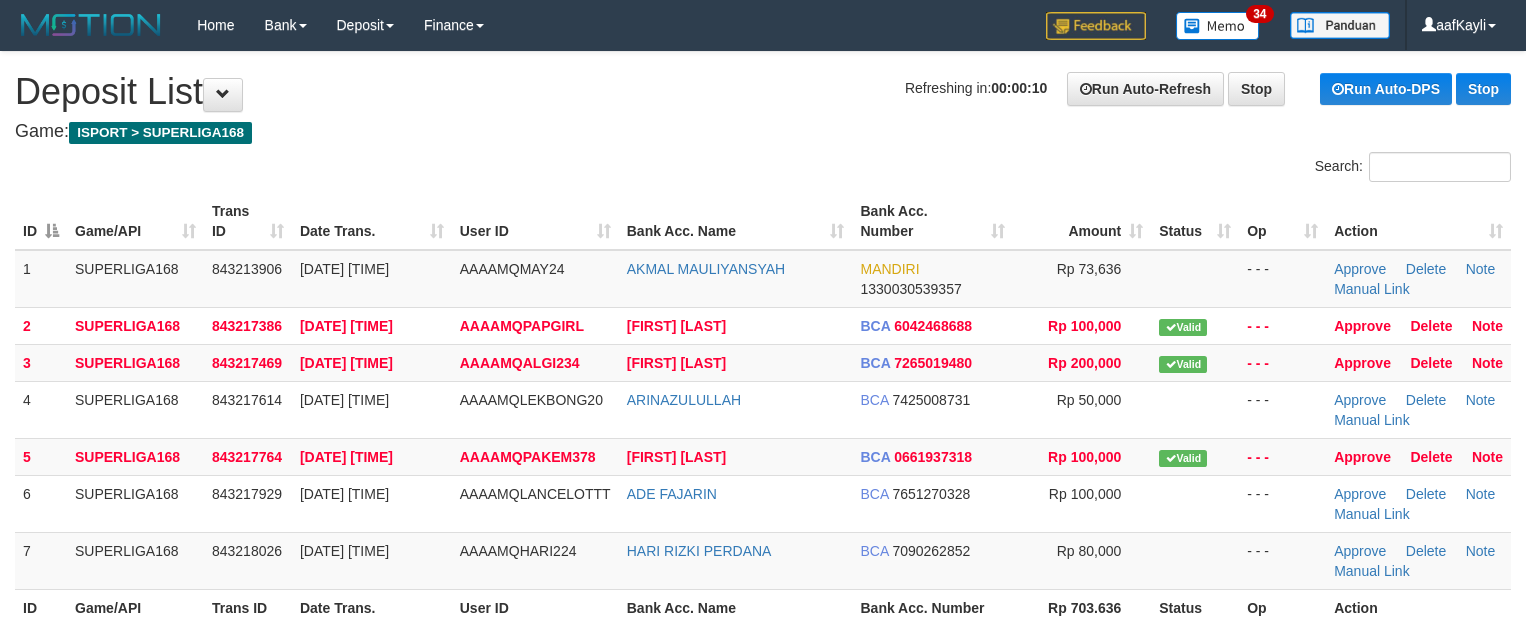 scroll, scrollTop: 0, scrollLeft: 0, axis: both 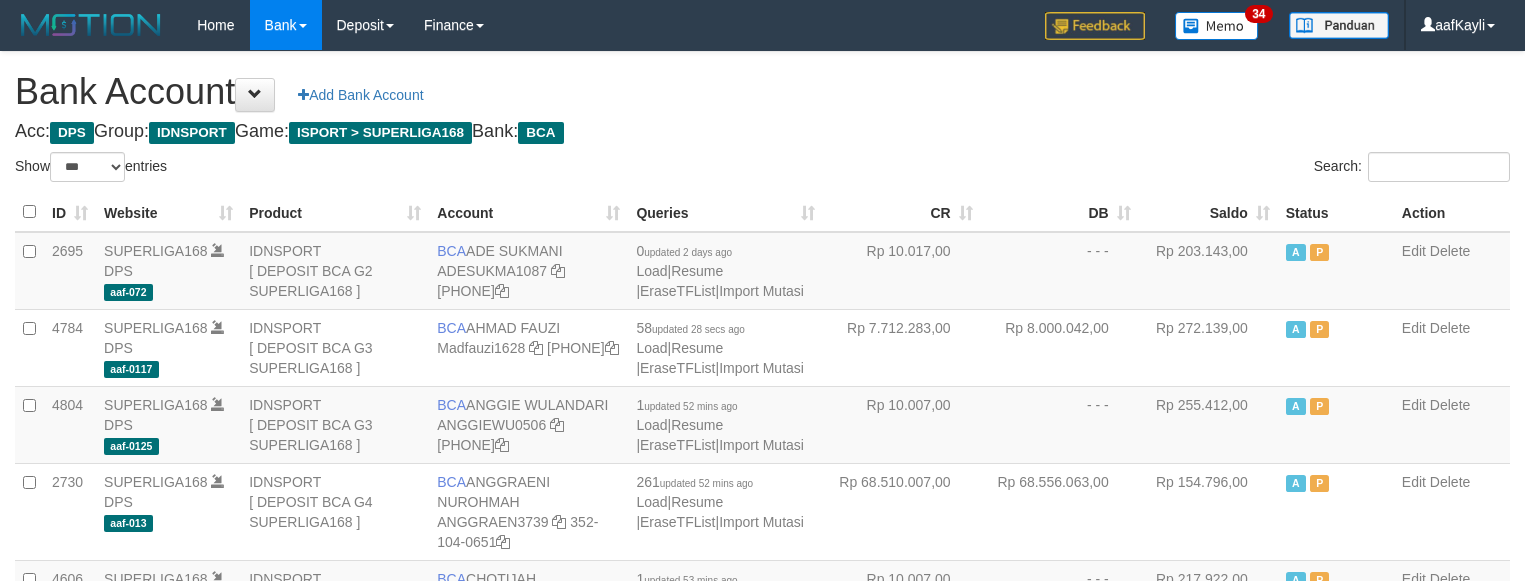 select on "***" 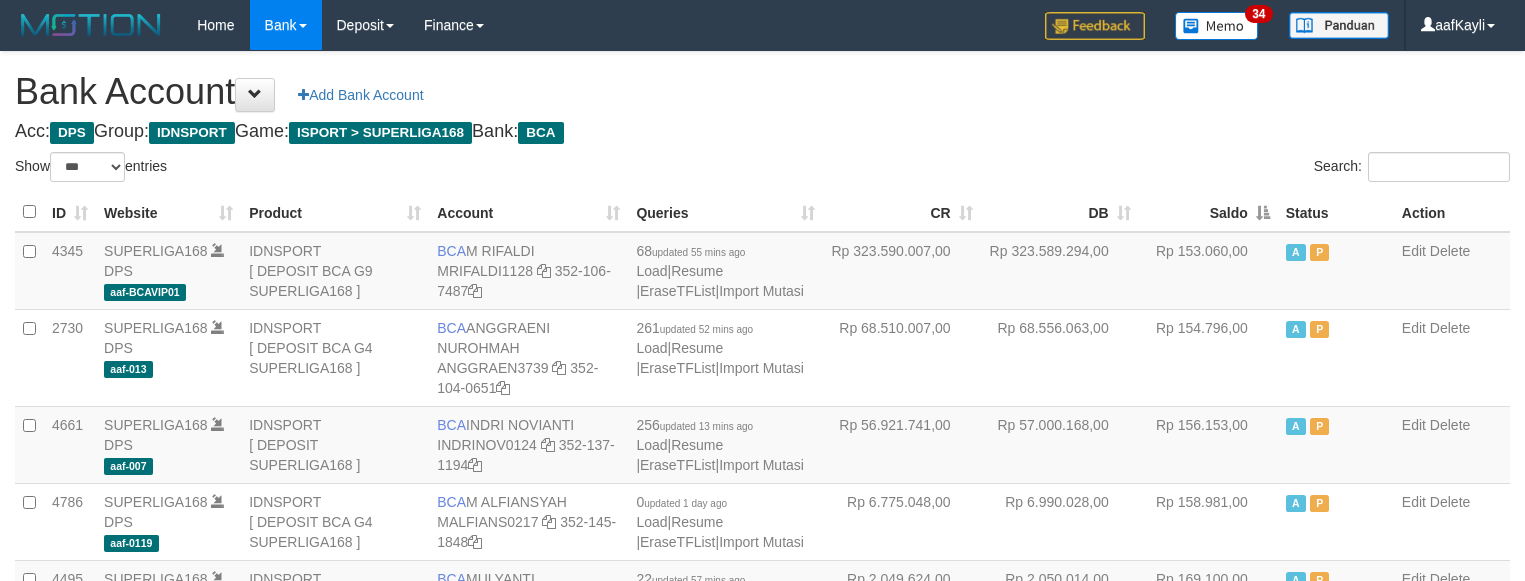 click on "Saldo" at bounding box center (1208, 212) 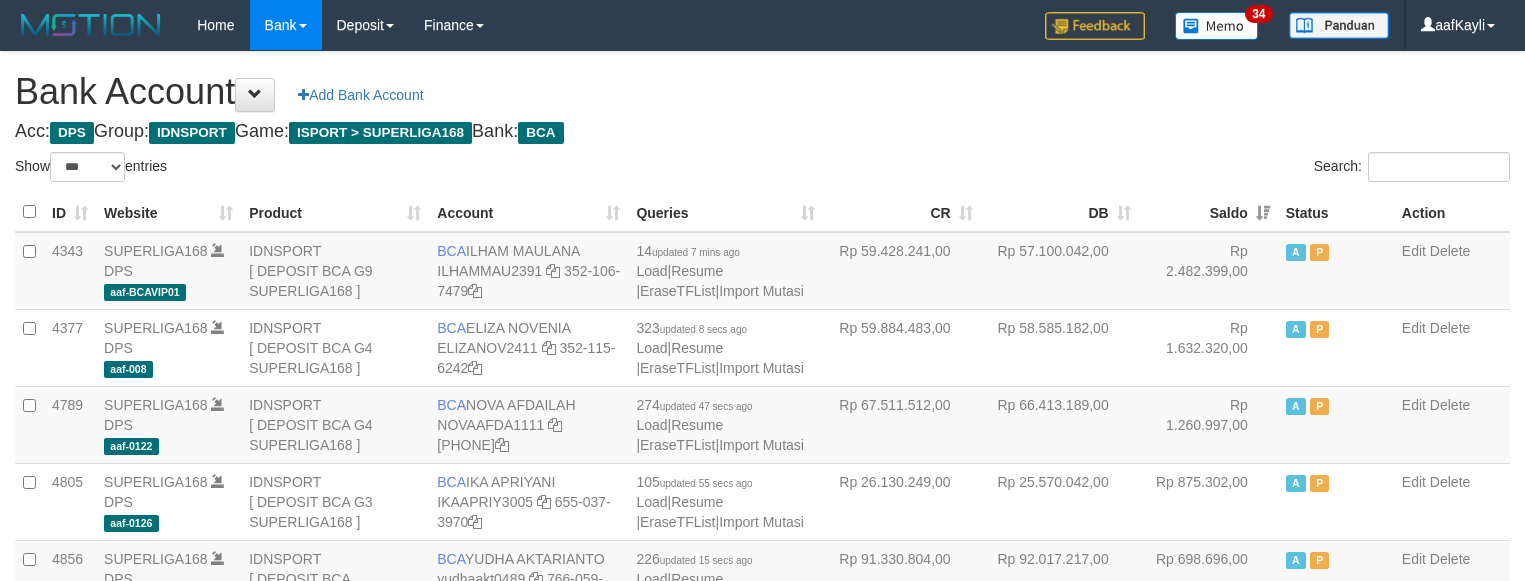 click on "Acc: 										 DPS
Group:   IDNSPORT    		Game:   ISPORT > SUPERLIGA168    		Bank:   BCA" at bounding box center (762, 132) 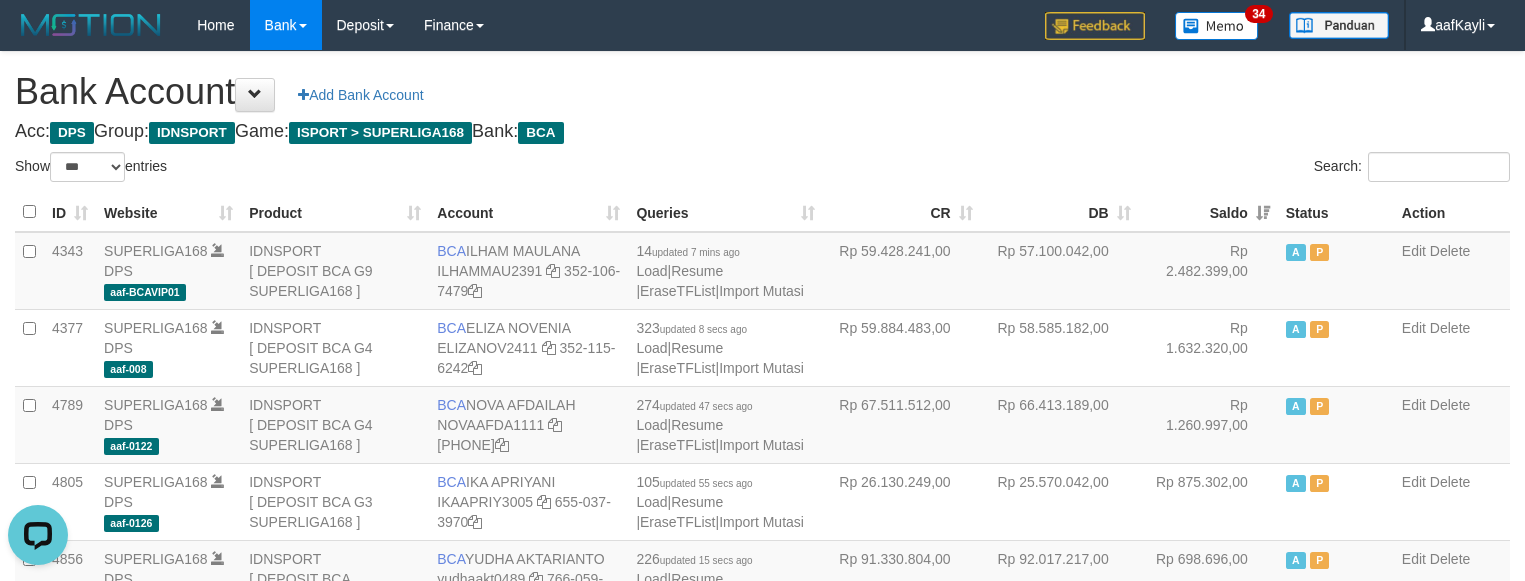 scroll, scrollTop: 0, scrollLeft: 0, axis: both 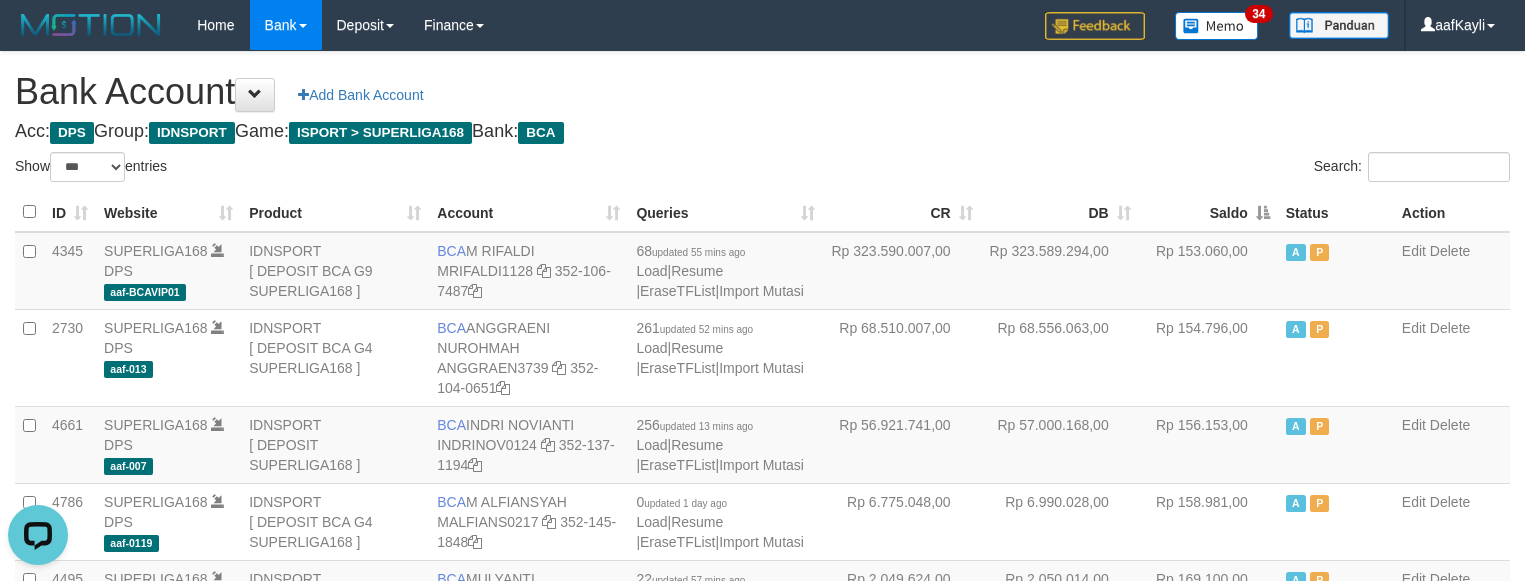 click on "Saldo" at bounding box center (1208, 212) 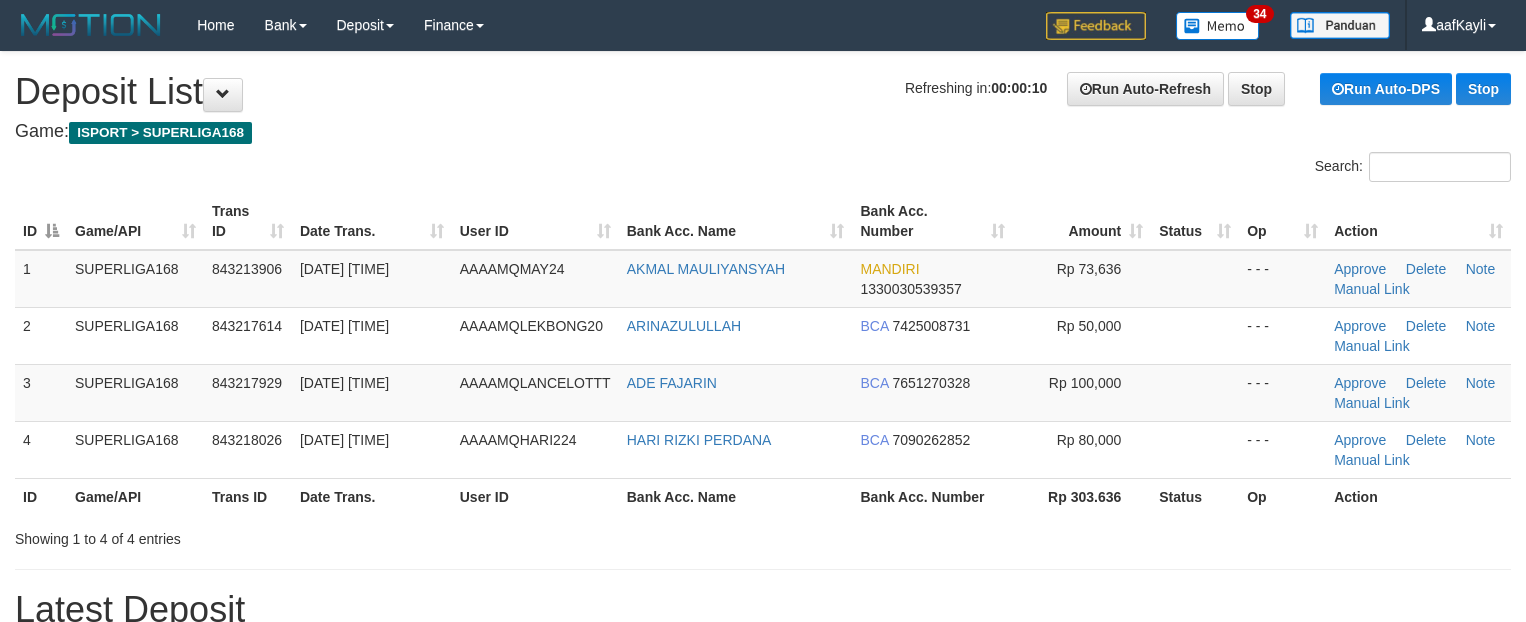 scroll, scrollTop: 0, scrollLeft: 0, axis: both 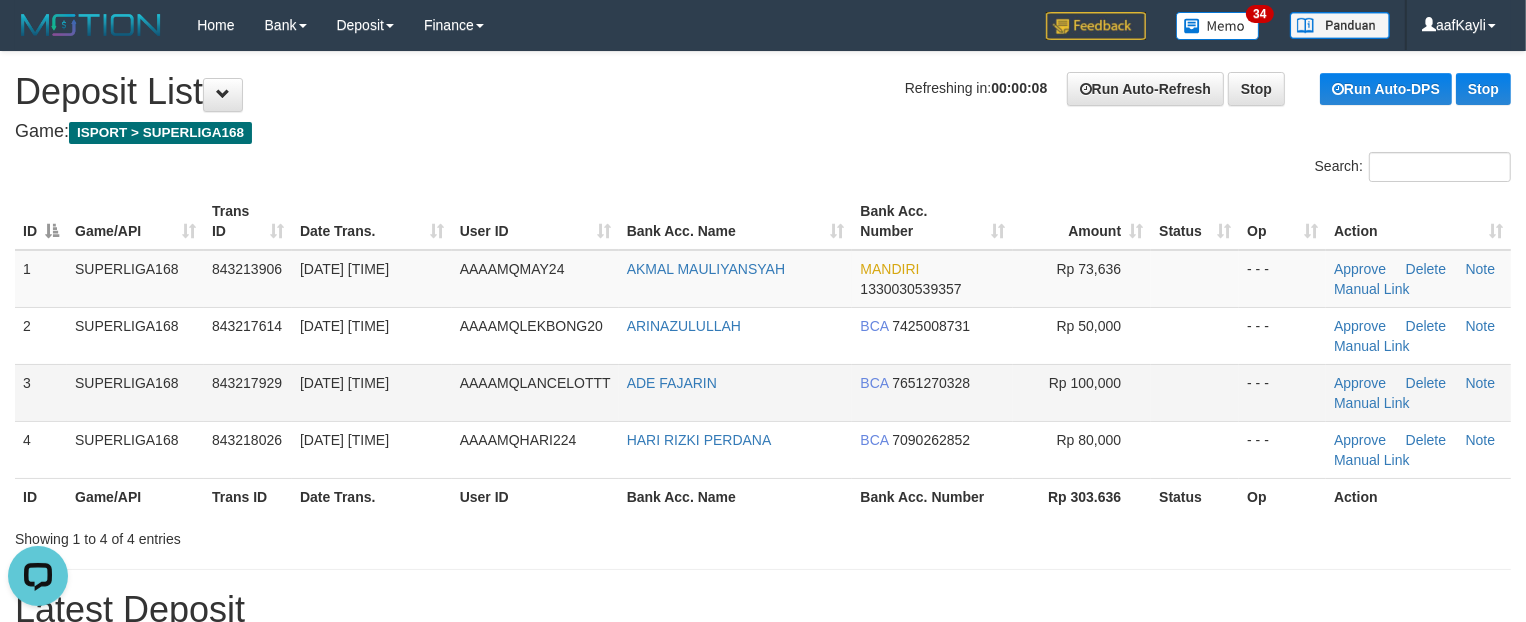 click at bounding box center (1195, 392) 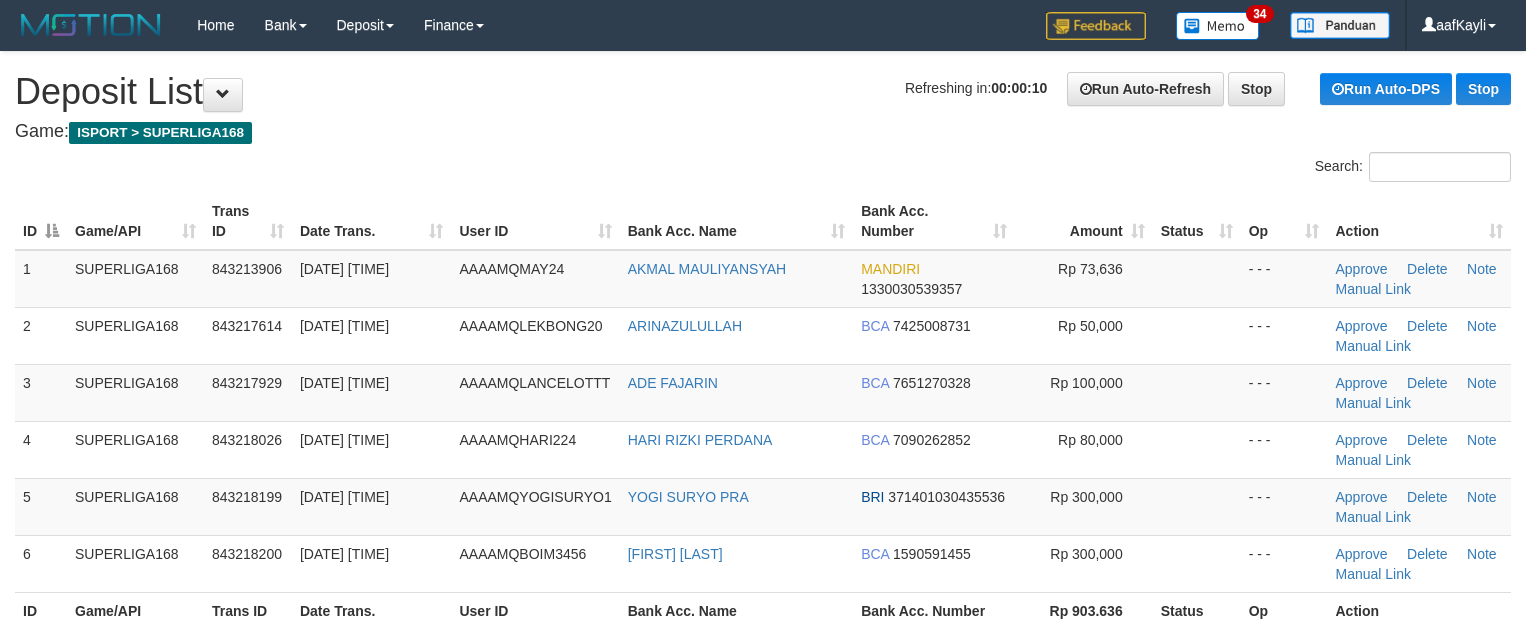 scroll, scrollTop: 0, scrollLeft: 0, axis: both 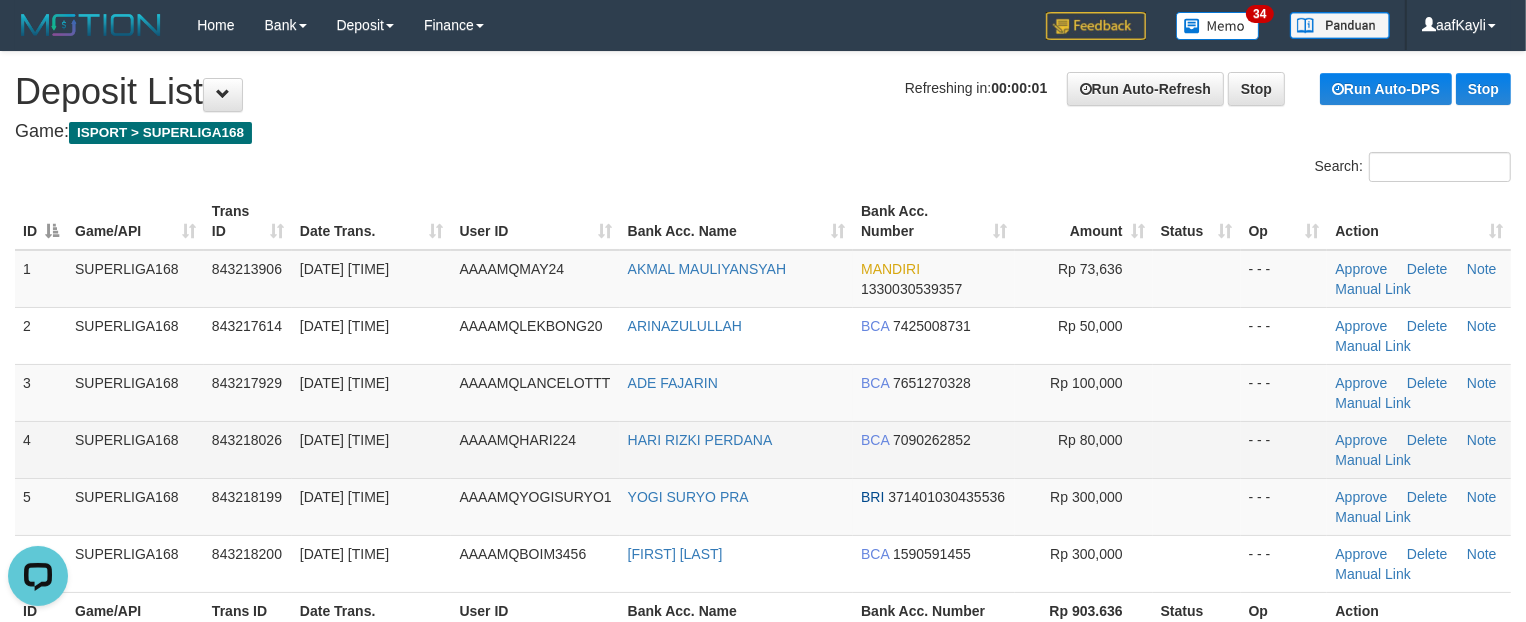 click on "- - -" at bounding box center (1284, 449) 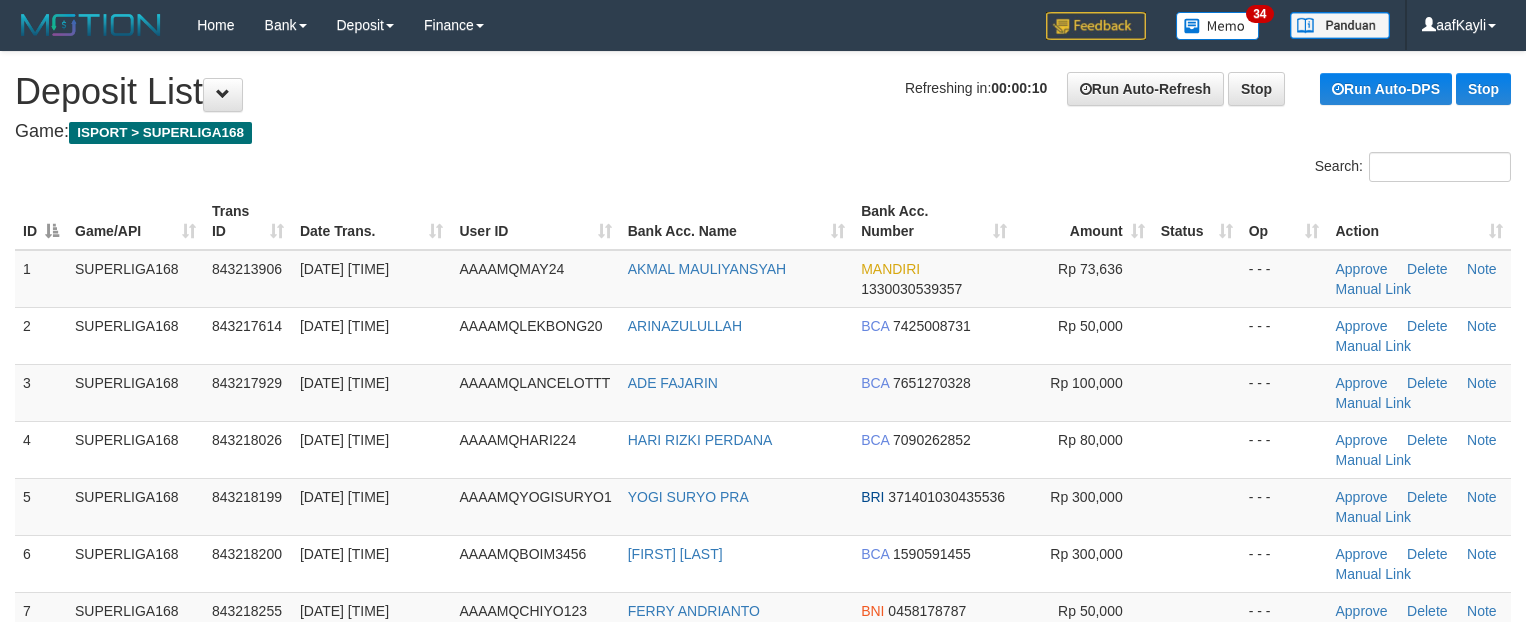 scroll, scrollTop: 0, scrollLeft: 0, axis: both 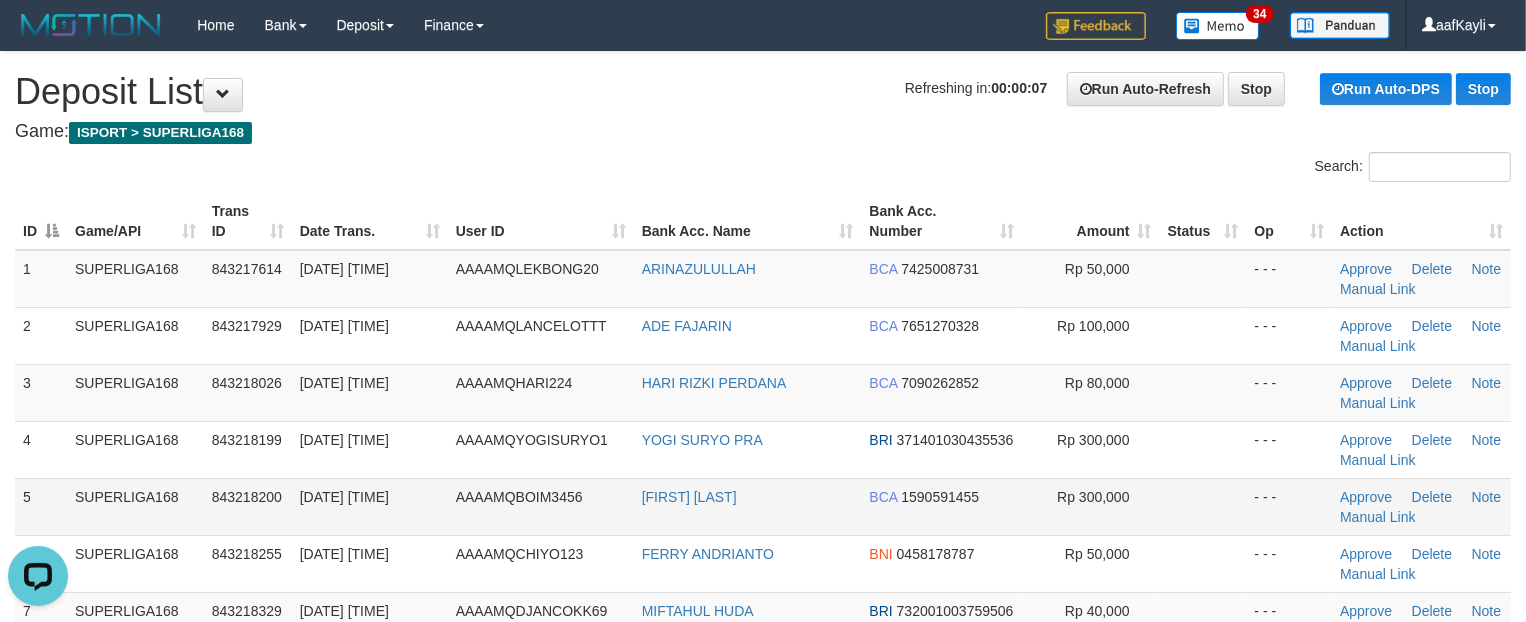 click at bounding box center [1203, 506] 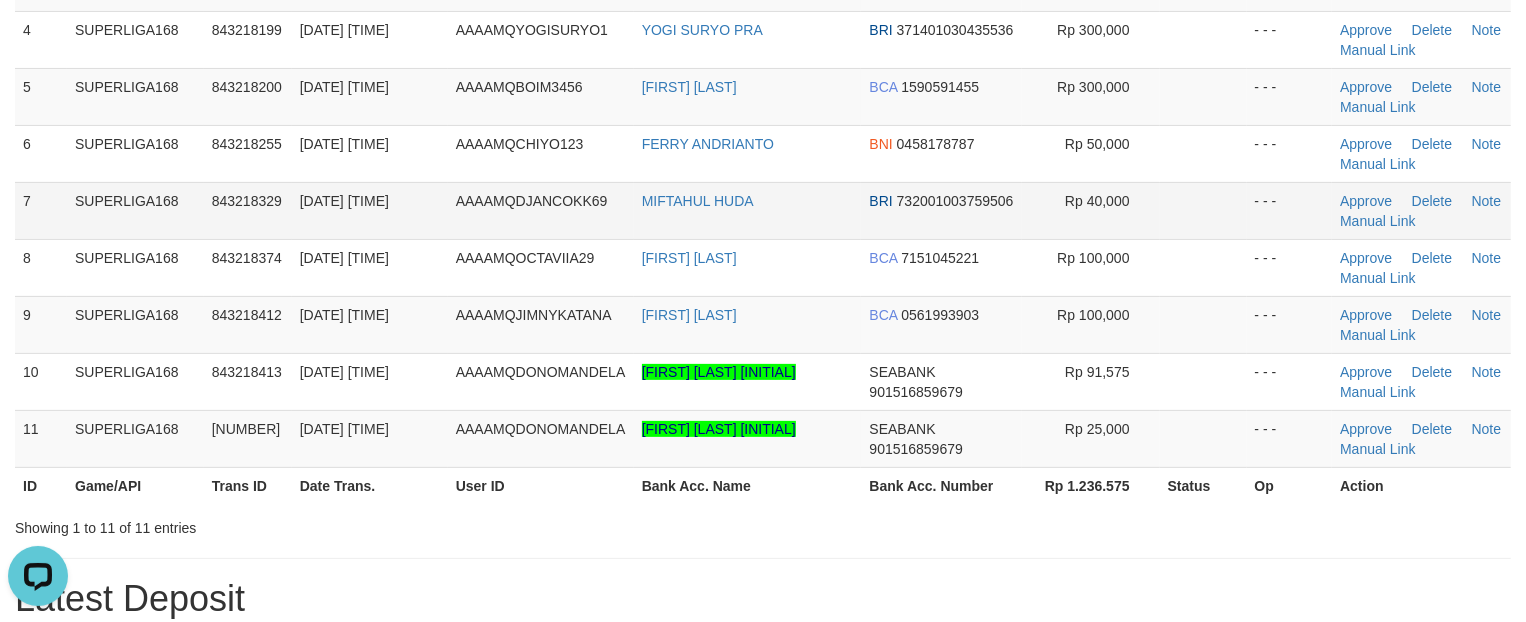 scroll, scrollTop: 458, scrollLeft: 0, axis: vertical 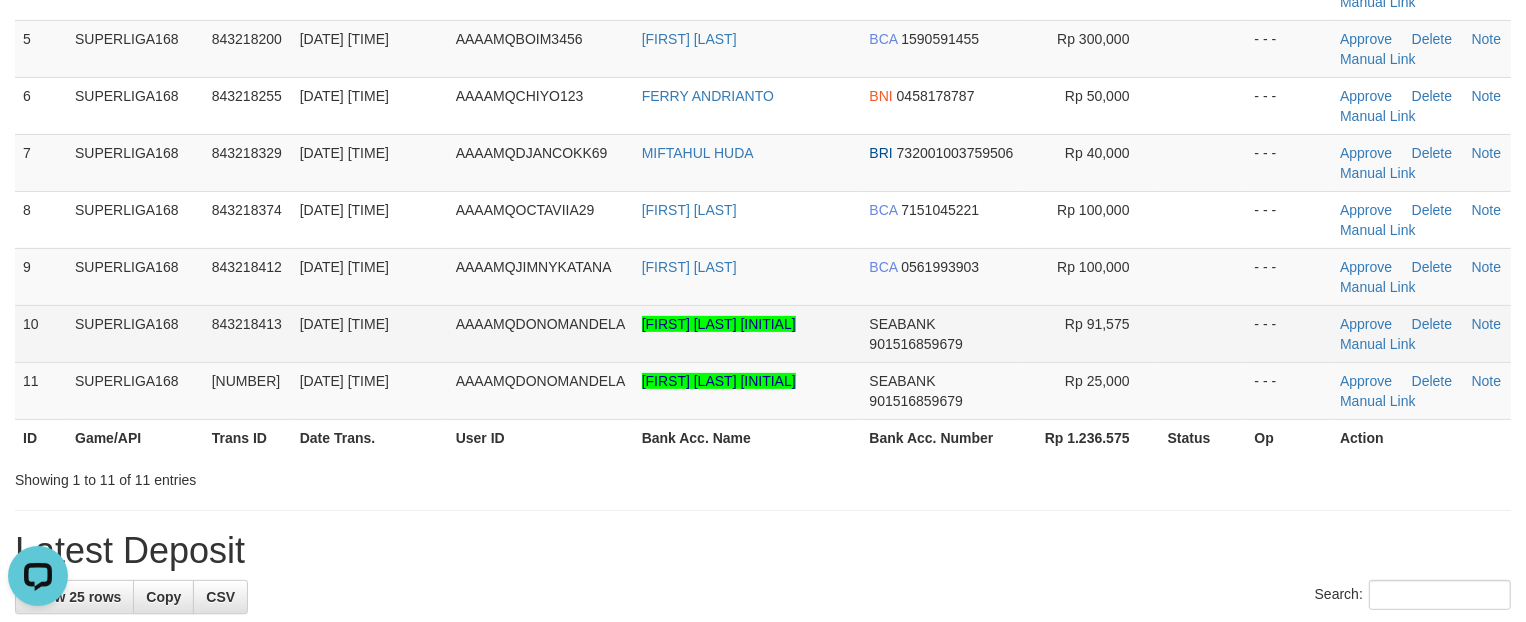 click on "- - -" at bounding box center (1290, 333) 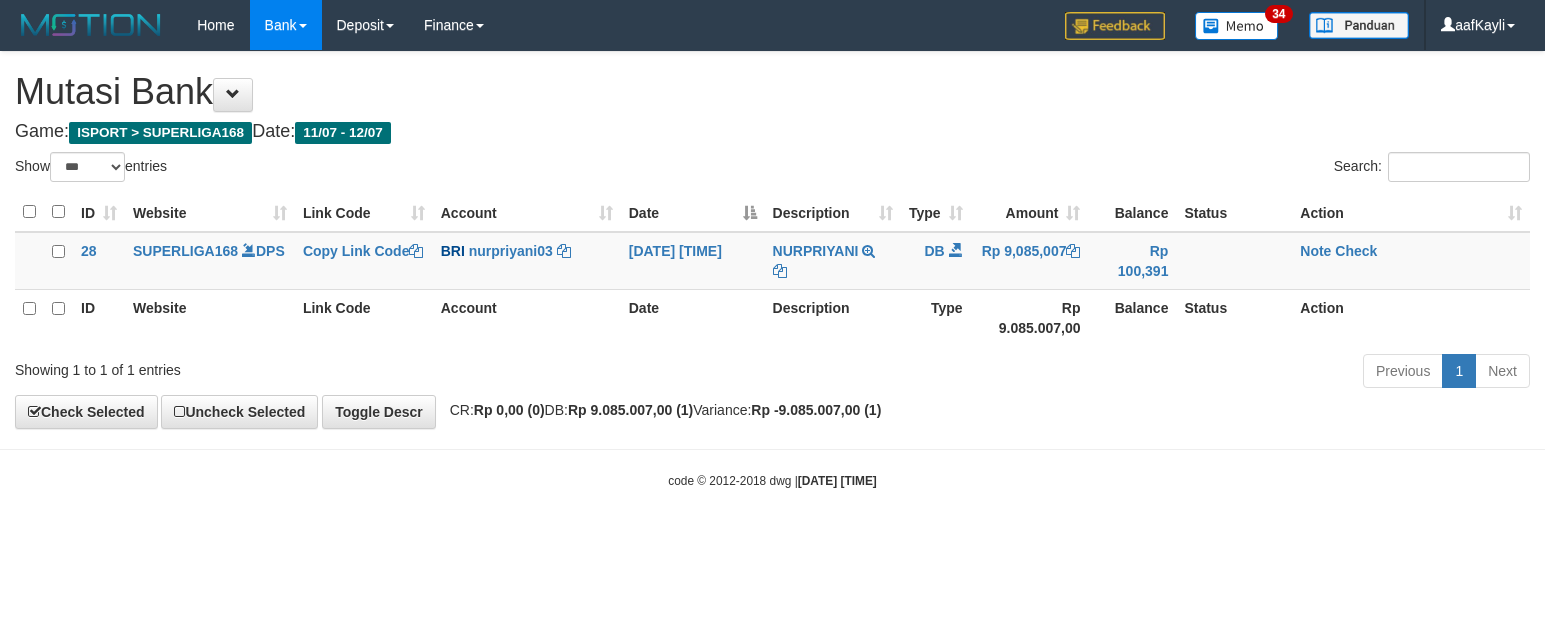 select on "***" 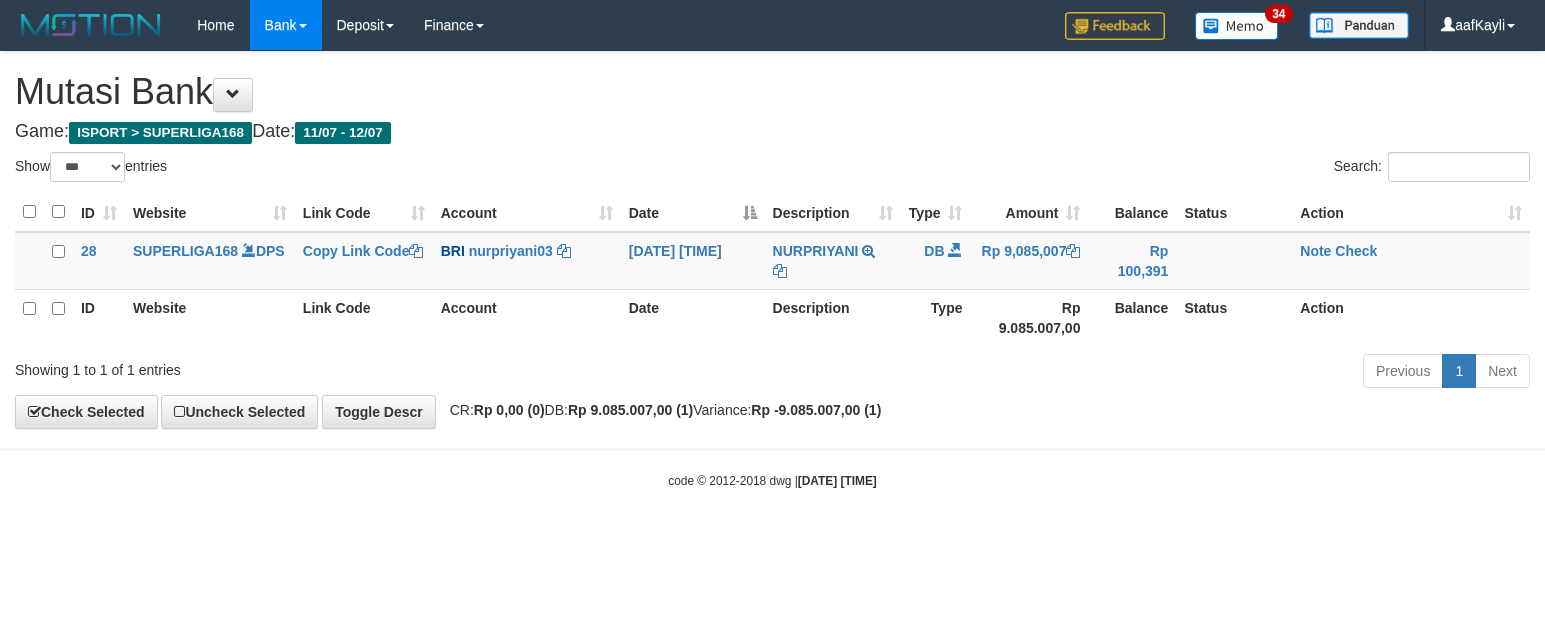 scroll, scrollTop: 0, scrollLeft: 0, axis: both 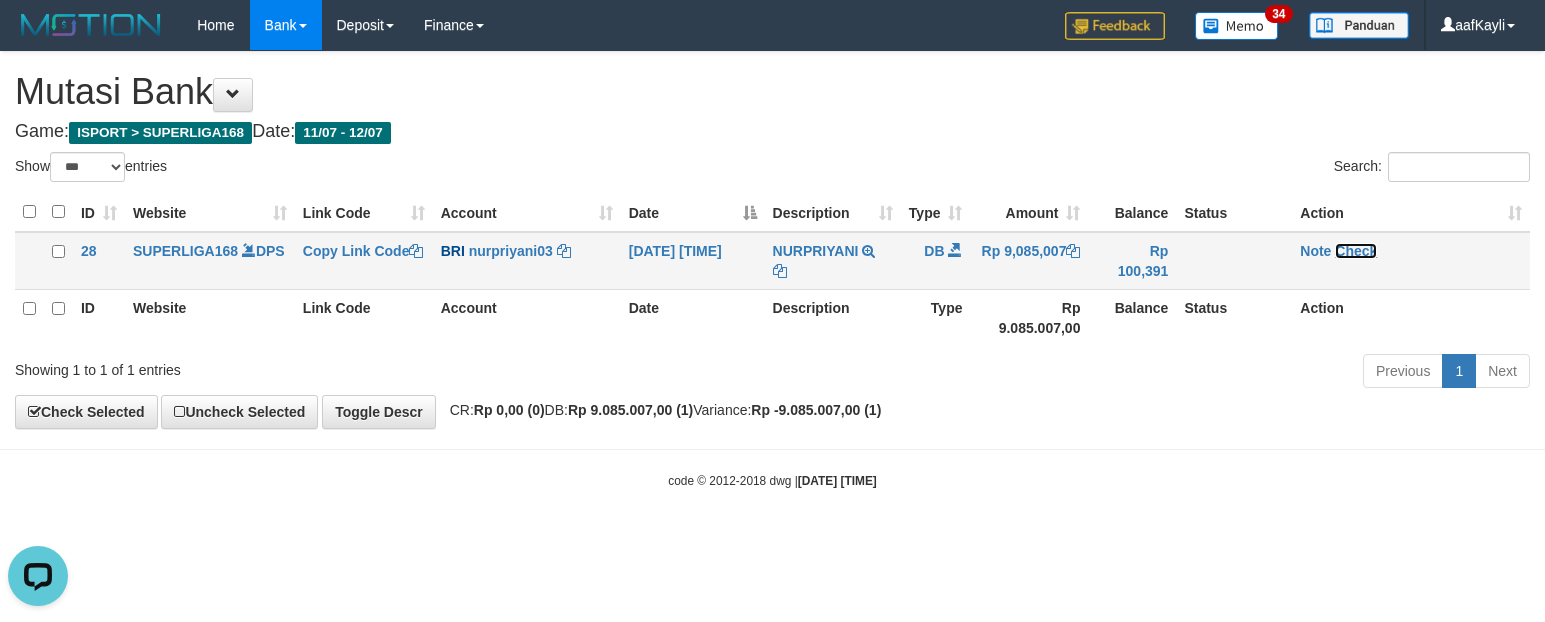 click on "Check" at bounding box center [1356, 251] 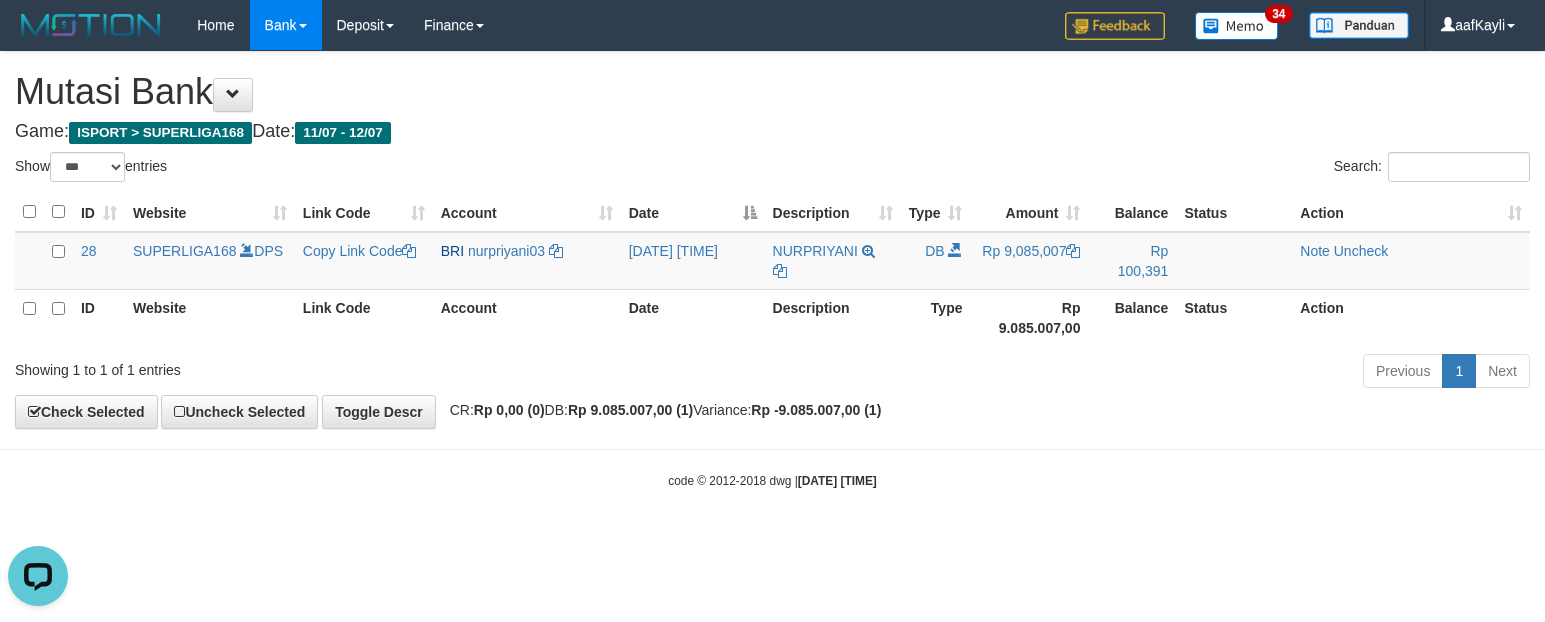 click on "Type" at bounding box center [936, 317] 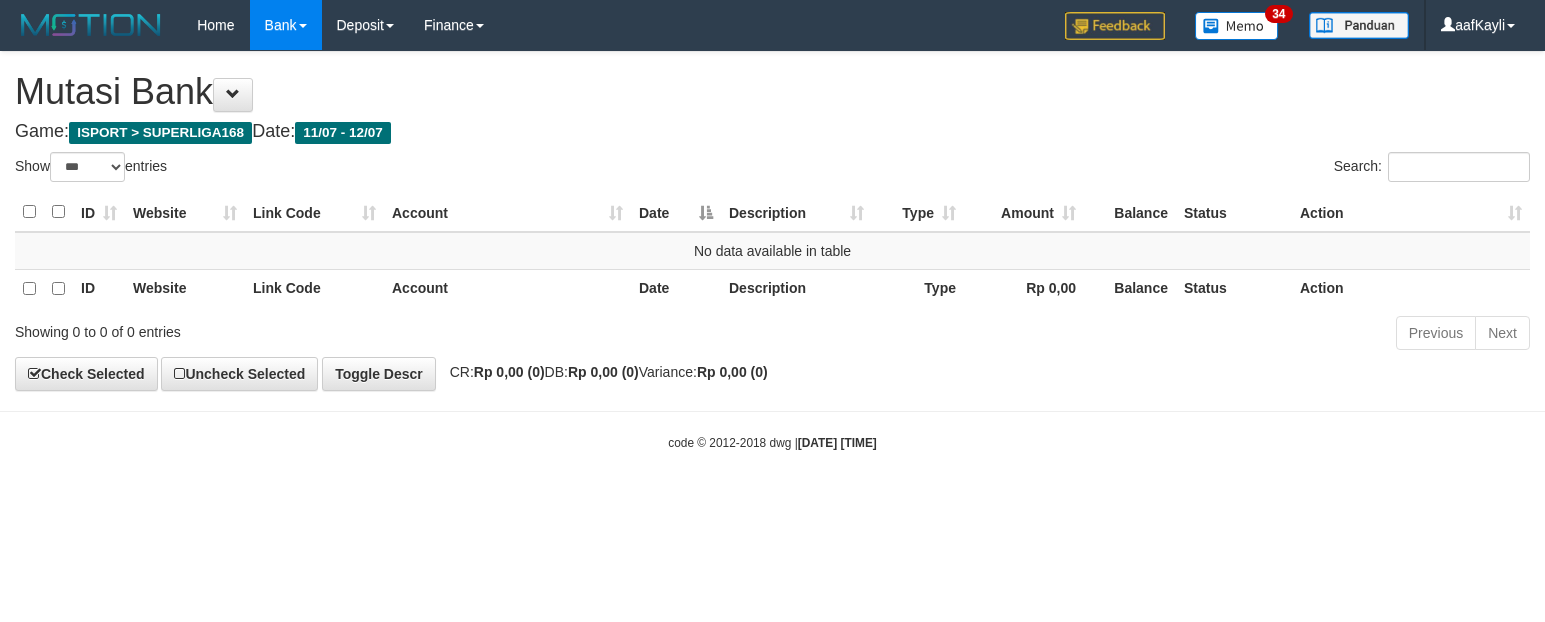 select on "***" 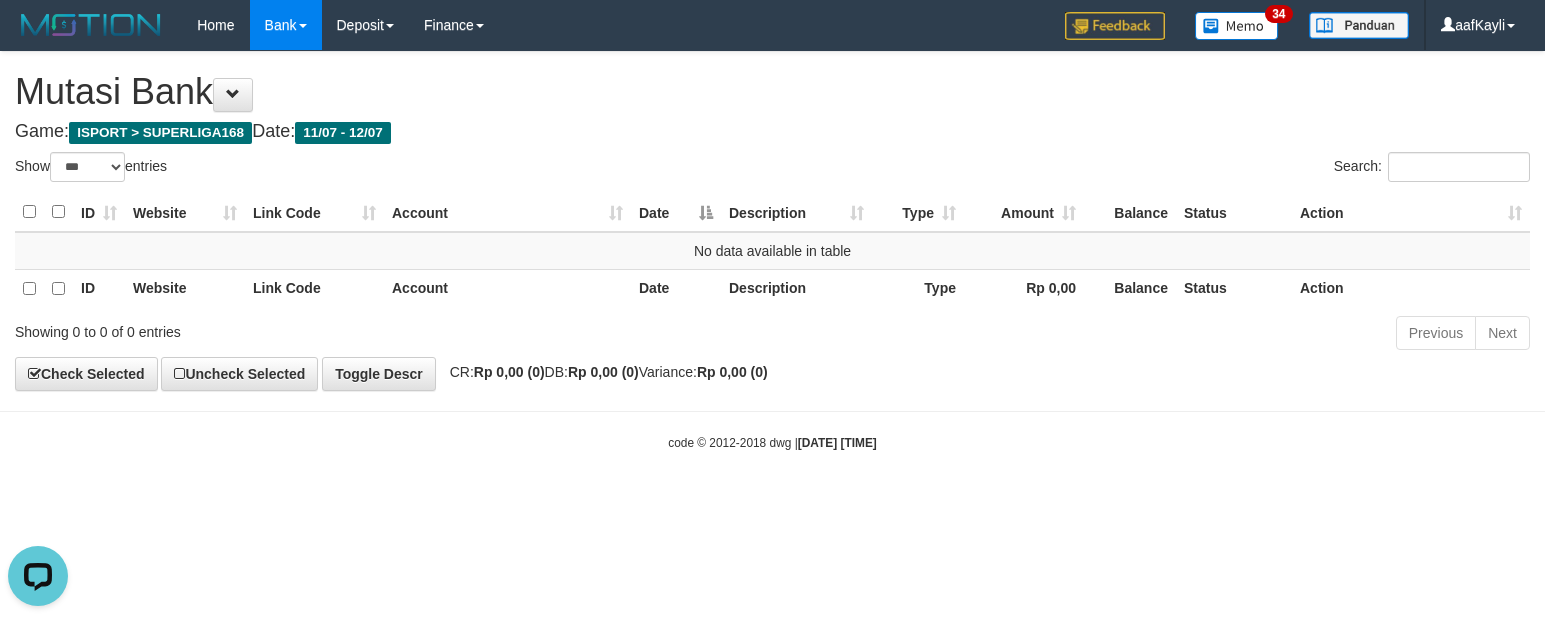 scroll, scrollTop: 0, scrollLeft: 0, axis: both 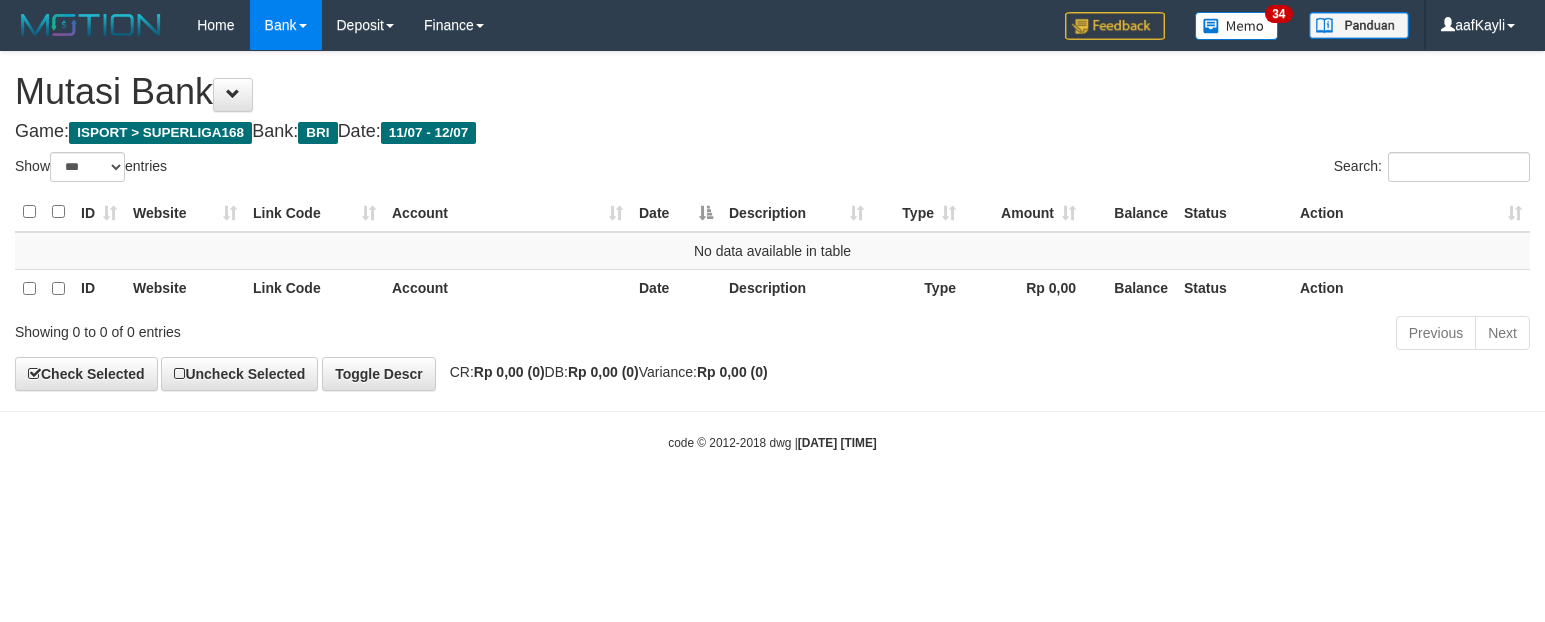 select on "***" 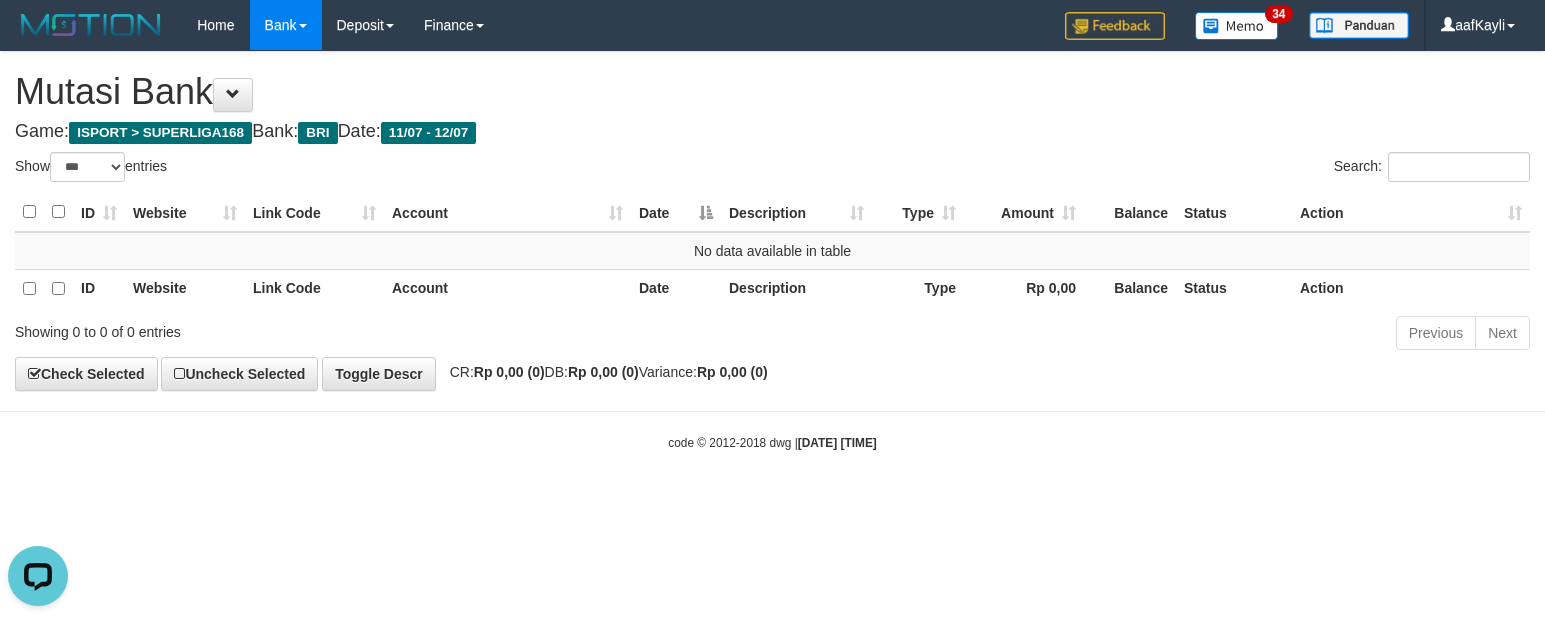 scroll, scrollTop: 0, scrollLeft: 0, axis: both 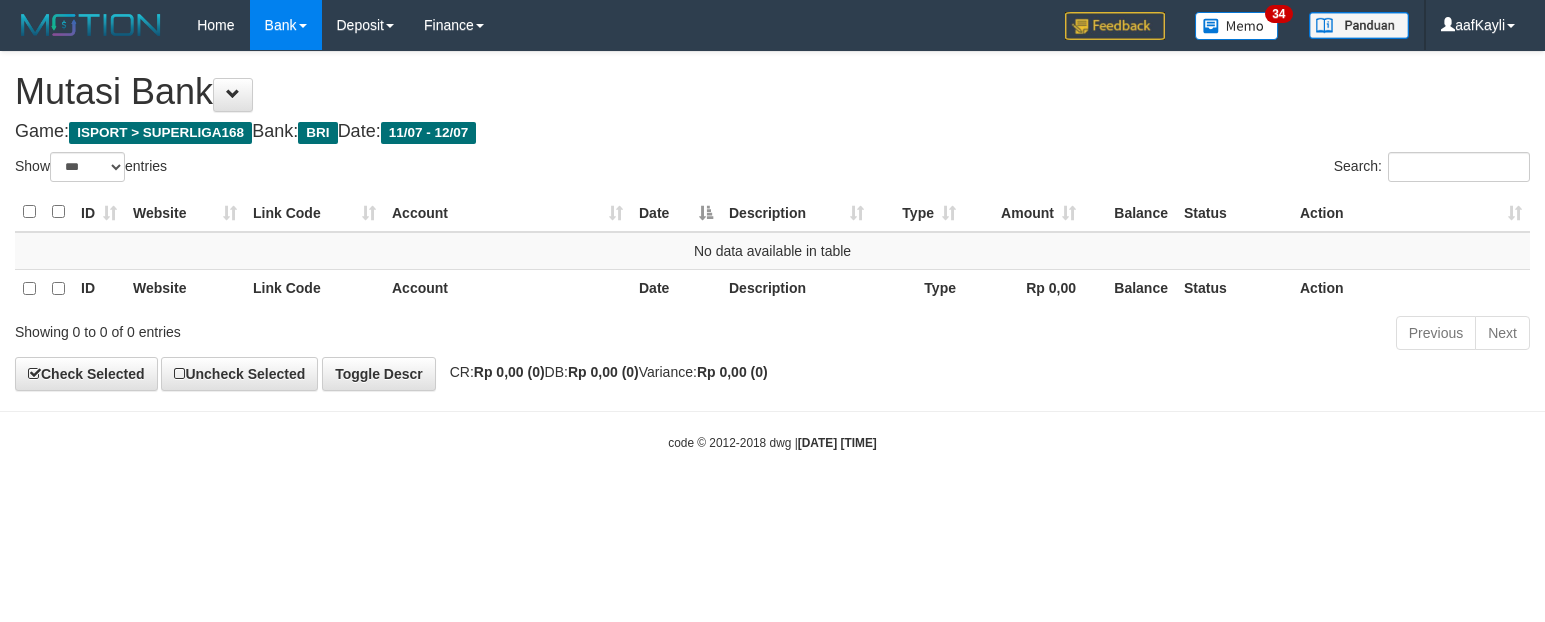 select on "***" 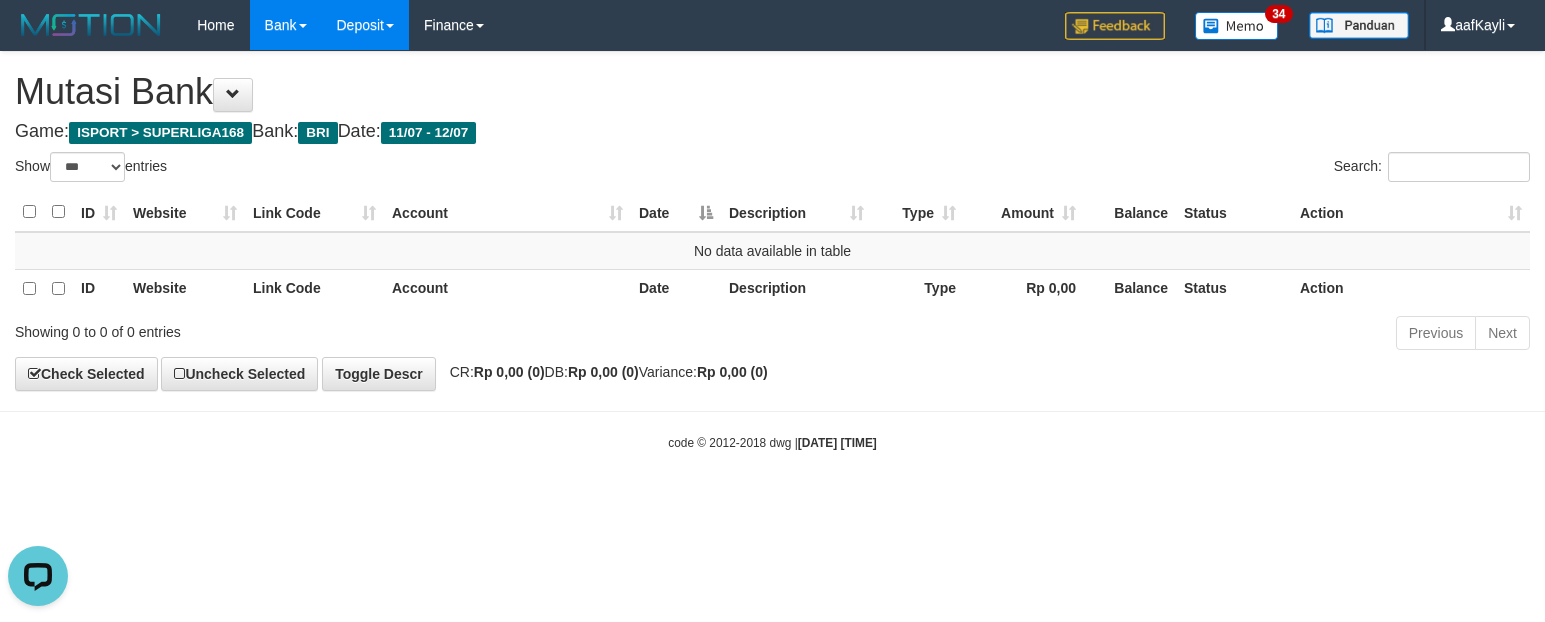 scroll, scrollTop: 0, scrollLeft: 0, axis: both 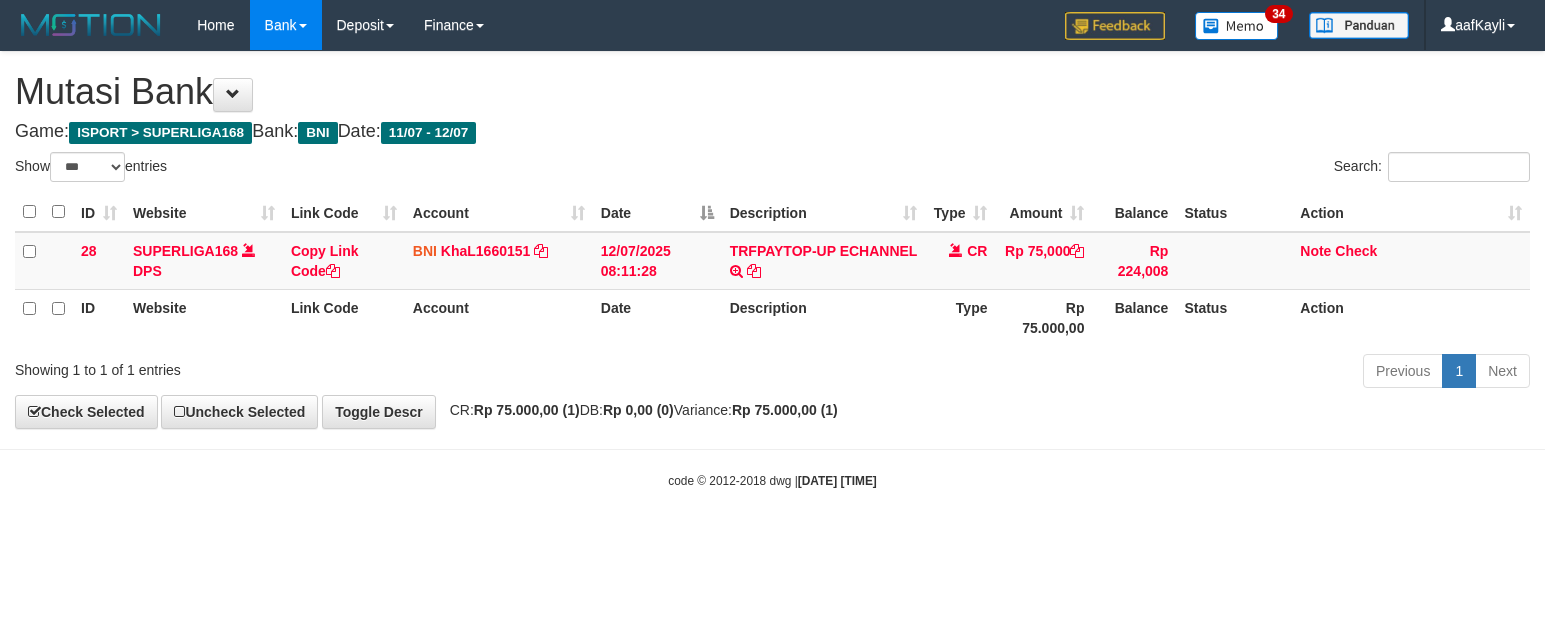 select on "***" 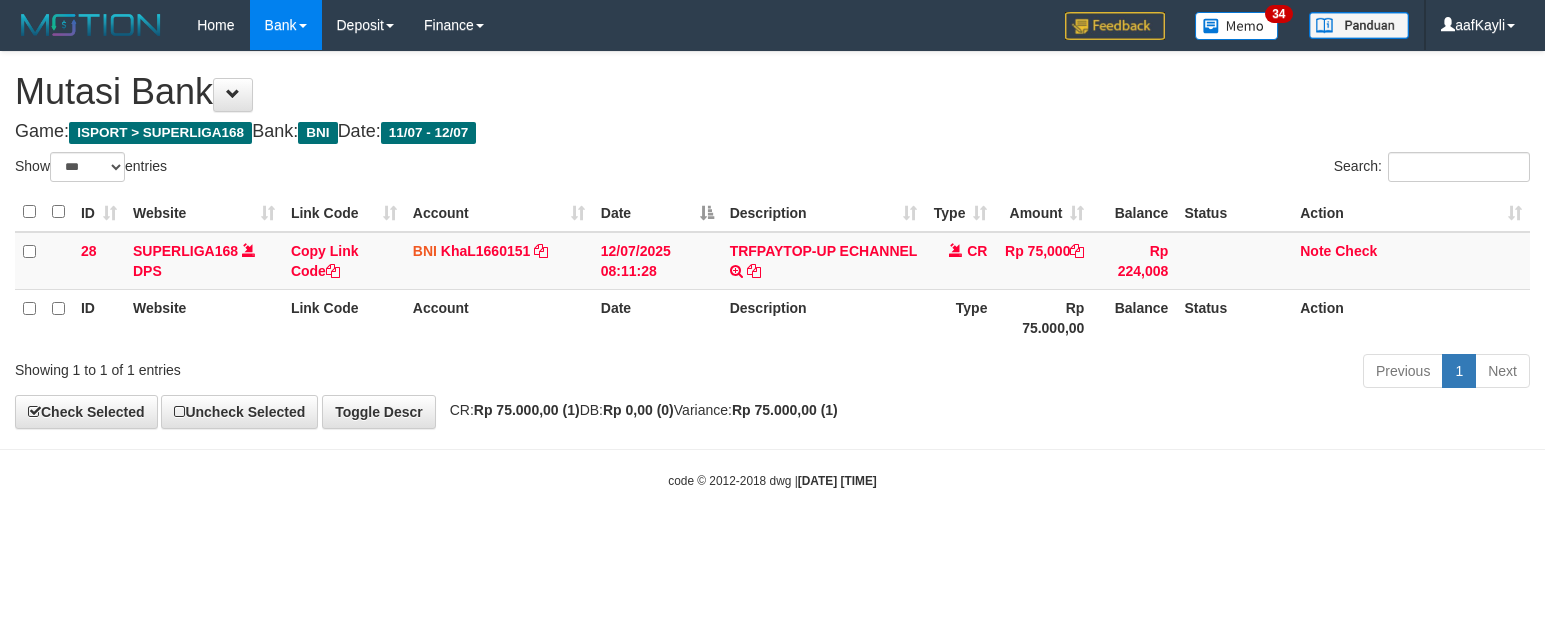 scroll, scrollTop: 0, scrollLeft: 0, axis: both 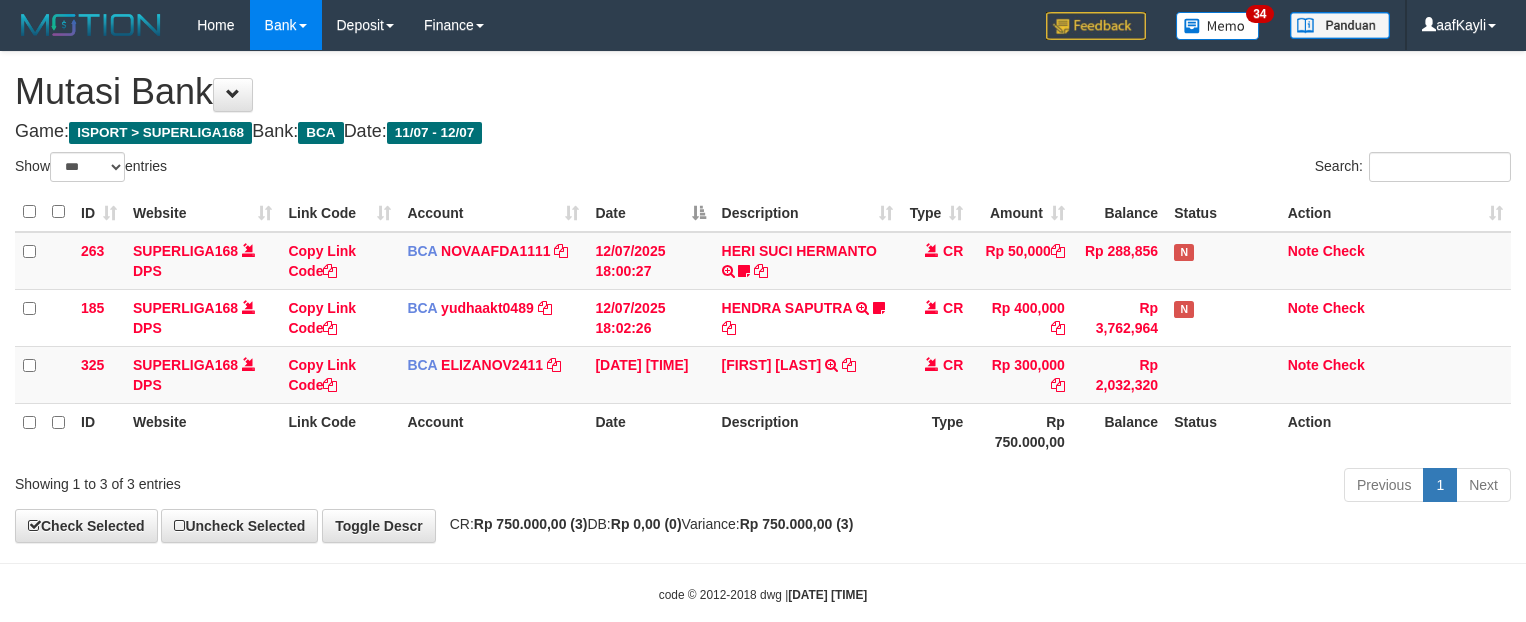 select on "***" 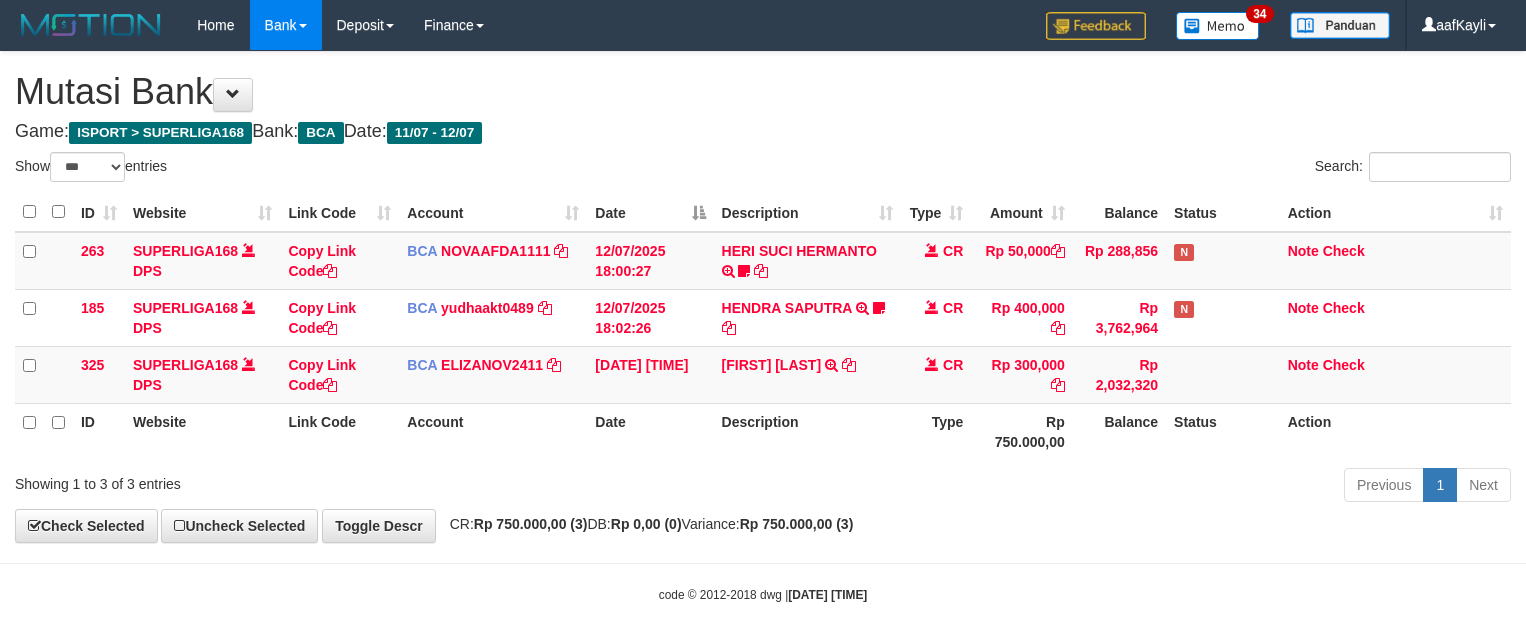 scroll, scrollTop: 0, scrollLeft: 0, axis: both 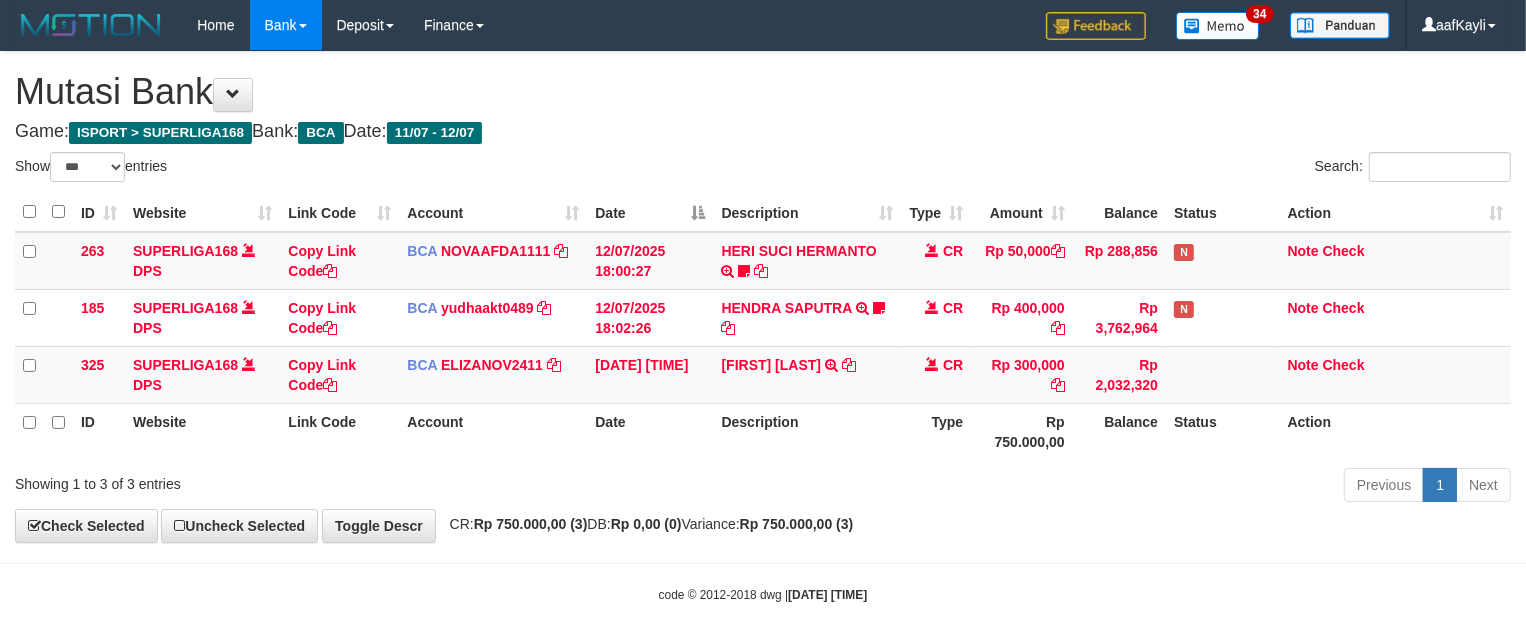 click on "Previous 1 Next" at bounding box center (1081, 487) 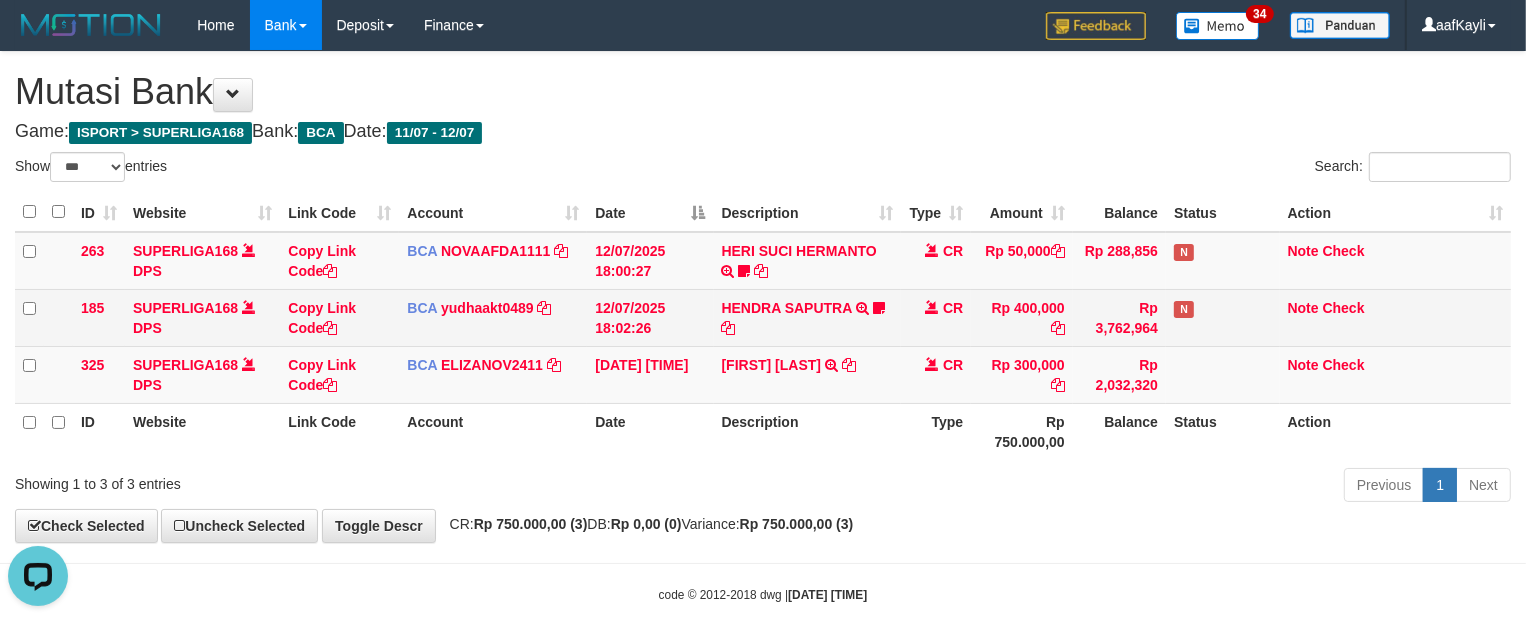 scroll, scrollTop: 0, scrollLeft: 0, axis: both 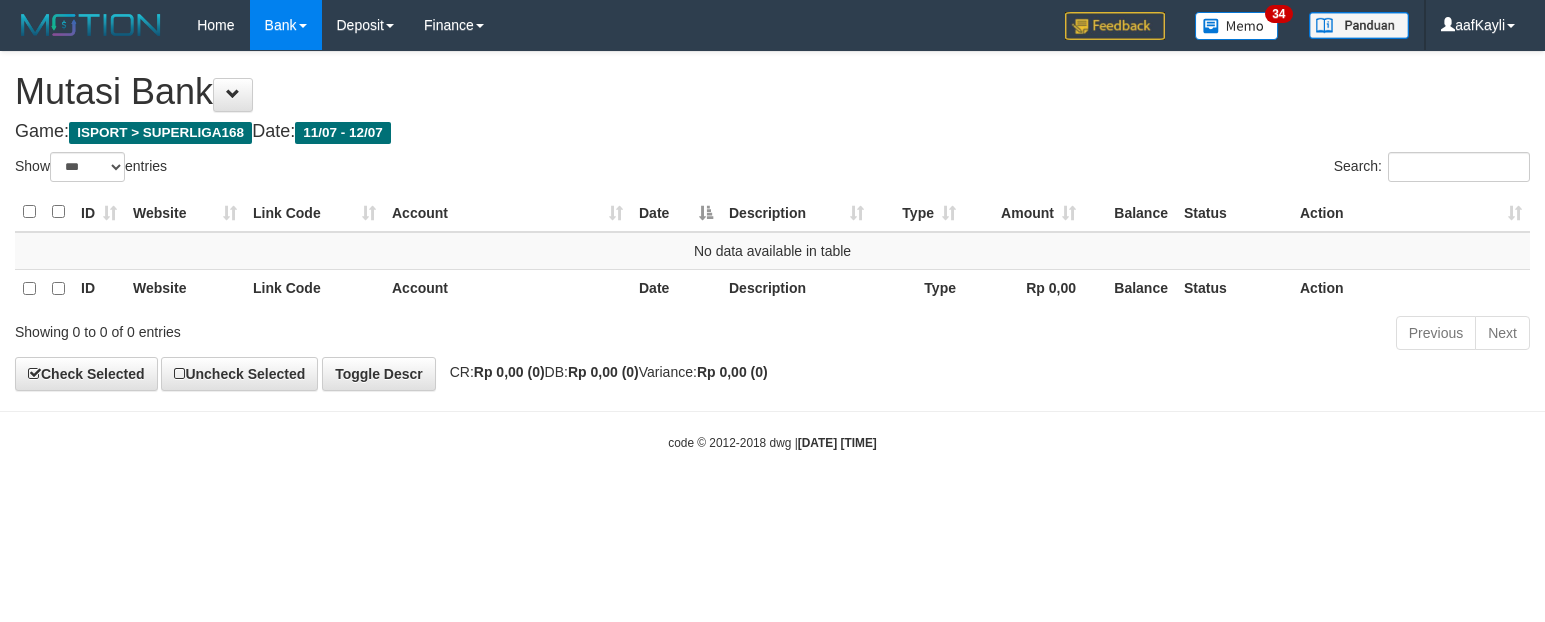 select on "***" 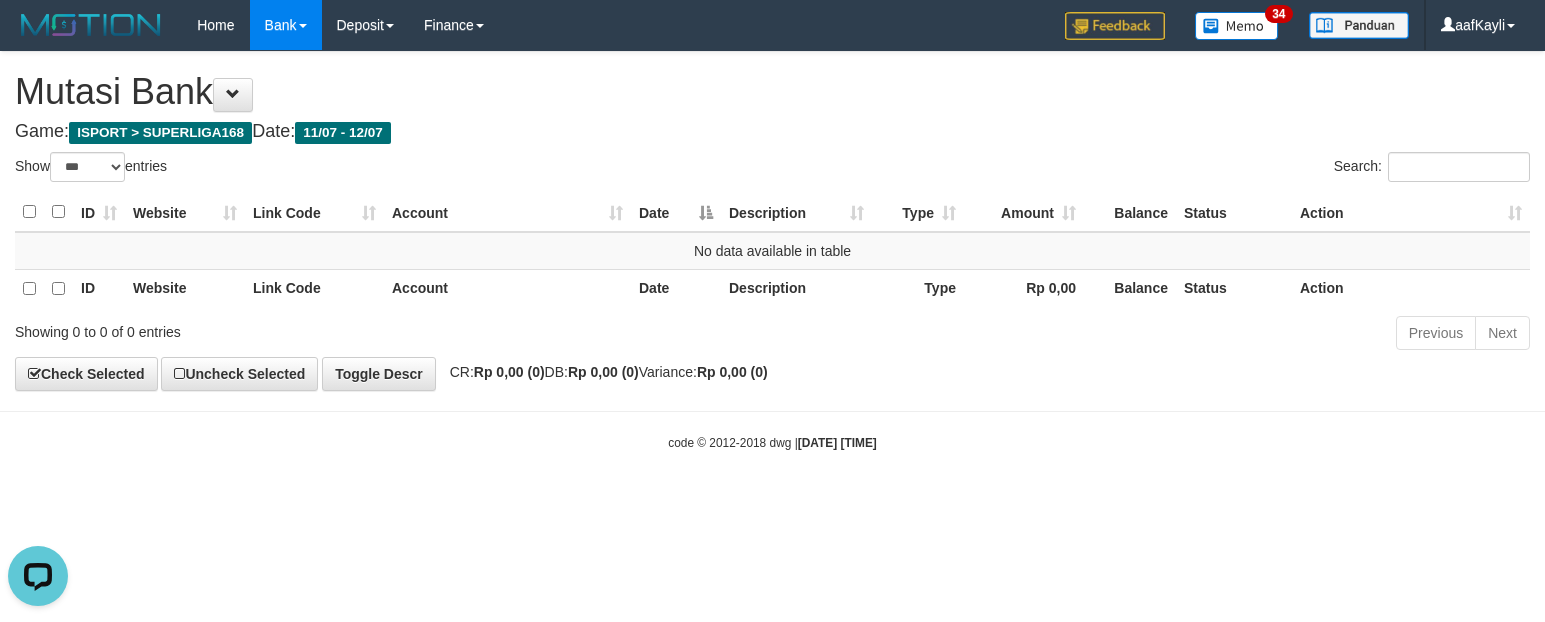 scroll, scrollTop: 0, scrollLeft: 0, axis: both 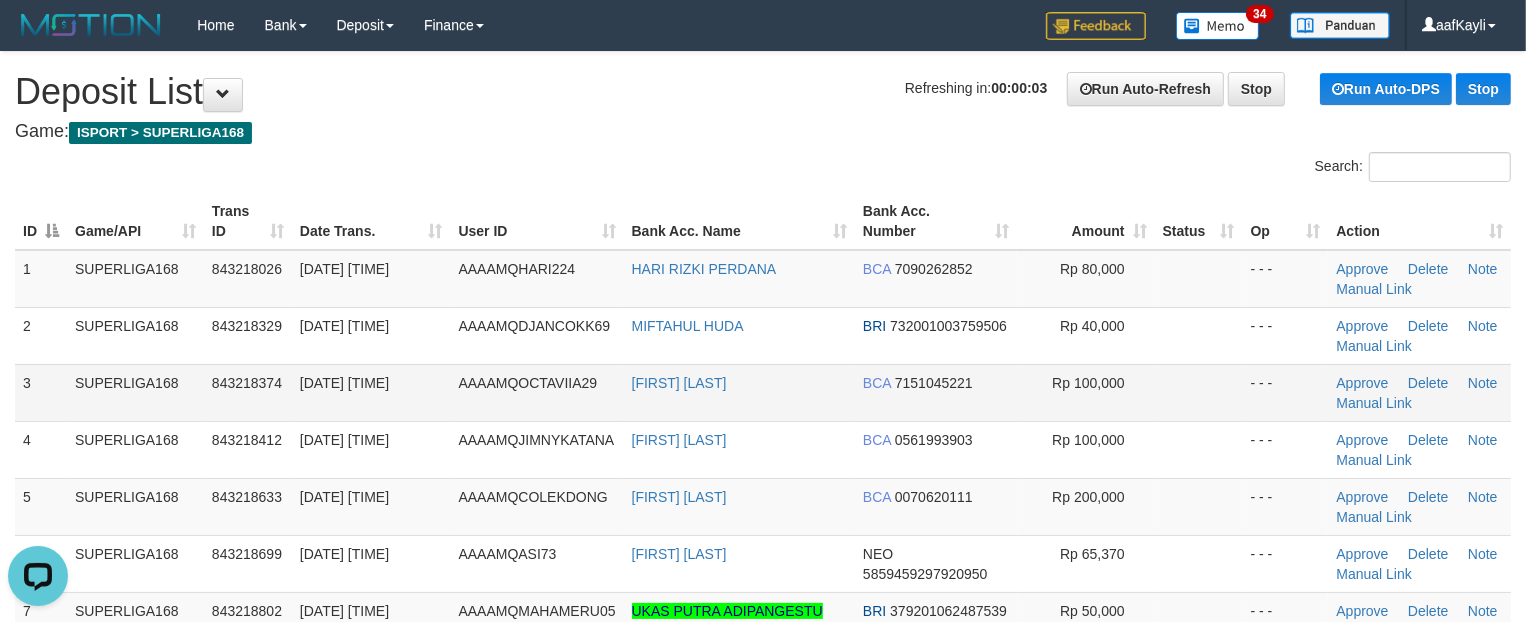click on "- - -" at bounding box center (1286, 392) 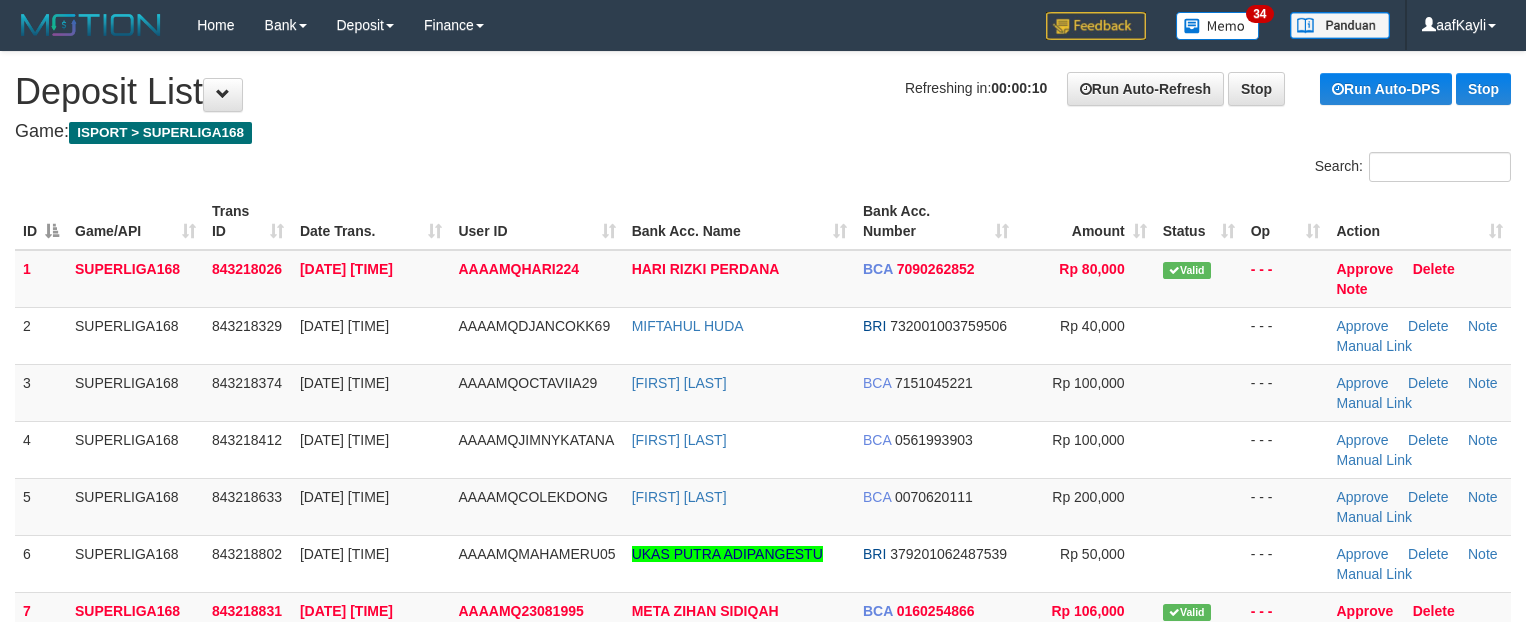 scroll, scrollTop: 0, scrollLeft: 0, axis: both 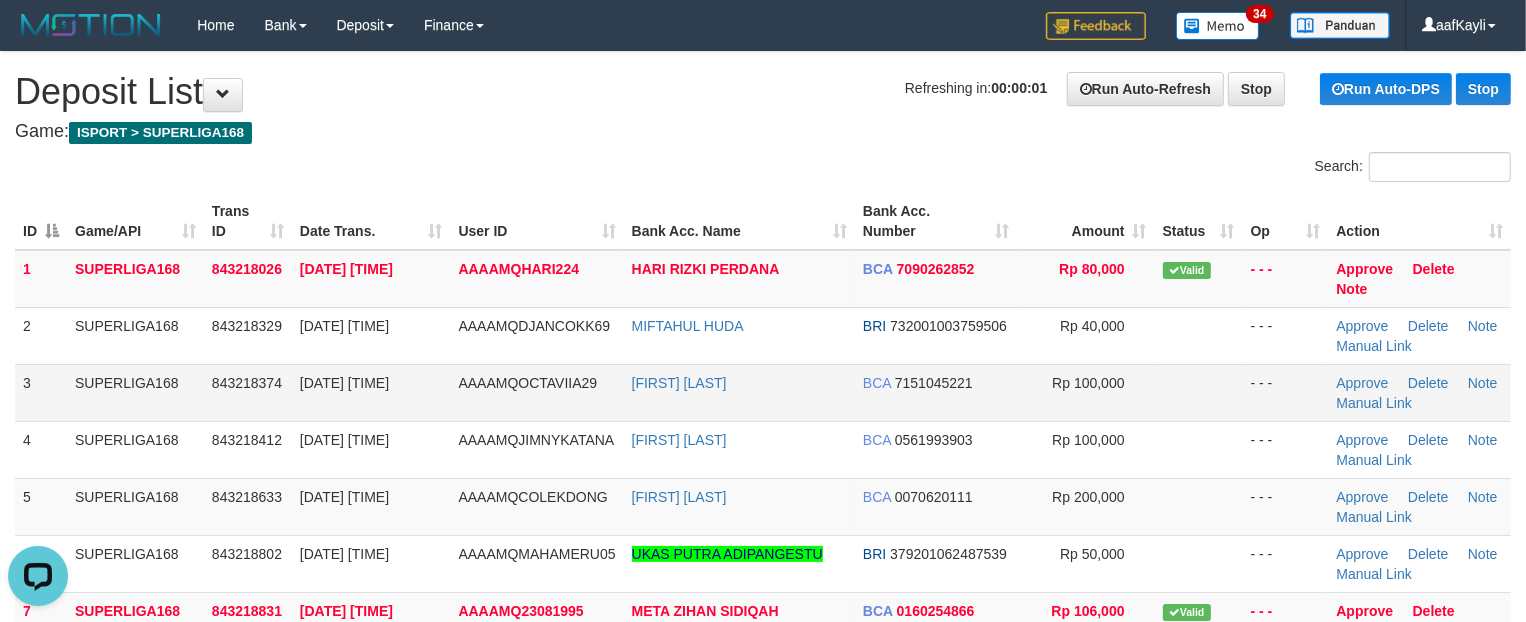 click on "- - -" at bounding box center (1286, 392) 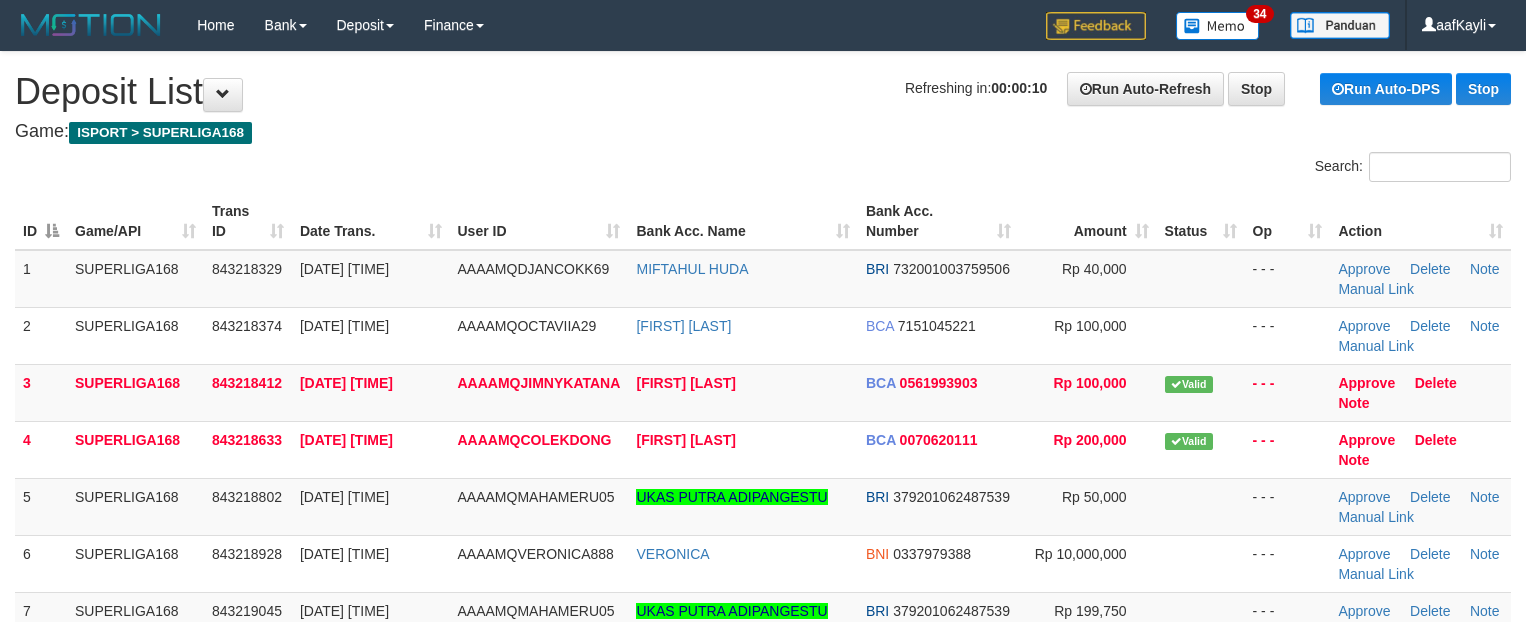 scroll, scrollTop: 0, scrollLeft: 0, axis: both 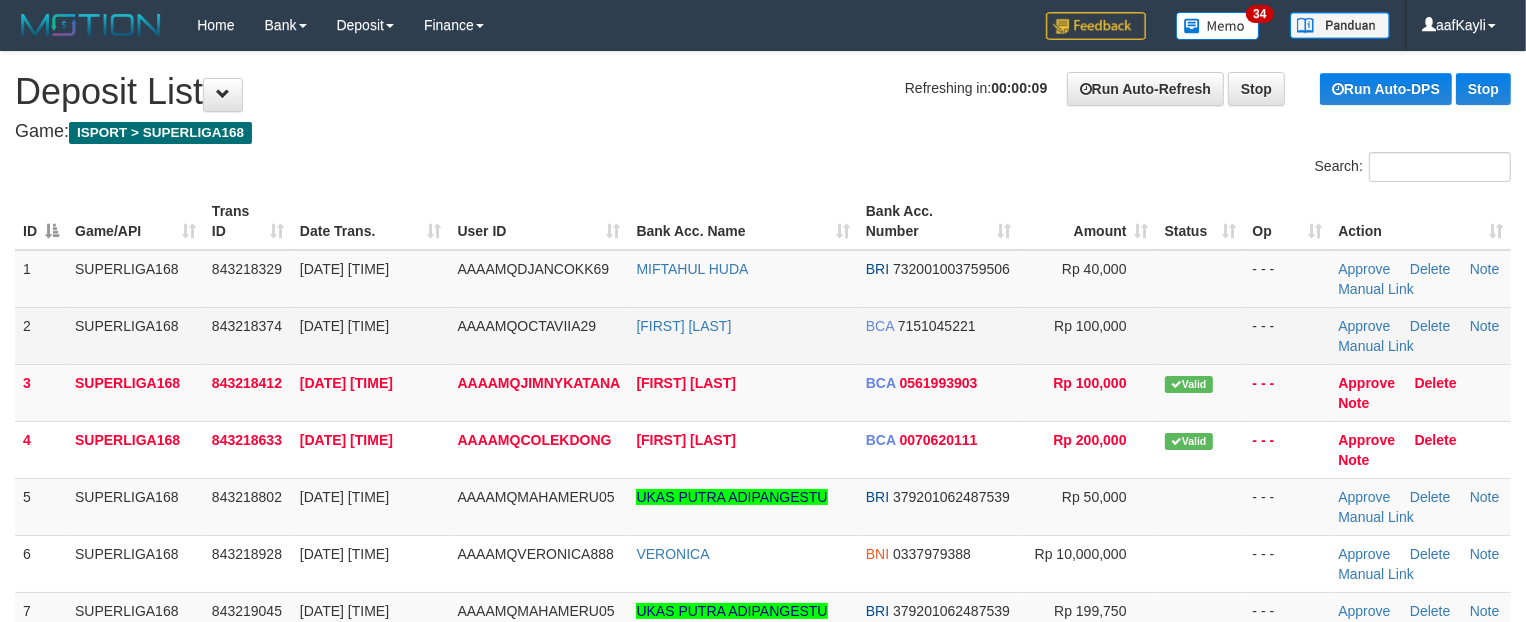click on "- - -" at bounding box center (1288, 335) 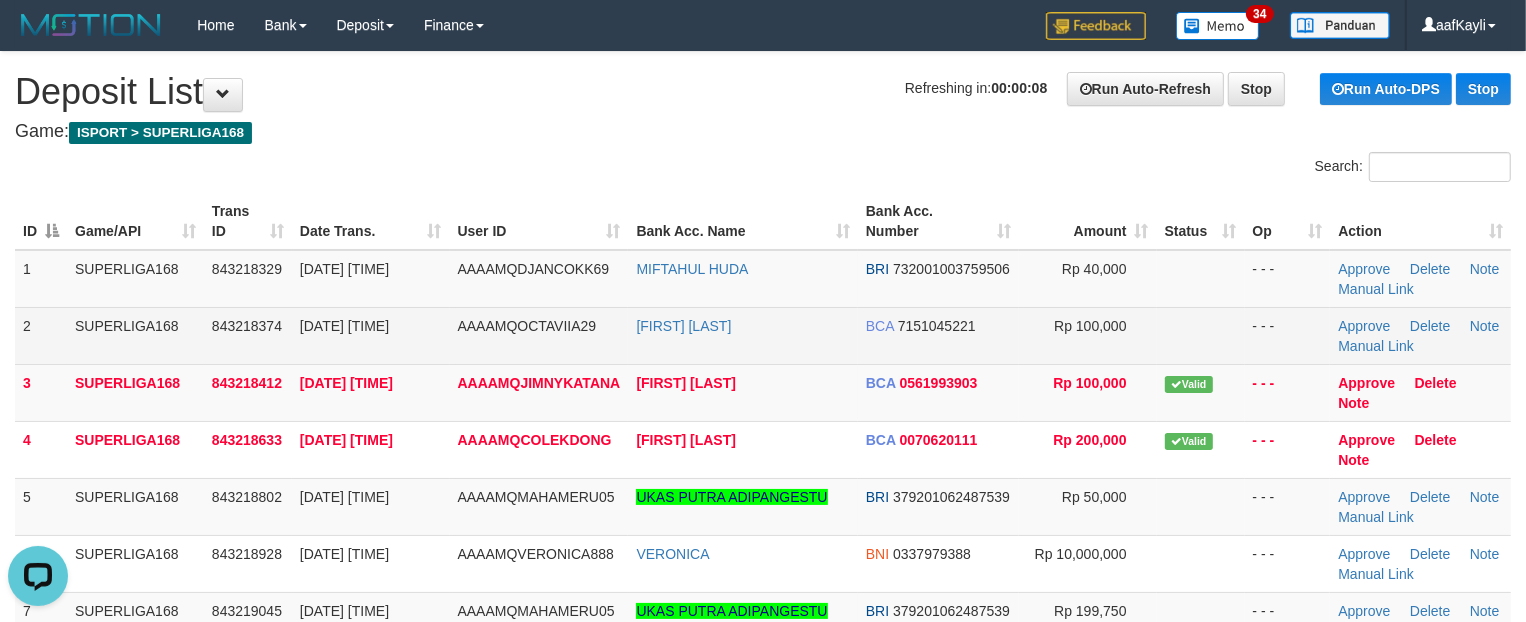 scroll, scrollTop: 0, scrollLeft: 0, axis: both 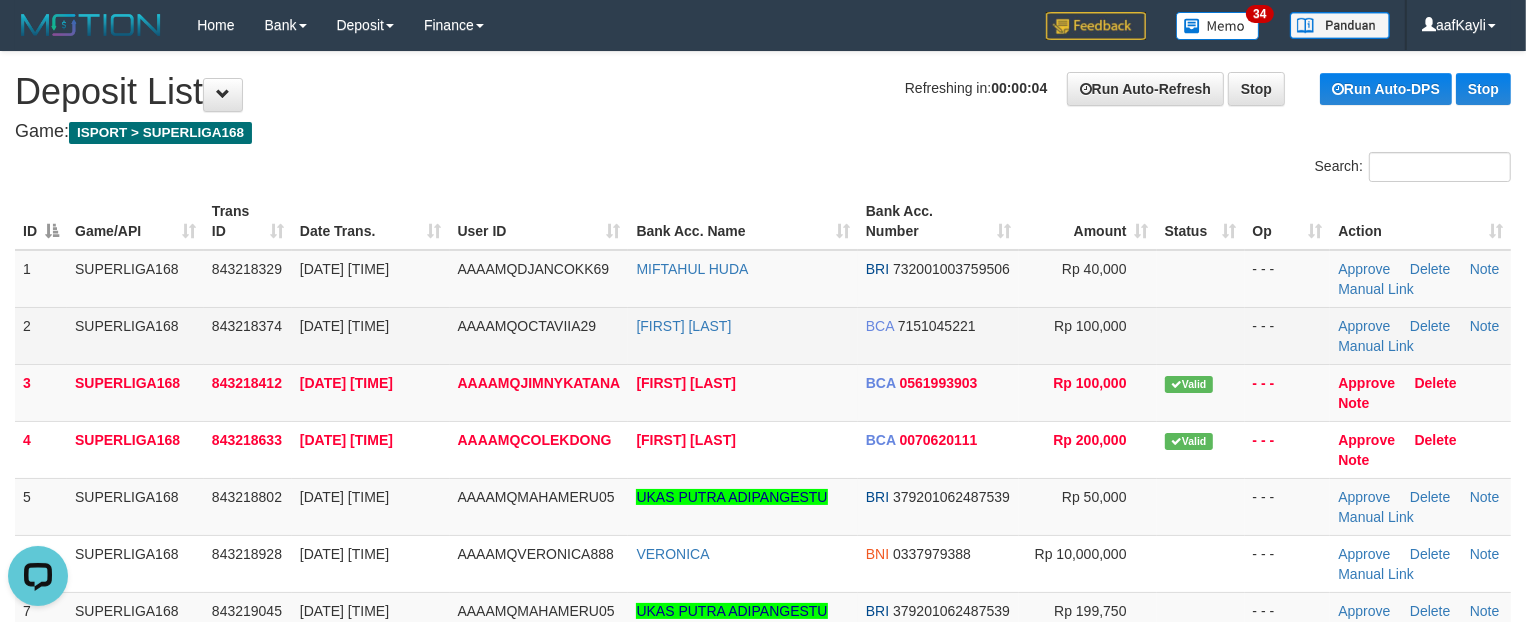 click on "- - -" at bounding box center (1288, 335) 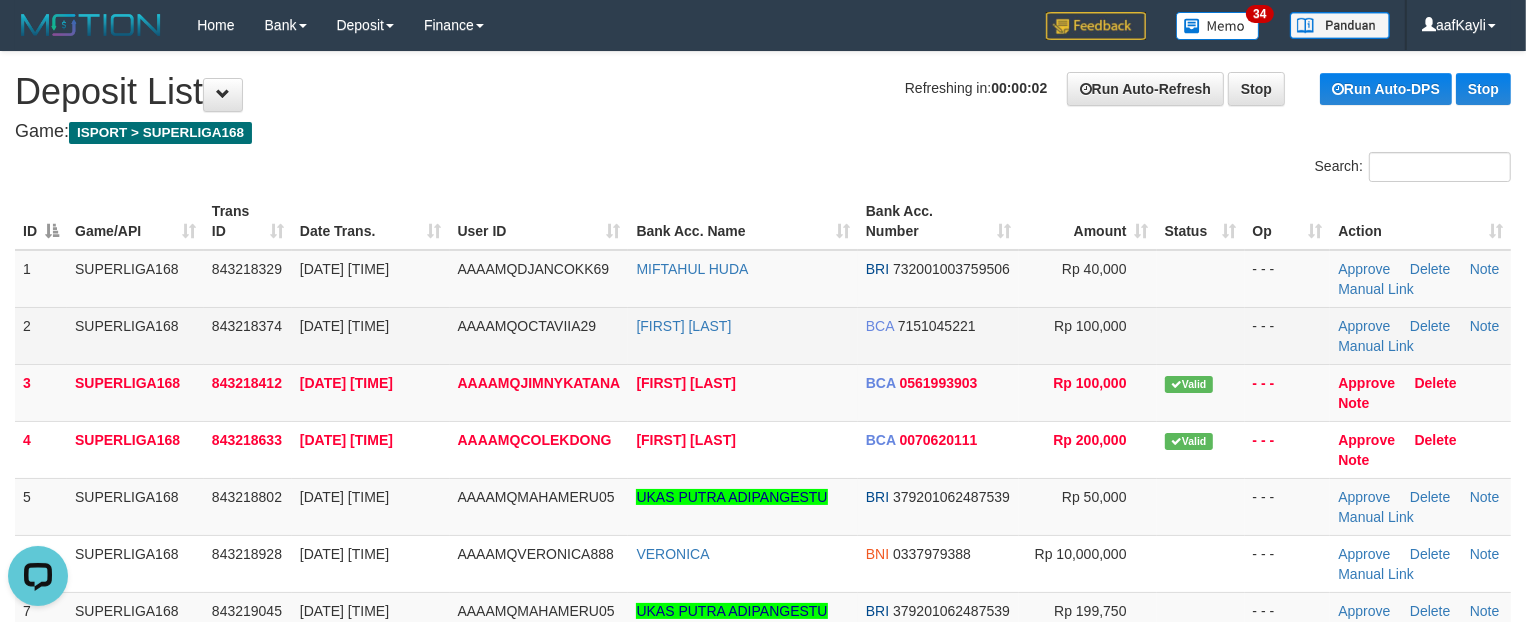 click on "- - -" at bounding box center [1288, 335] 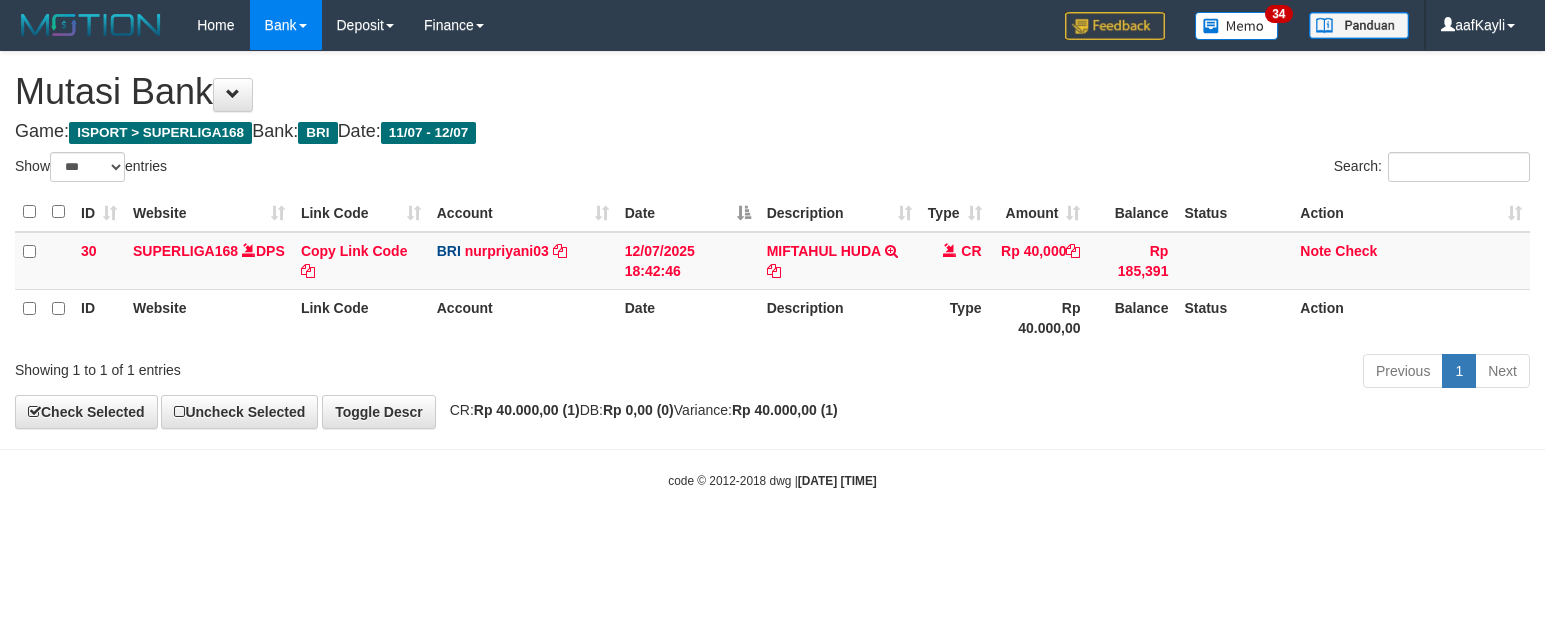 select on "***" 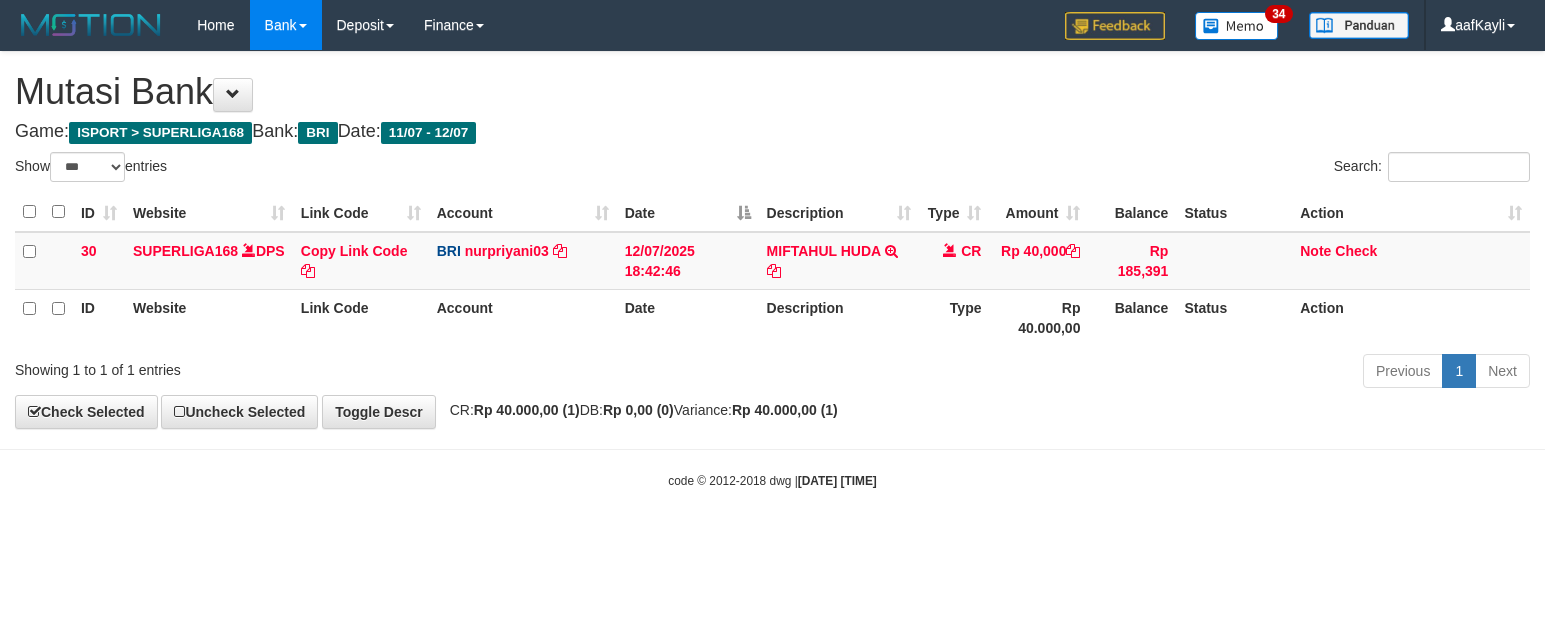 scroll, scrollTop: 0, scrollLeft: 0, axis: both 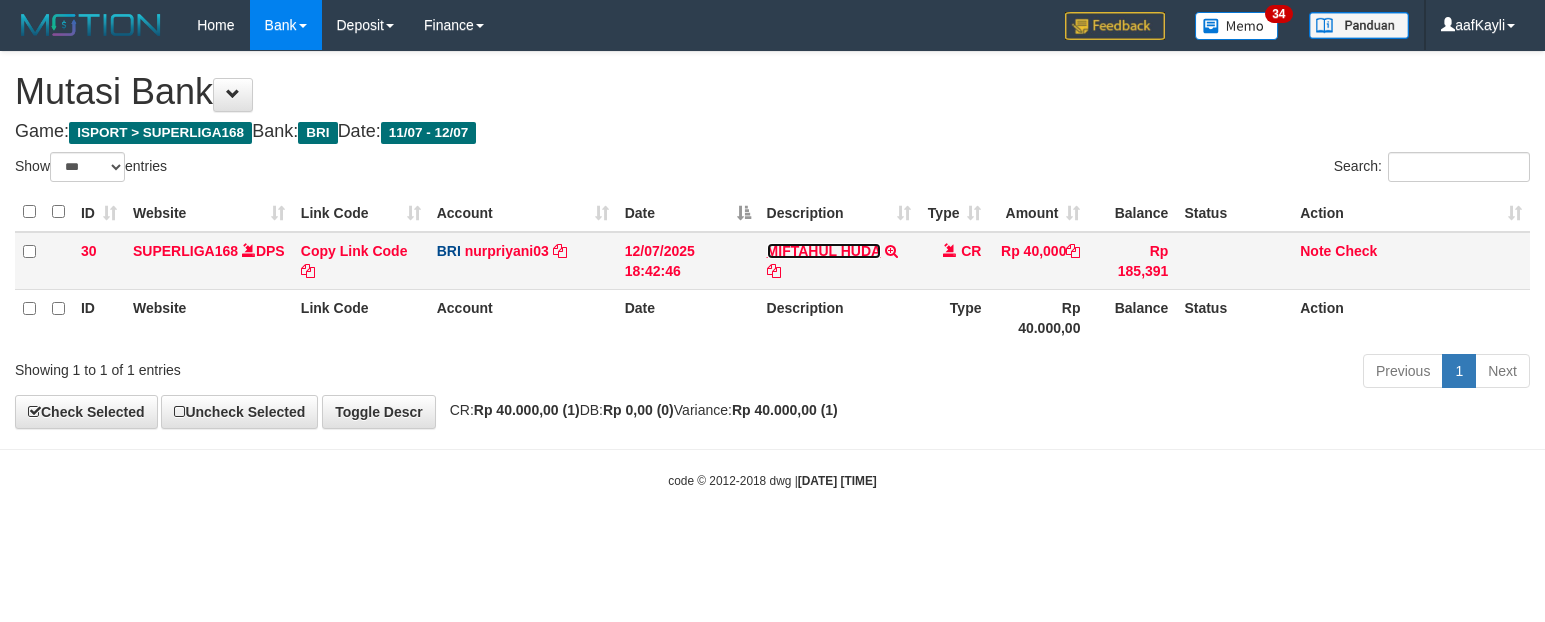 click on "MIFTAHUL HUDA" at bounding box center (824, 251) 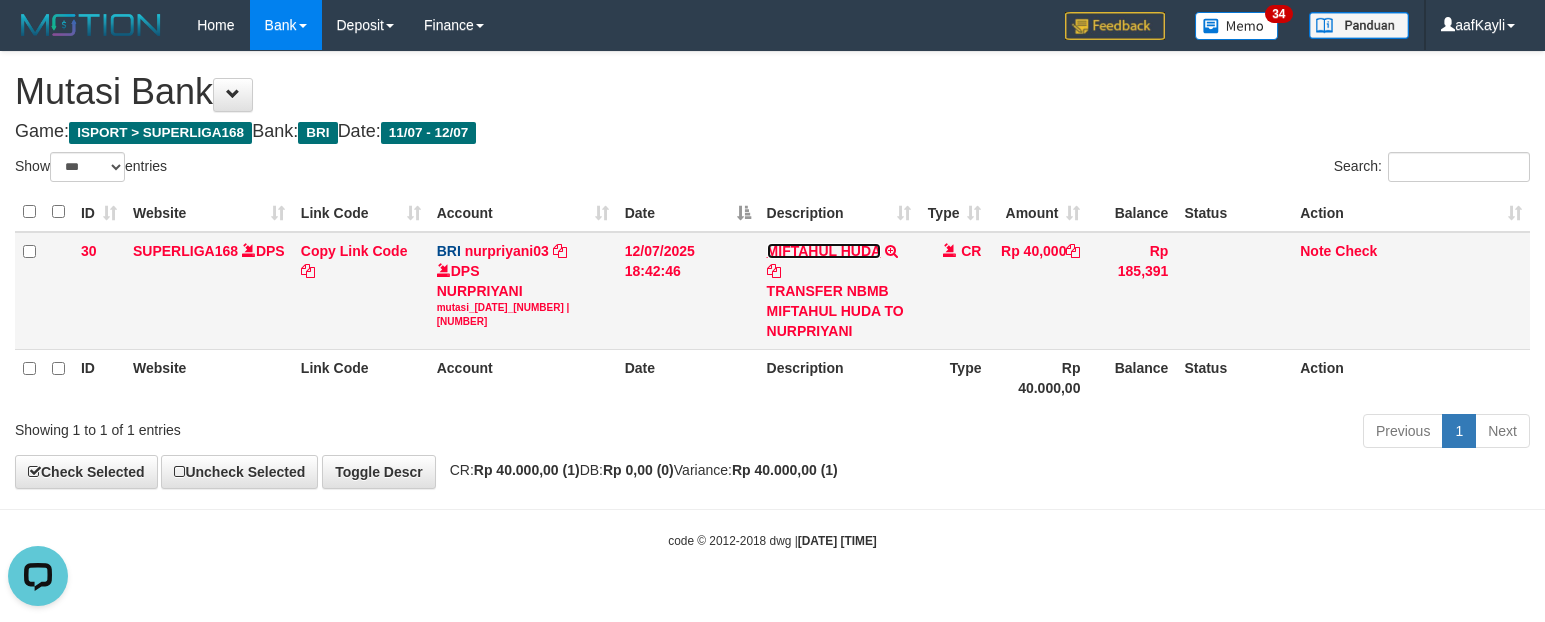 scroll, scrollTop: 0, scrollLeft: 0, axis: both 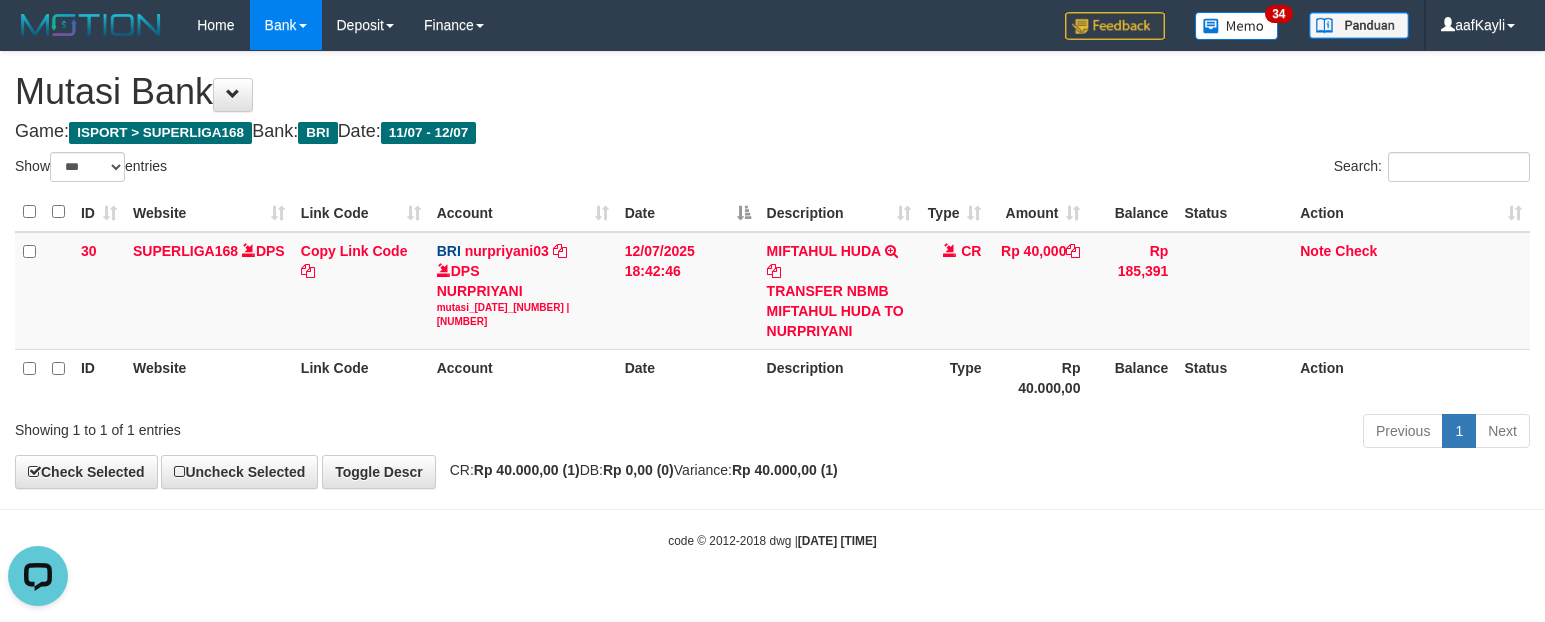click on "**********" at bounding box center [772, 270] 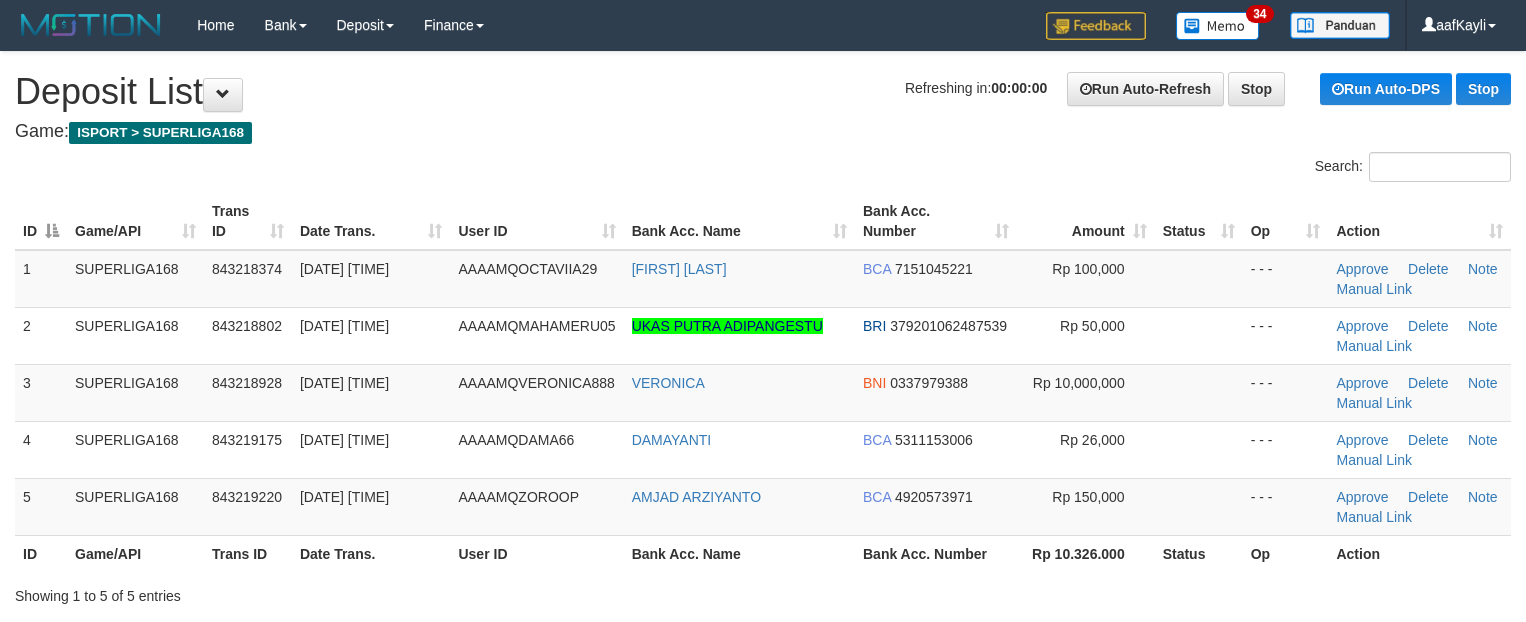 scroll, scrollTop: 0, scrollLeft: 0, axis: both 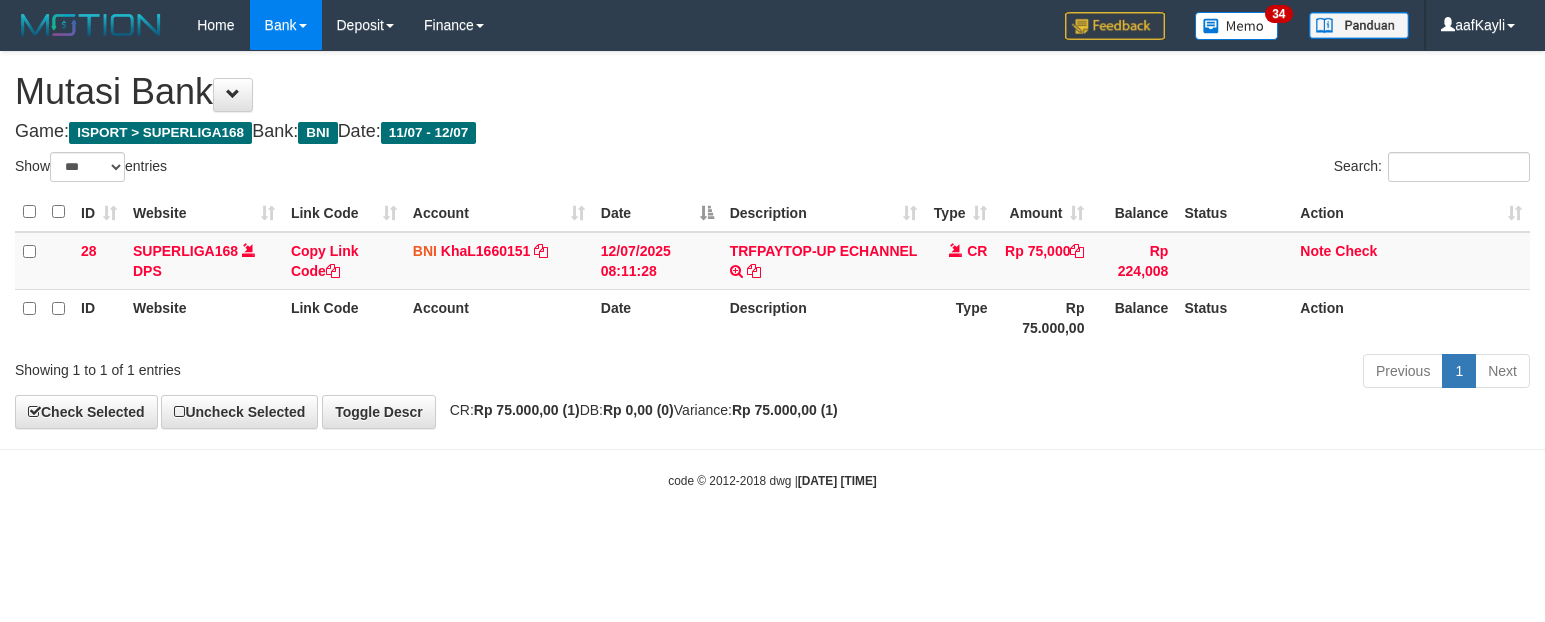select on "***" 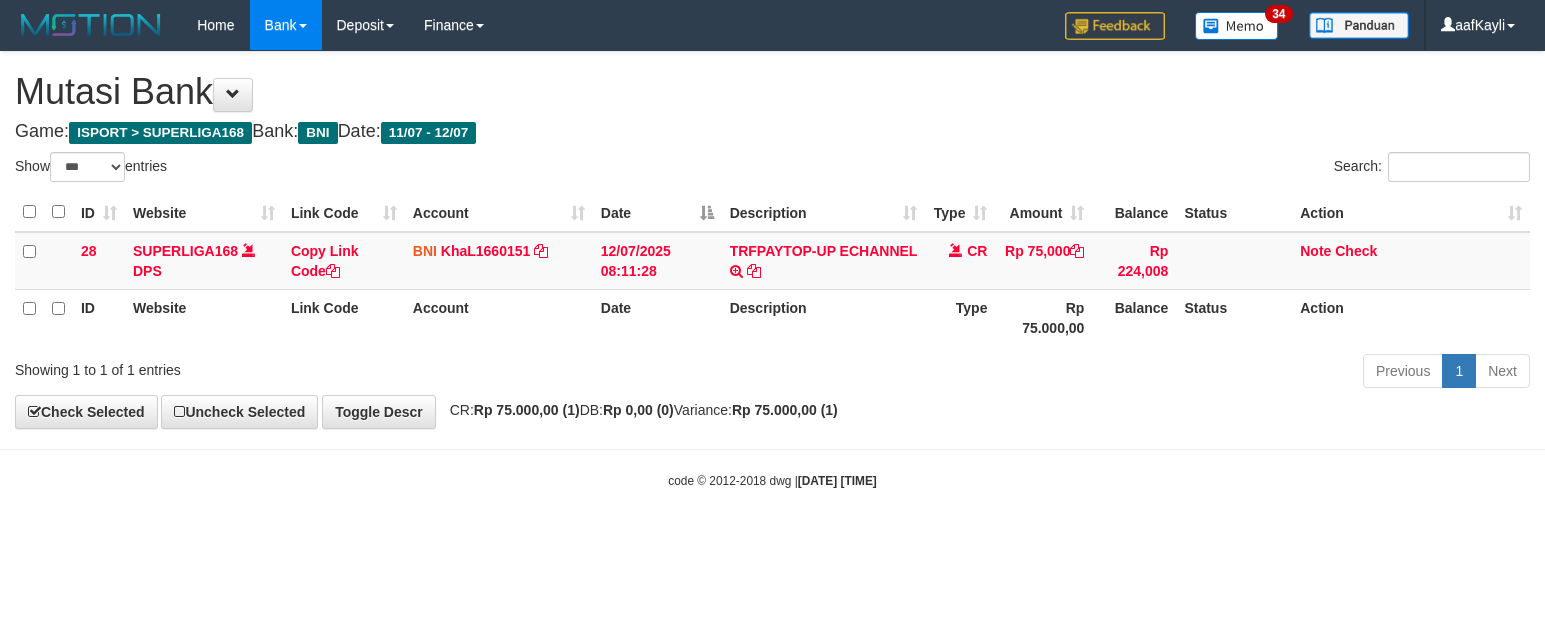 scroll, scrollTop: 0, scrollLeft: 0, axis: both 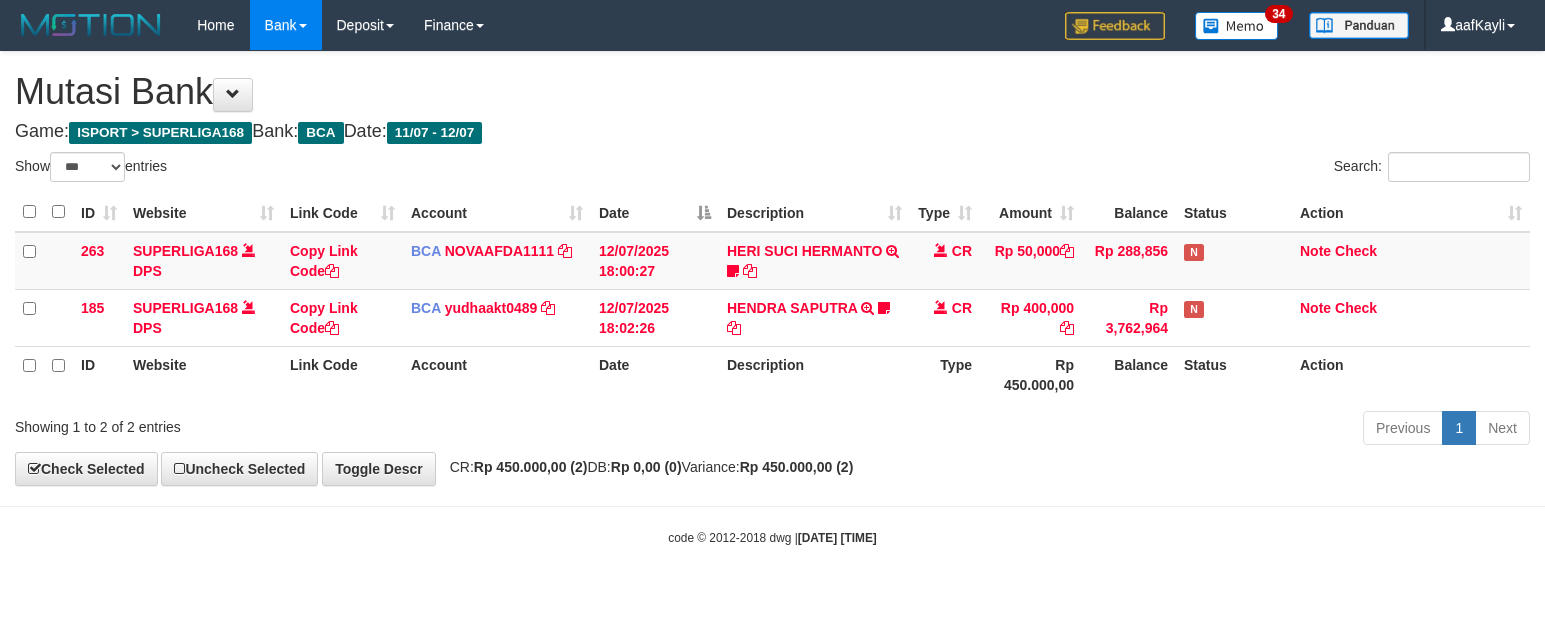 select on "***" 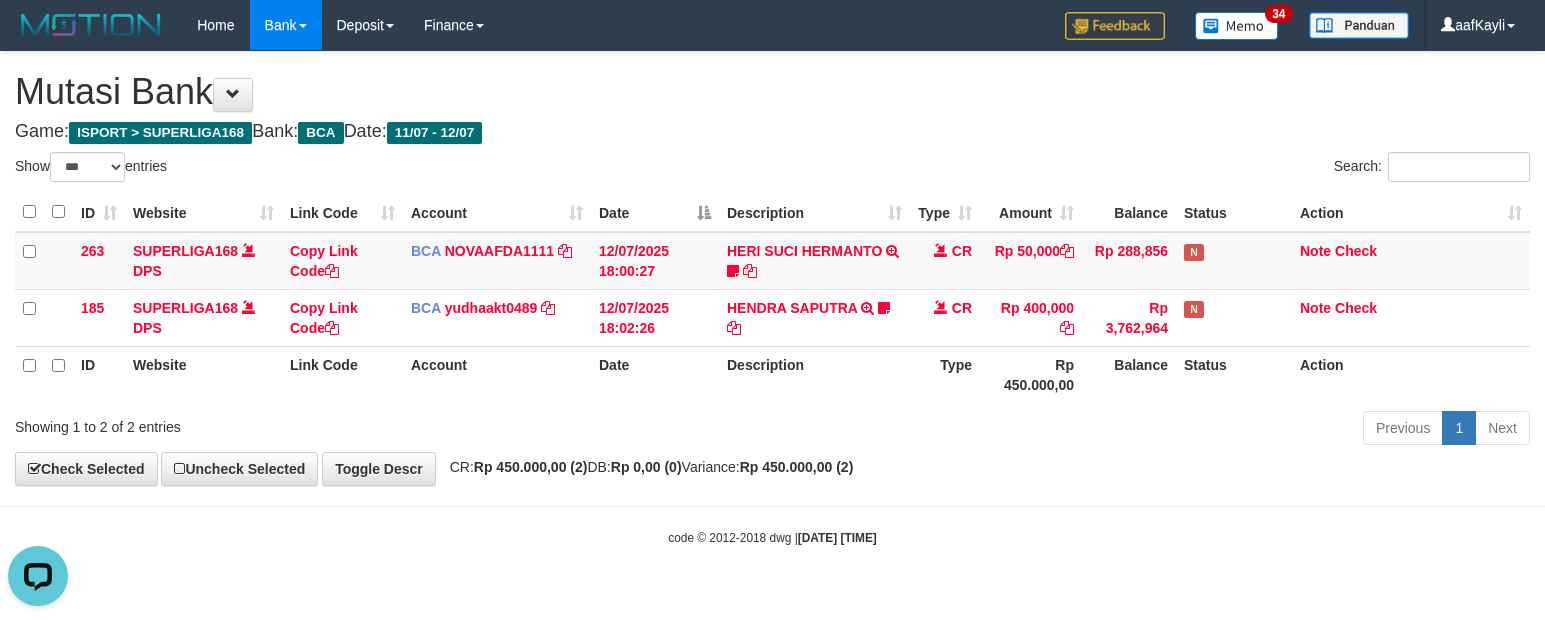 scroll, scrollTop: 0, scrollLeft: 0, axis: both 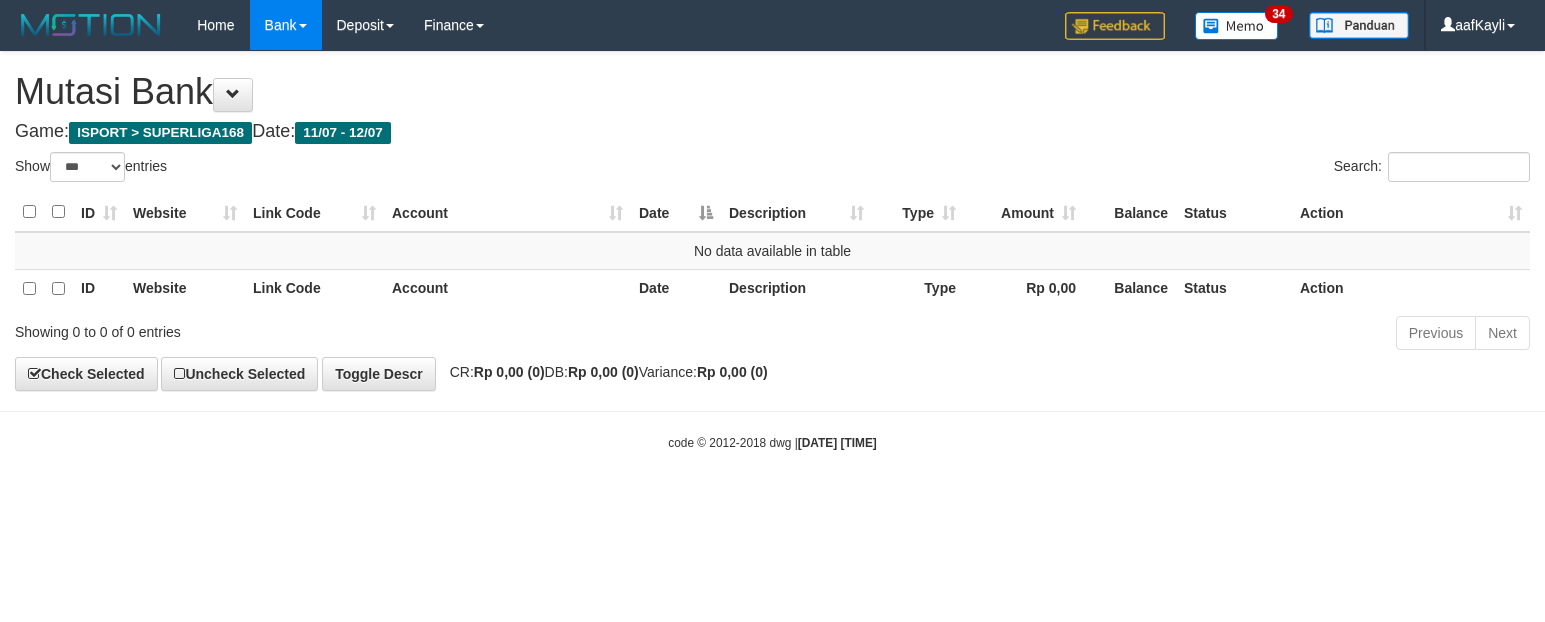select on "***" 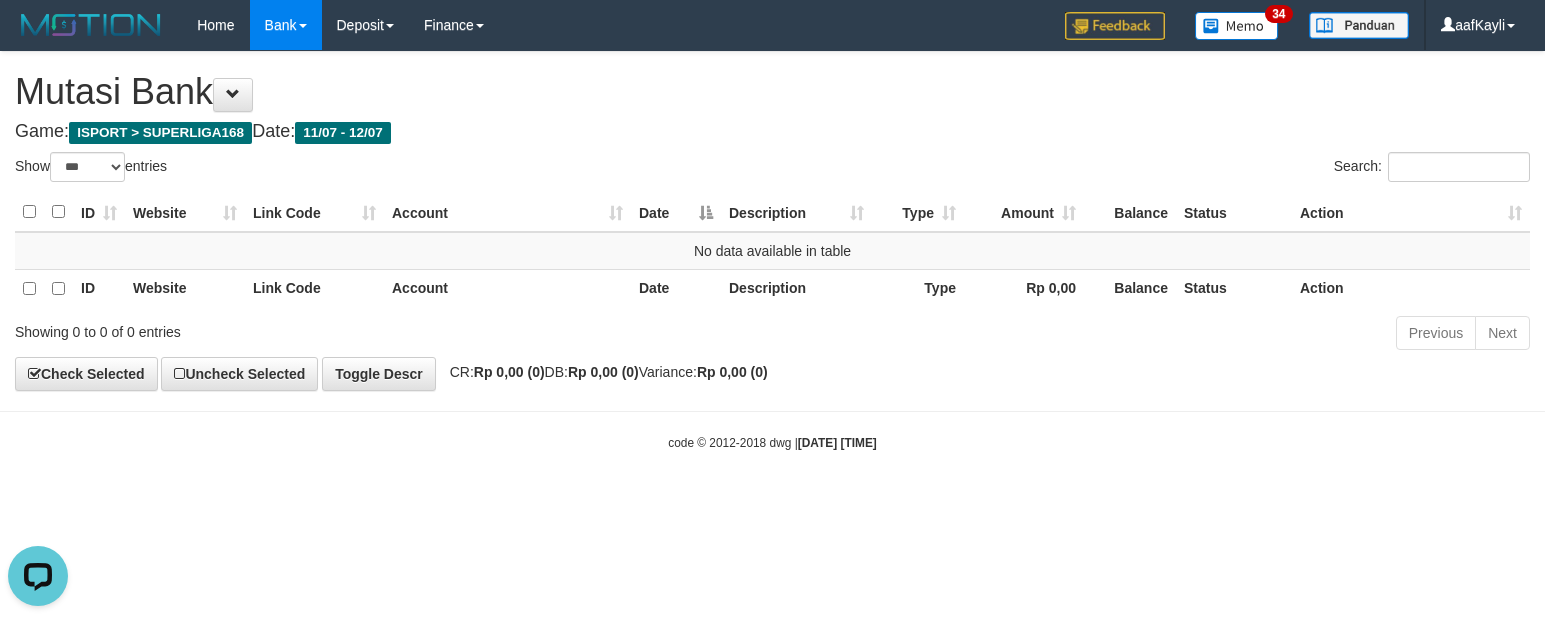 scroll, scrollTop: 0, scrollLeft: 0, axis: both 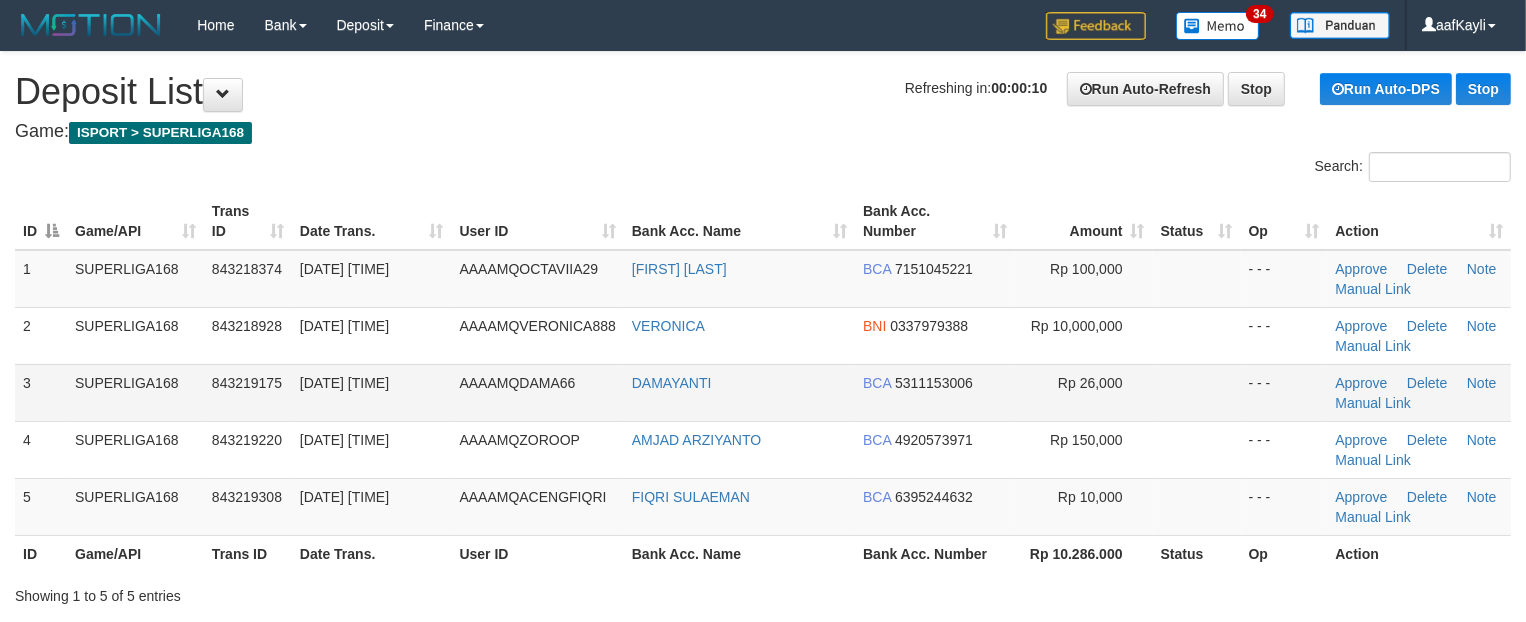 click at bounding box center [1197, 392] 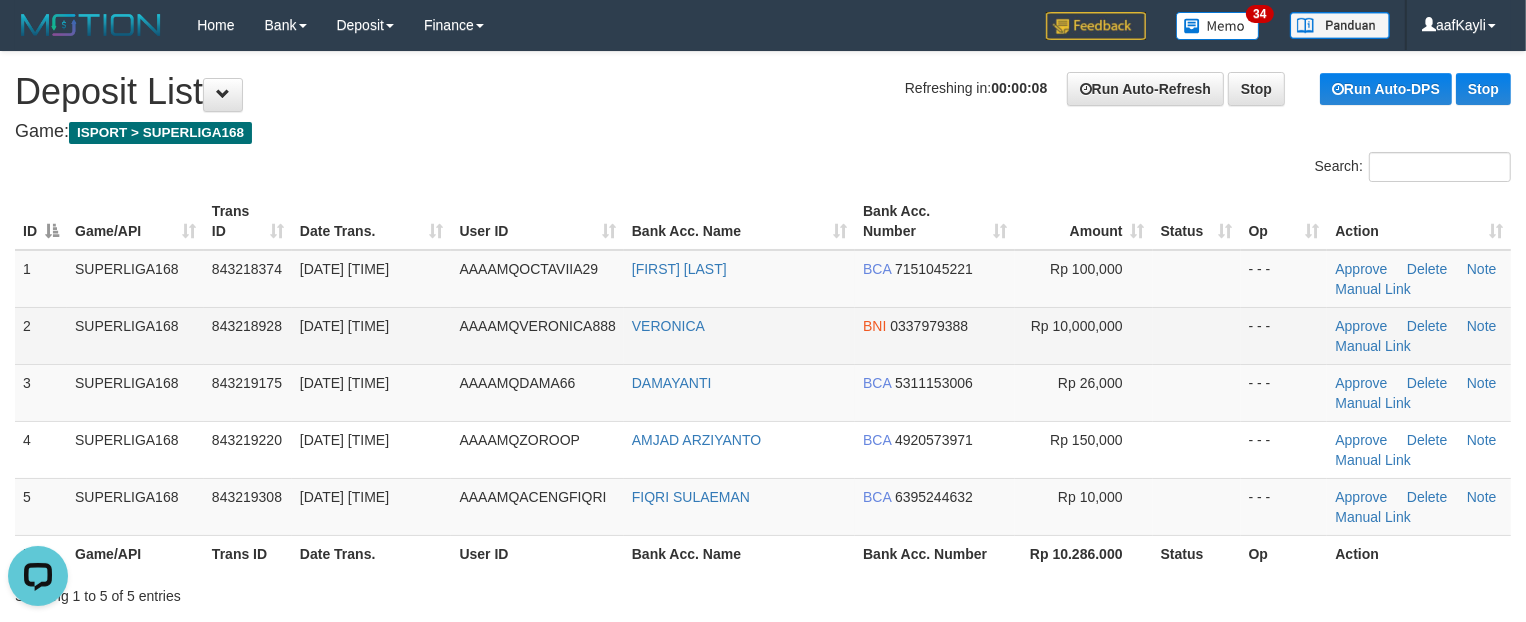 scroll, scrollTop: 0, scrollLeft: 0, axis: both 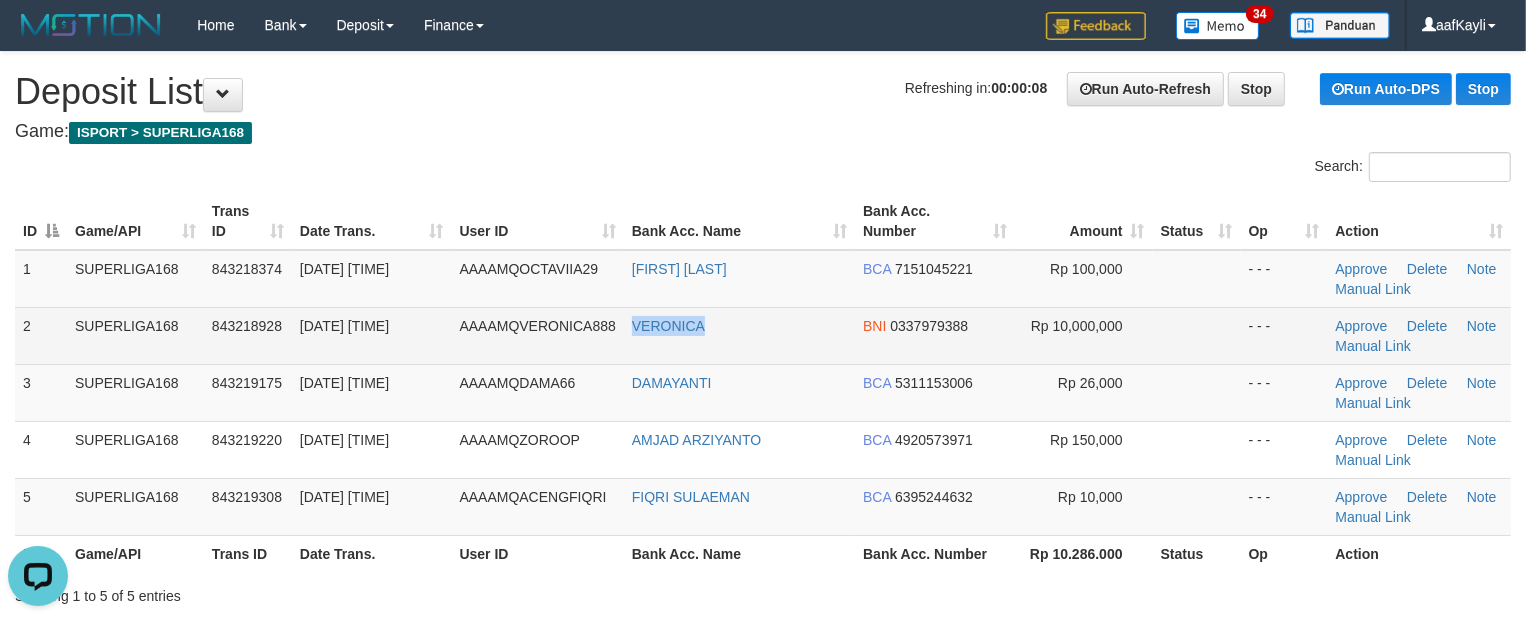 click on "VERONICA" at bounding box center [739, 335] 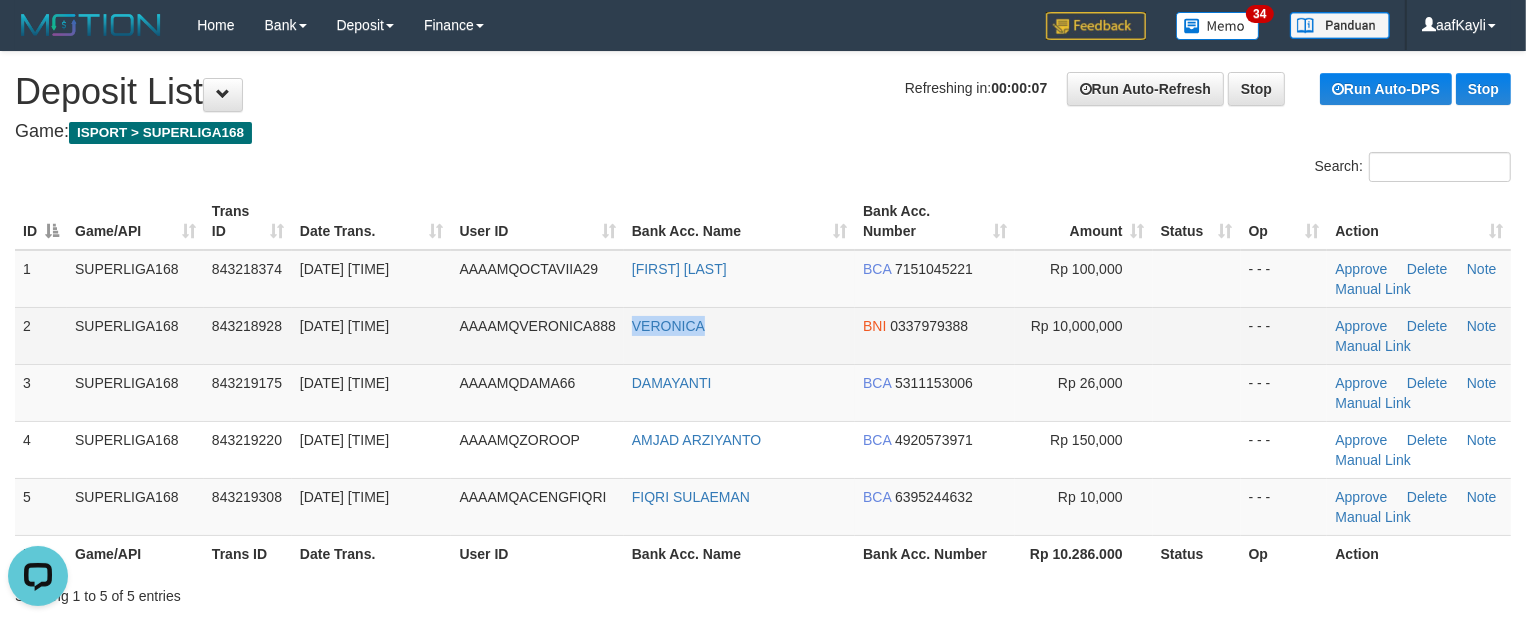 copy on "VERONICA" 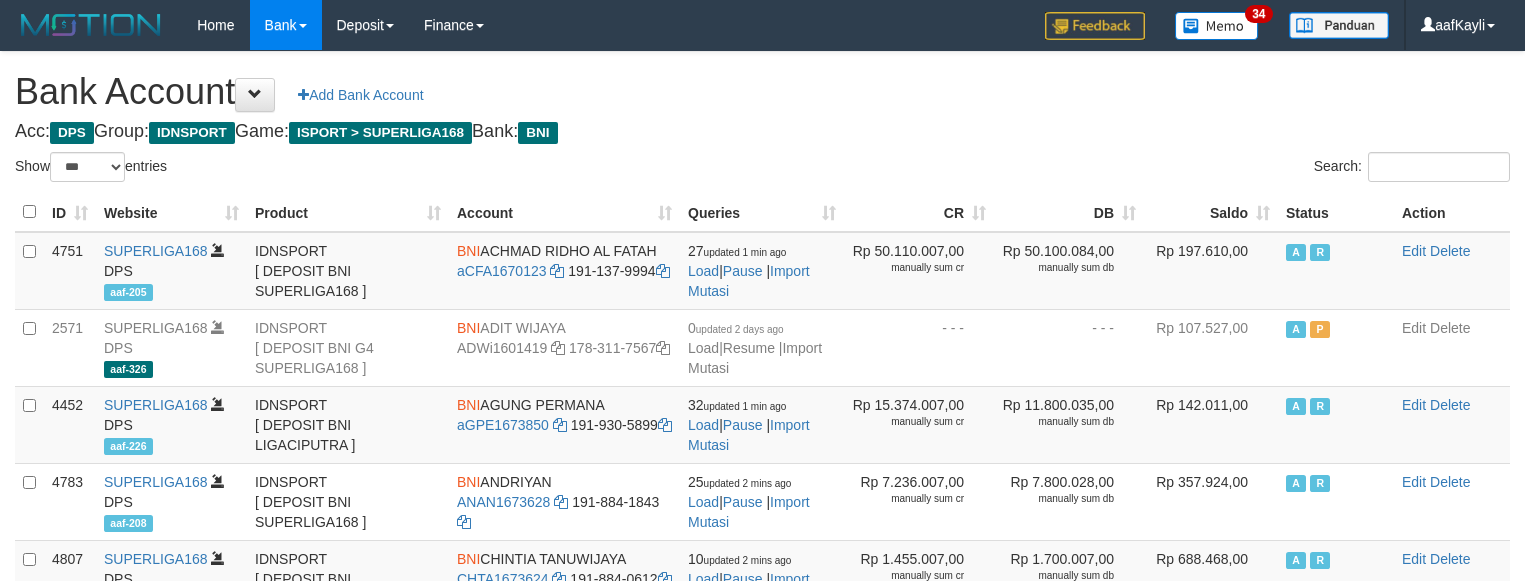 select on "***" 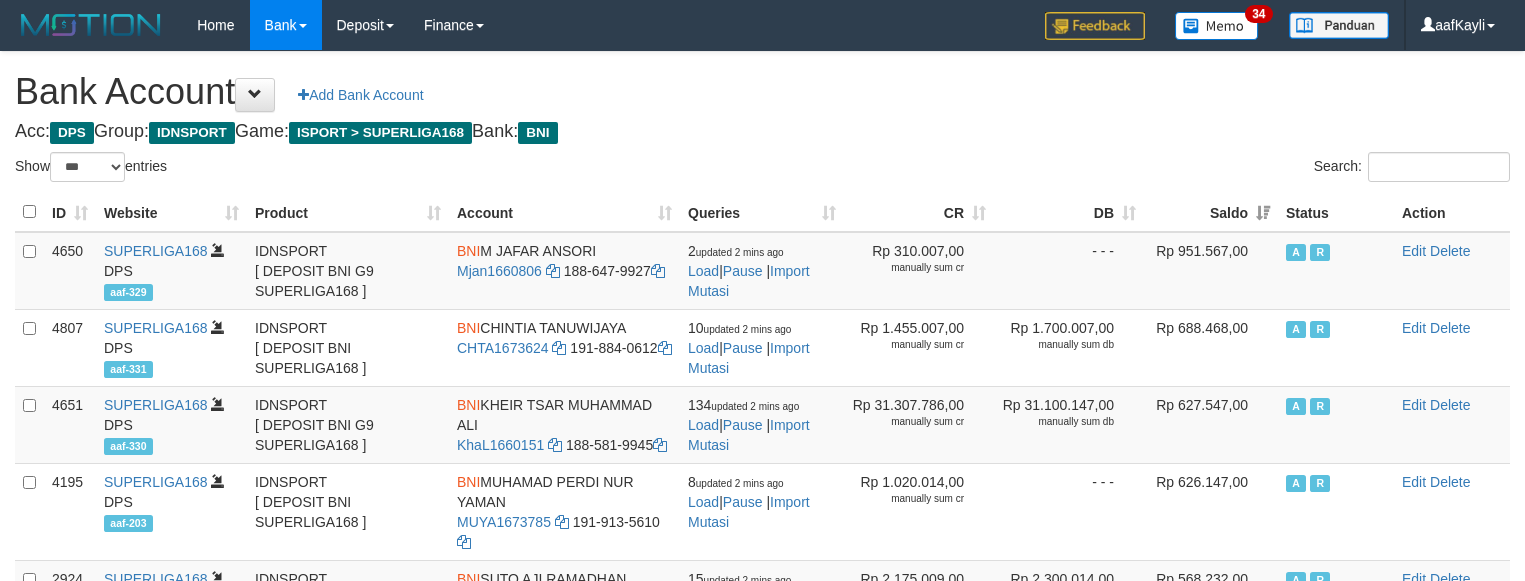 click on "Search:" at bounding box center (1144, 169) 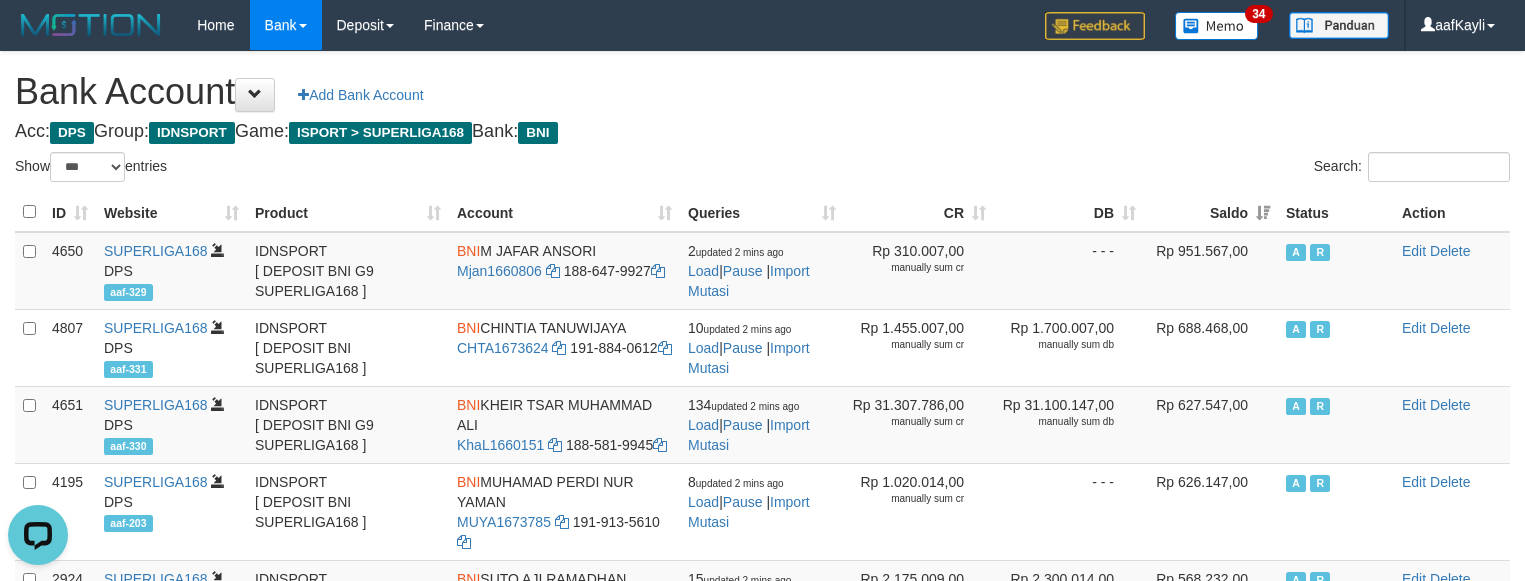 scroll, scrollTop: 0, scrollLeft: 0, axis: both 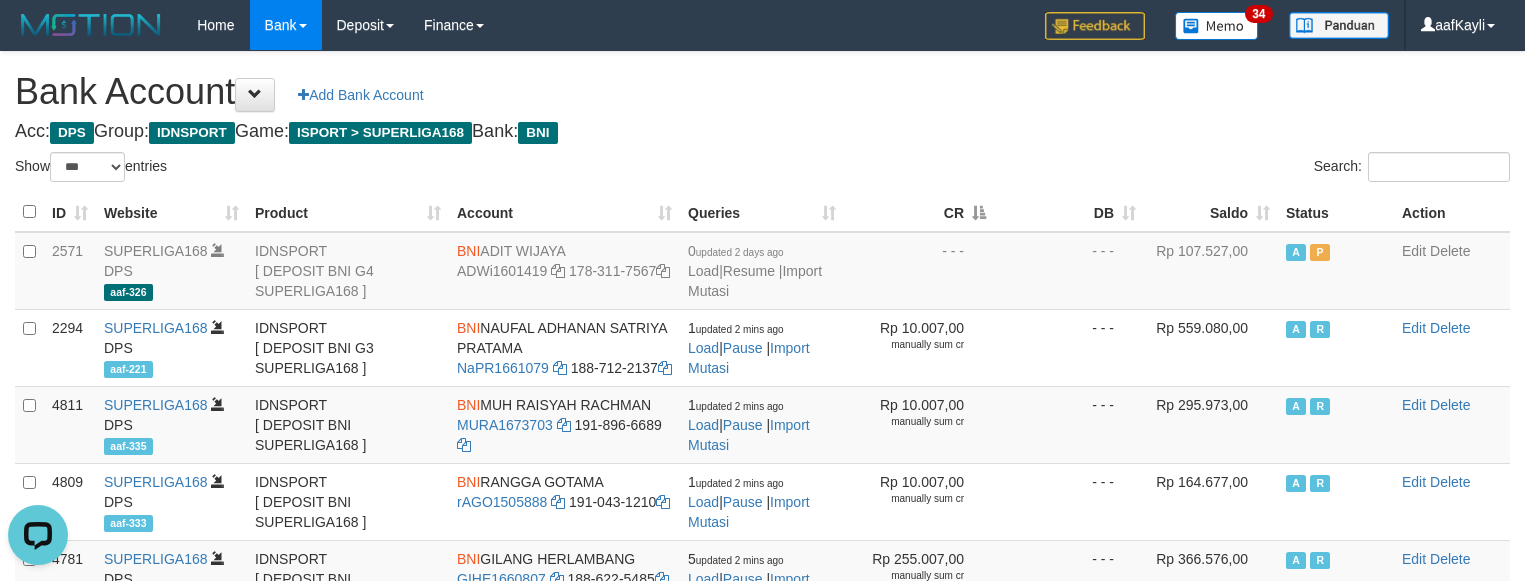 click on "CR" at bounding box center (919, 212) 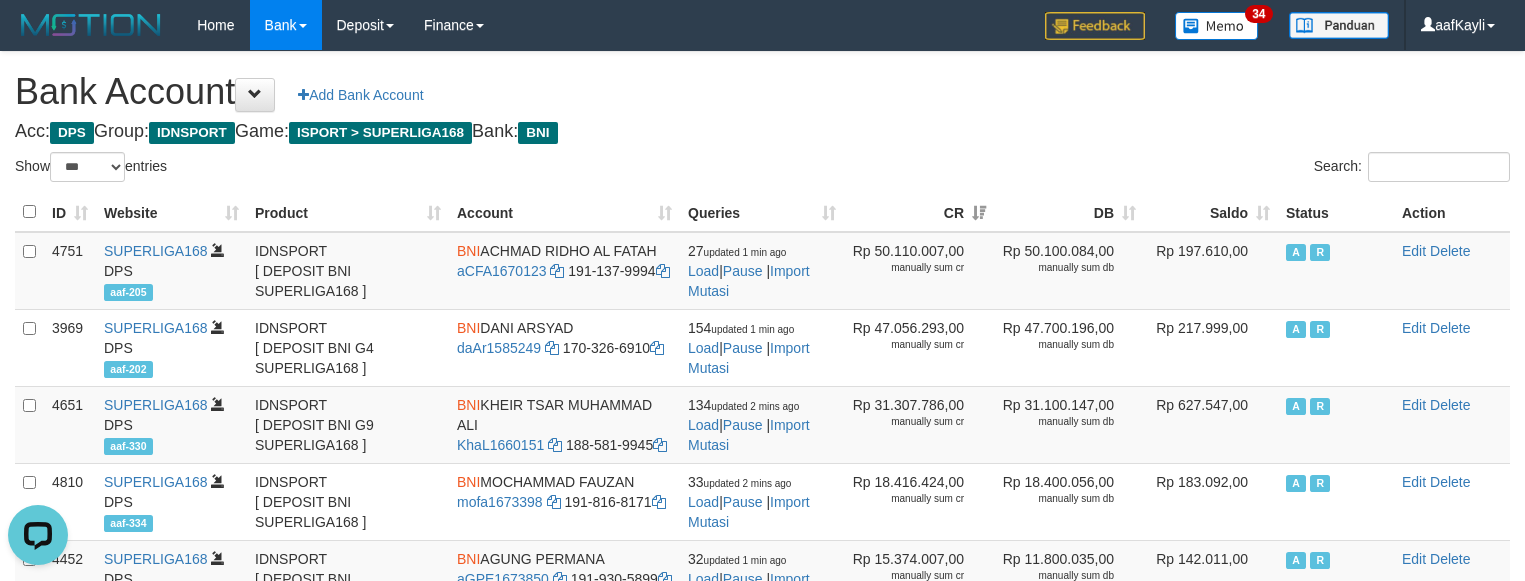 click on "**********" at bounding box center (762, 859) 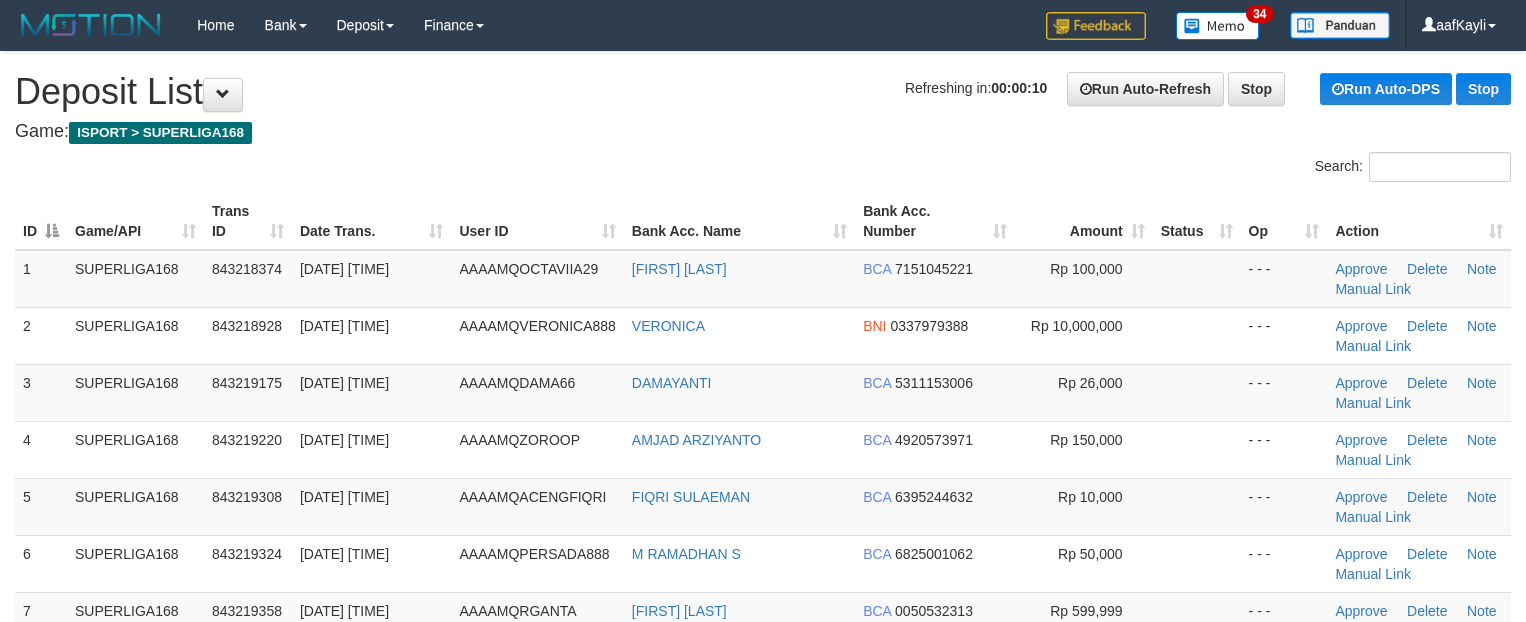 scroll, scrollTop: 0, scrollLeft: 0, axis: both 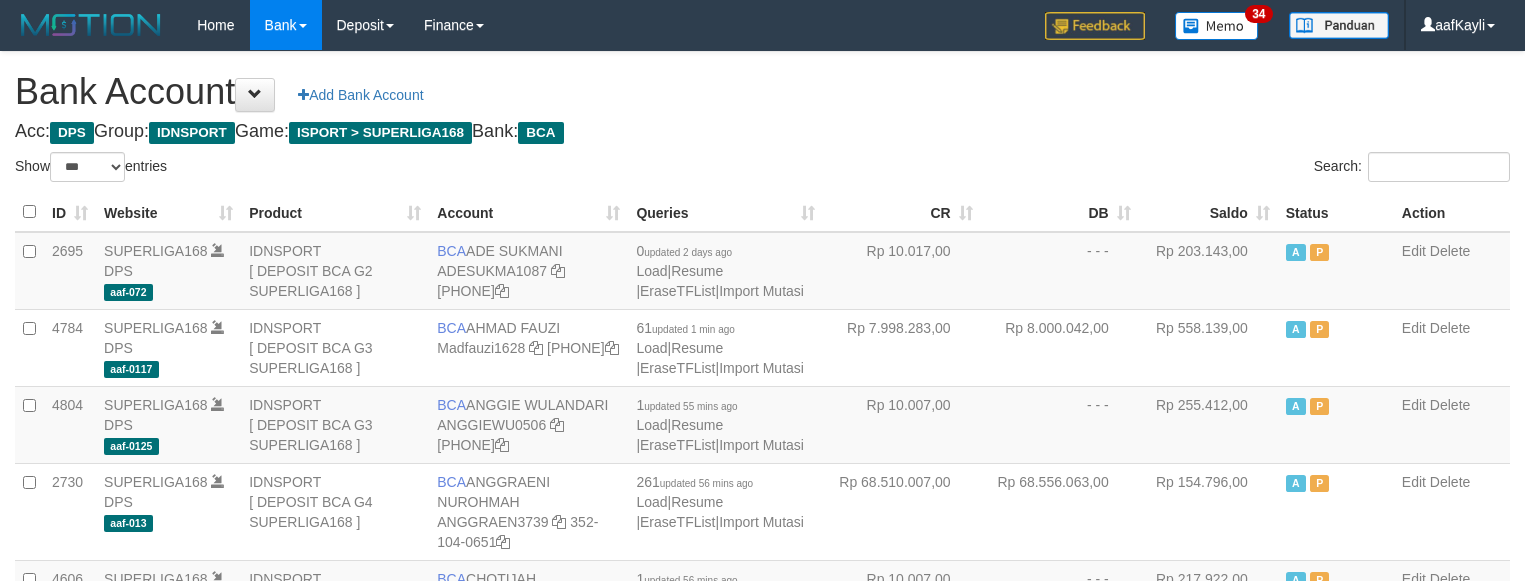 select on "***" 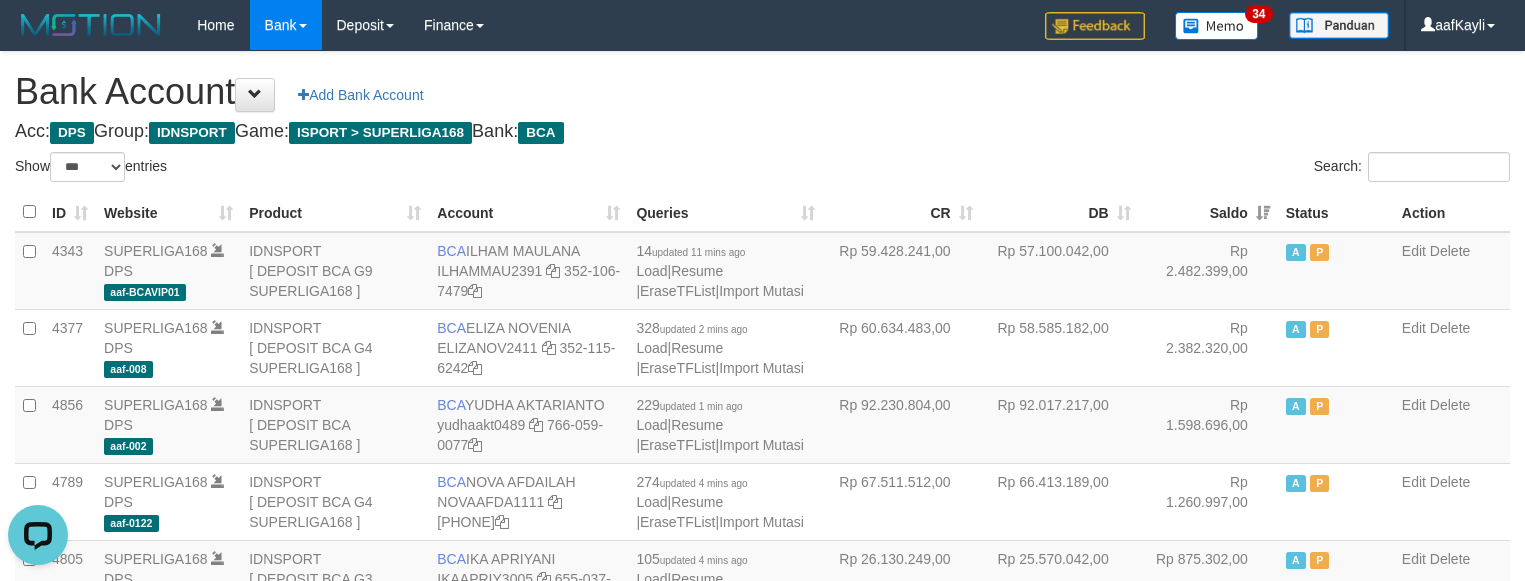 scroll, scrollTop: 0, scrollLeft: 0, axis: both 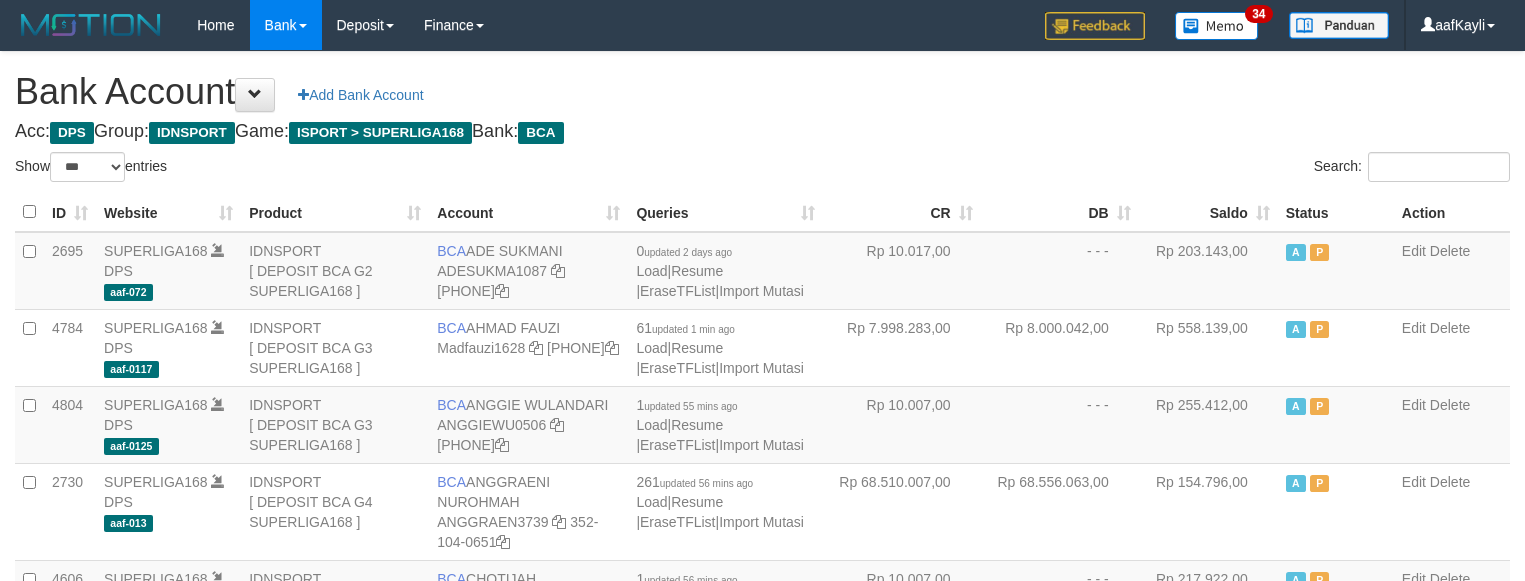 select on "***" 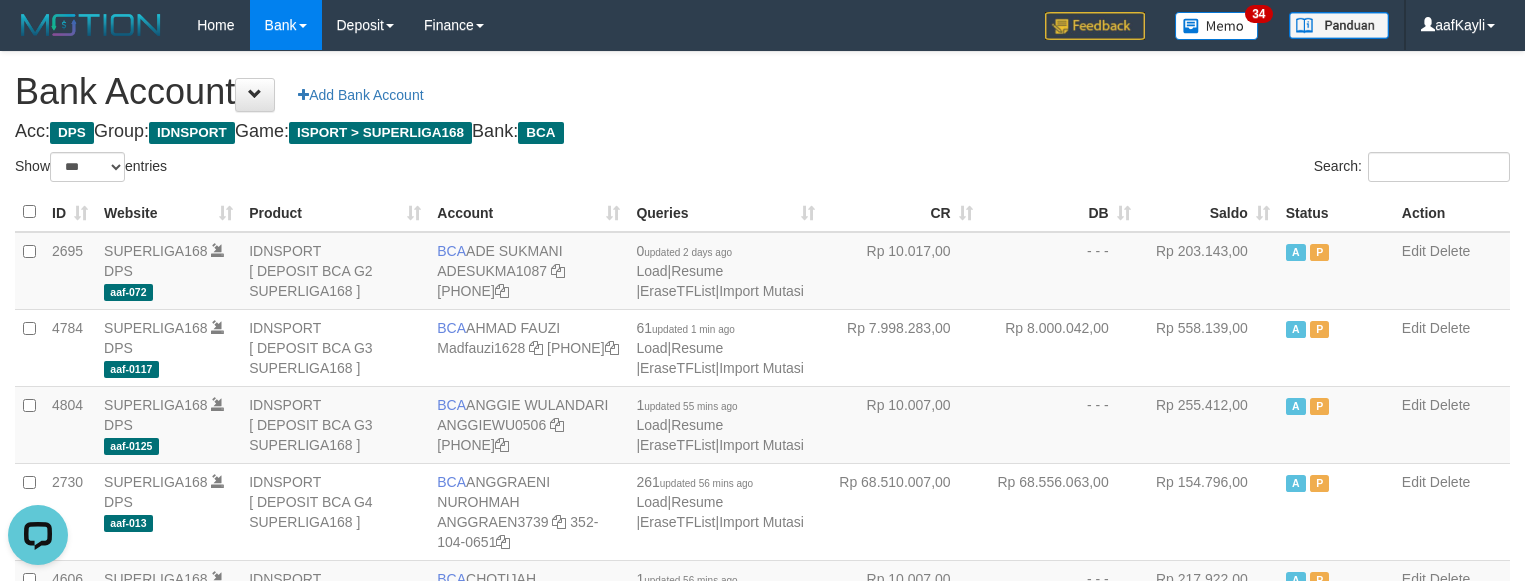 scroll, scrollTop: 0, scrollLeft: 0, axis: both 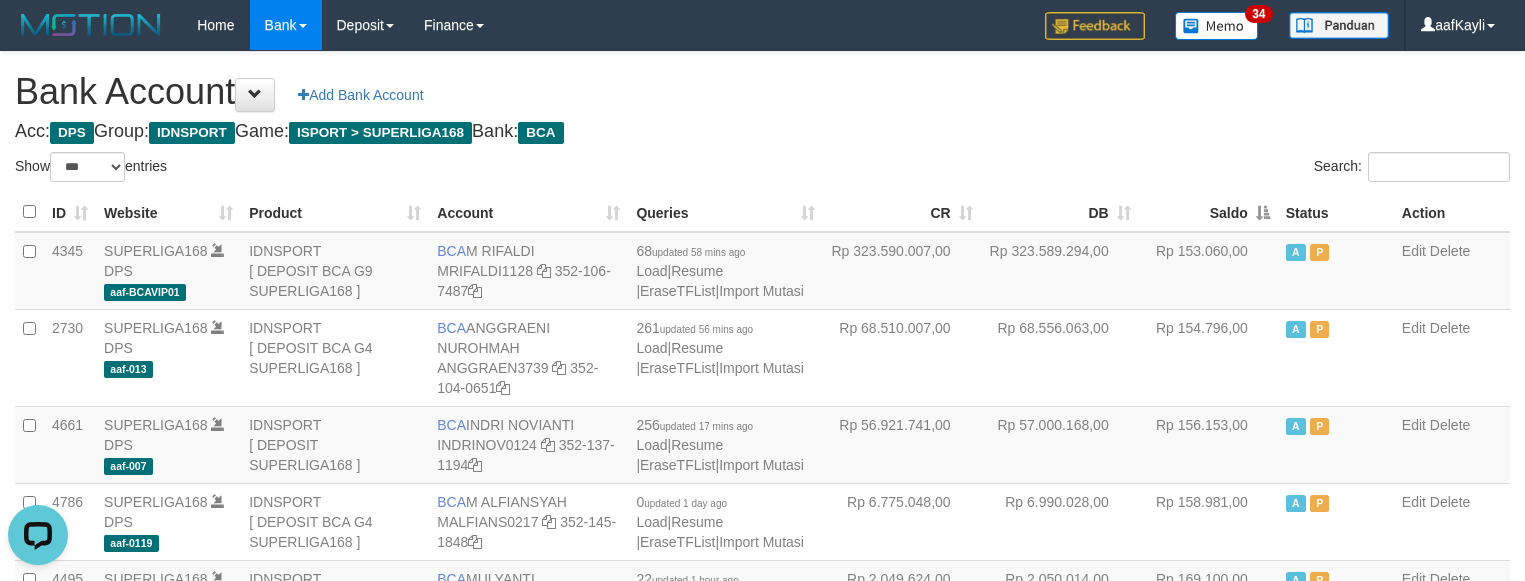 click on "Saldo" at bounding box center (1208, 212) 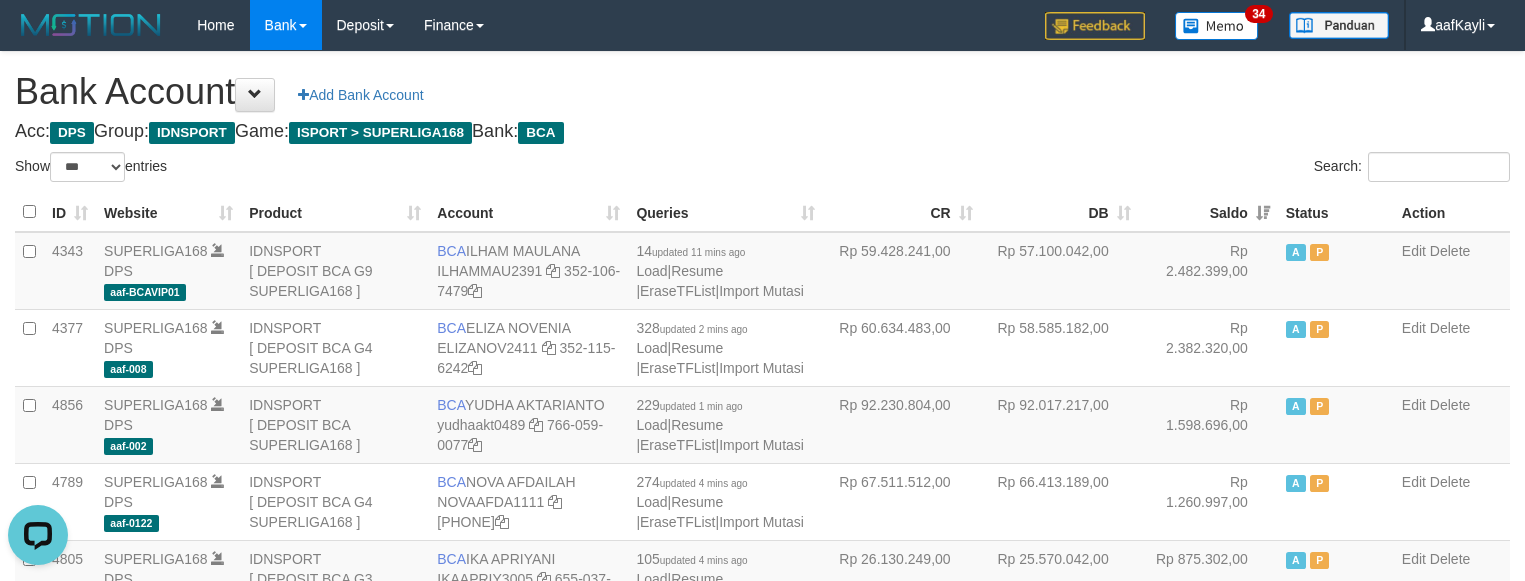 click on "Saldo" at bounding box center [1208, 212] 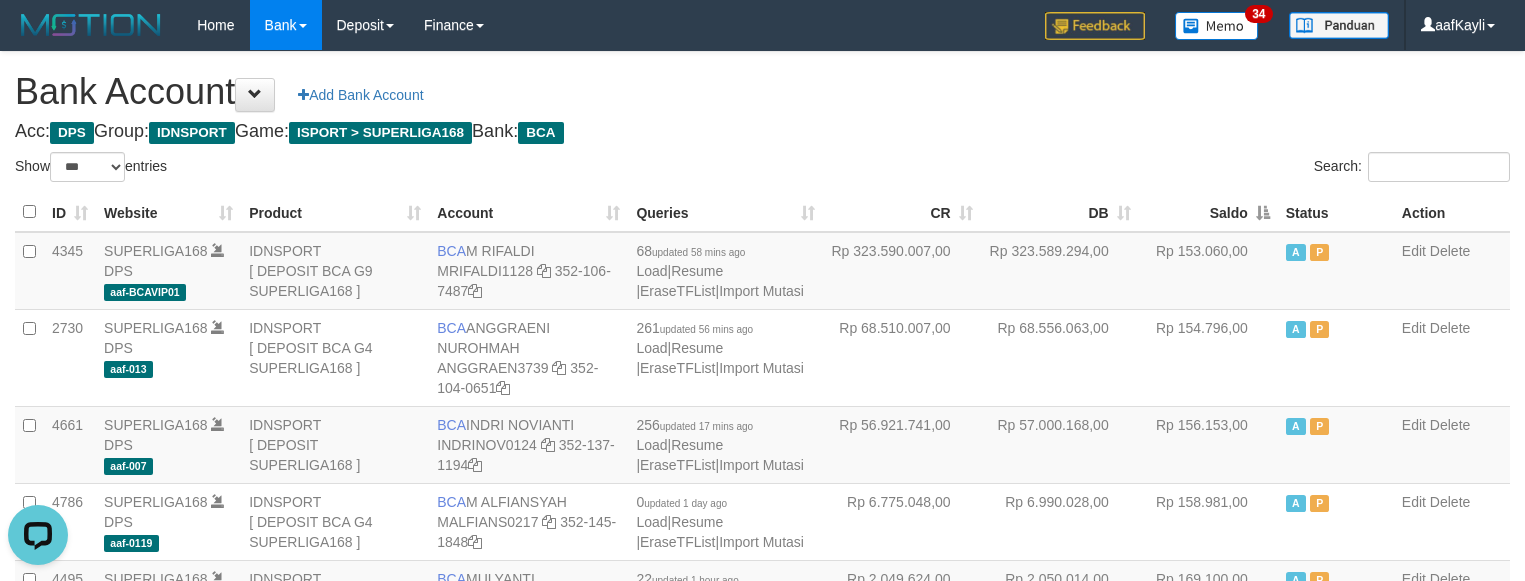 click on "Saldo" at bounding box center [1208, 212] 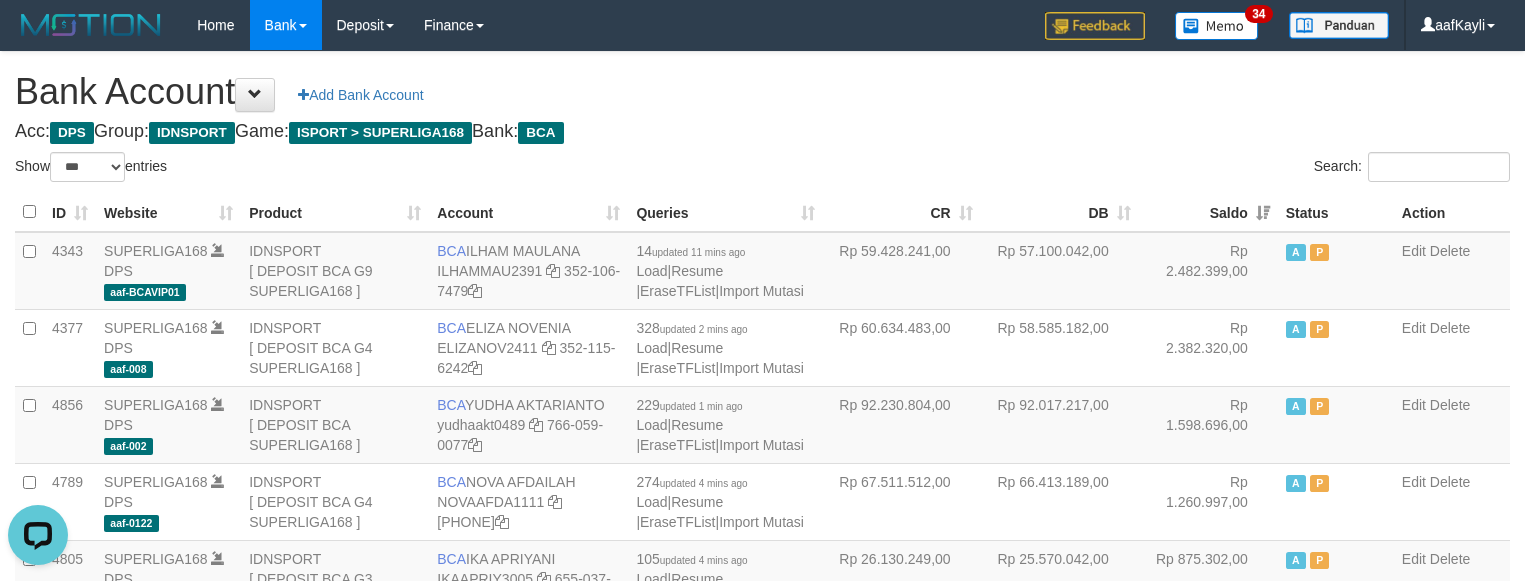 click on "Acc: 										 DPS
Group:   IDNSPORT    		Game:   ISPORT > SUPERLIGA168    		Bank:   BCA" at bounding box center [762, 132] 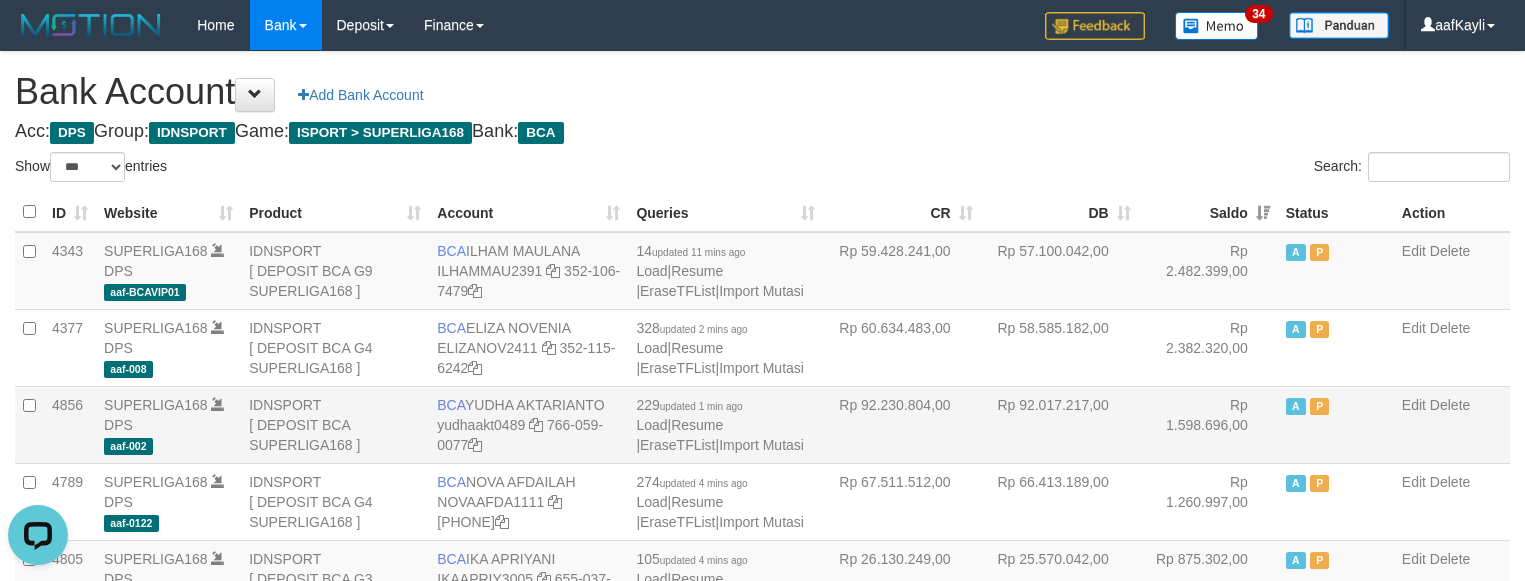 click on "Rp 1.598.696,00" at bounding box center [1208, 424] 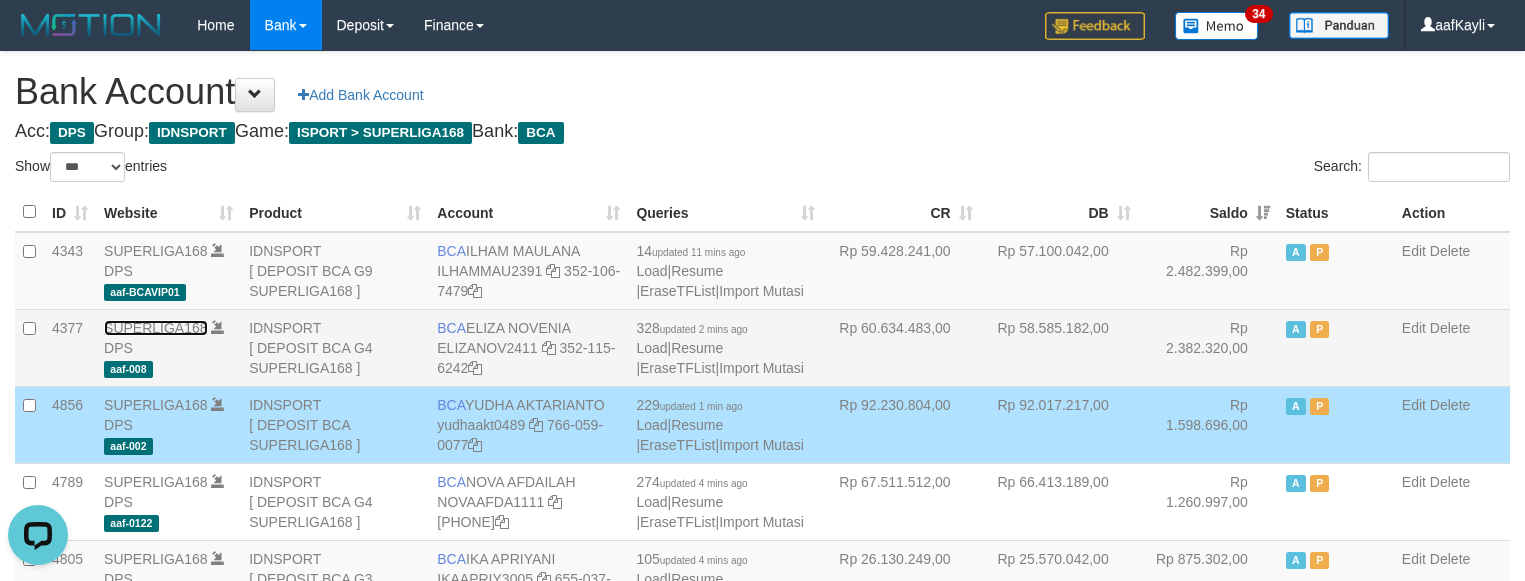 click on "SUPERLIGA168" at bounding box center [156, 328] 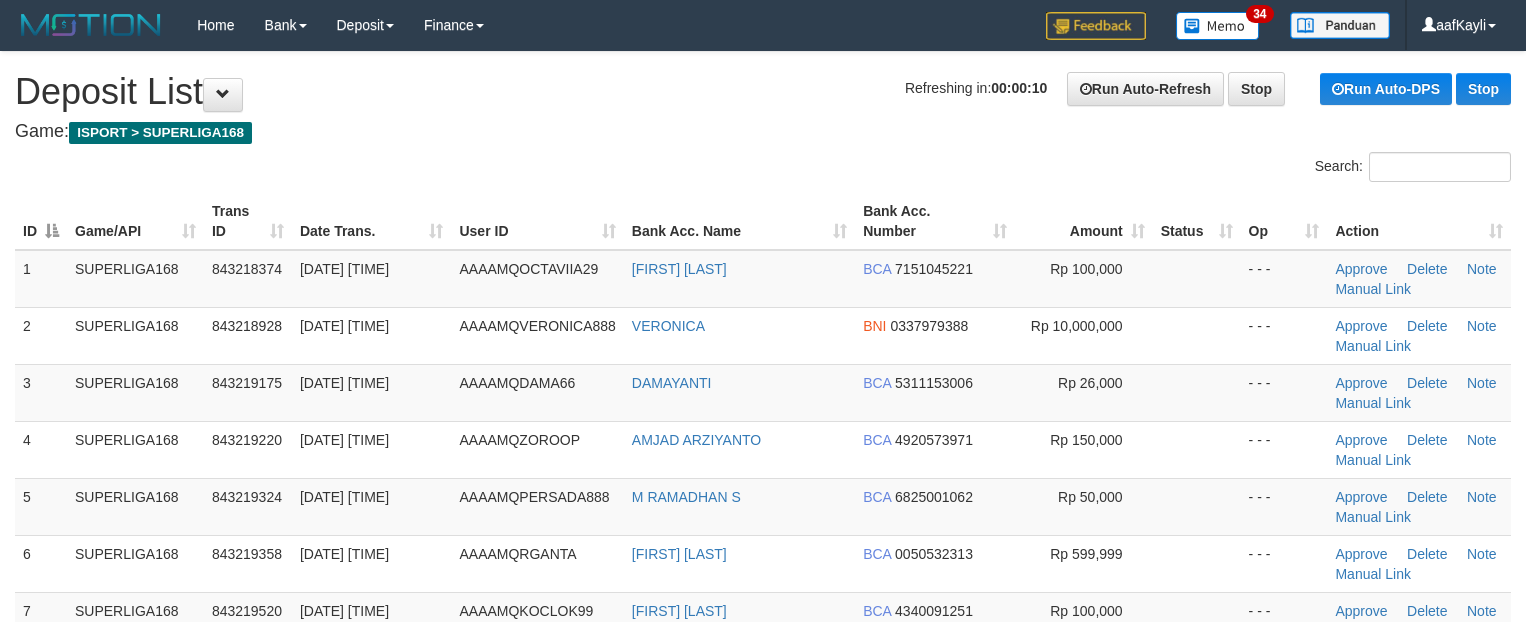 scroll, scrollTop: 0, scrollLeft: 0, axis: both 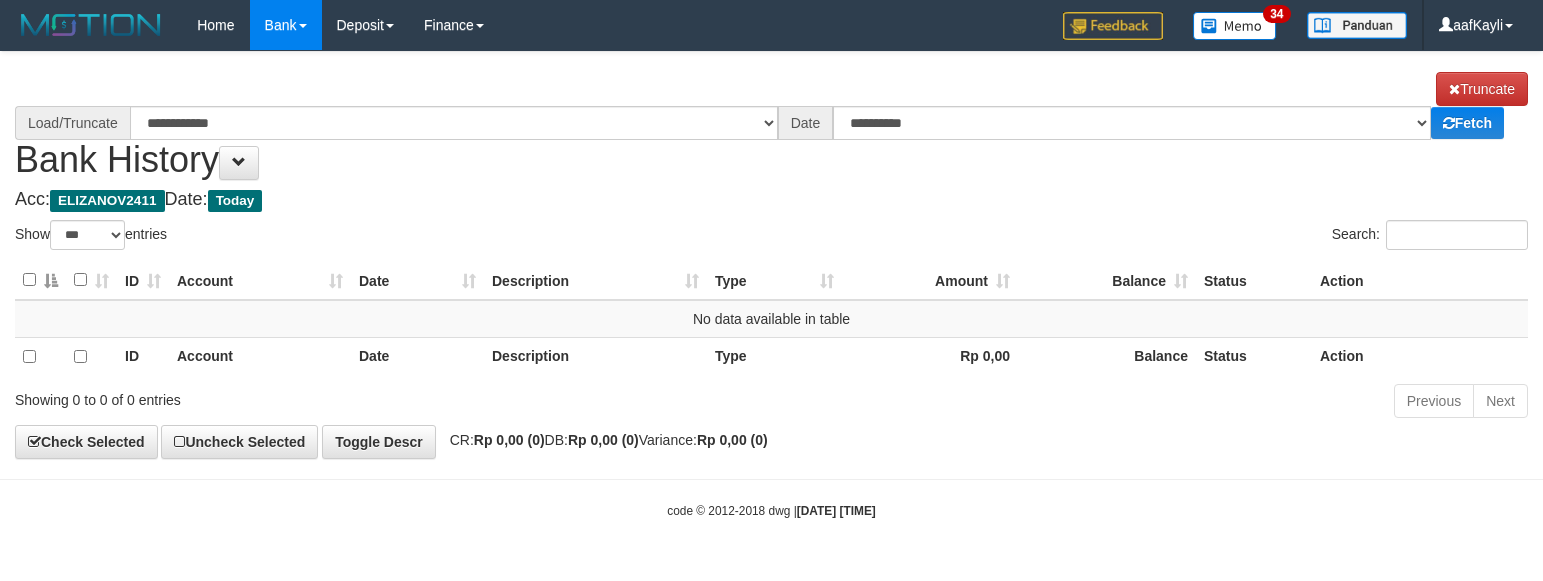 select on "***" 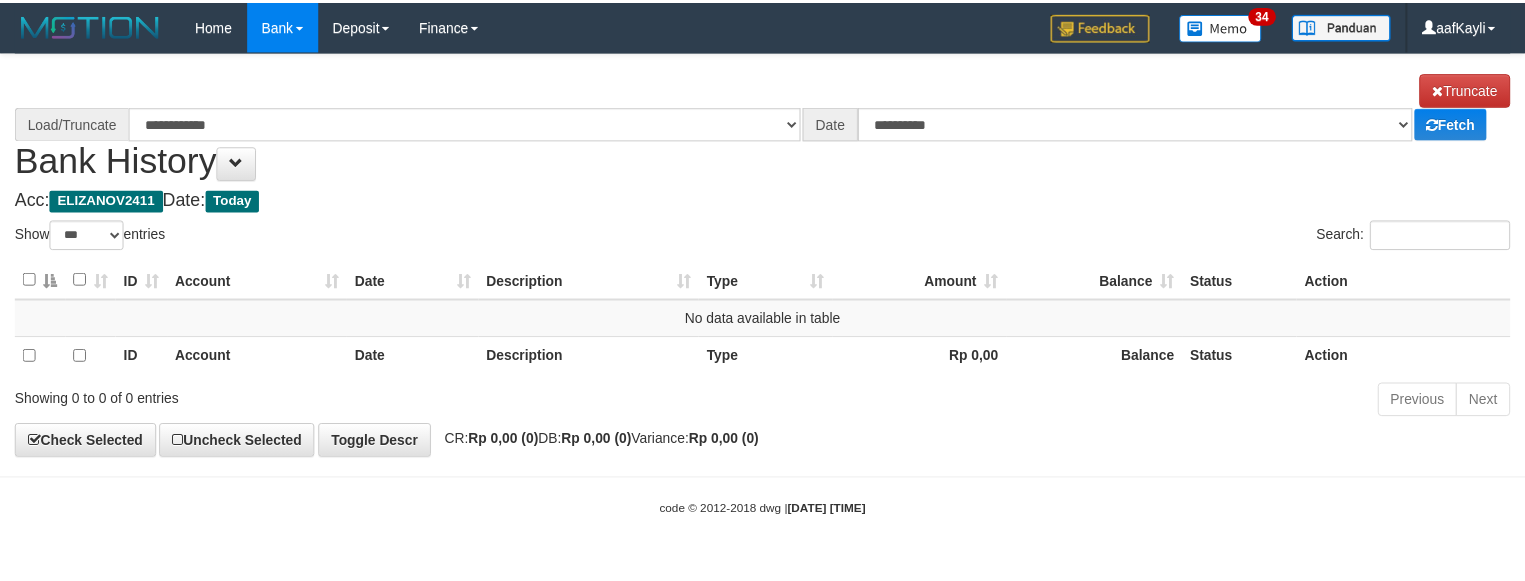 scroll, scrollTop: 0, scrollLeft: 0, axis: both 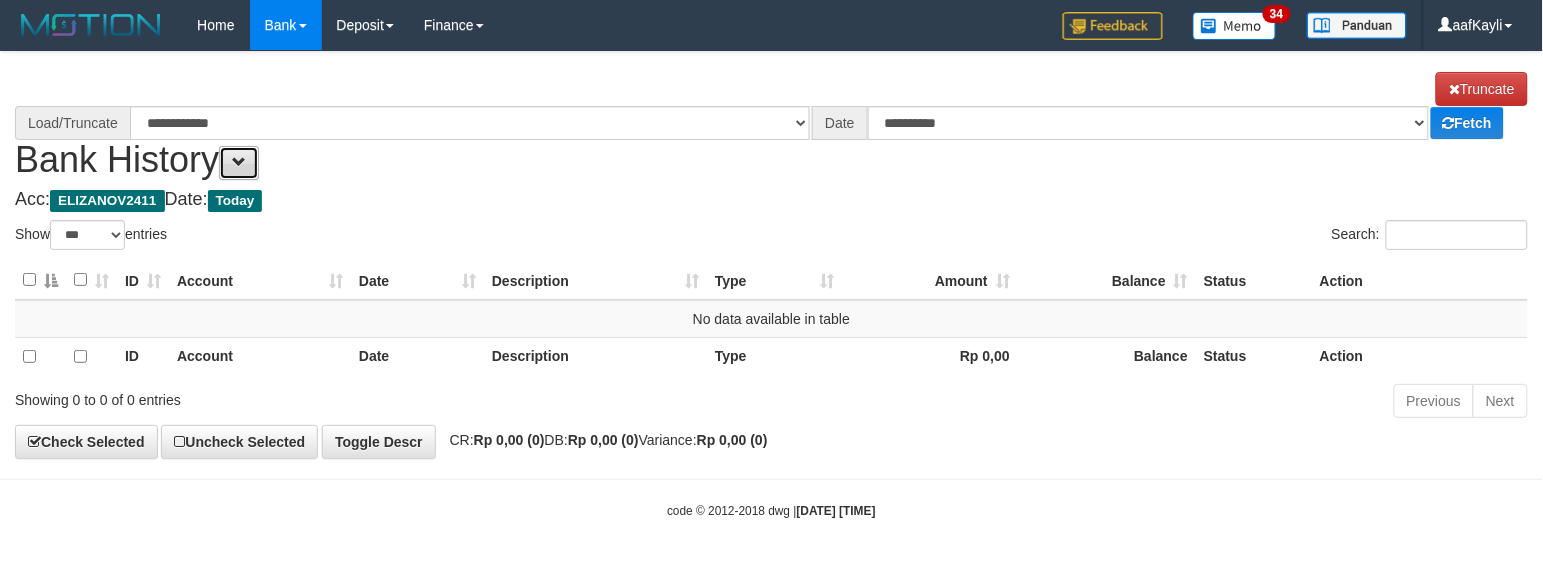 click at bounding box center (239, 162) 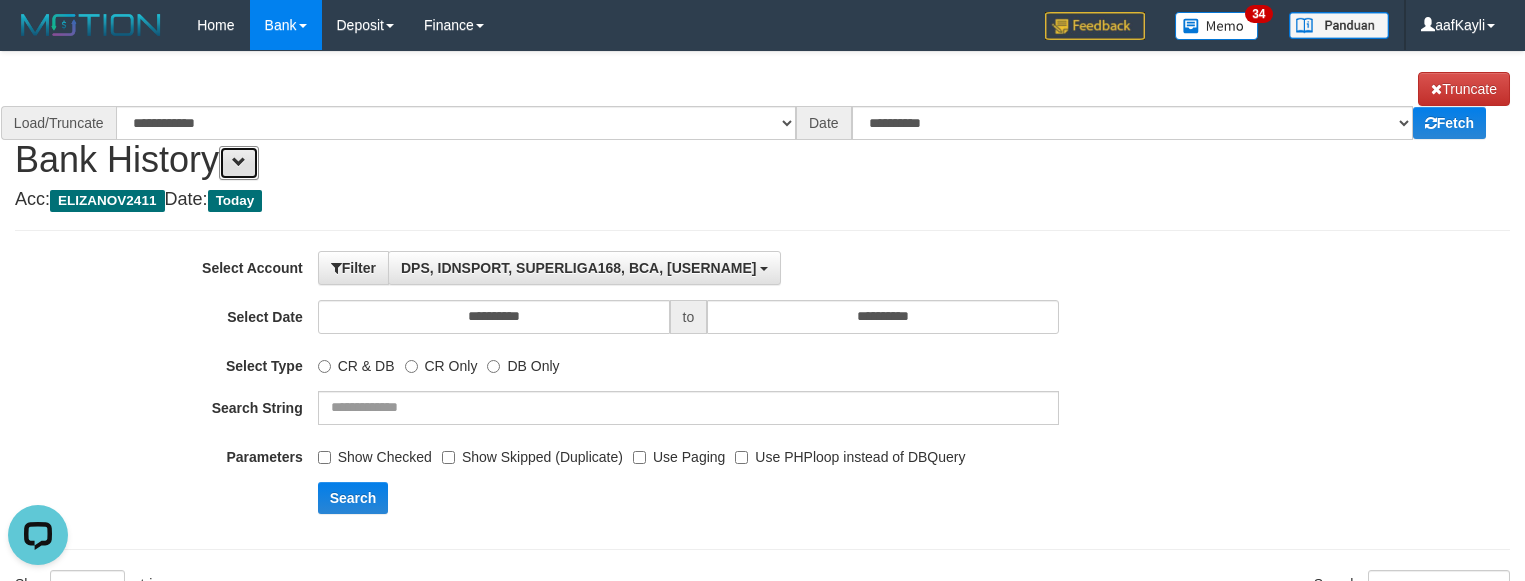 scroll, scrollTop: 0, scrollLeft: 0, axis: both 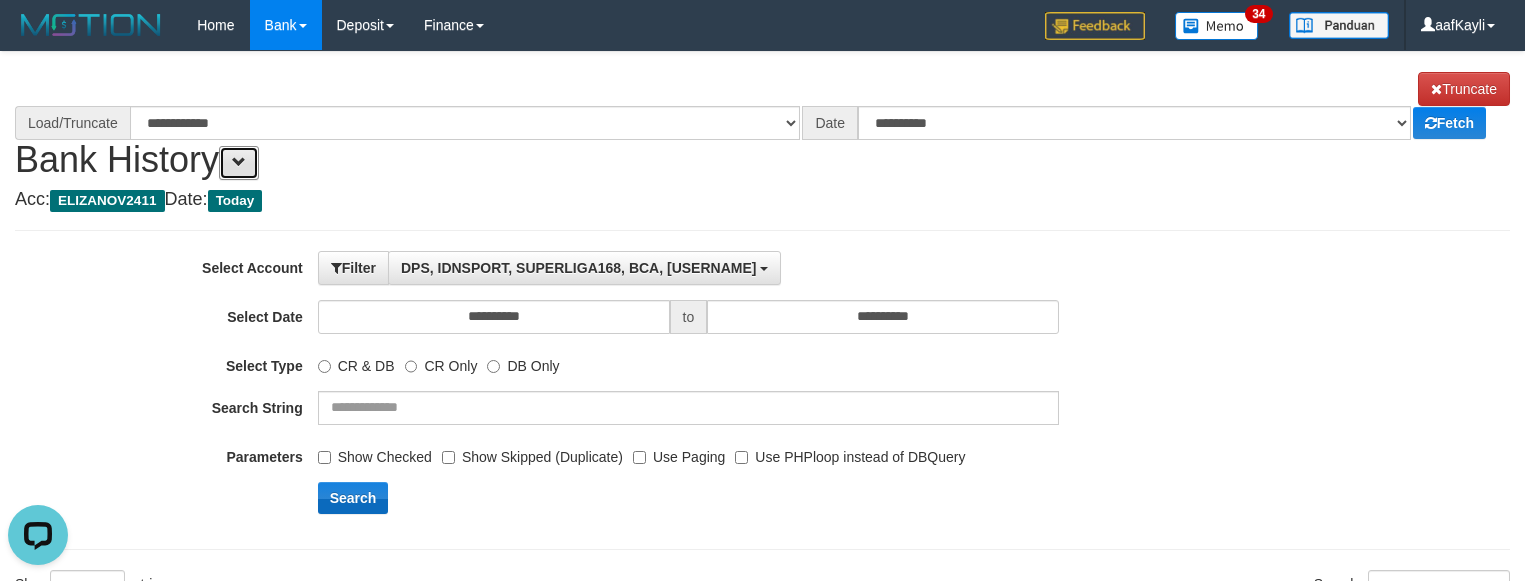 select on "****" 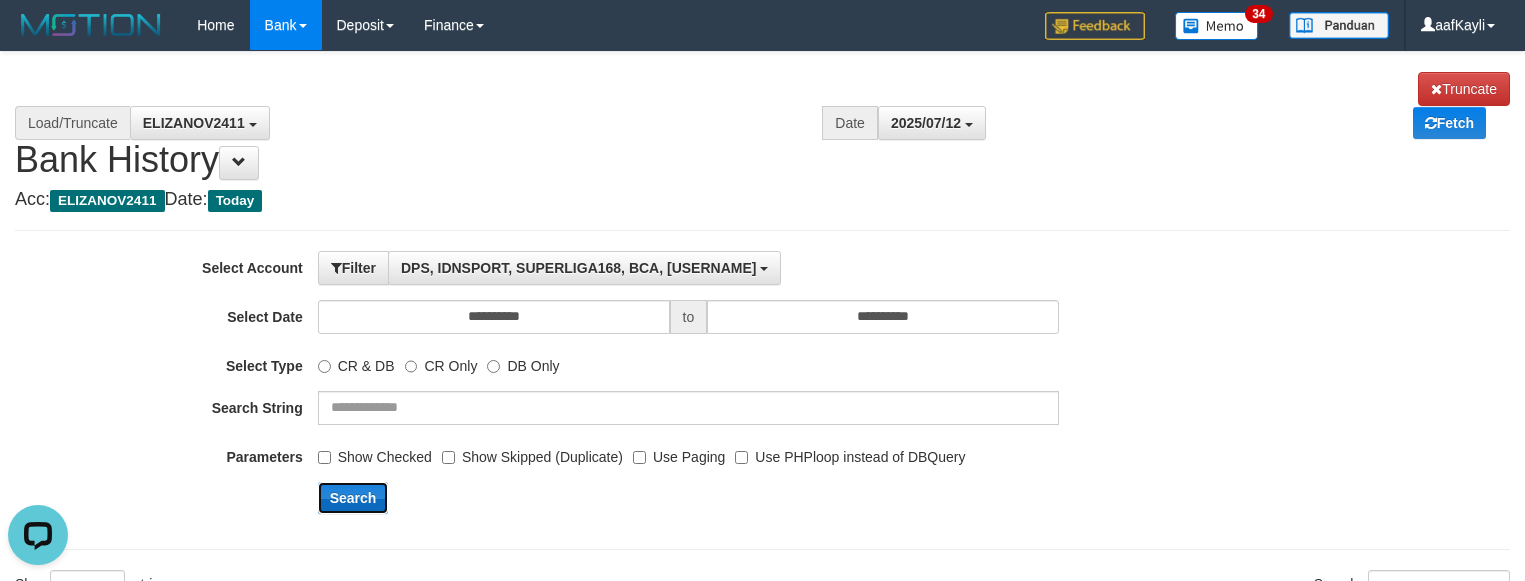 click on "Search" at bounding box center (353, 498) 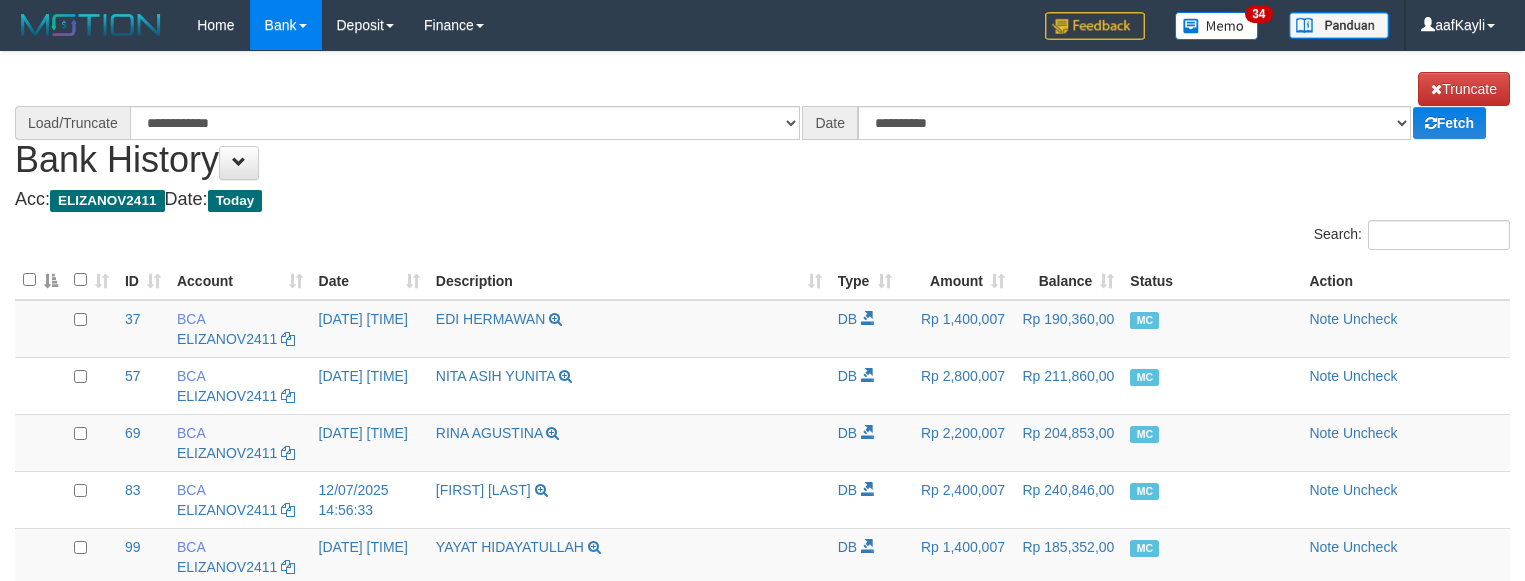 scroll, scrollTop: 0, scrollLeft: 0, axis: both 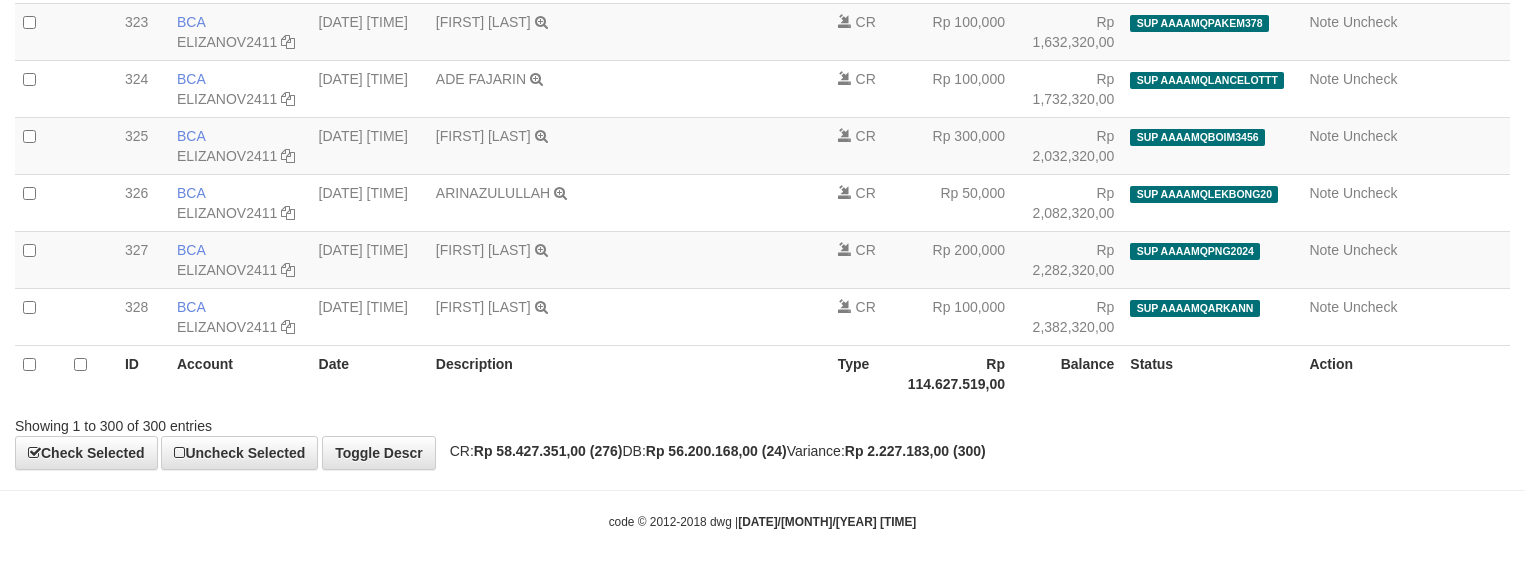 select on "****" 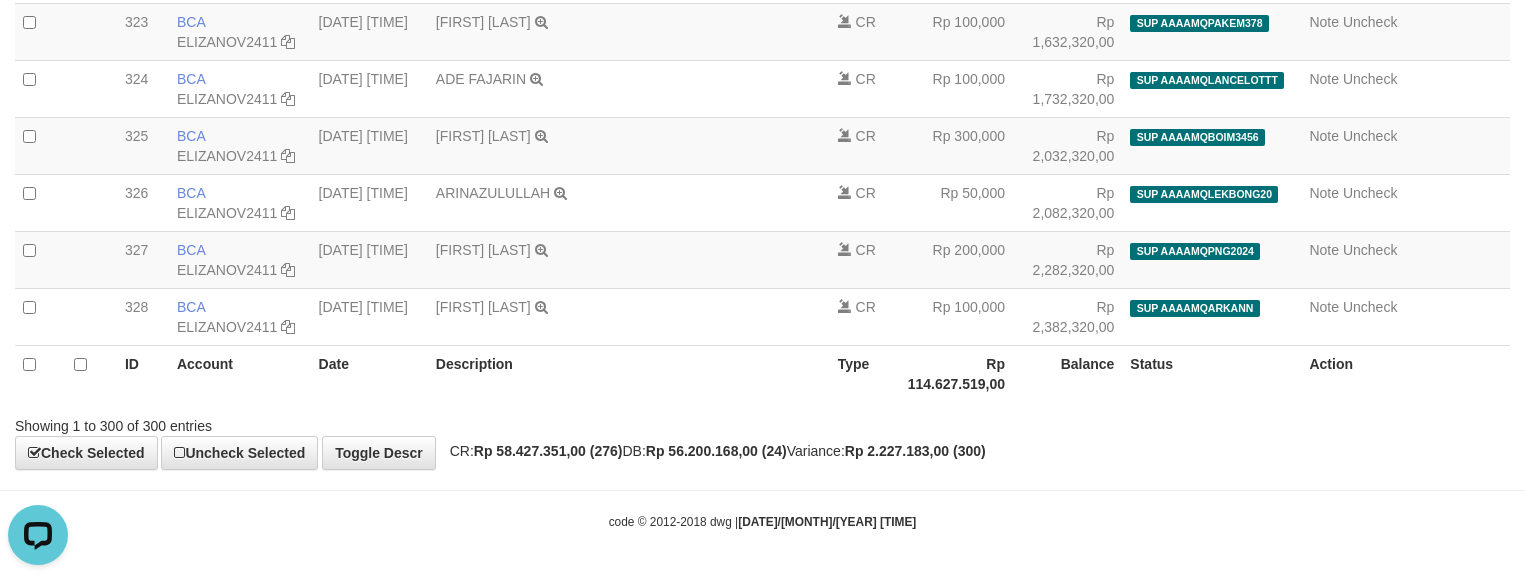 scroll, scrollTop: 0, scrollLeft: 0, axis: both 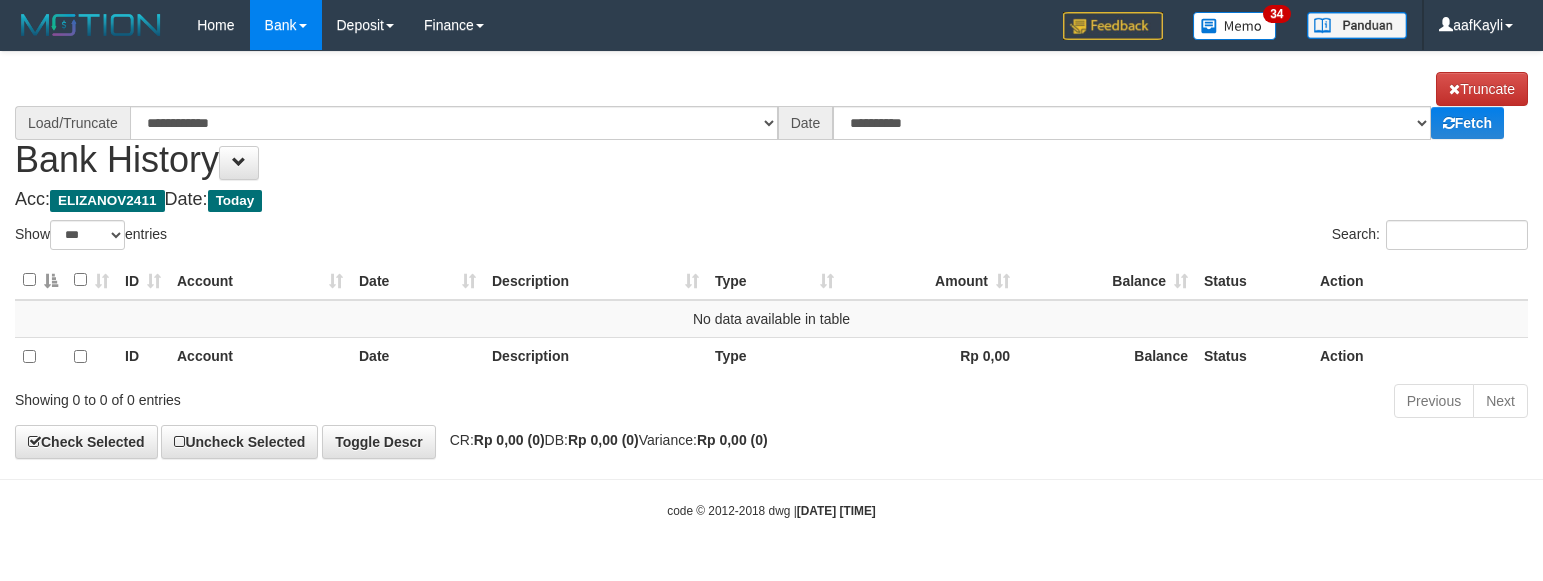 select on "***" 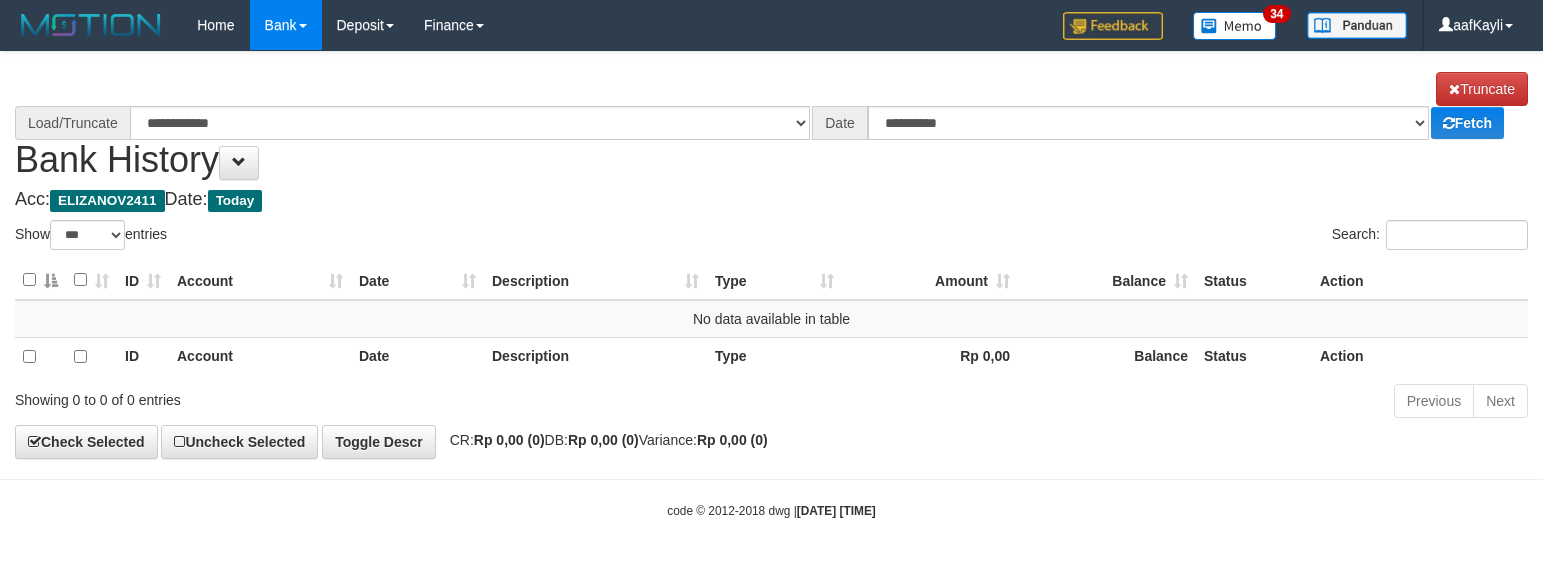 scroll, scrollTop: 0, scrollLeft: 0, axis: both 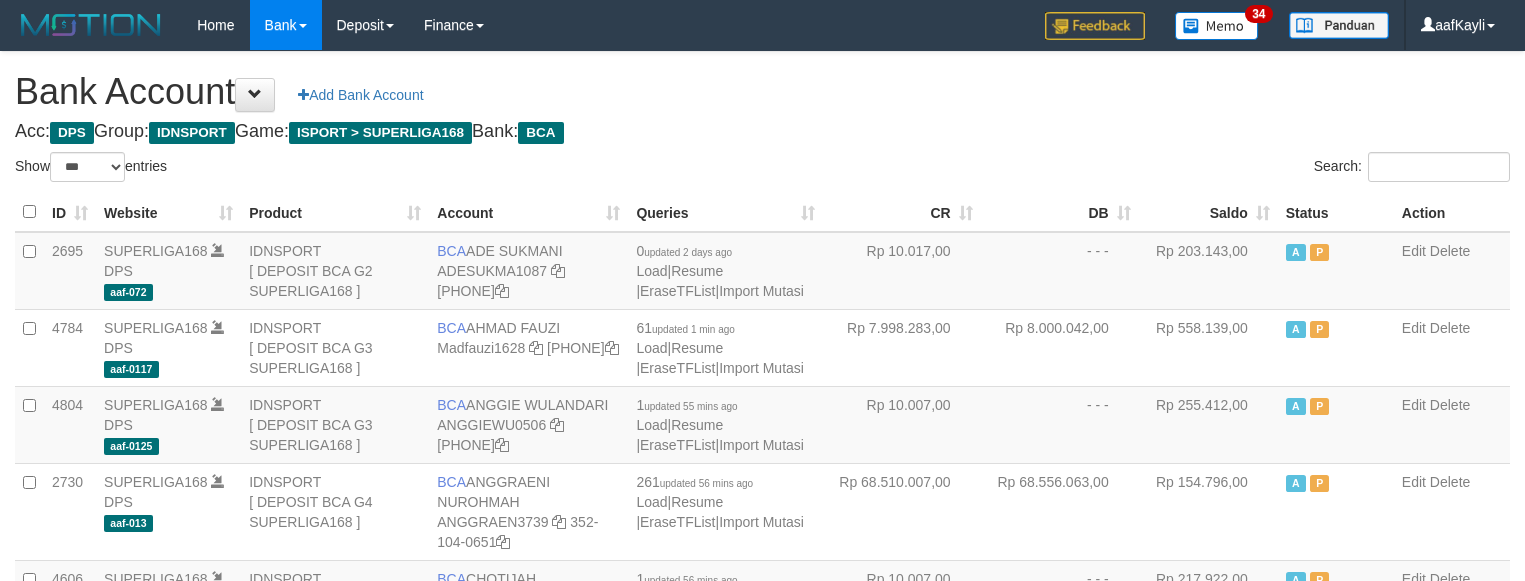 select on "***" 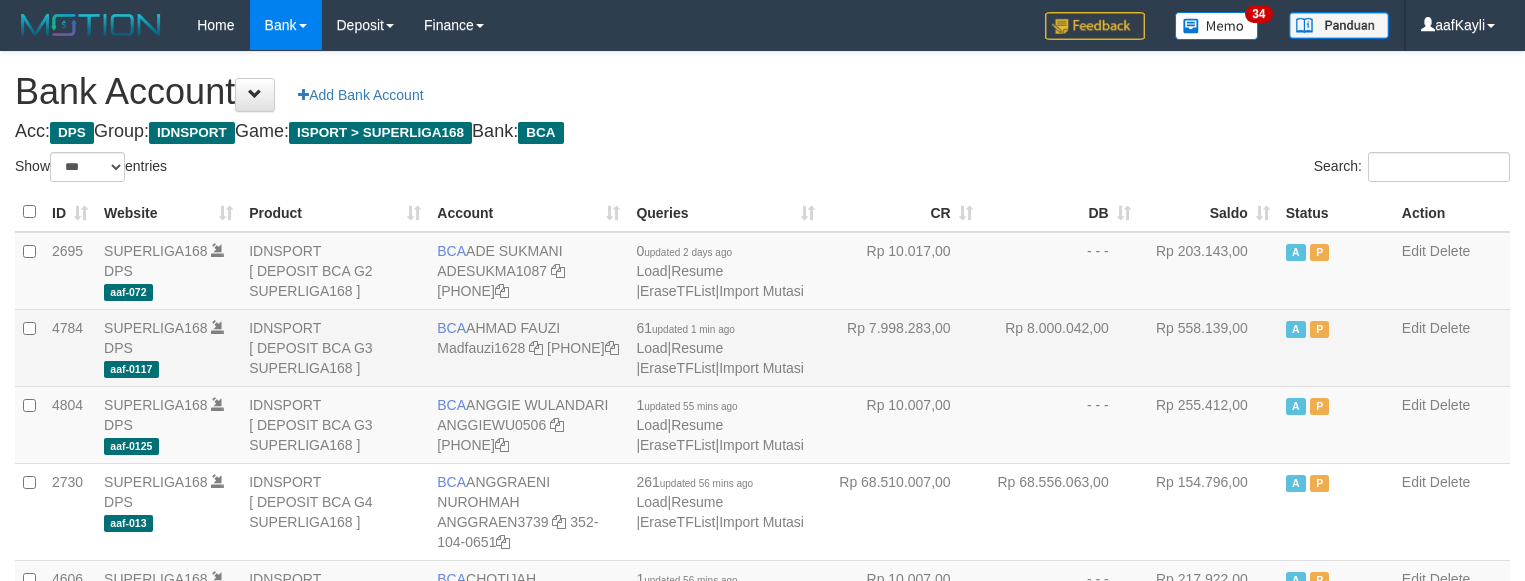 scroll, scrollTop: 0, scrollLeft: 0, axis: both 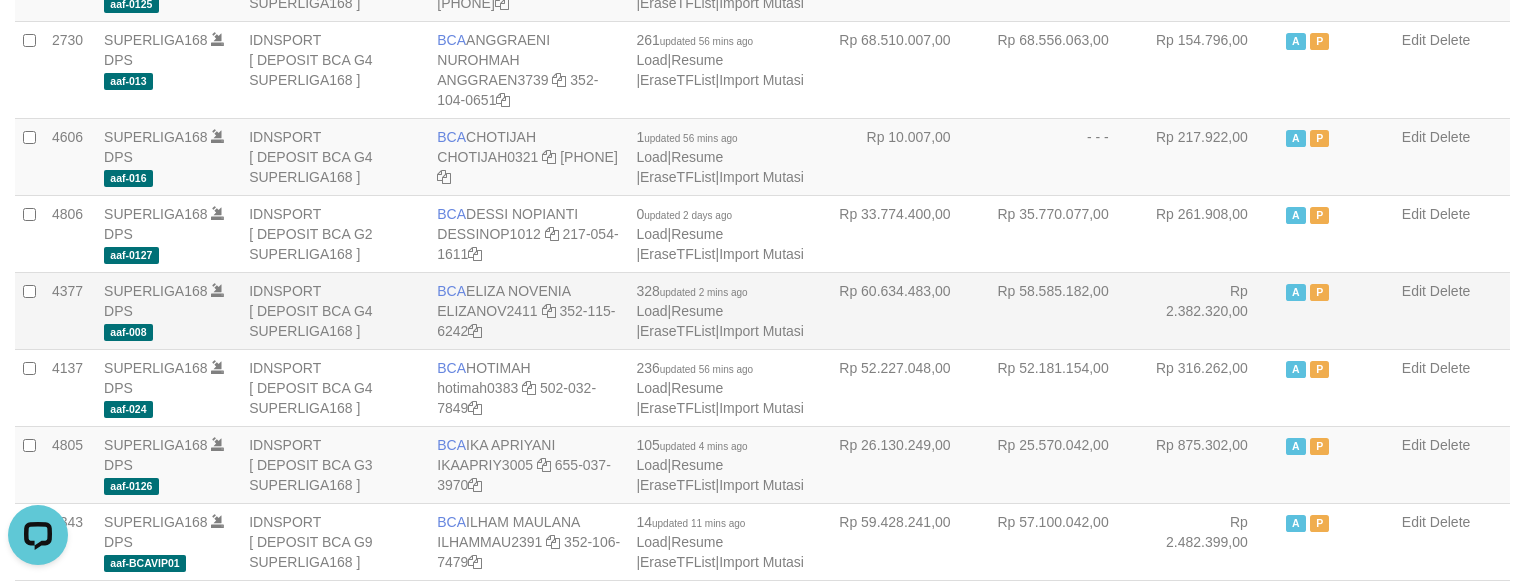 click on "Rp 58.585.182,00" at bounding box center [1060, 310] 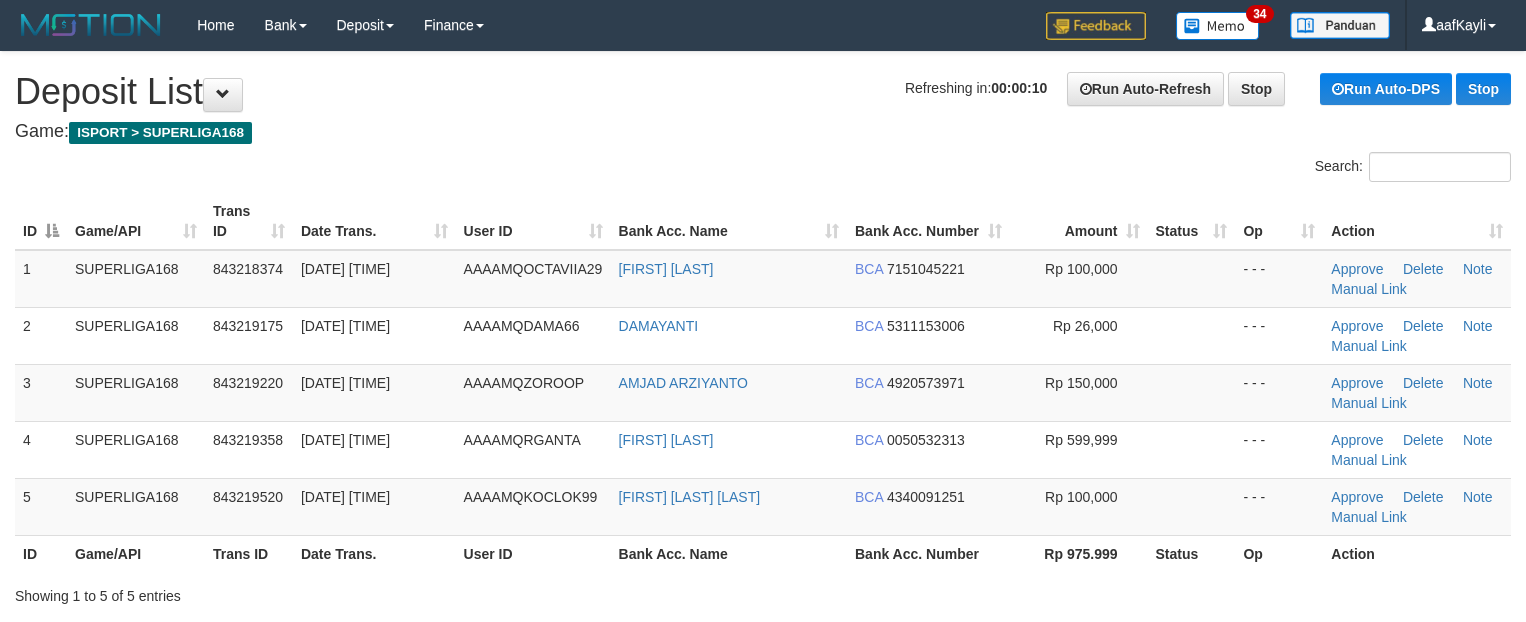 scroll, scrollTop: 0, scrollLeft: 0, axis: both 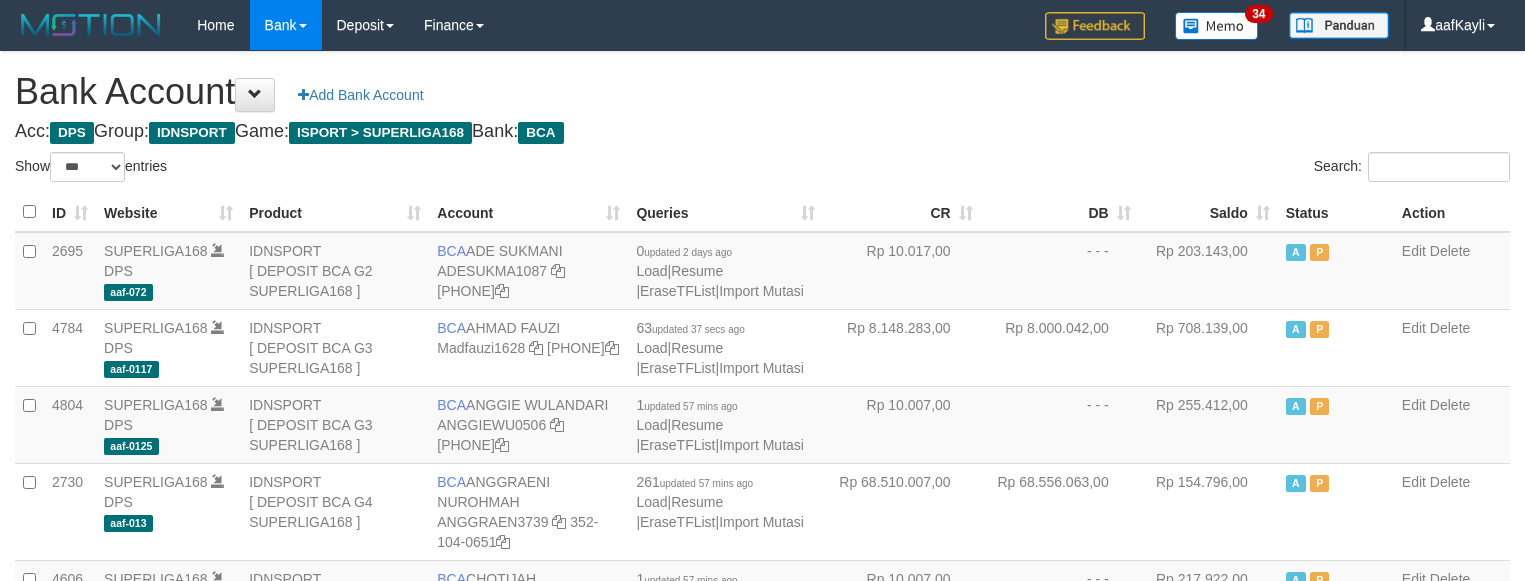 select on "***" 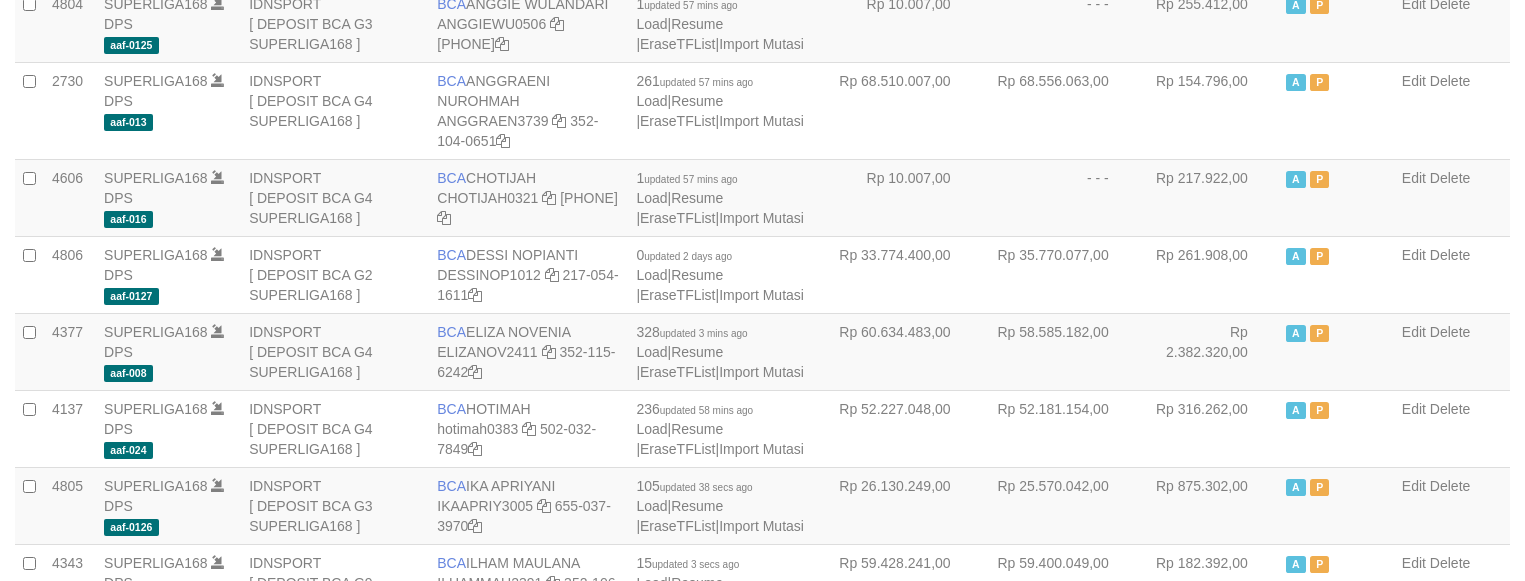 scroll, scrollTop: 0, scrollLeft: 0, axis: both 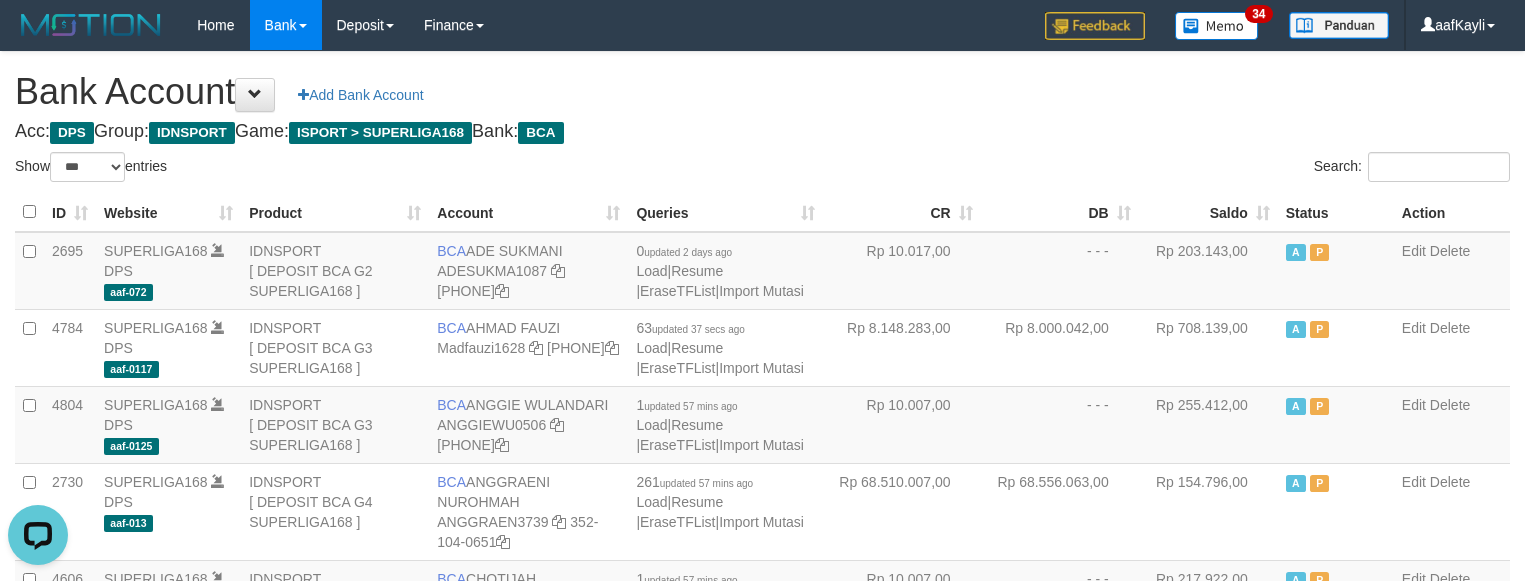 click on "Saldo" at bounding box center [1208, 212] 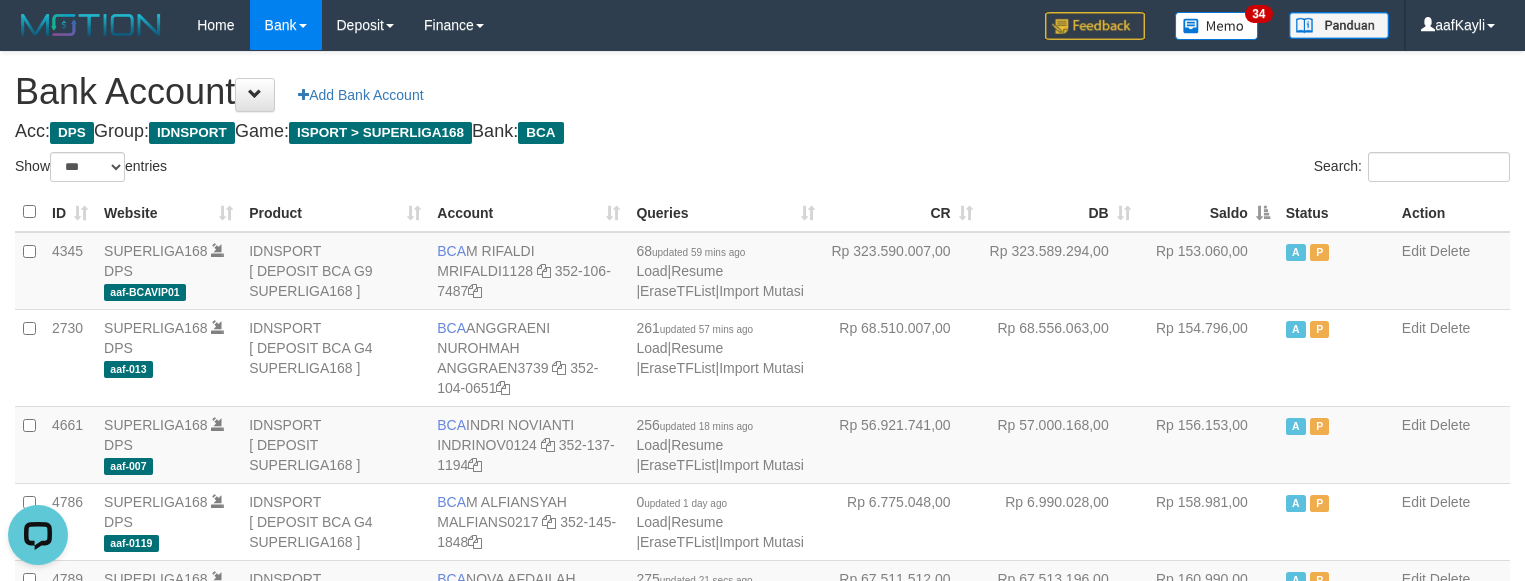 click on "Saldo" at bounding box center [1208, 212] 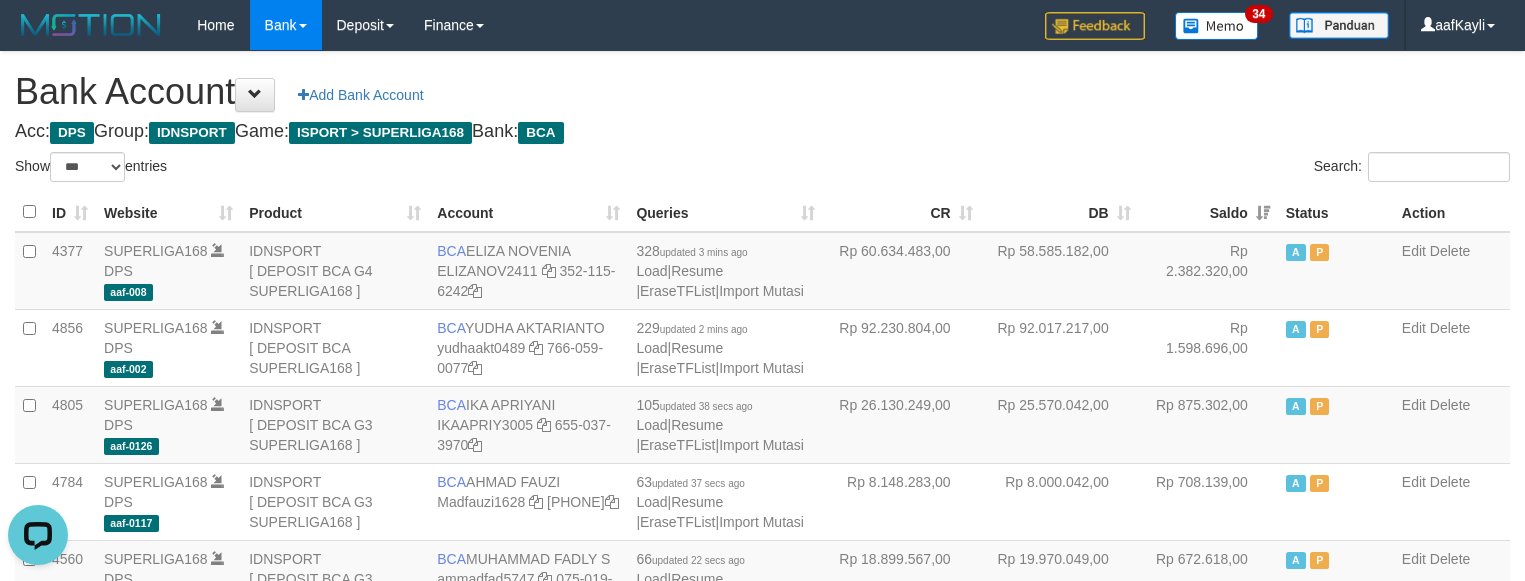 click on "**********" at bounding box center [762, 1428] 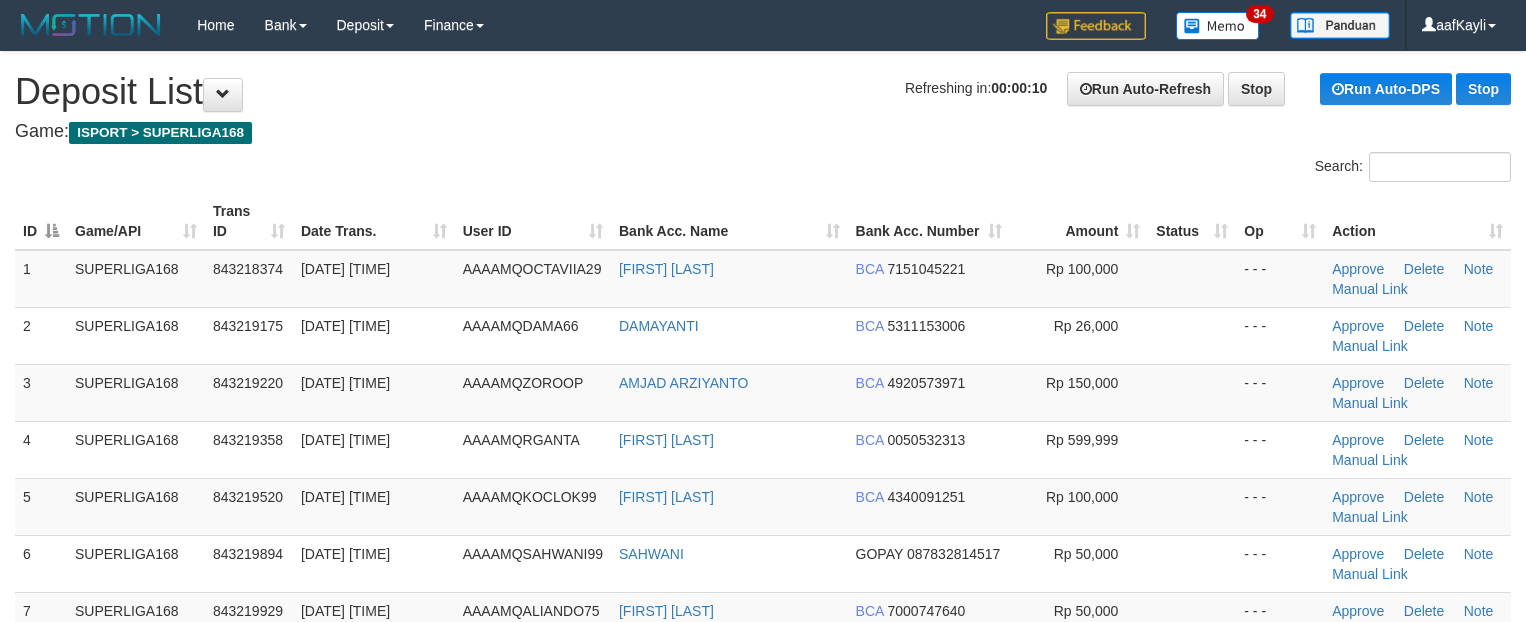 scroll, scrollTop: 0, scrollLeft: 0, axis: both 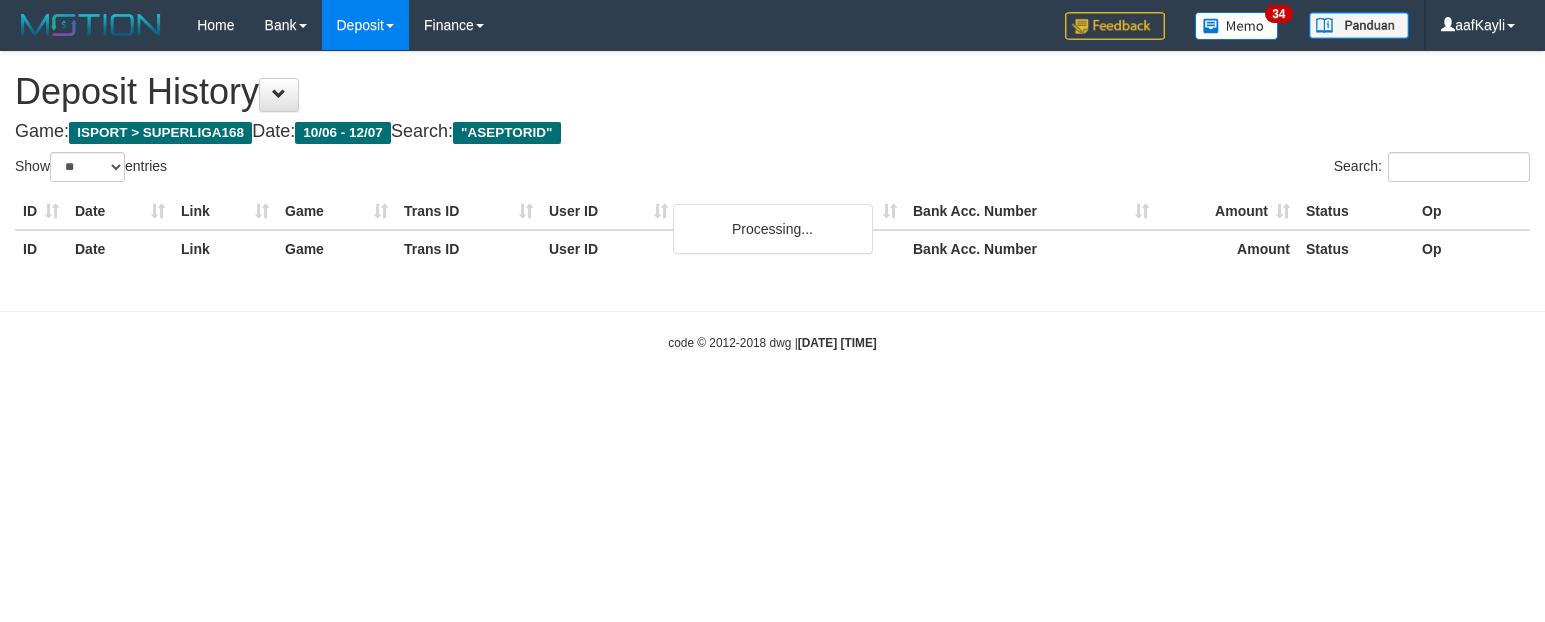 select on "**" 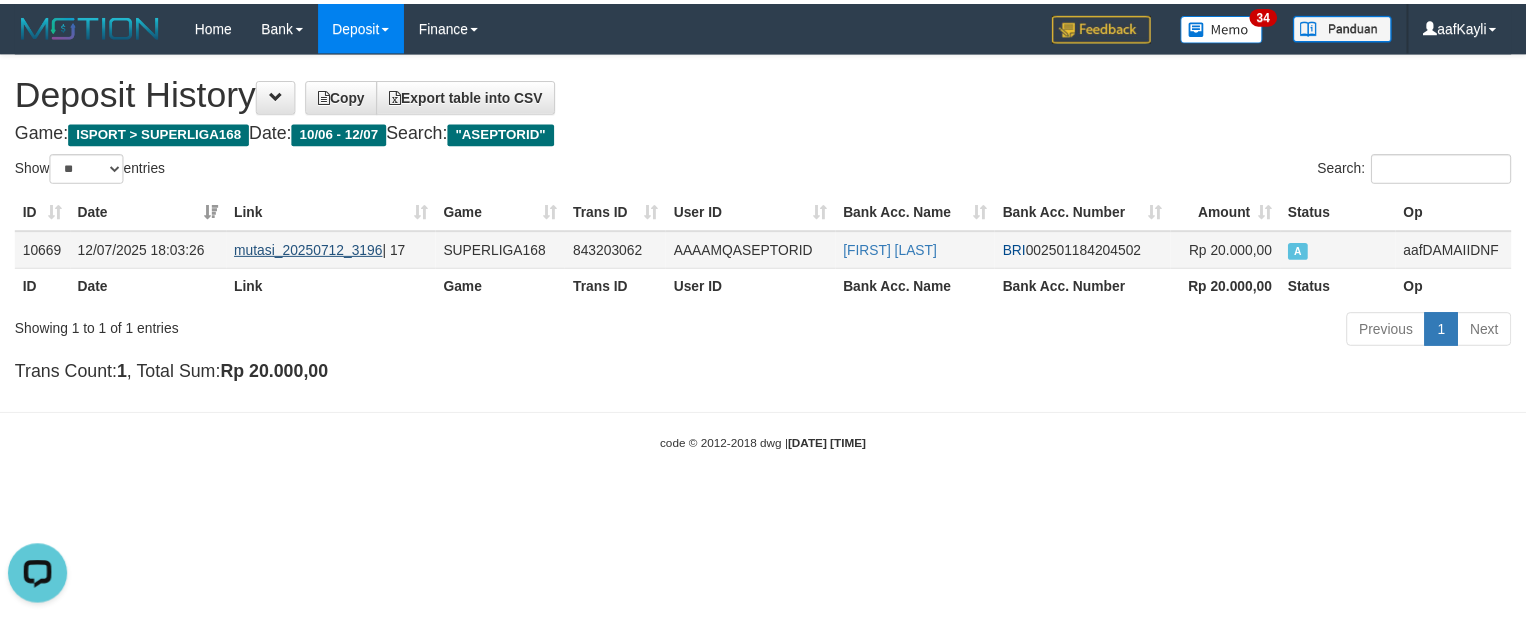 scroll, scrollTop: 0, scrollLeft: 0, axis: both 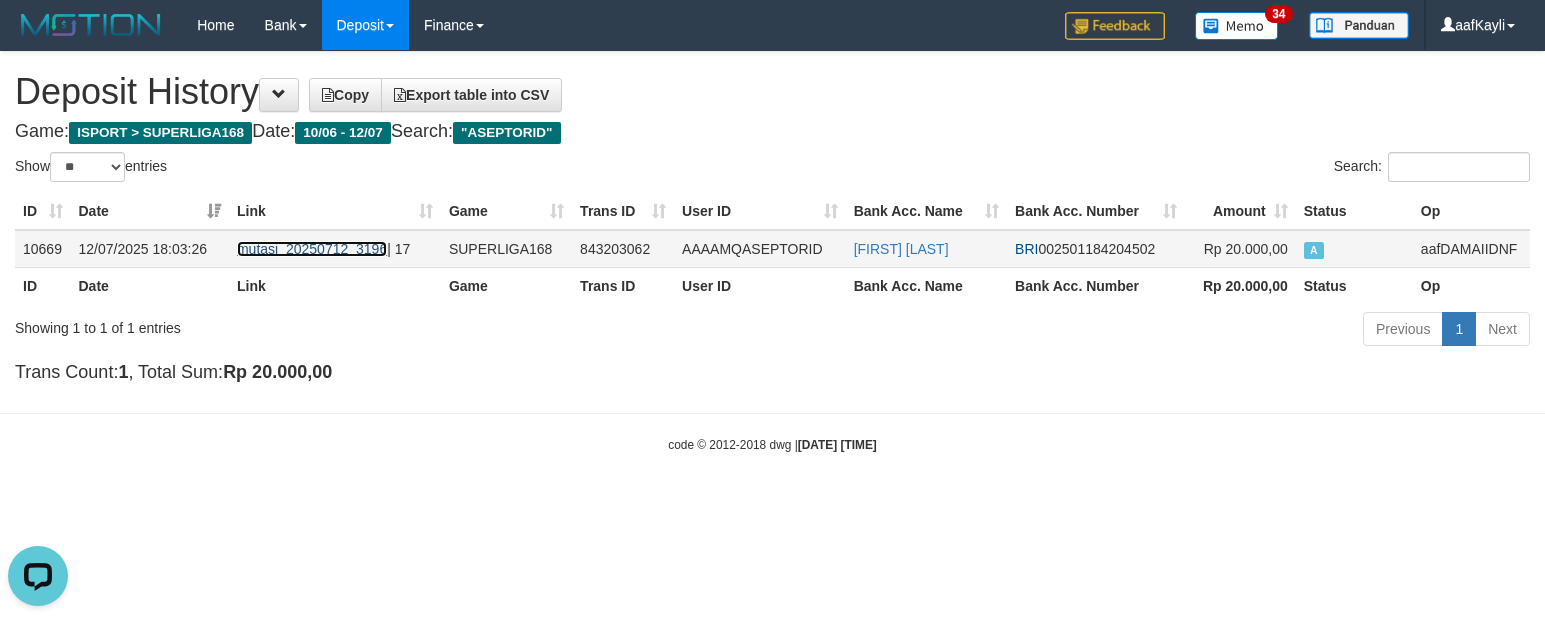 drag, startPoint x: 312, startPoint y: 251, endPoint x: 418, endPoint y: 281, distance: 110.16351 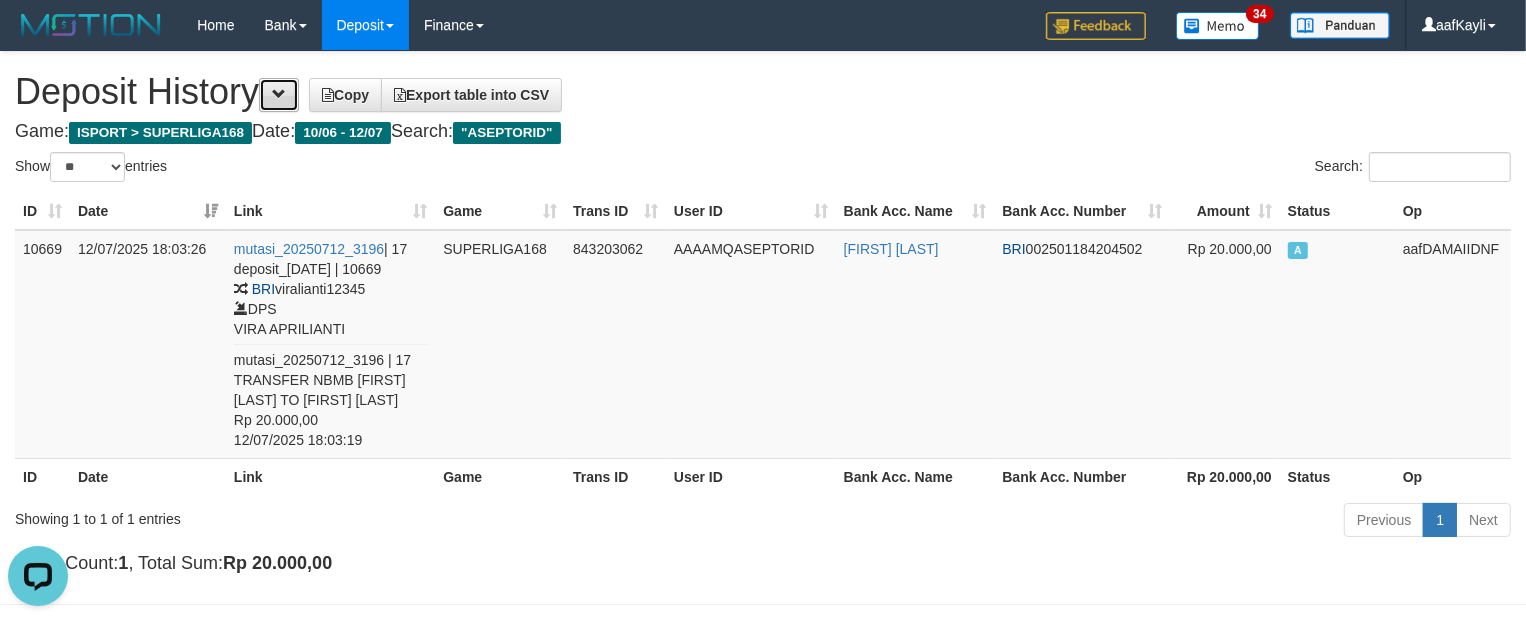 drag, startPoint x: 281, startPoint y: 91, endPoint x: 291, endPoint y: 105, distance: 17.20465 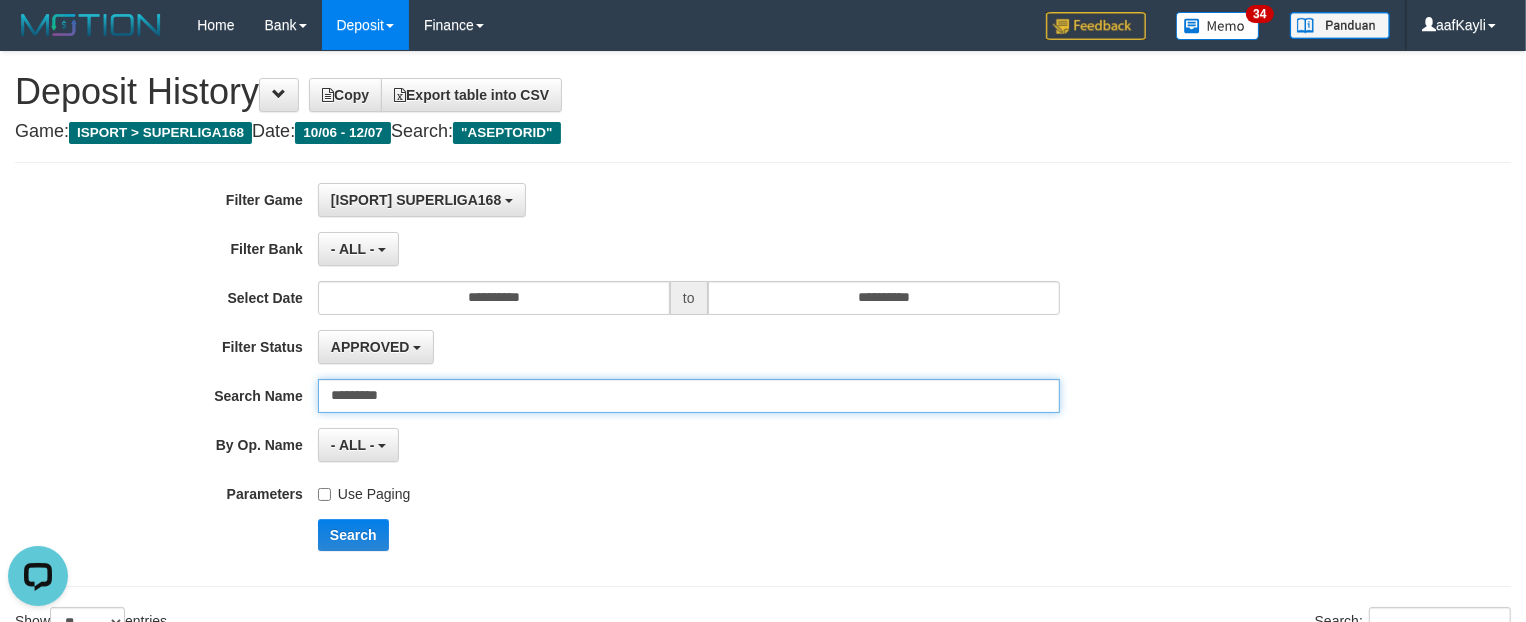 drag, startPoint x: 448, startPoint y: 388, endPoint x: 37, endPoint y: 393, distance: 411.03043 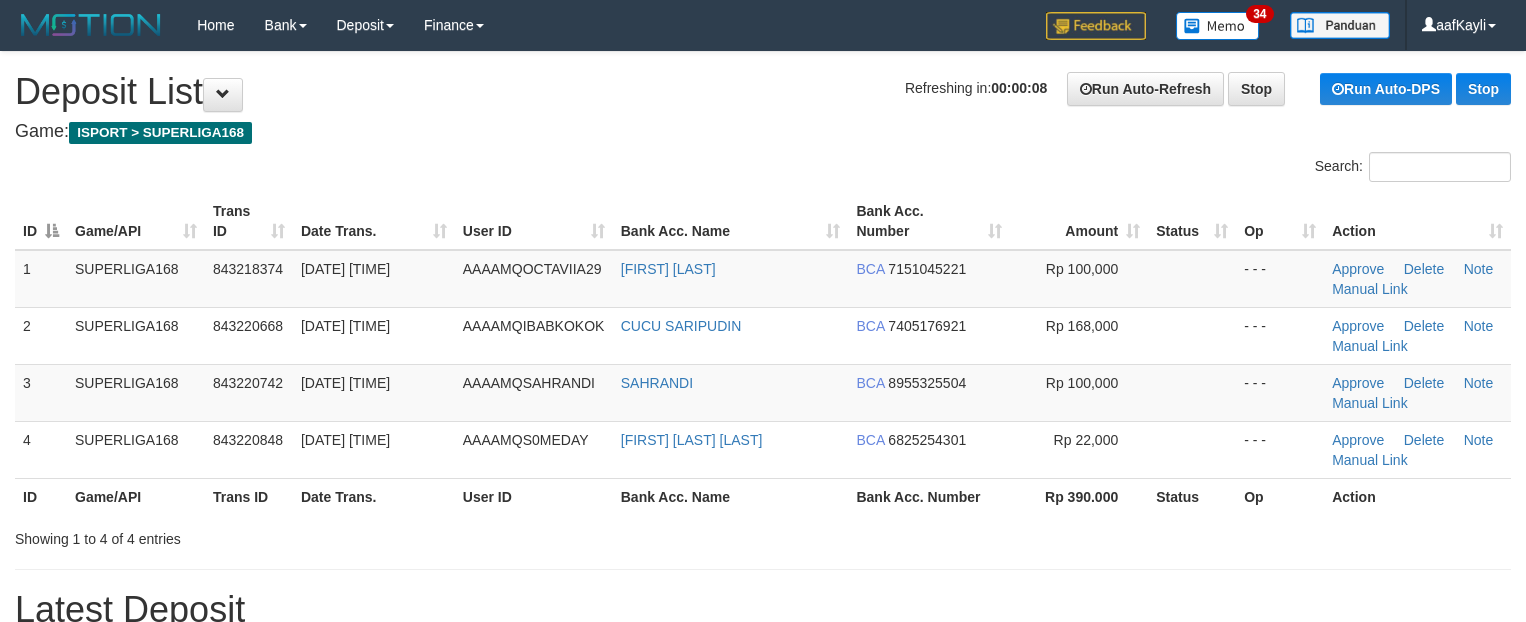 scroll, scrollTop: 0, scrollLeft: 0, axis: both 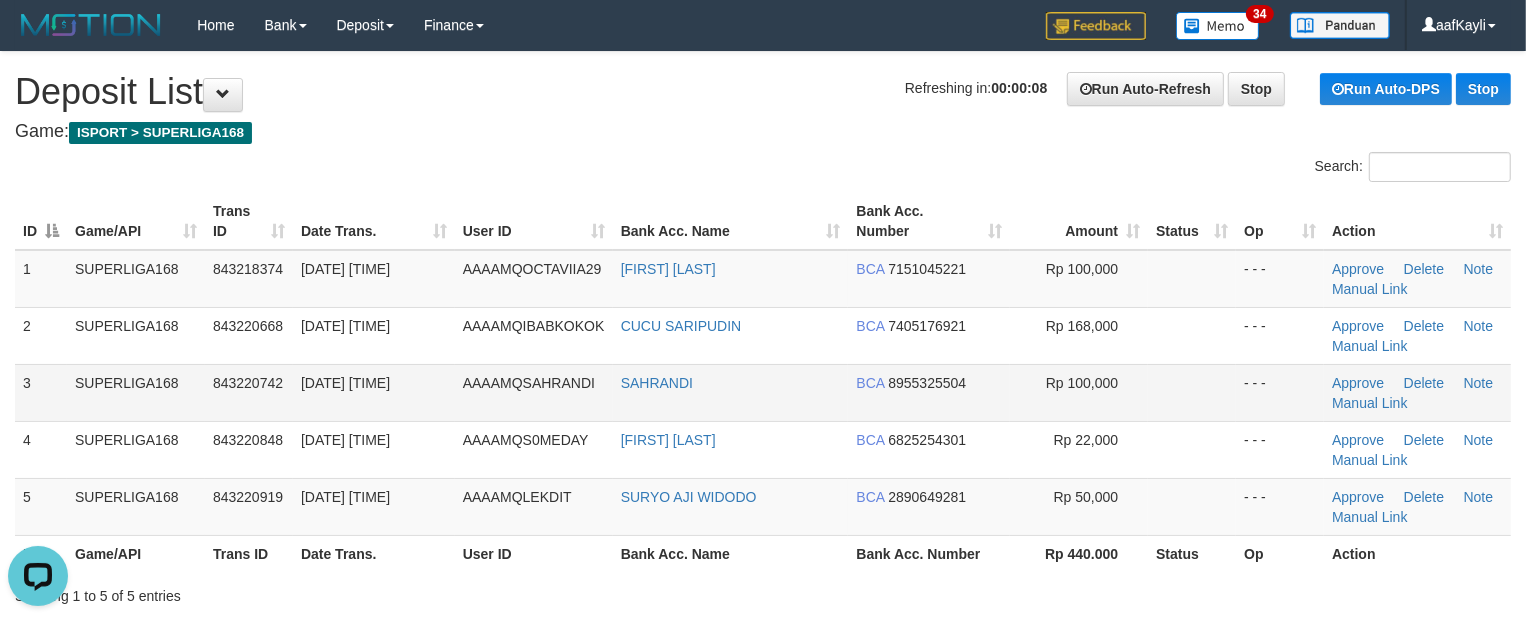 click at bounding box center (1192, 392) 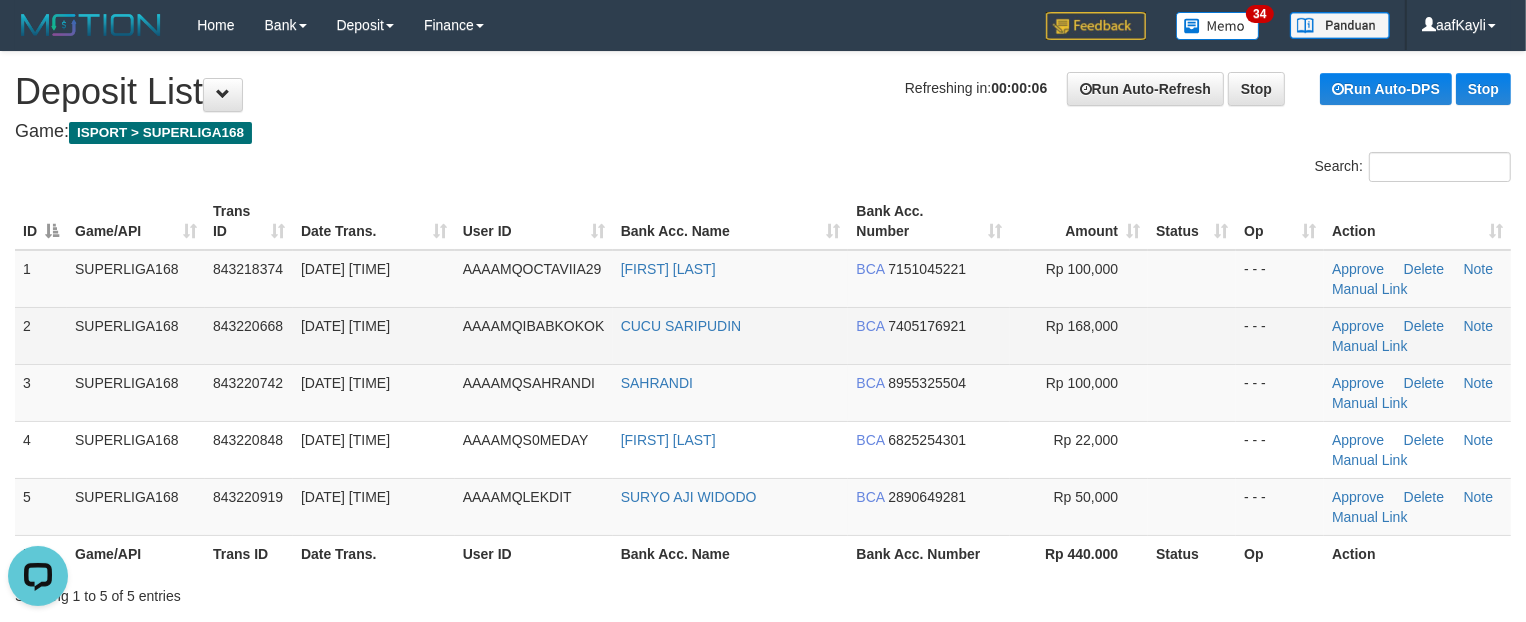 click at bounding box center [1192, 335] 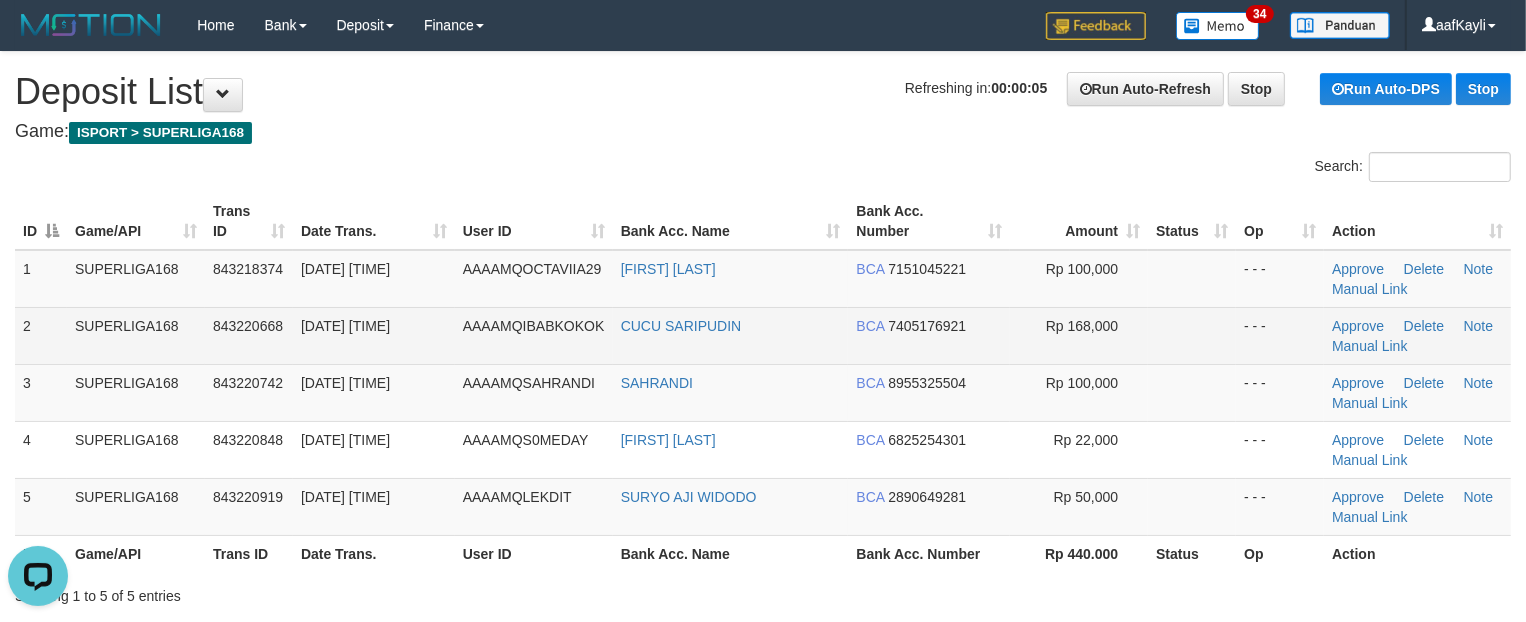 click at bounding box center (1192, 335) 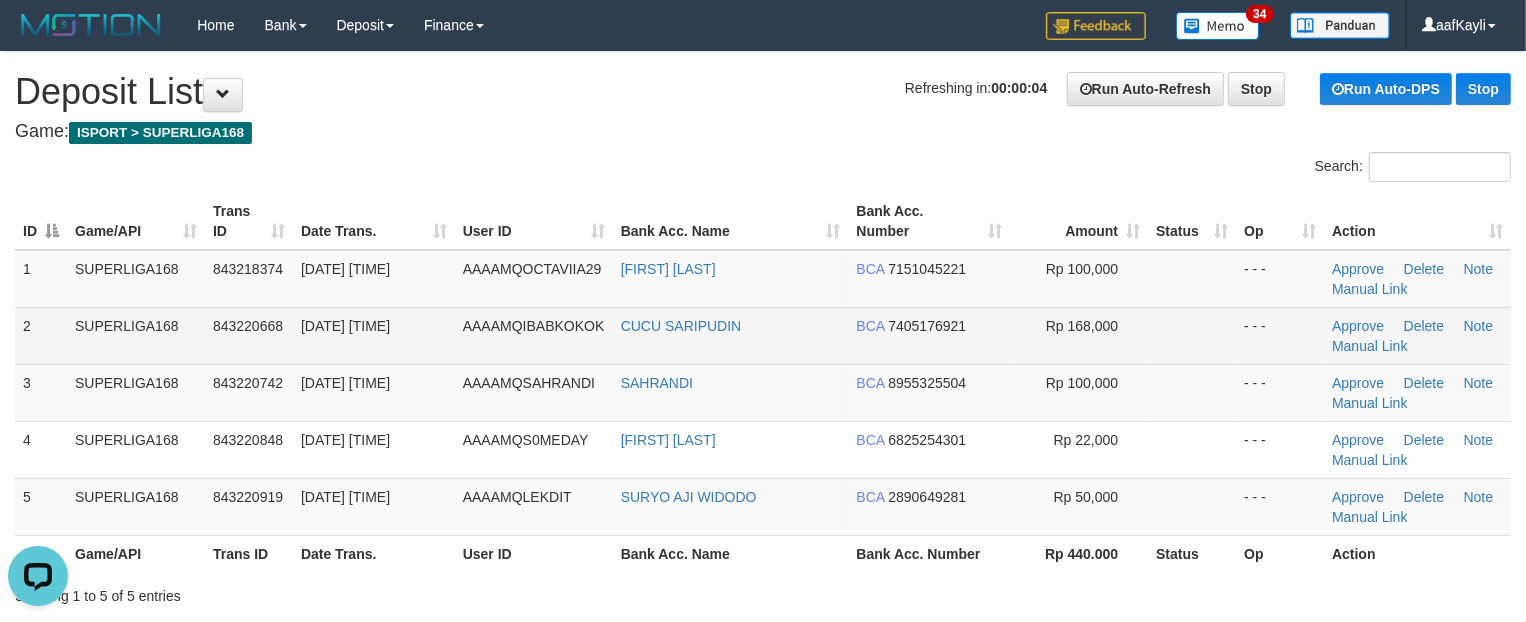 click at bounding box center (1192, 335) 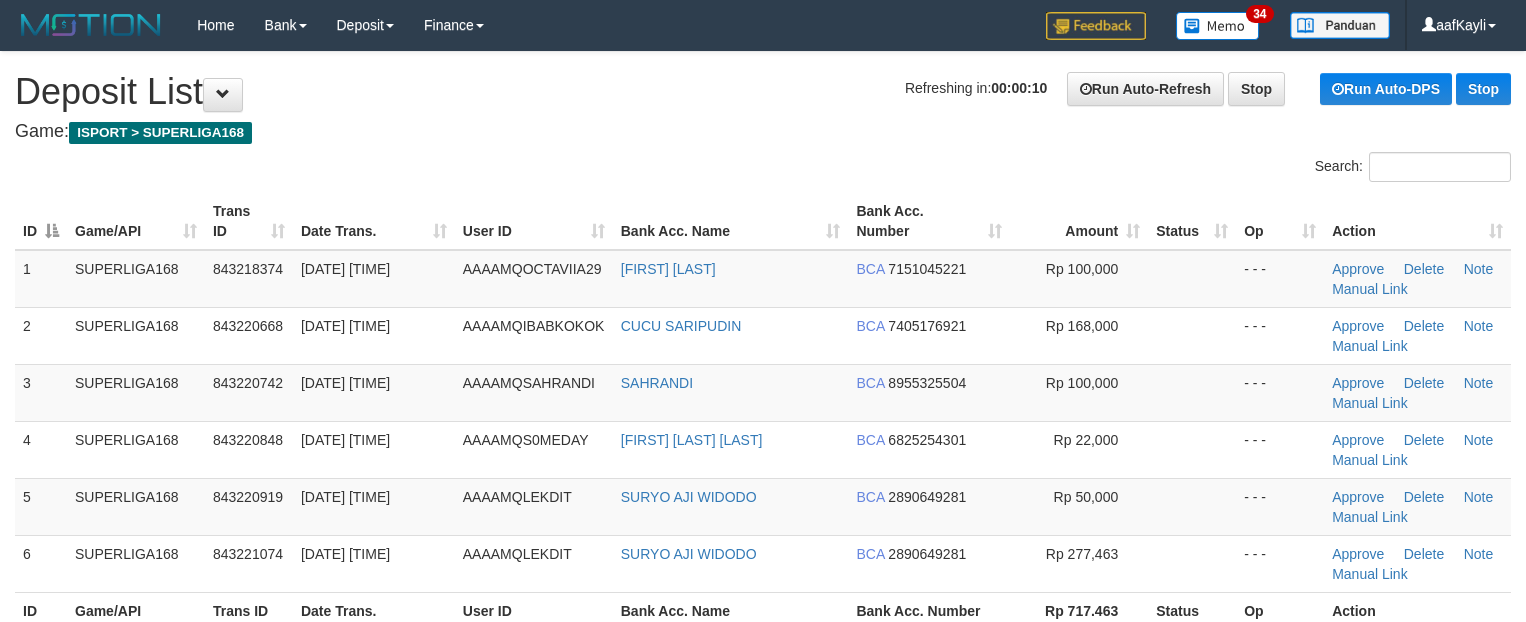 scroll, scrollTop: 0, scrollLeft: 0, axis: both 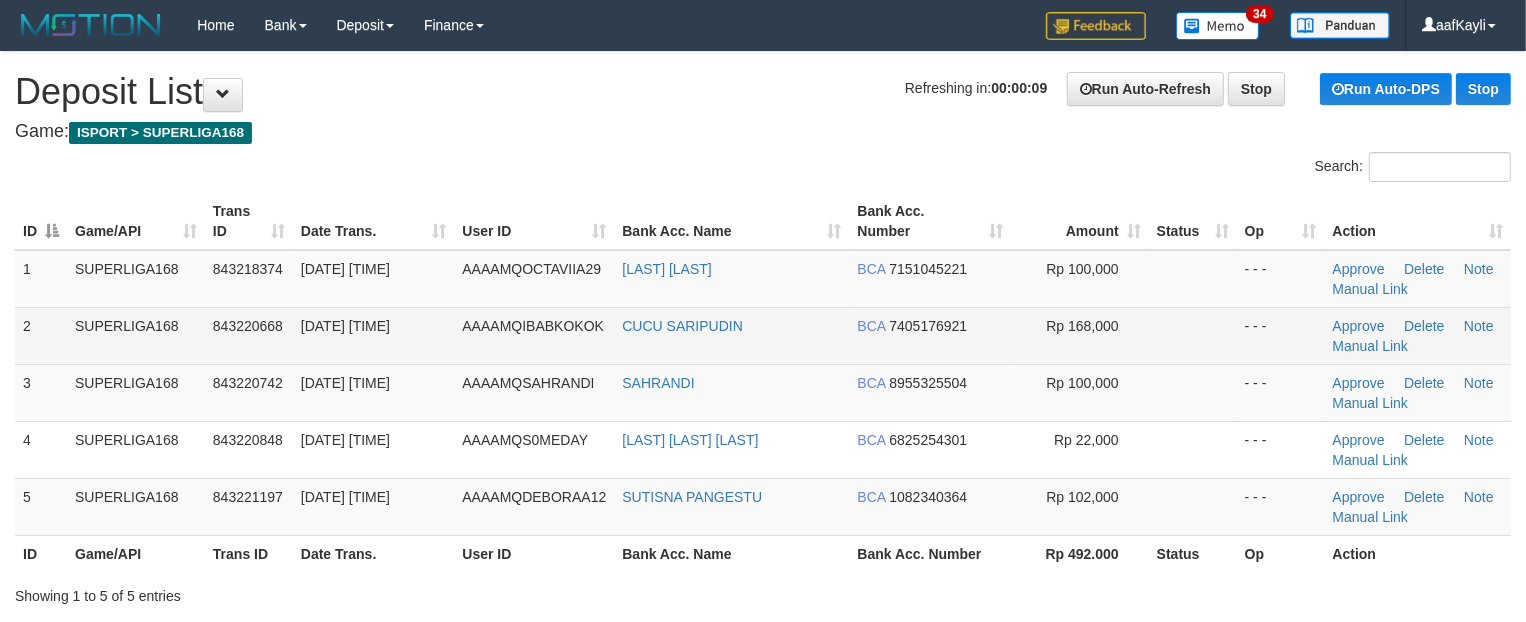 click at bounding box center [1193, 335] 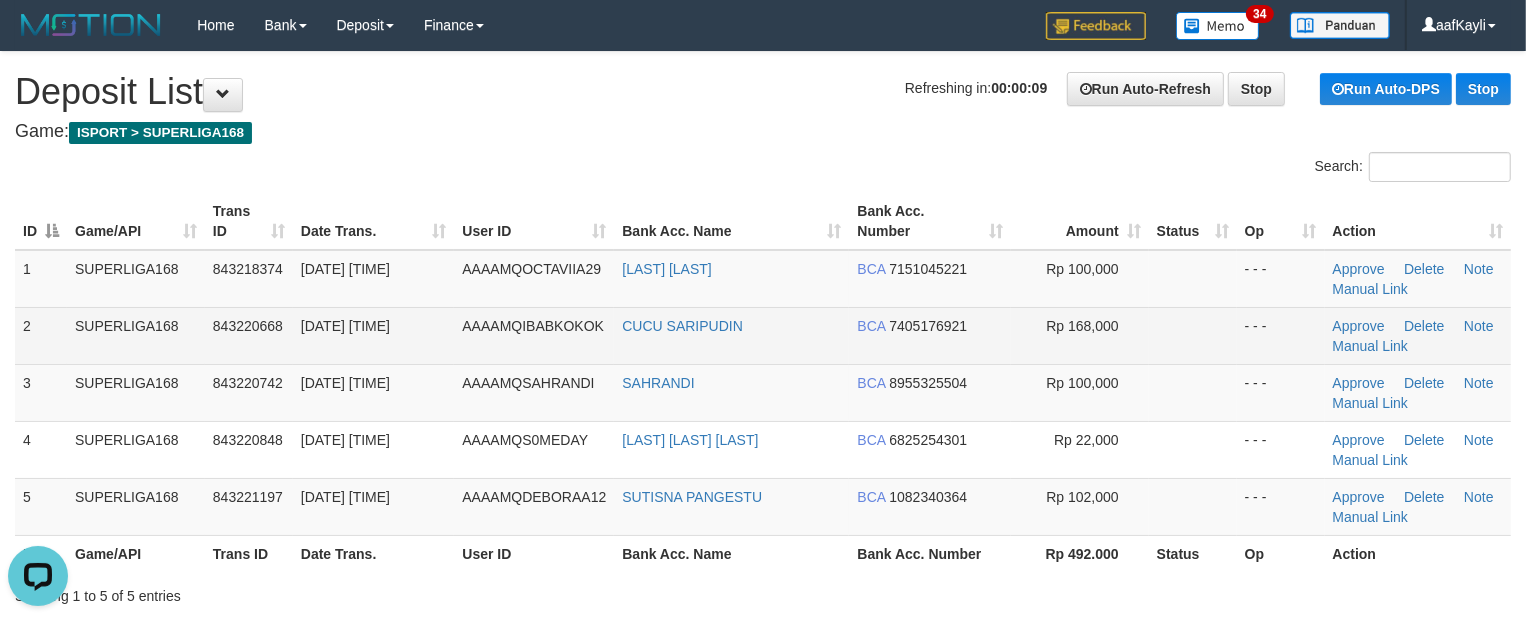 scroll, scrollTop: 0, scrollLeft: 0, axis: both 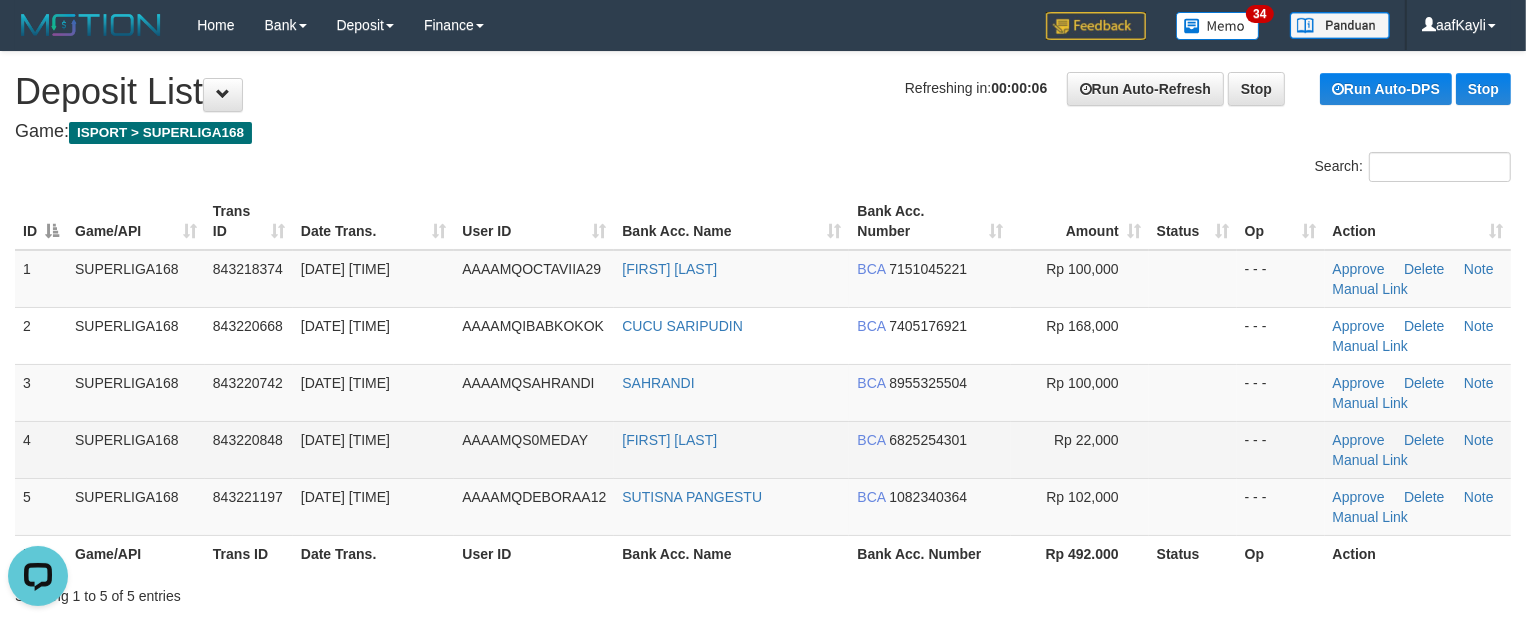 click at bounding box center [1193, 449] 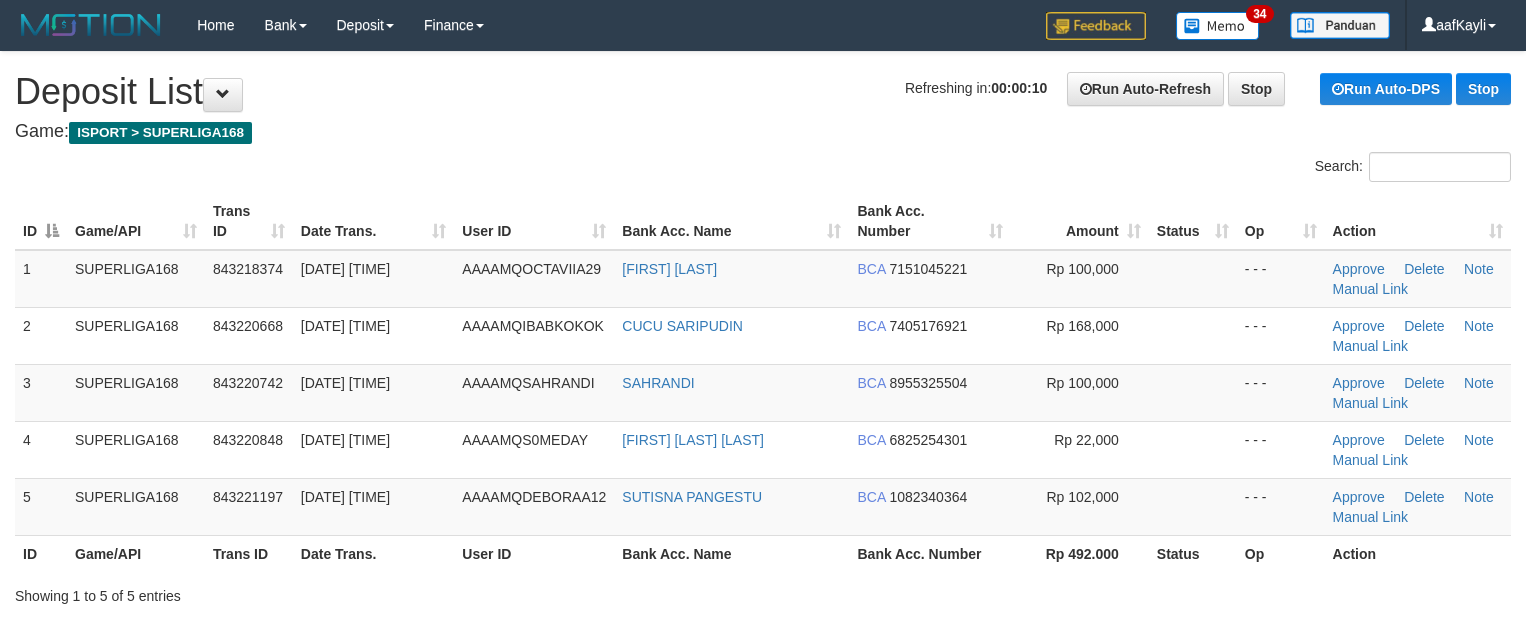 scroll, scrollTop: 0, scrollLeft: 0, axis: both 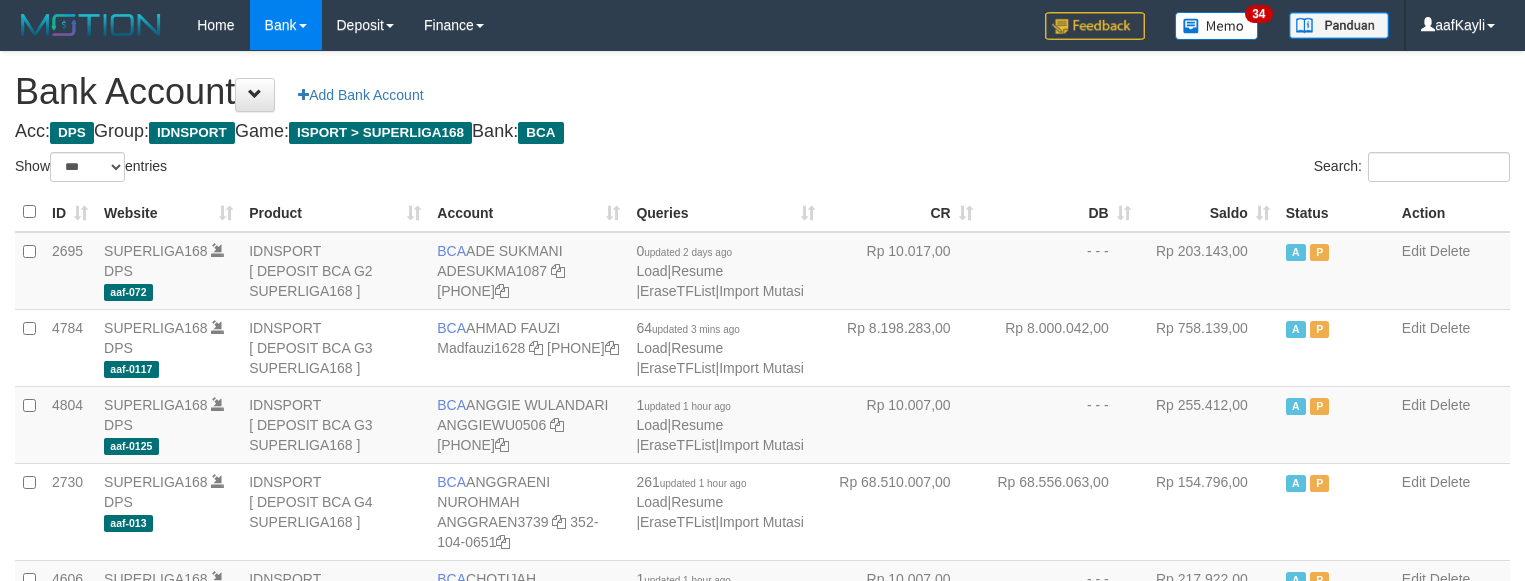 select on "***" 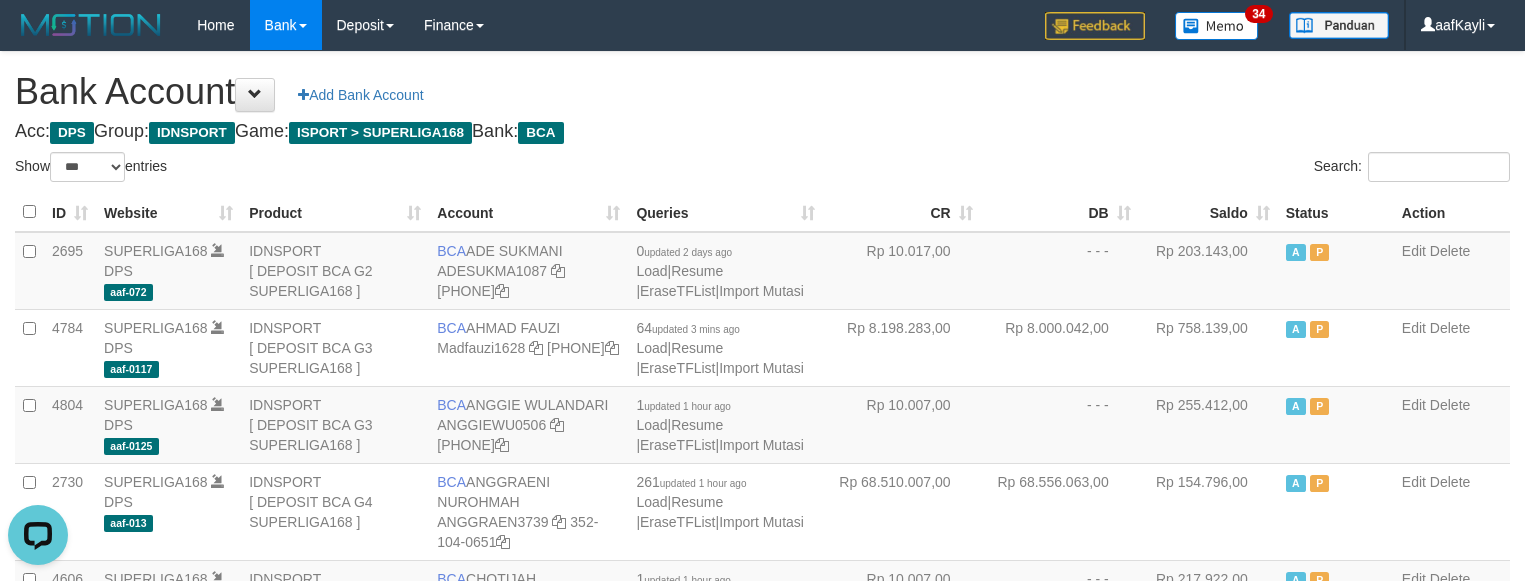 scroll, scrollTop: 0, scrollLeft: 0, axis: both 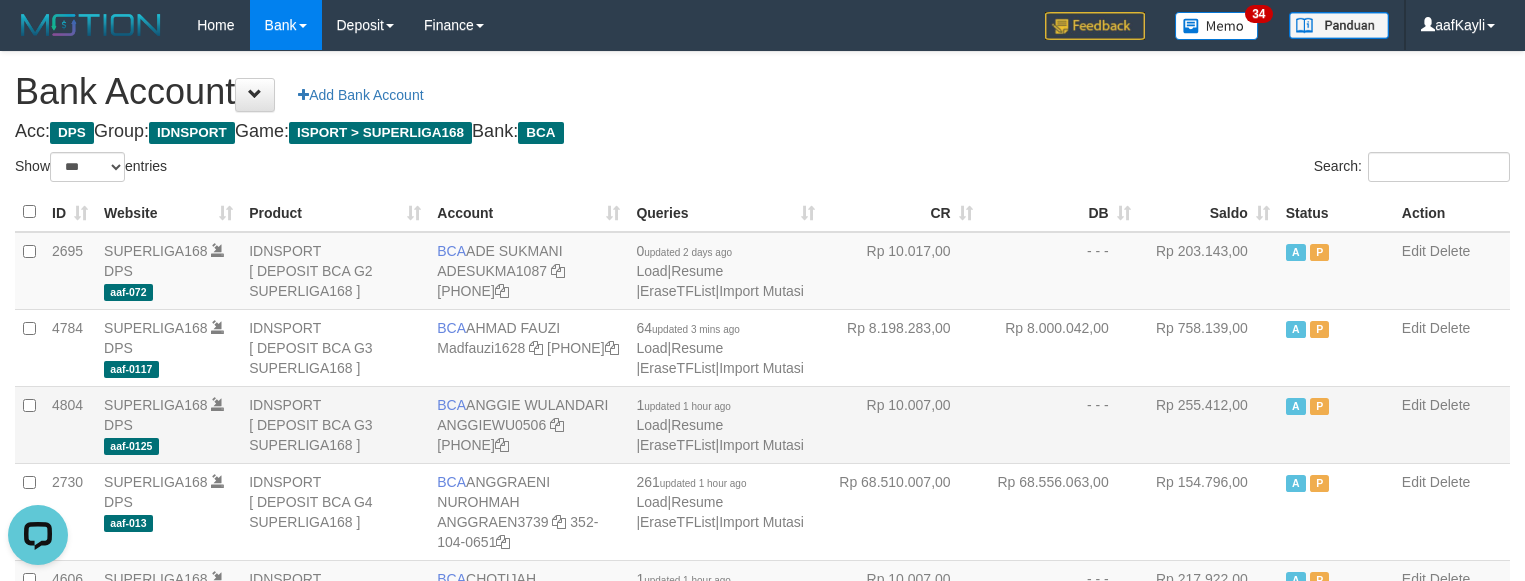 click on "- - -" at bounding box center [1060, 424] 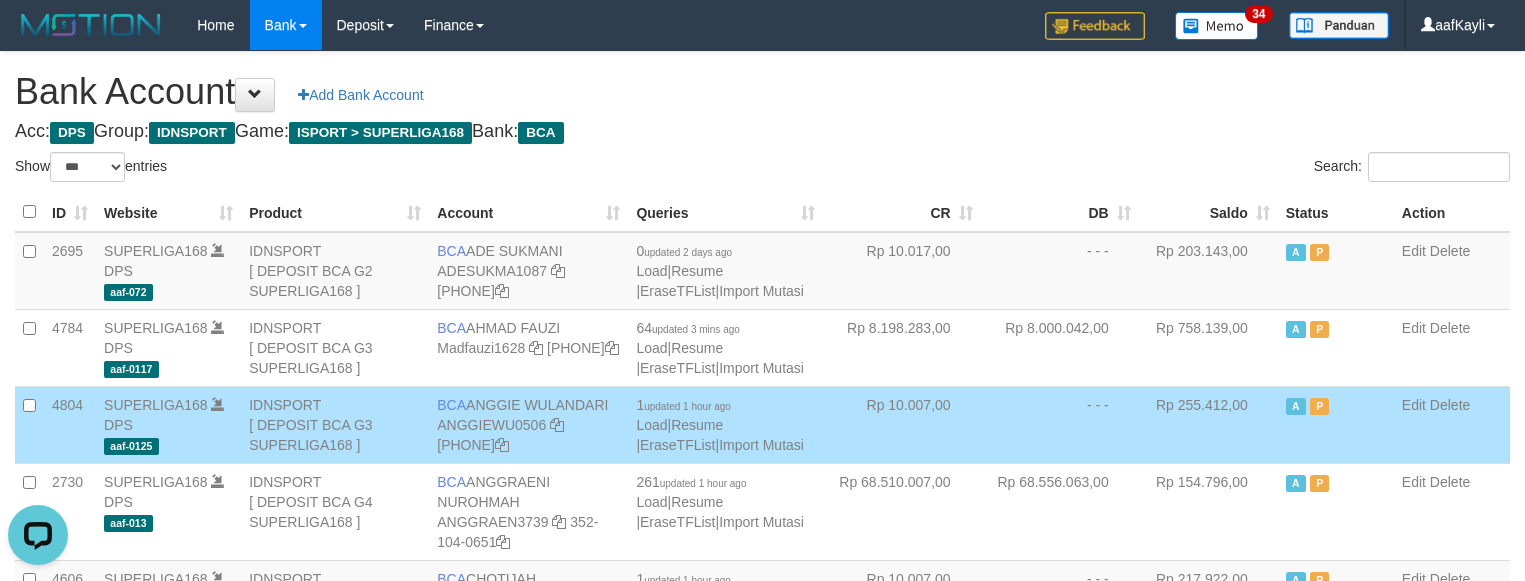 scroll, scrollTop: 472, scrollLeft: 0, axis: vertical 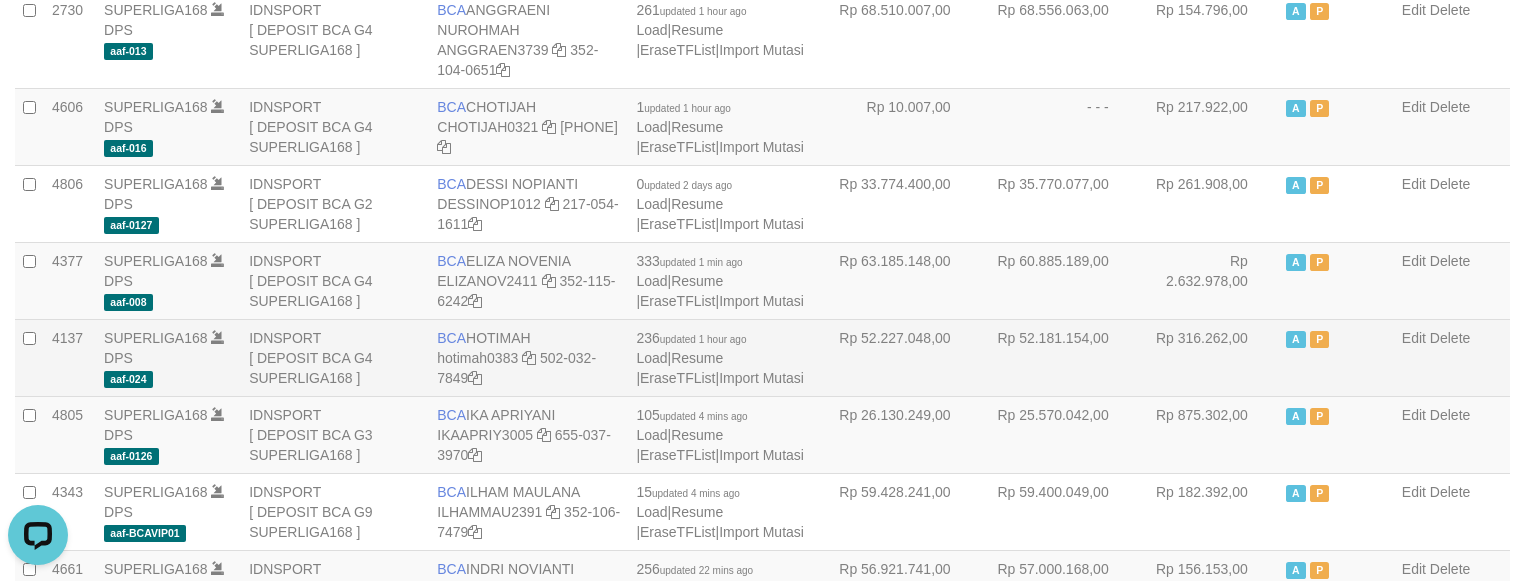click on "Rp 52.181.154,00" at bounding box center [1060, 357] 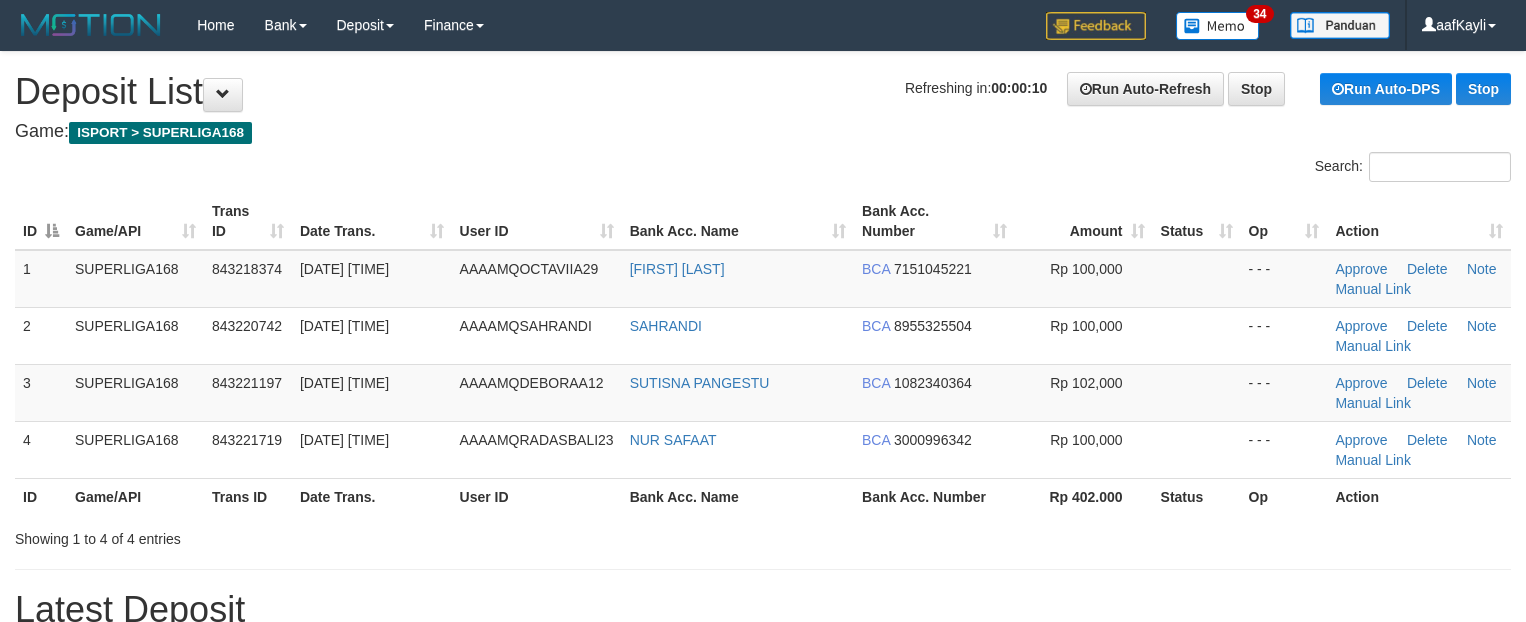scroll, scrollTop: 0, scrollLeft: 0, axis: both 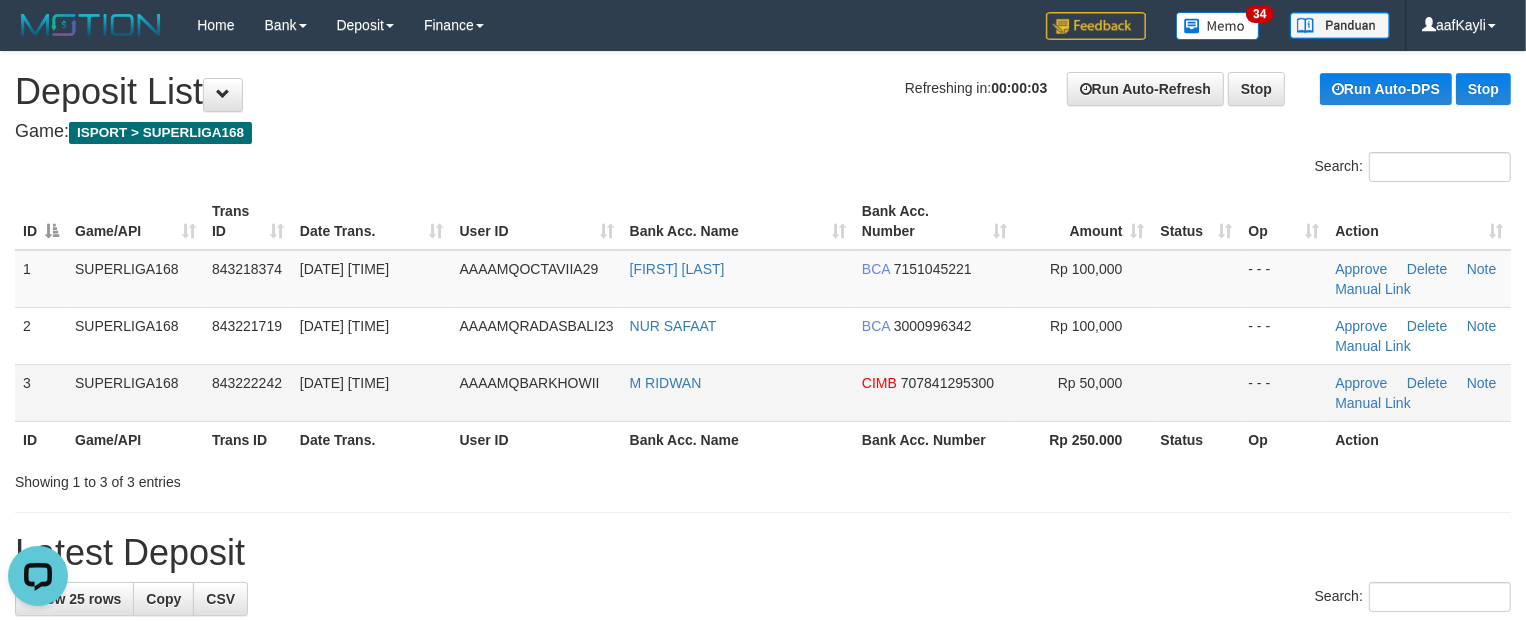 click at bounding box center [1197, 392] 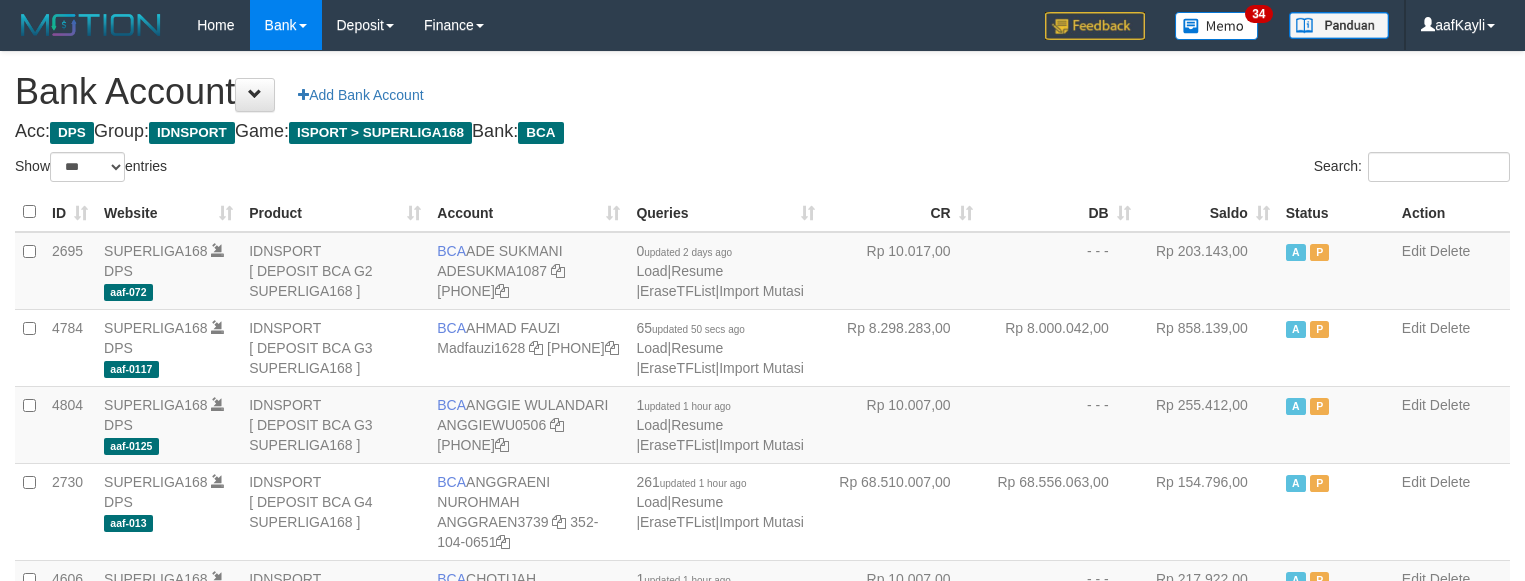 select on "***" 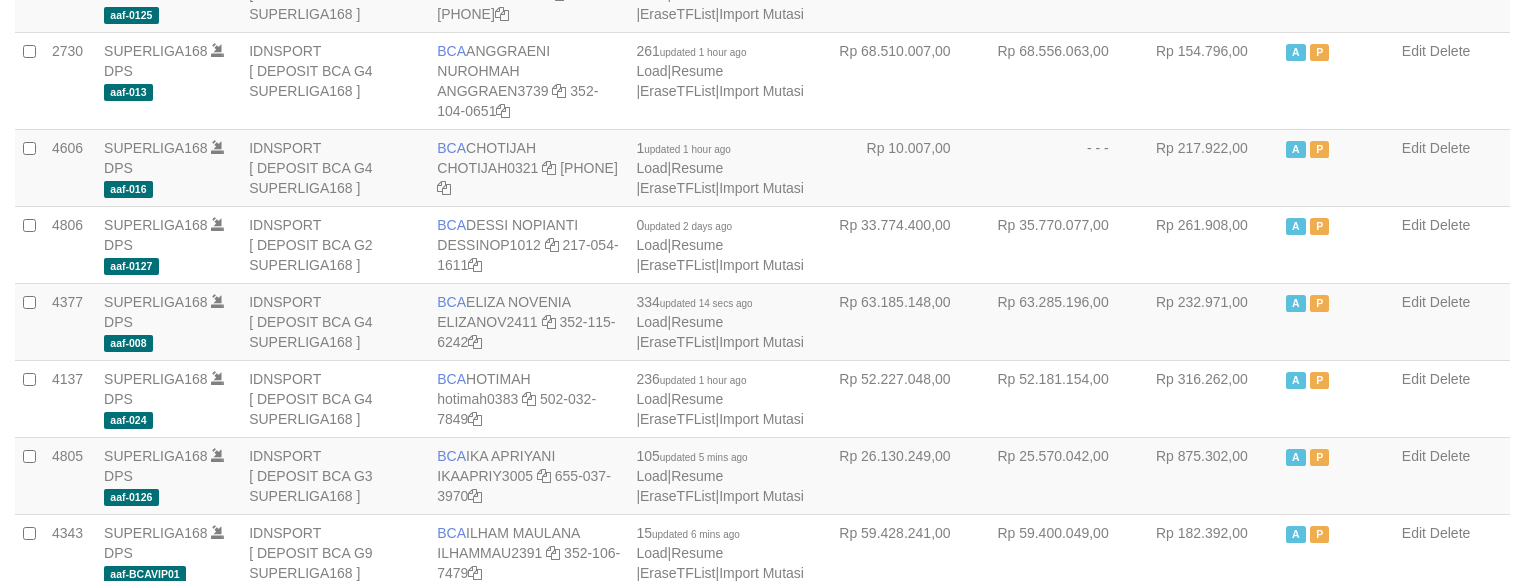 scroll, scrollTop: 472, scrollLeft: 0, axis: vertical 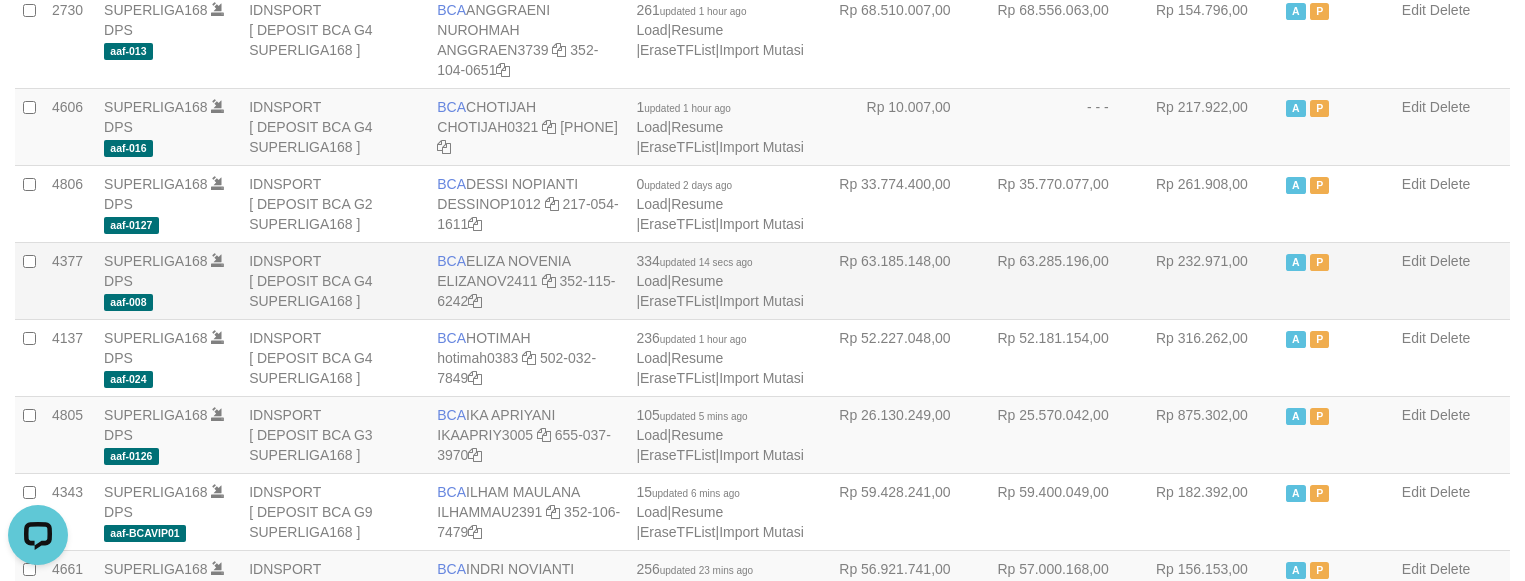 click on "Rp 63.285.196,00" at bounding box center (1060, 280) 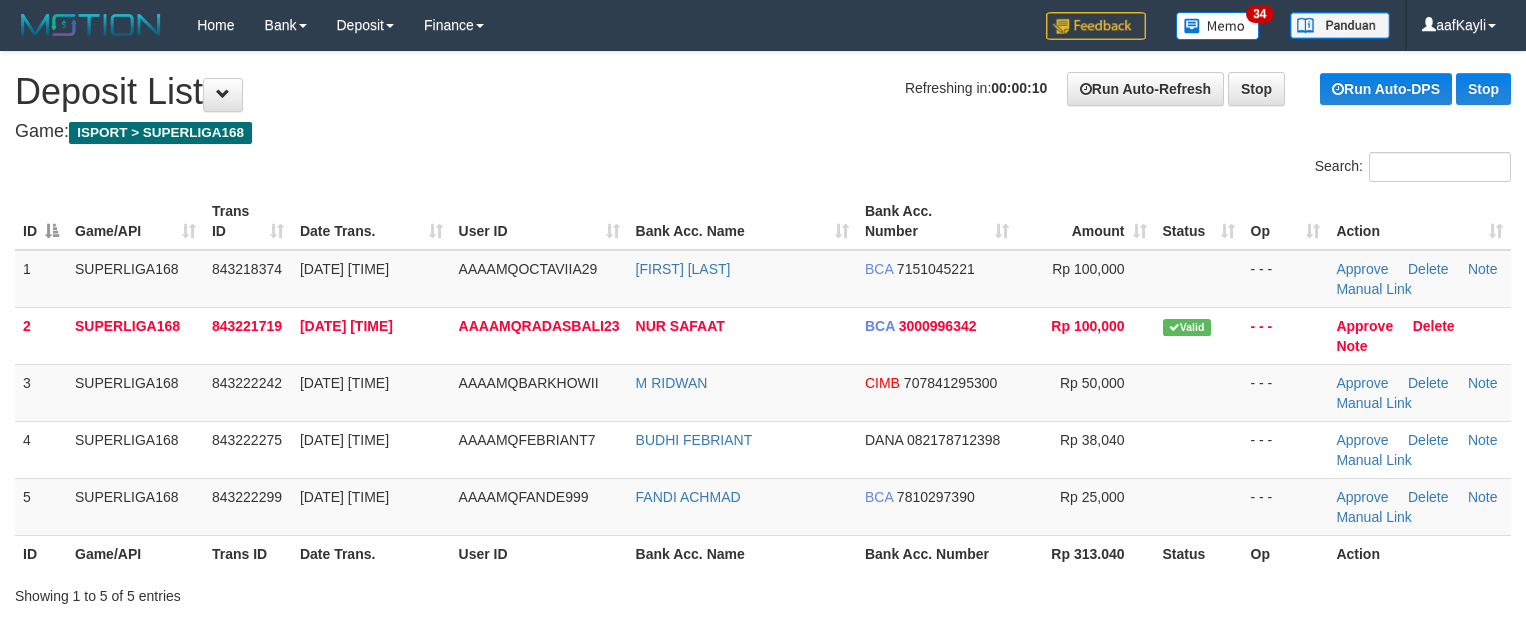 scroll, scrollTop: 0, scrollLeft: 0, axis: both 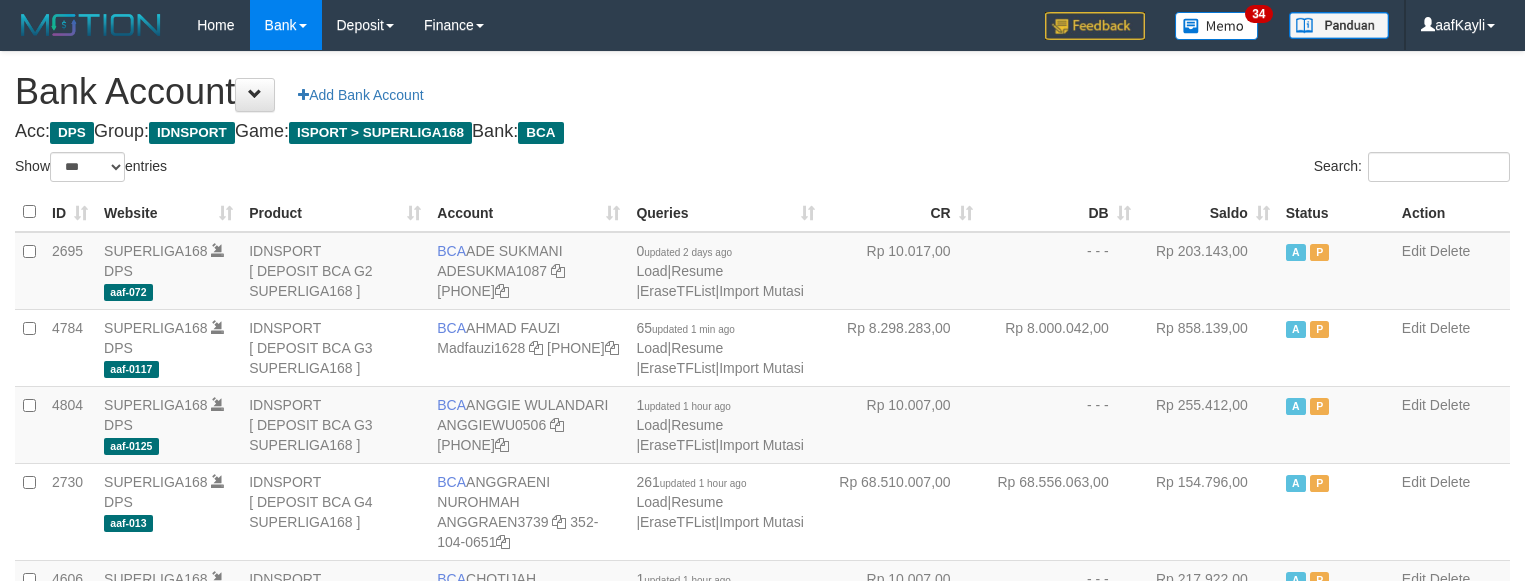 select on "***" 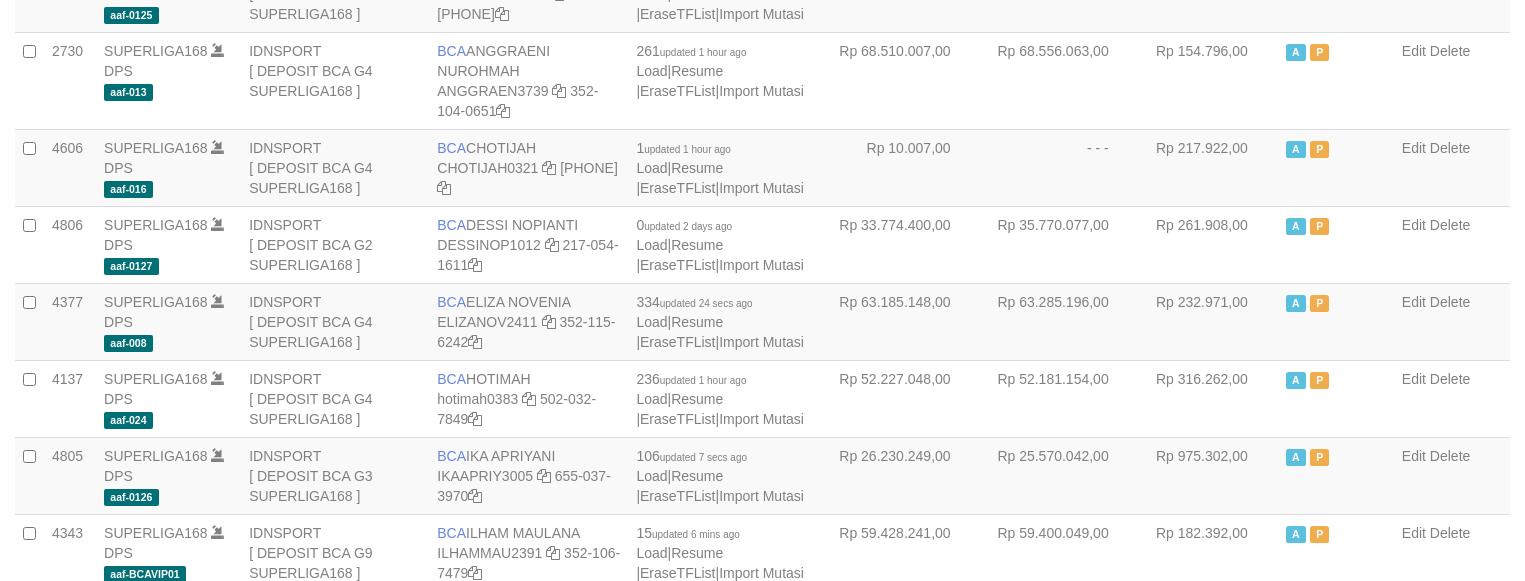 scroll, scrollTop: 472, scrollLeft: 0, axis: vertical 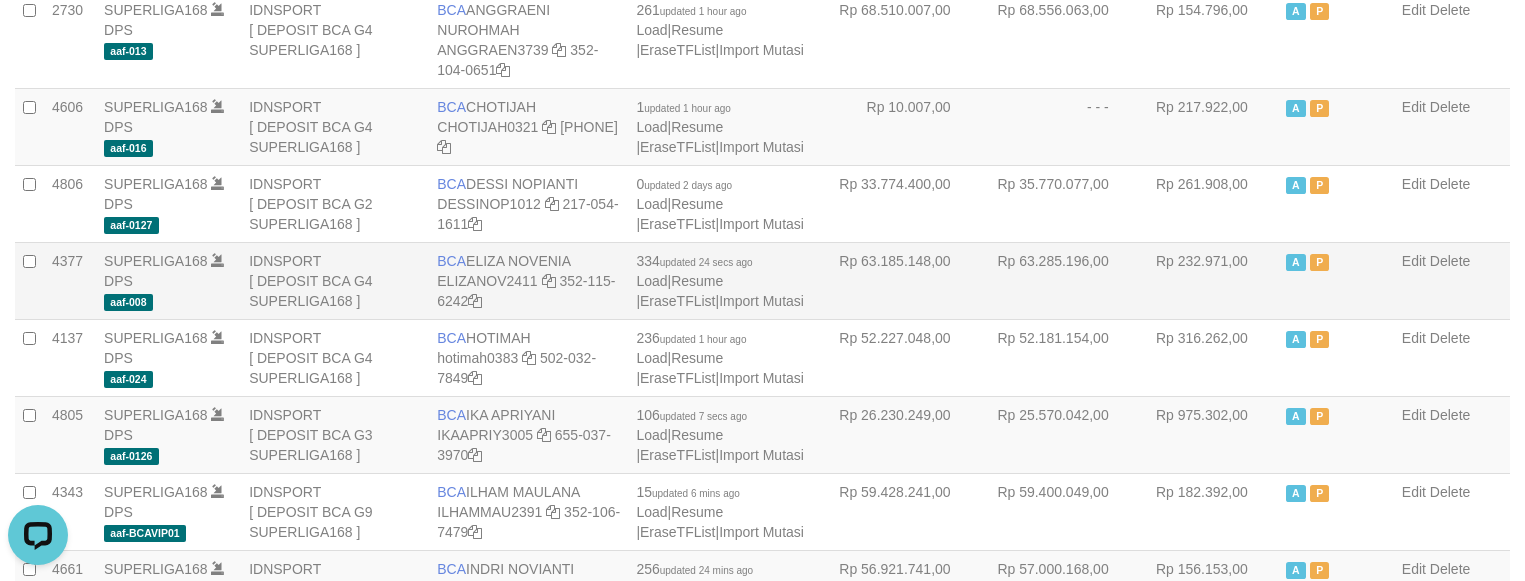 click on "Rp 232.971,00" at bounding box center [1208, 280] 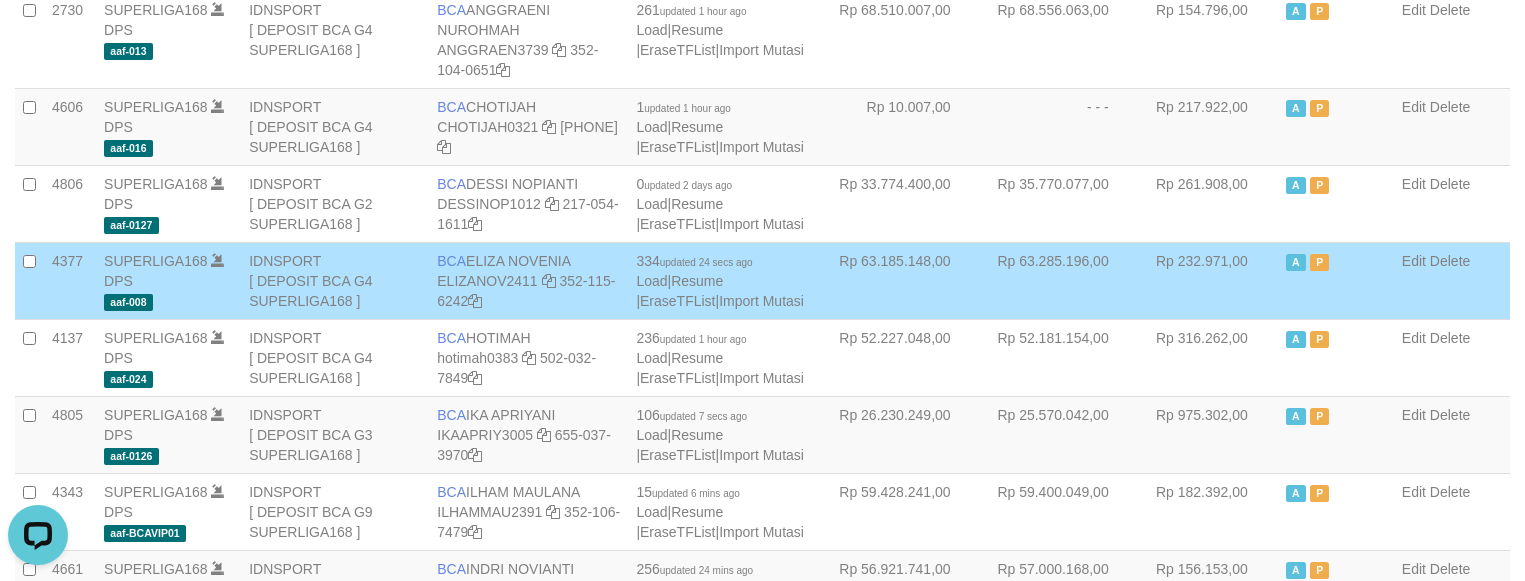 scroll, scrollTop: 1215, scrollLeft: 0, axis: vertical 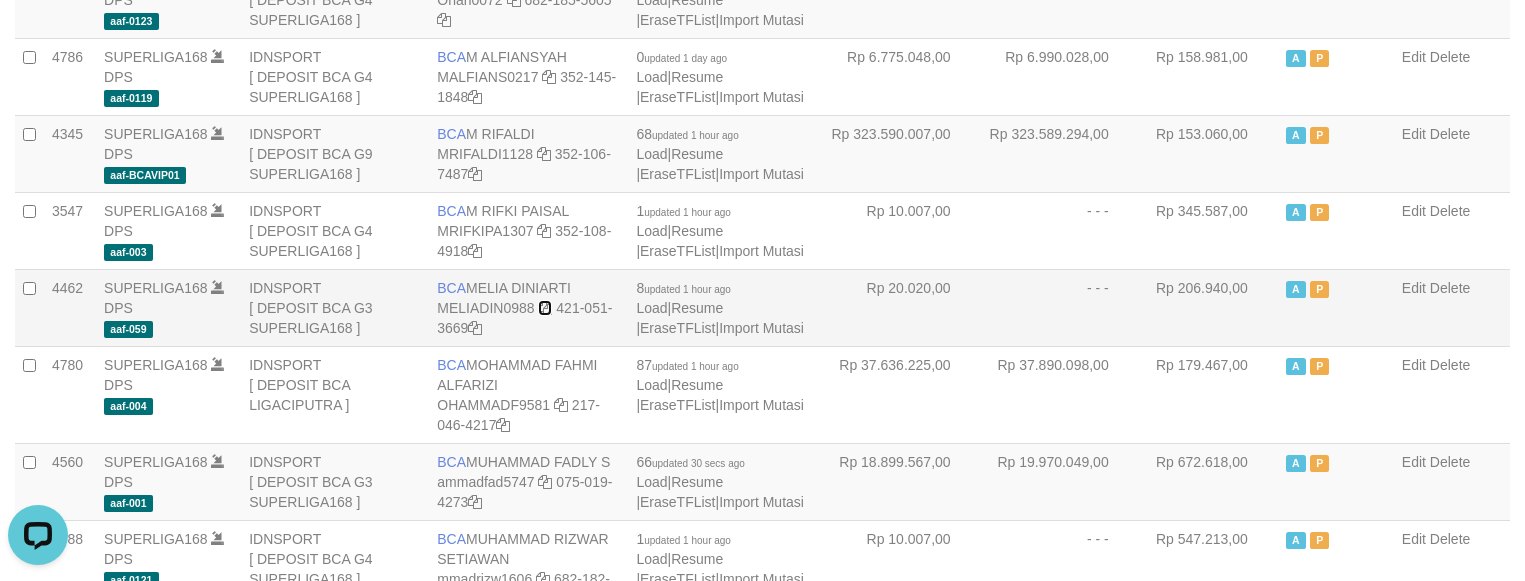 click at bounding box center [545, 308] 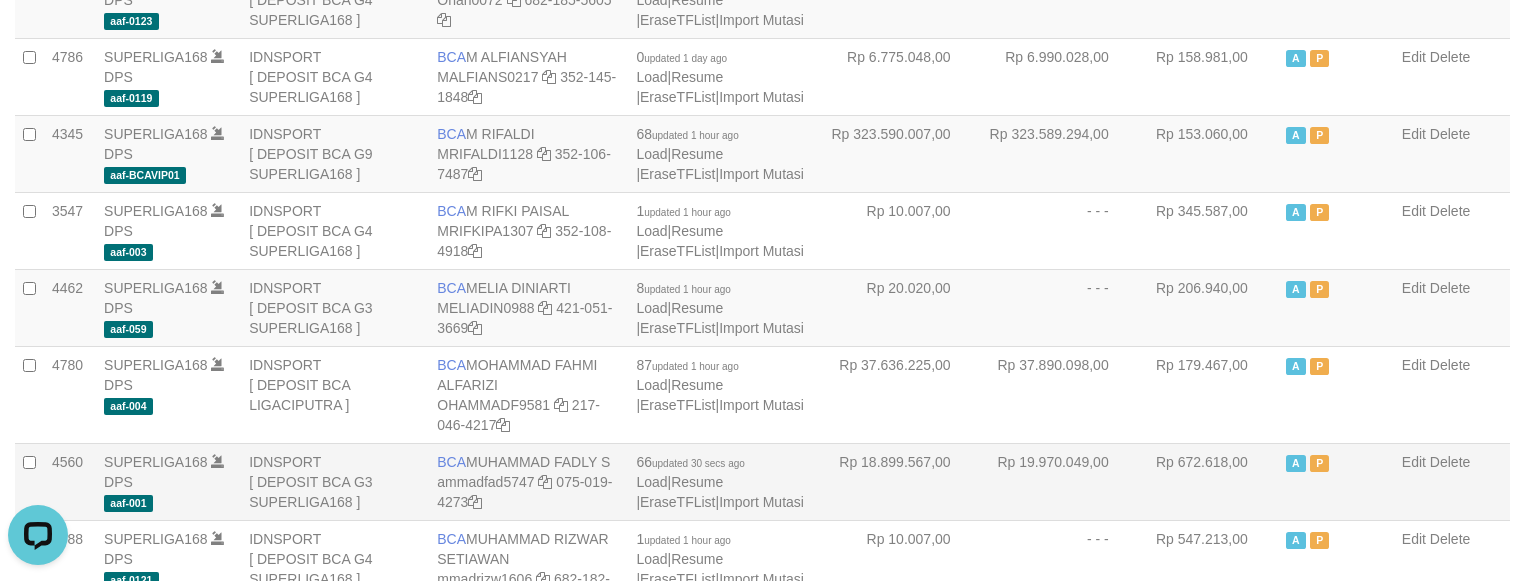 click on "Rp 19.970.049,00" at bounding box center (1060, 481) 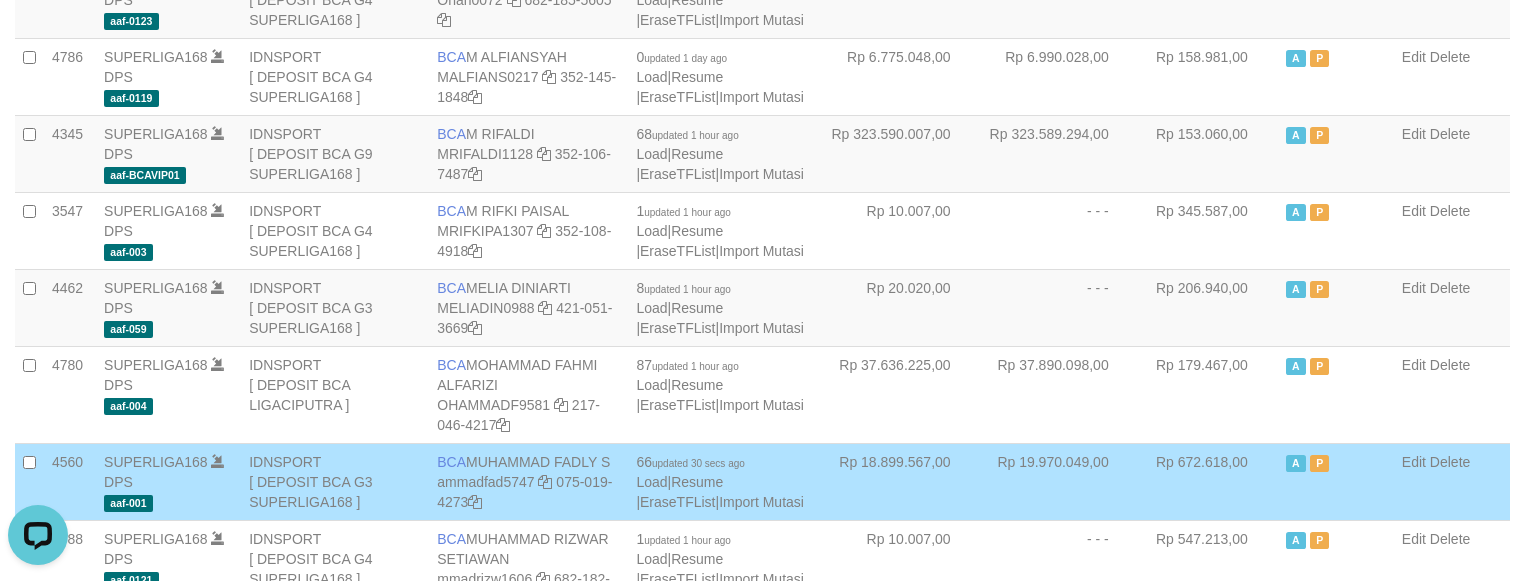 scroll, scrollTop: 2341, scrollLeft: 0, axis: vertical 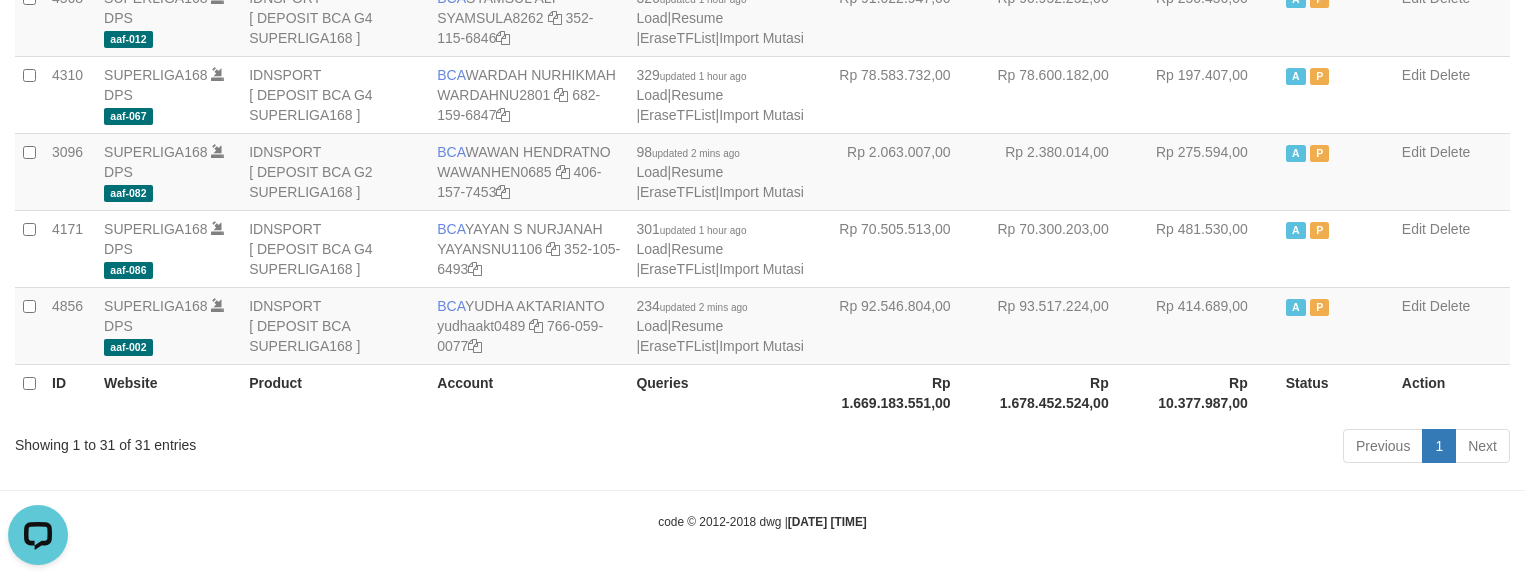 click on "Toggle navigation
Home
Bank
Account List
Load
By Website
Group
[ISPORT]													SUPERLIGA168
By Load Group (DPS)
34" at bounding box center [762, -877] 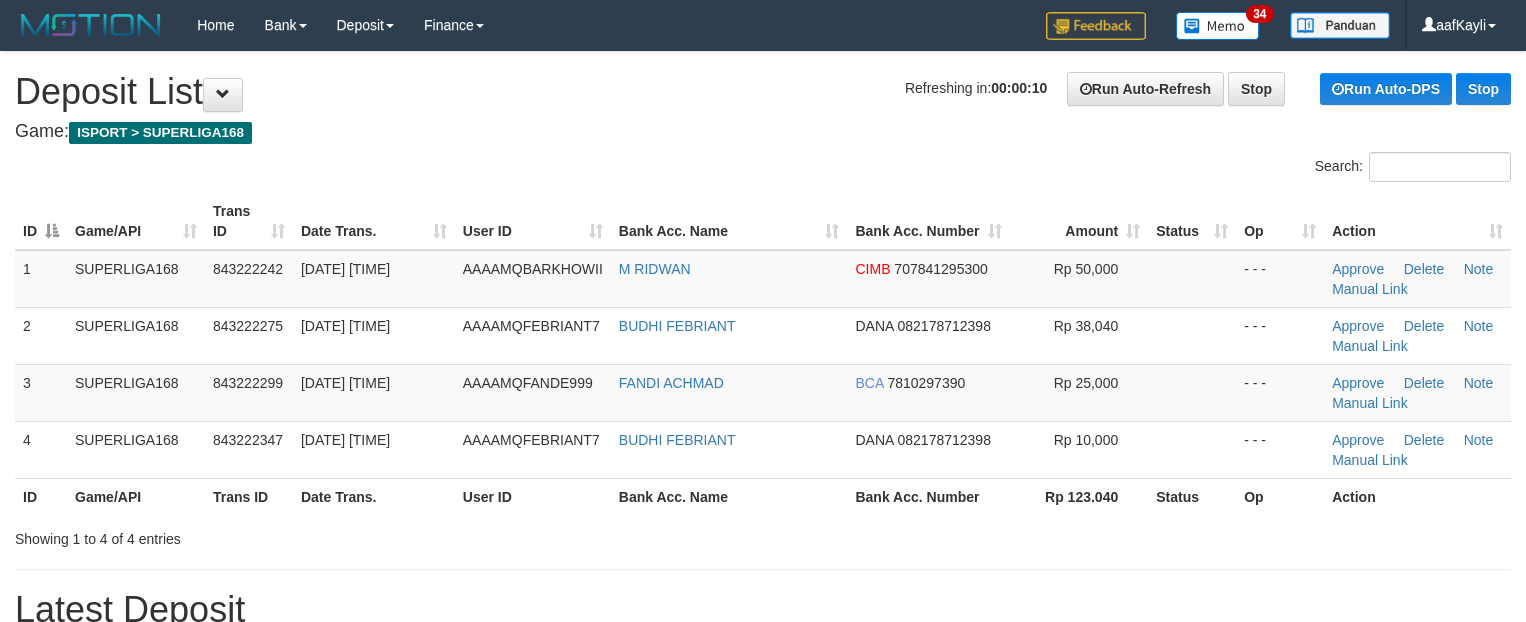 scroll, scrollTop: 0, scrollLeft: 0, axis: both 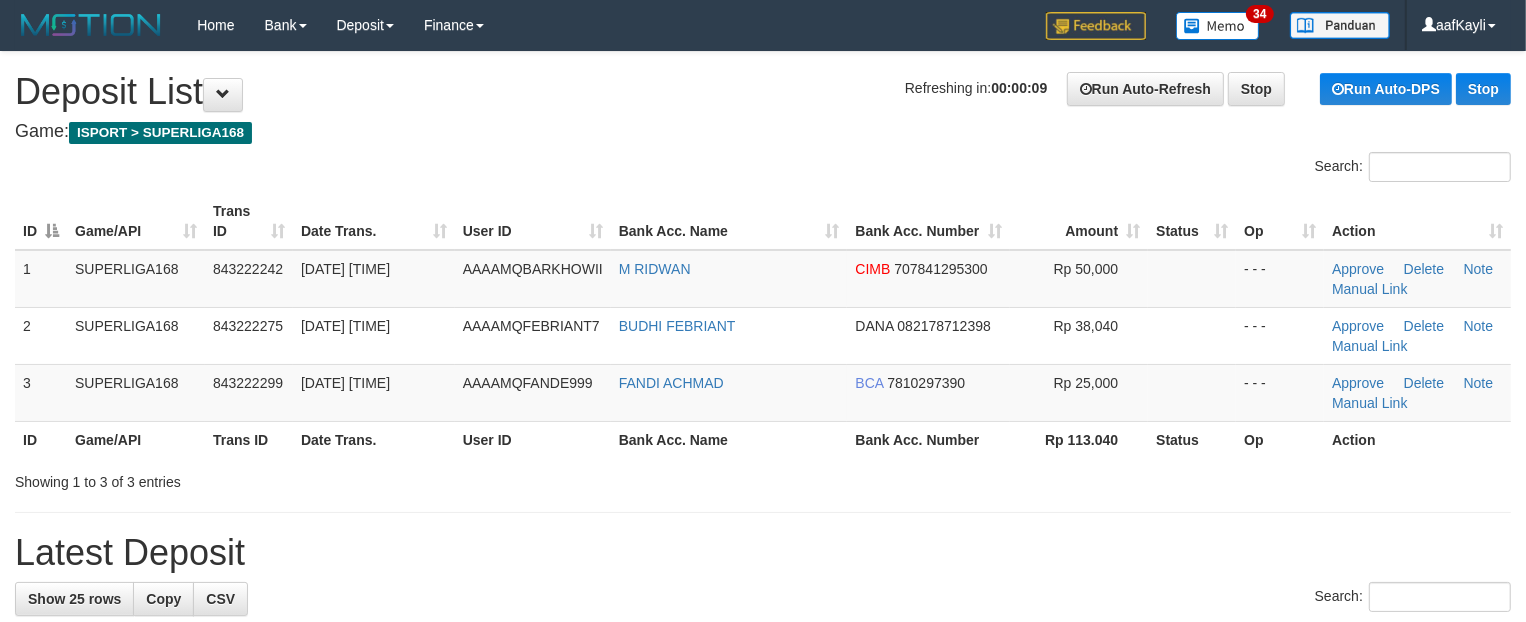 click on "Status" at bounding box center [1192, 439] 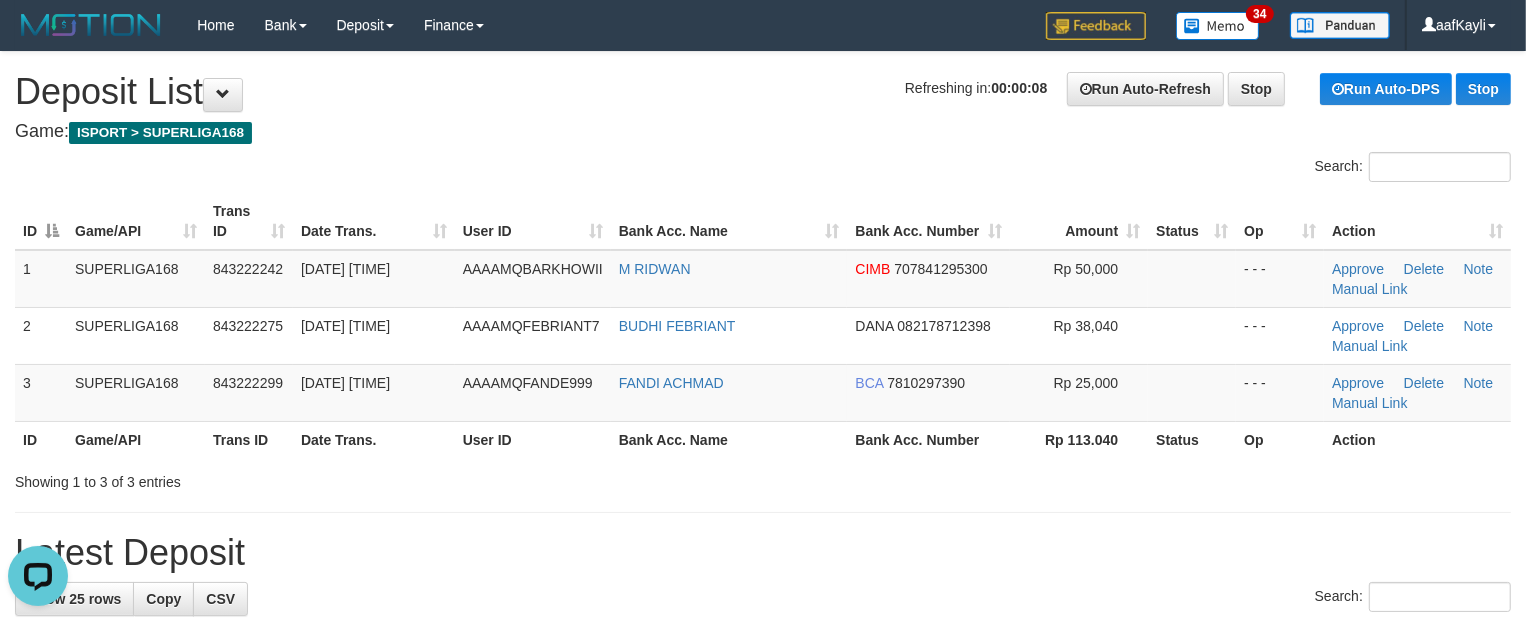 scroll, scrollTop: 0, scrollLeft: 0, axis: both 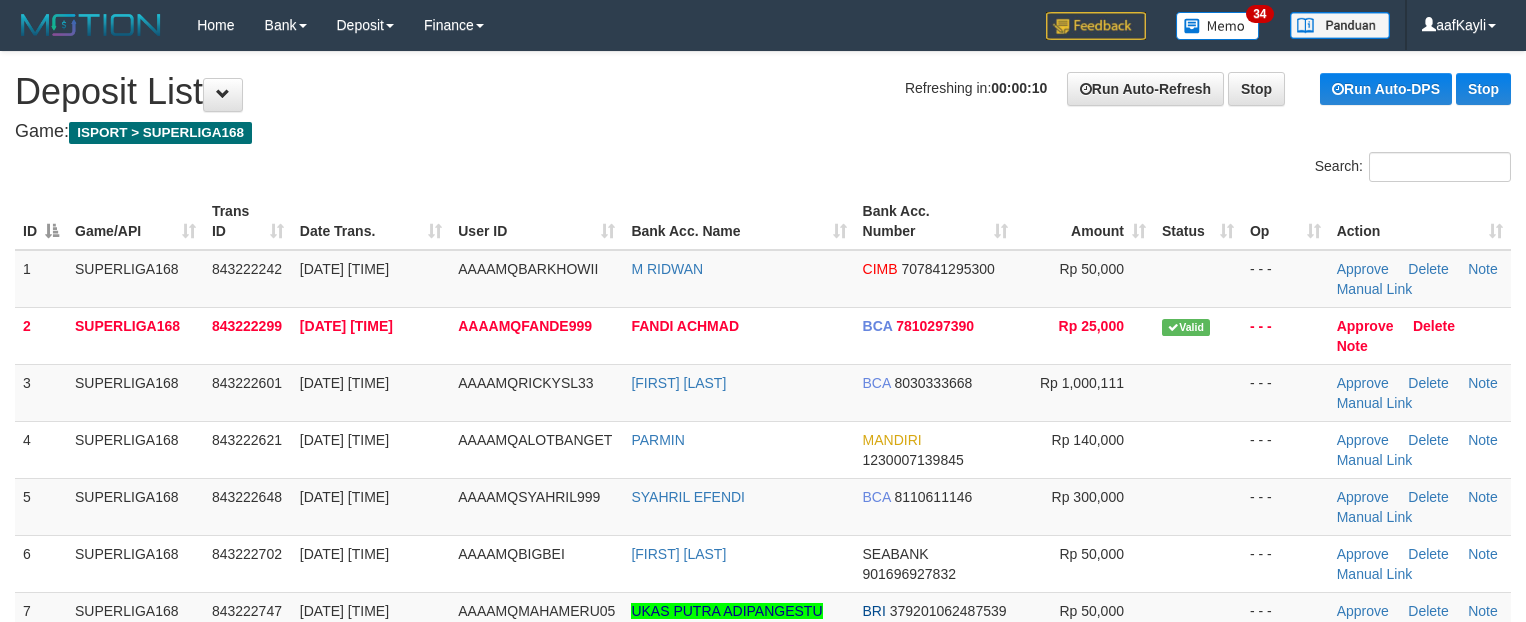 click at bounding box center [1198, 392] 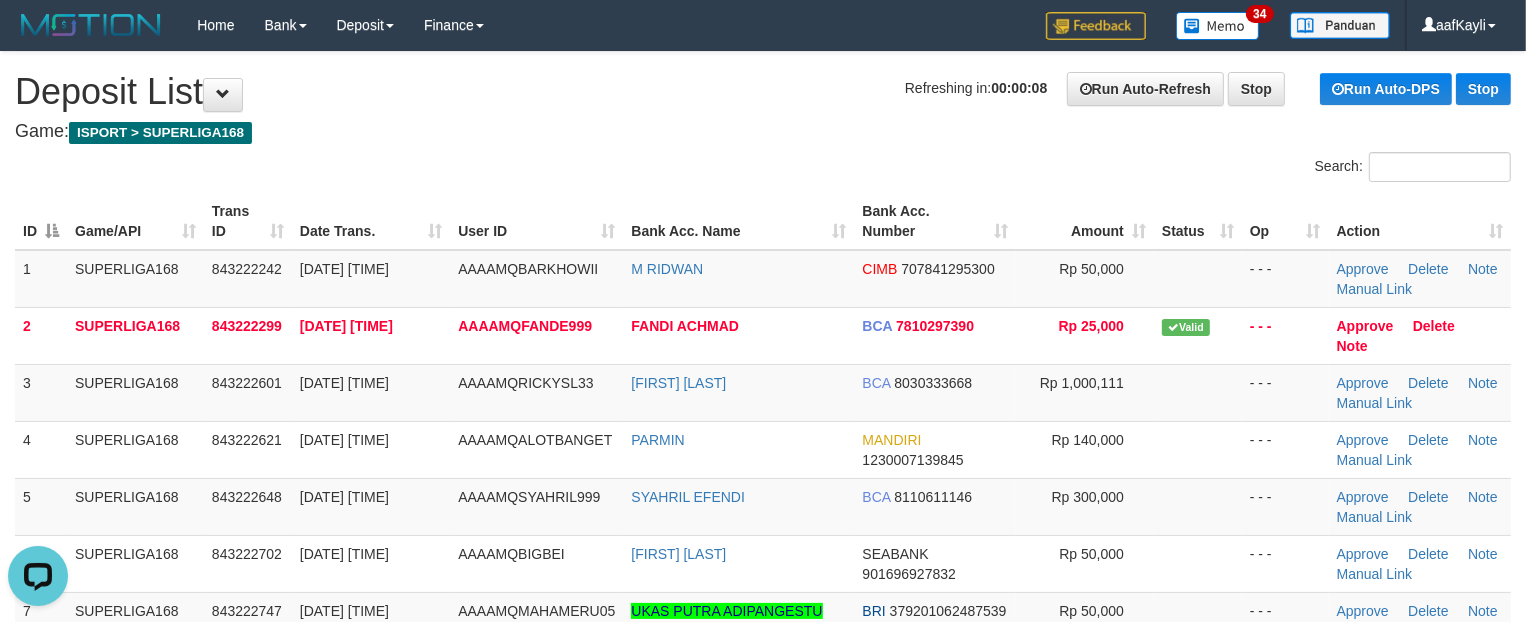 scroll, scrollTop: 0, scrollLeft: 0, axis: both 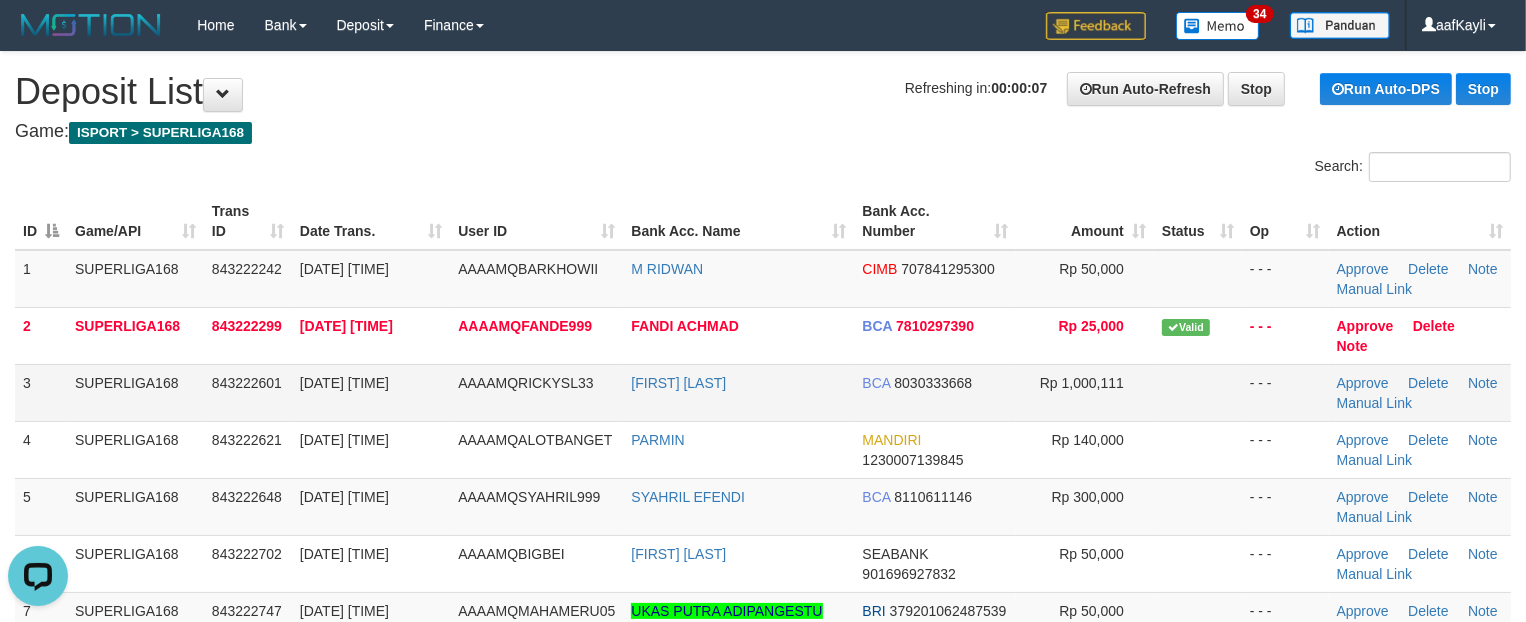 click on "Rp 1,000,111" at bounding box center [1085, 392] 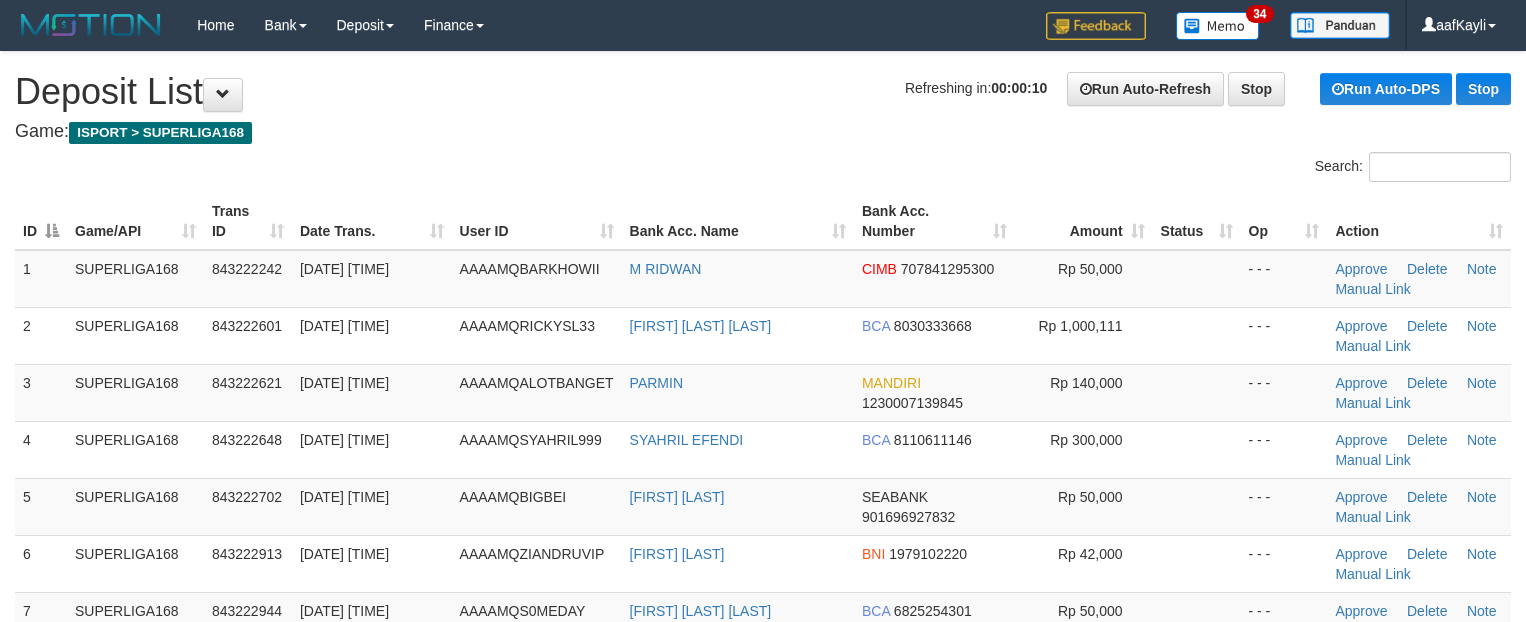 scroll, scrollTop: 0, scrollLeft: 0, axis: both 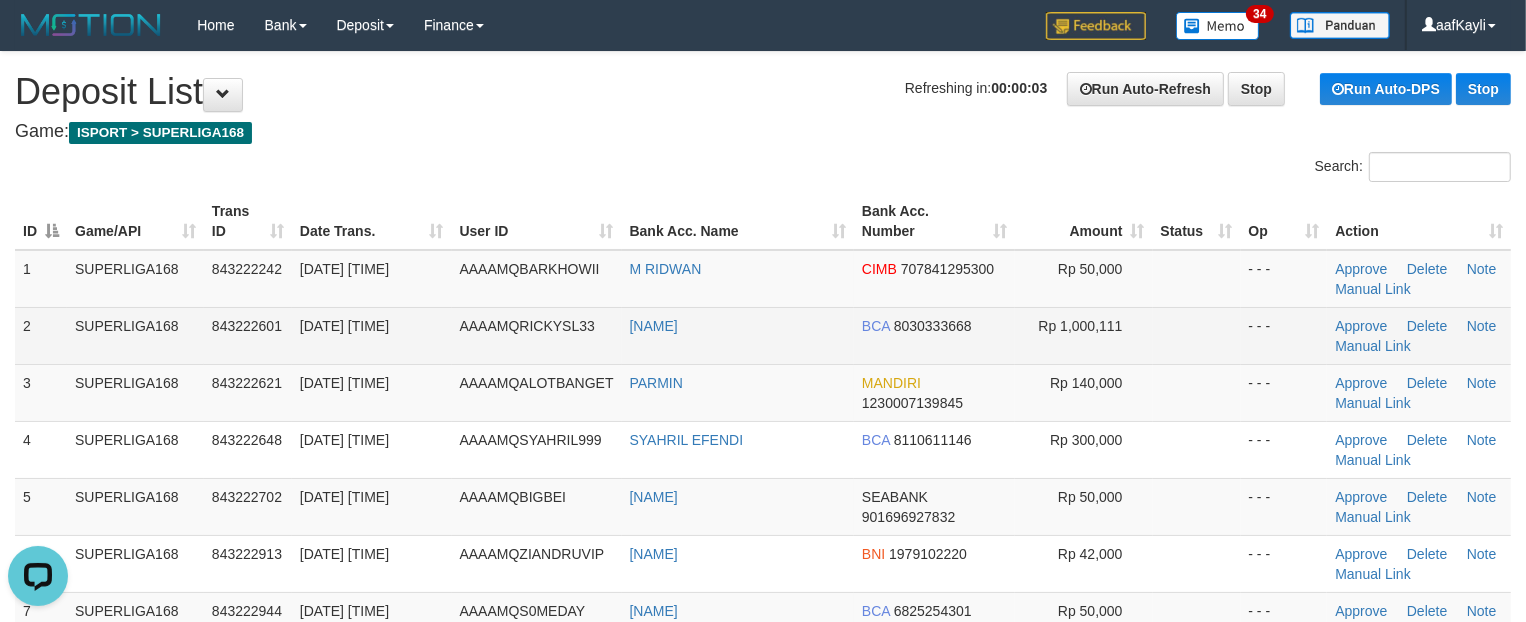 click on "Rp 1,000,111" at bounding box center (1084, 335) 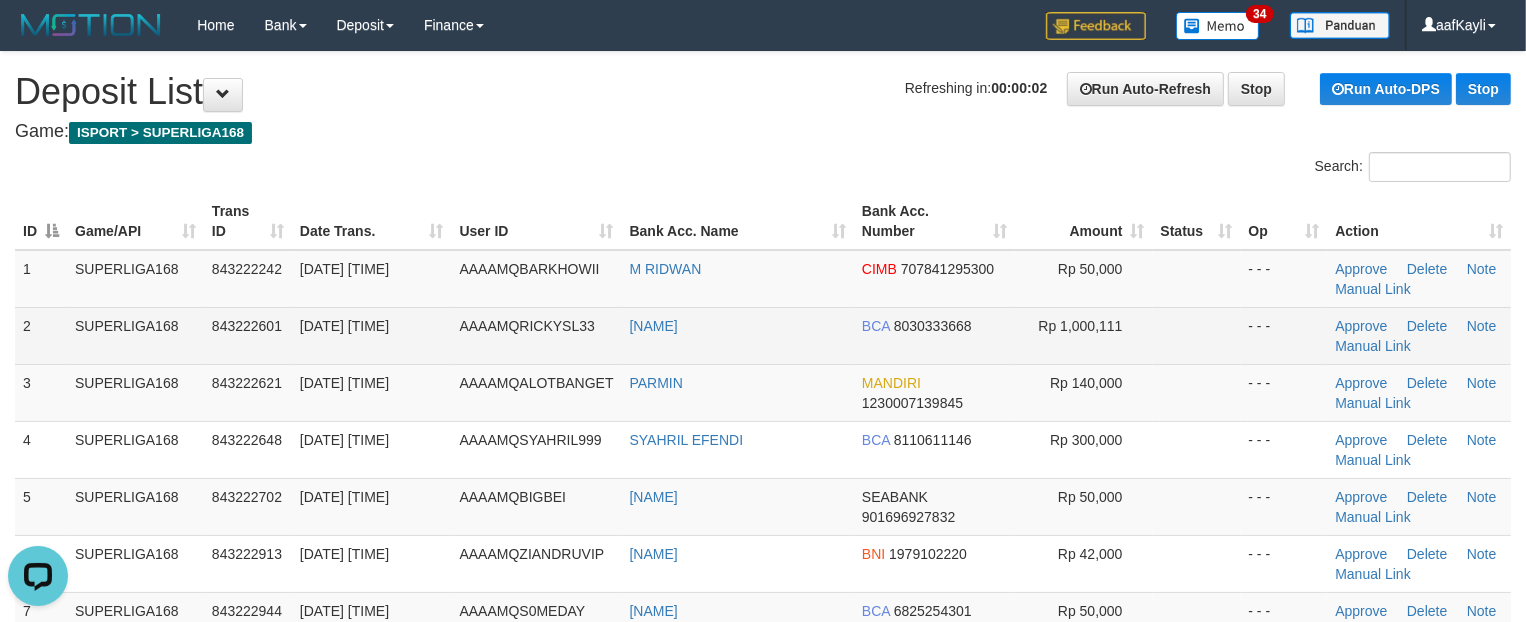 click on "Rp 1,000,111" at bounding box center (1084, 335) 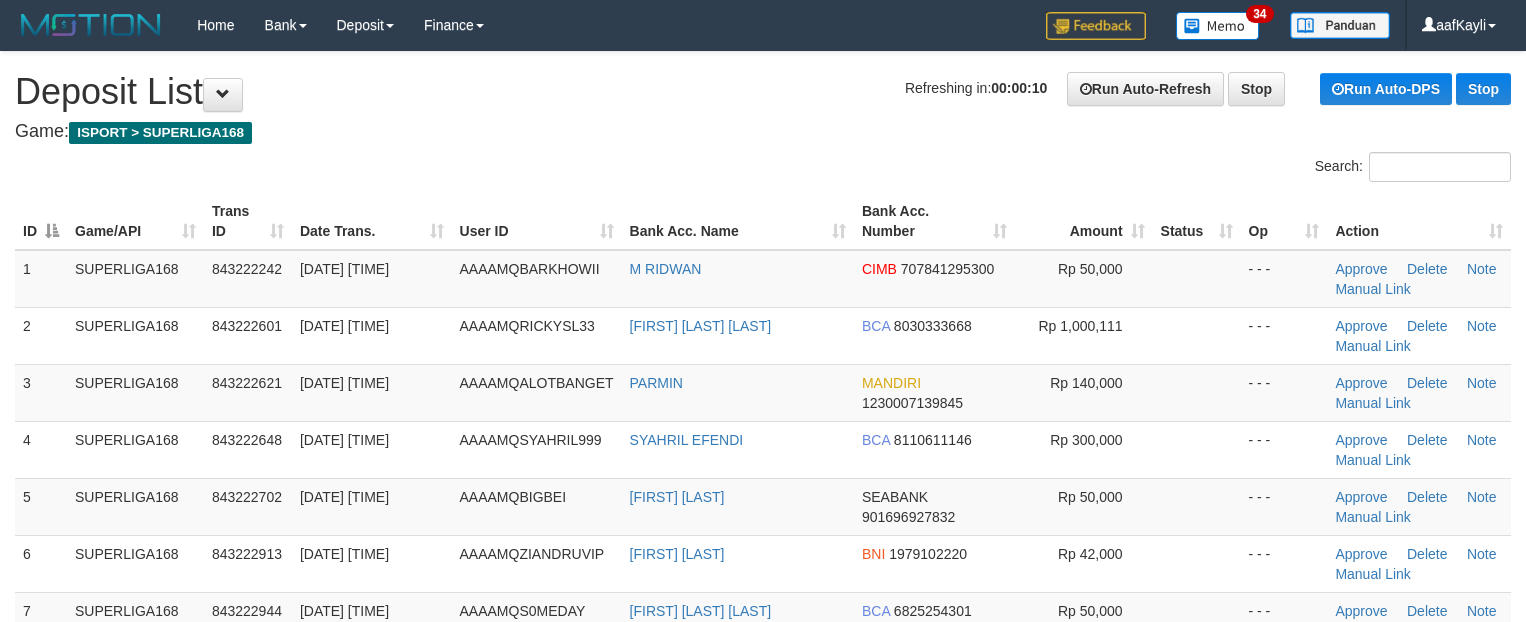 scroll, scrollTop: 0, scrollLeft: 0, axis: both 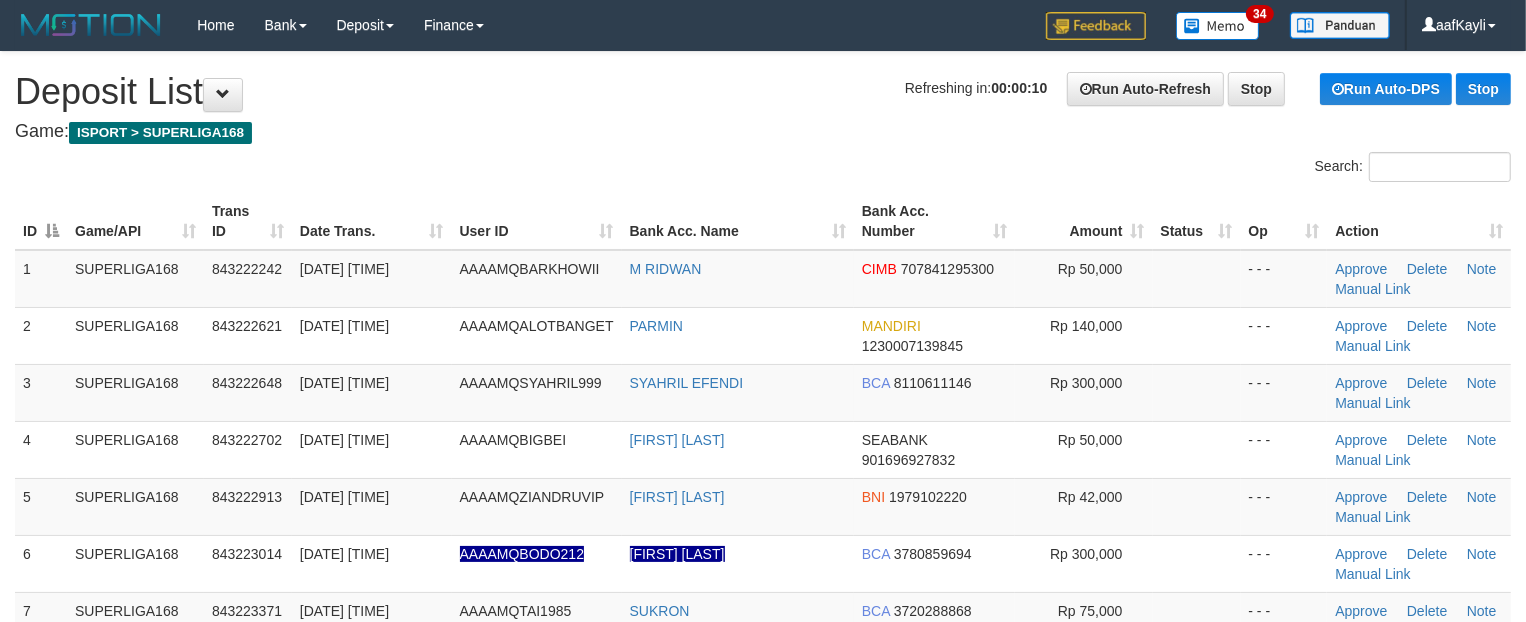 drag, startPoint x: 1176, startPoint y: 303, endPoint x: 728, endPoint y: 153, distance: 472.4447 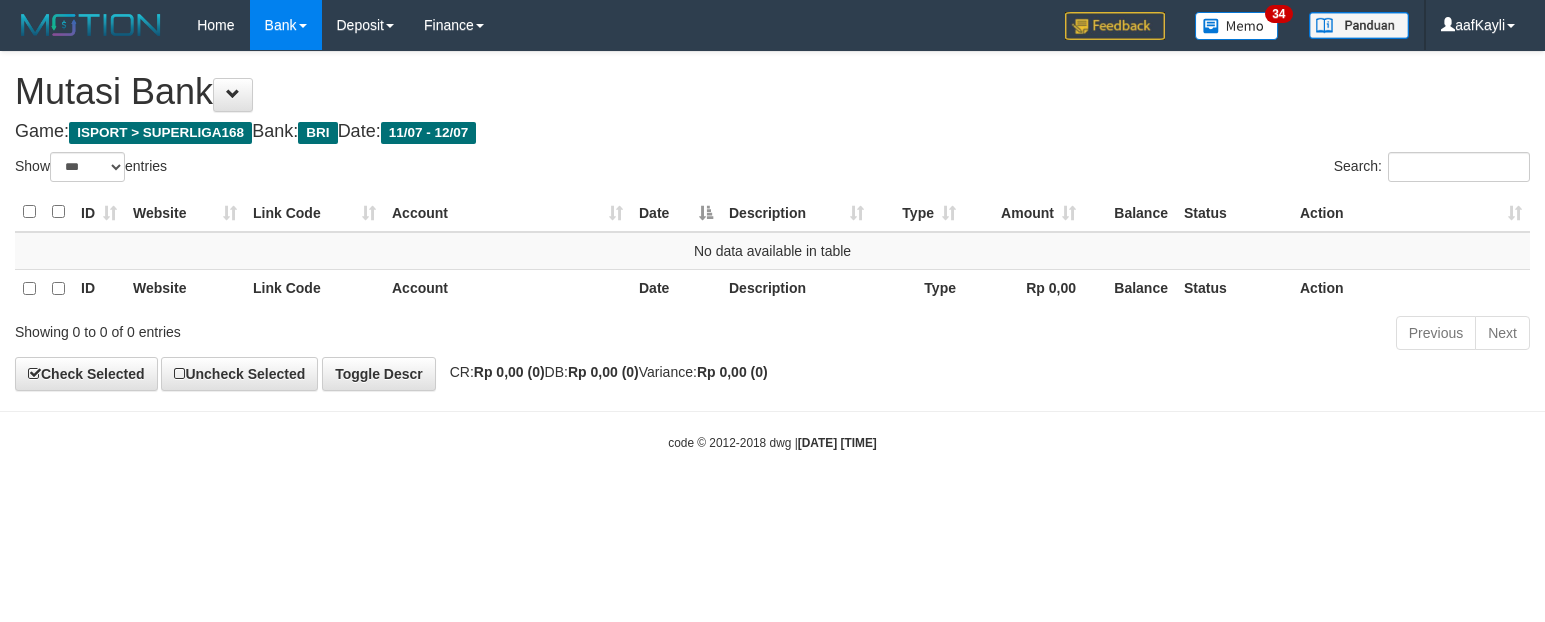select on "***" 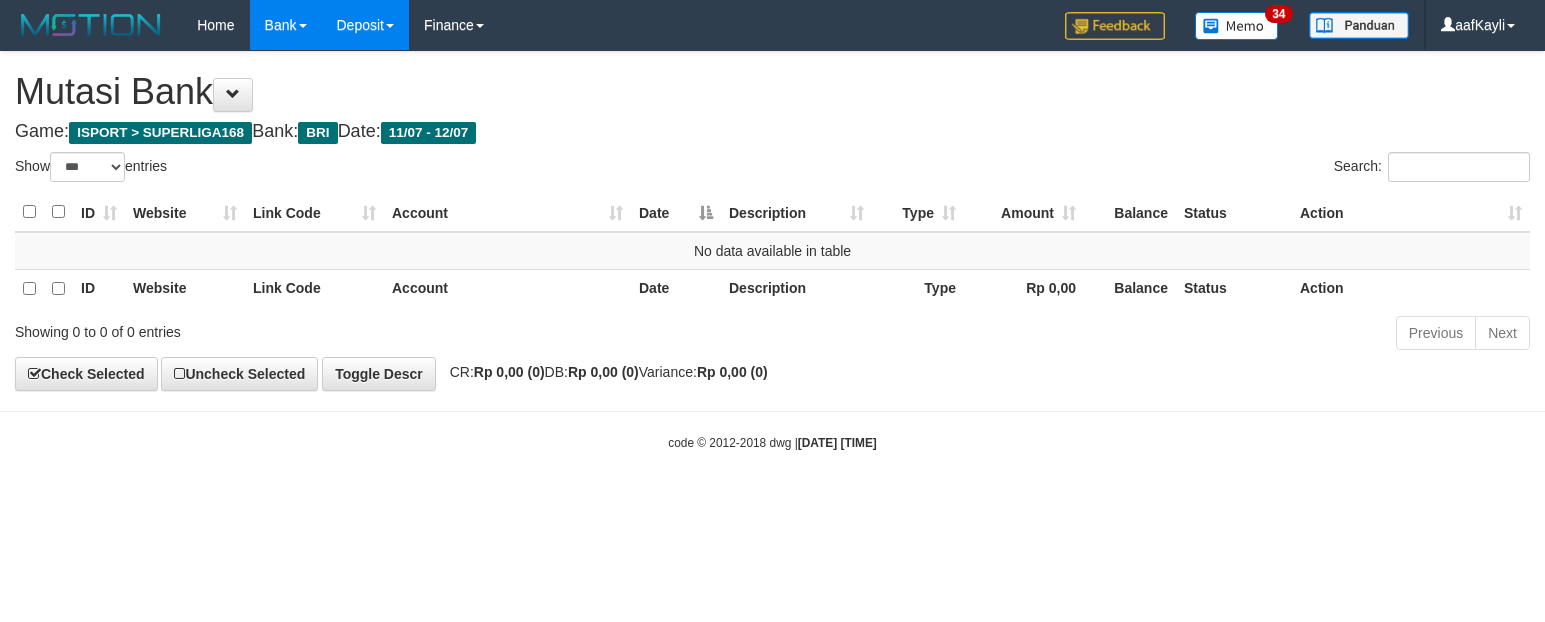 scroll, scrollTop: 0, scrollLeft: 0, axis: both 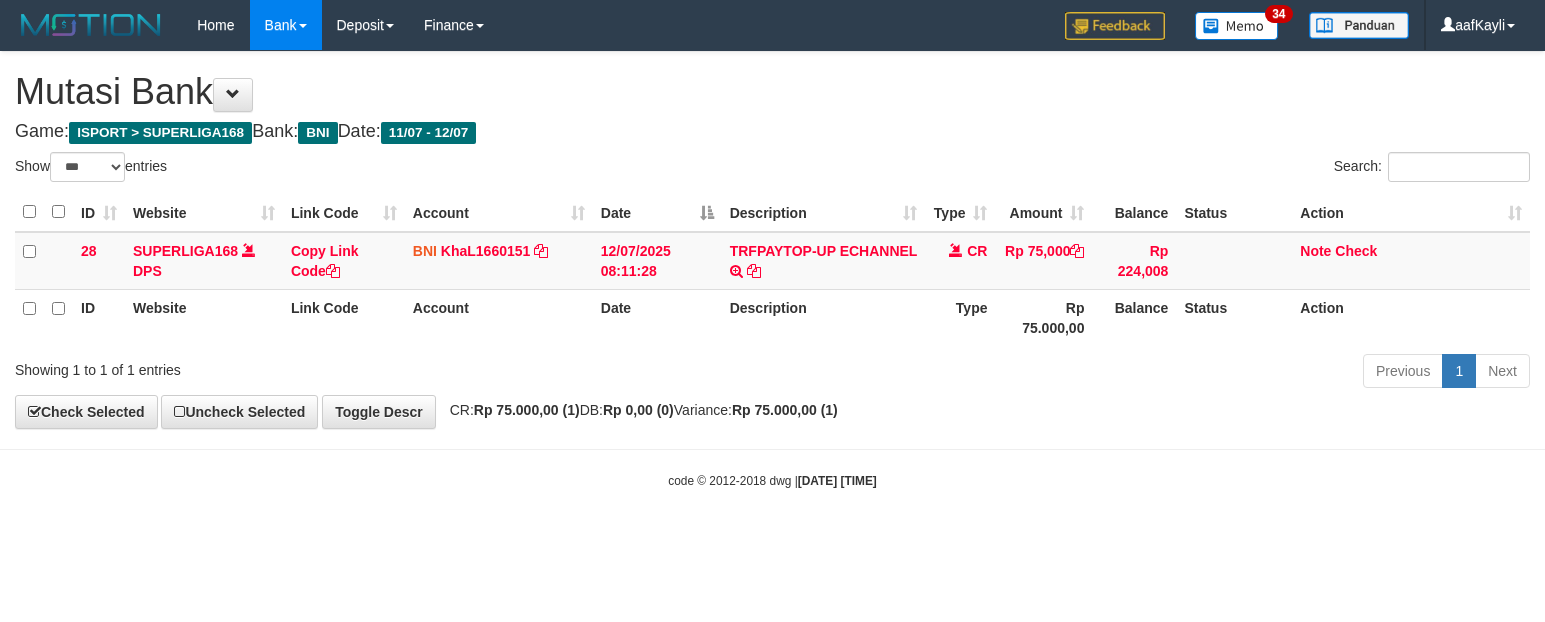 select on "***" 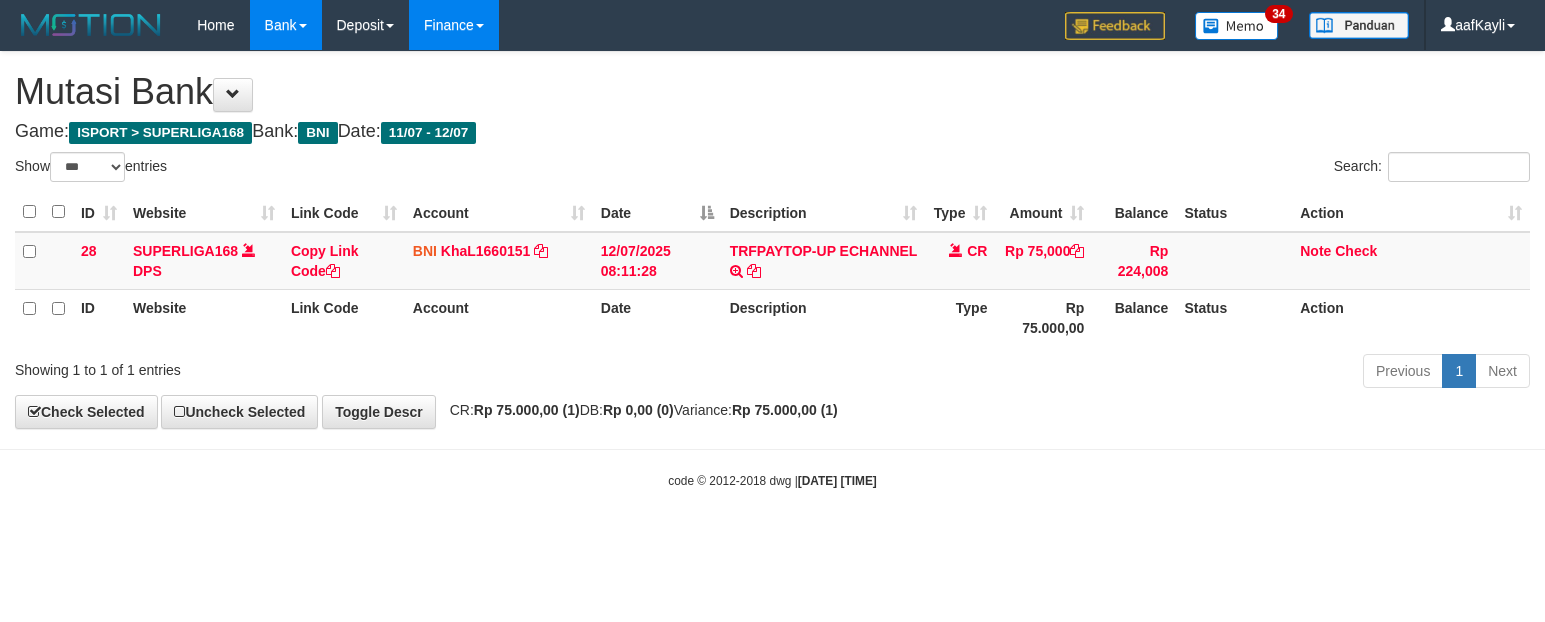 scroll, scrollTop: 0, scrollLeft: 0, axis: both 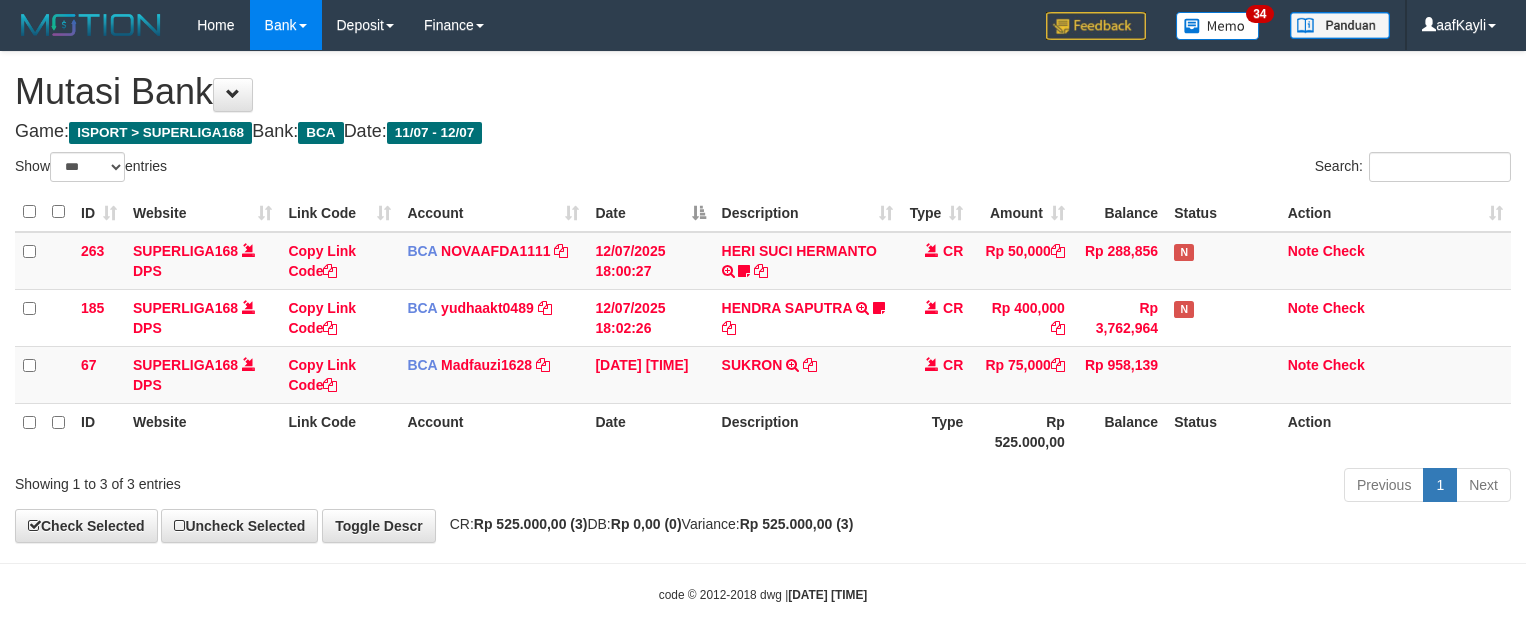 select on "***" 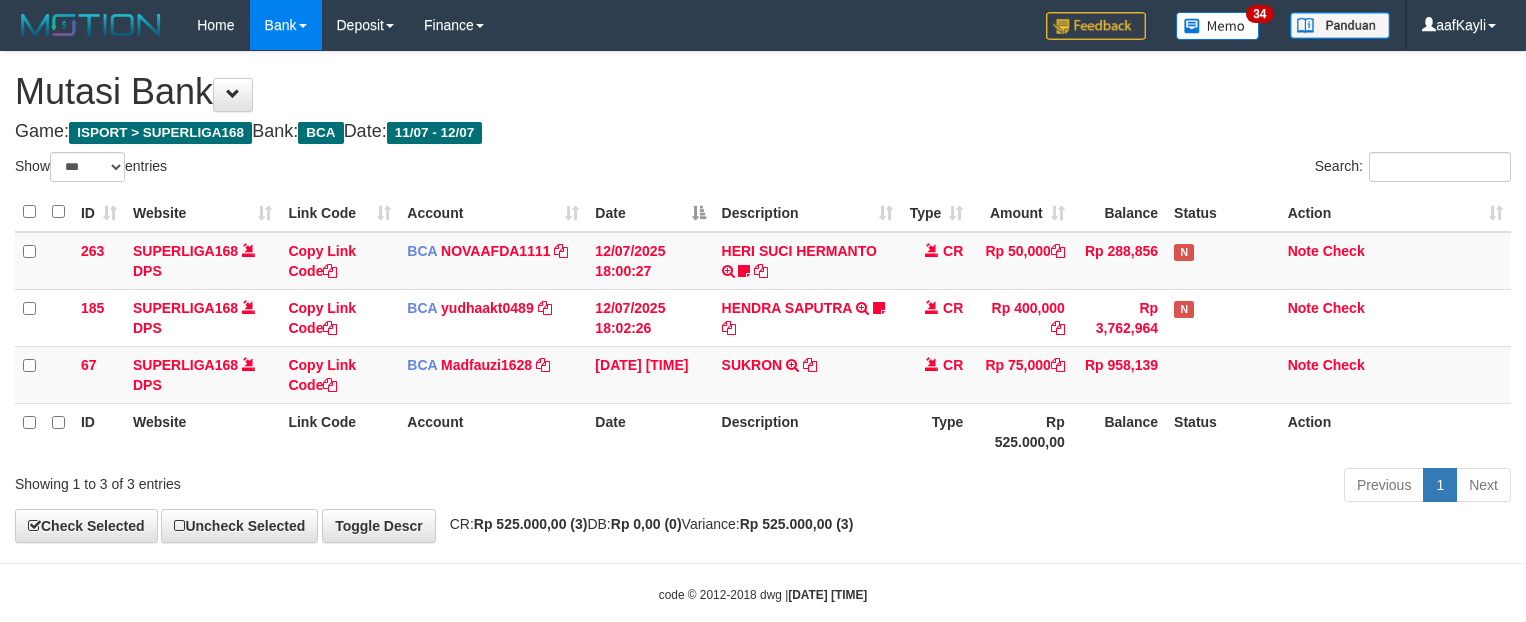 scroll, scrollTop: 0, scrollLeft: 0, axis: both 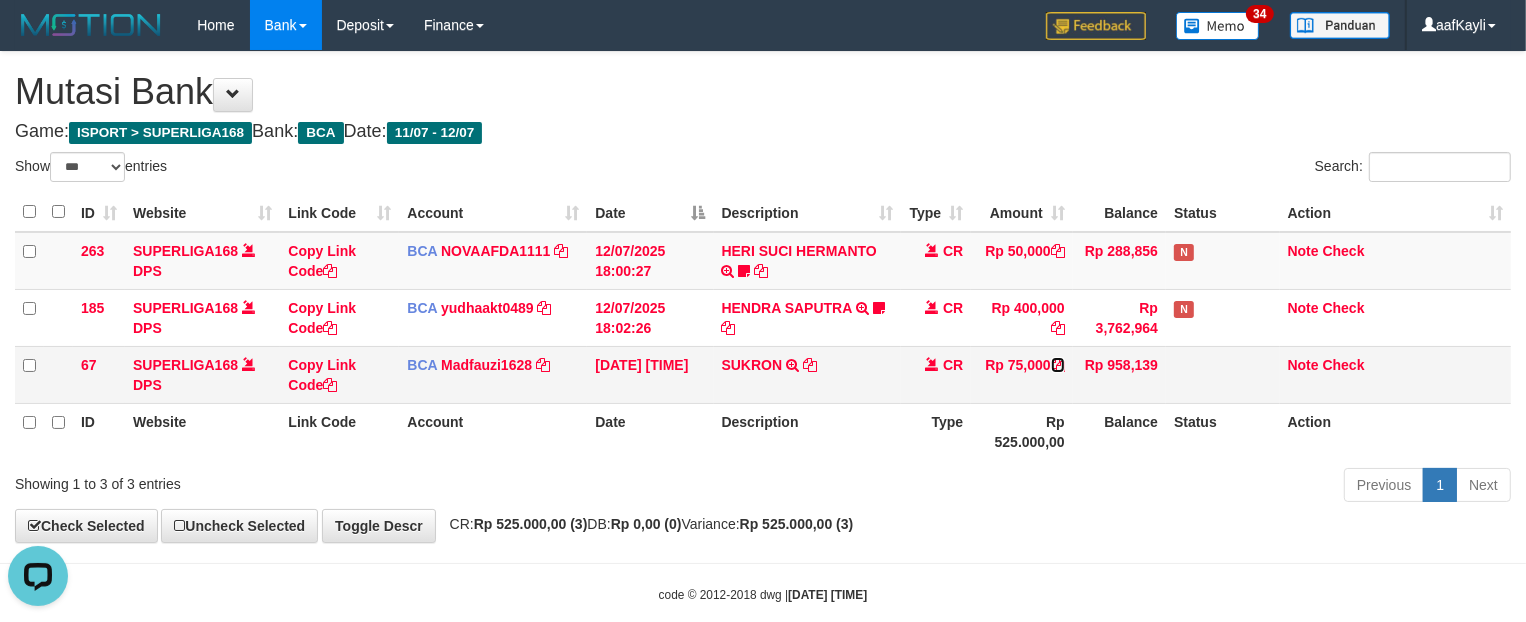 click at bounding box center [1058, 365] 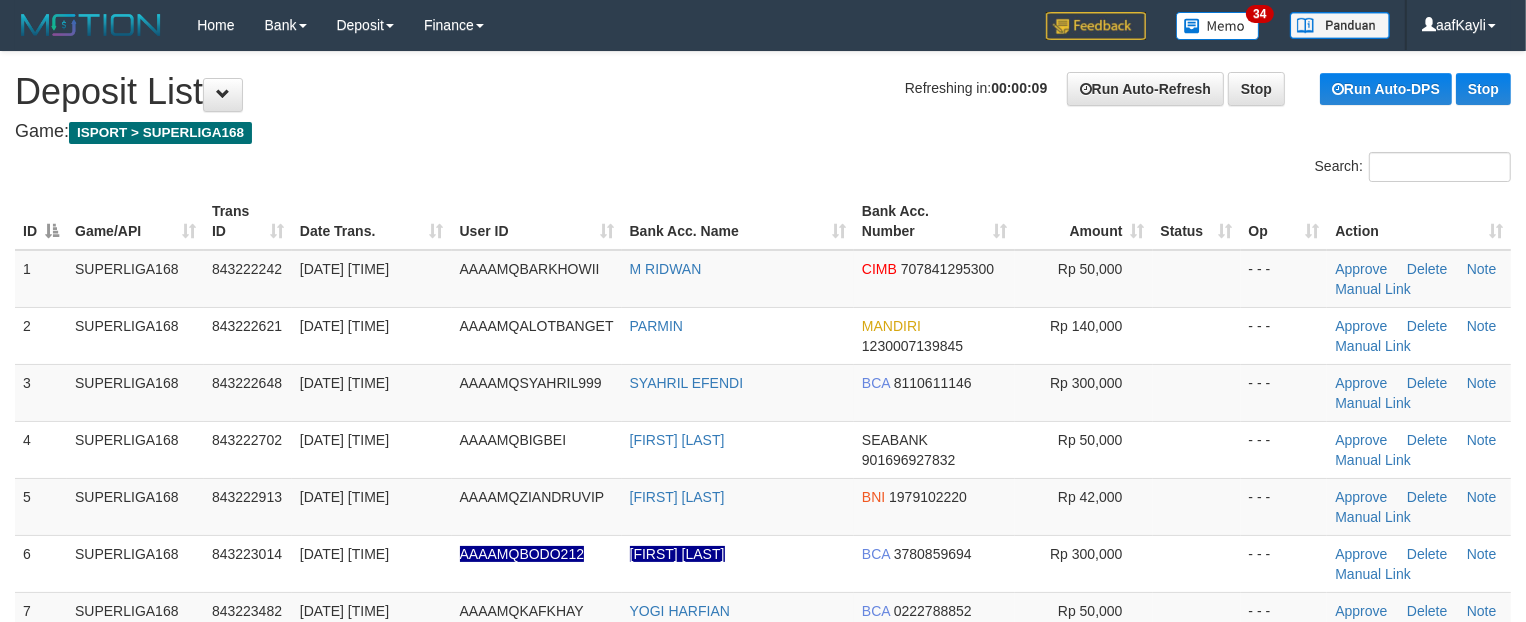 scroll, scrollTop: 617, scrollLeft: 0, axis: vertical 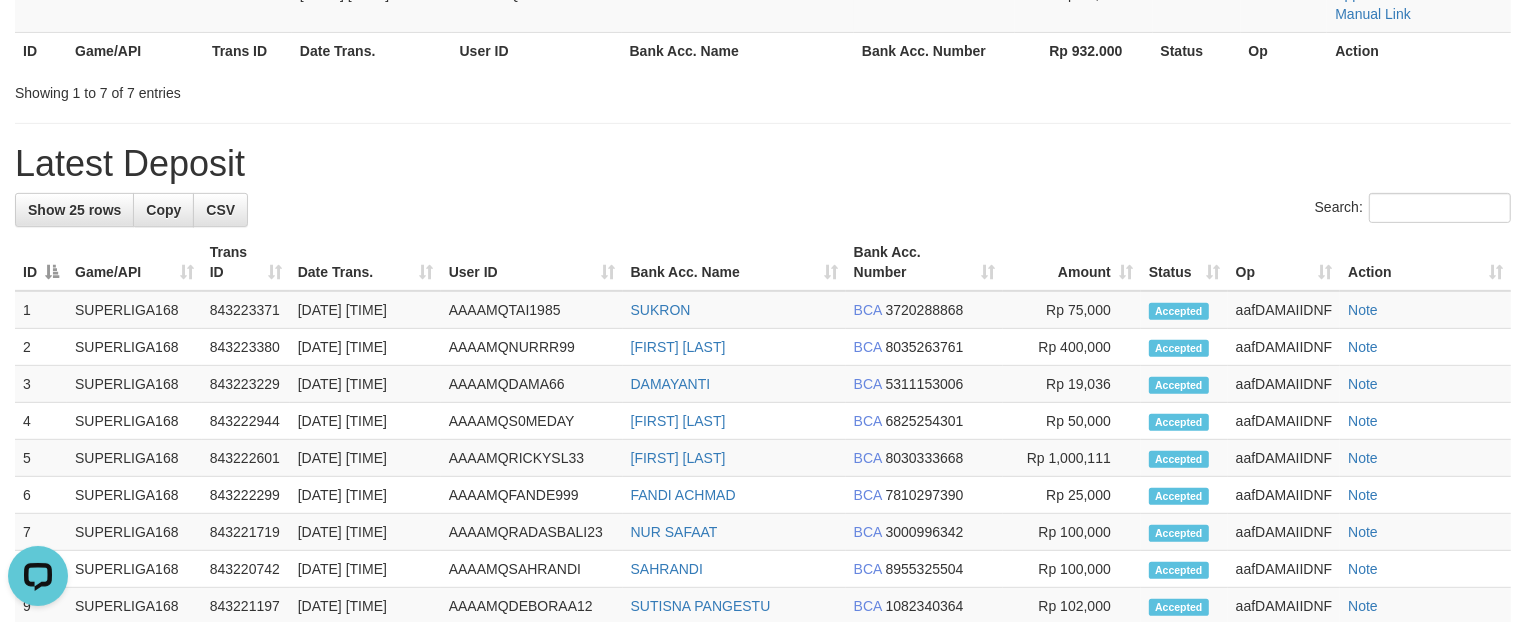 click on "Latest Deposit" at bounding box center [763, 164] 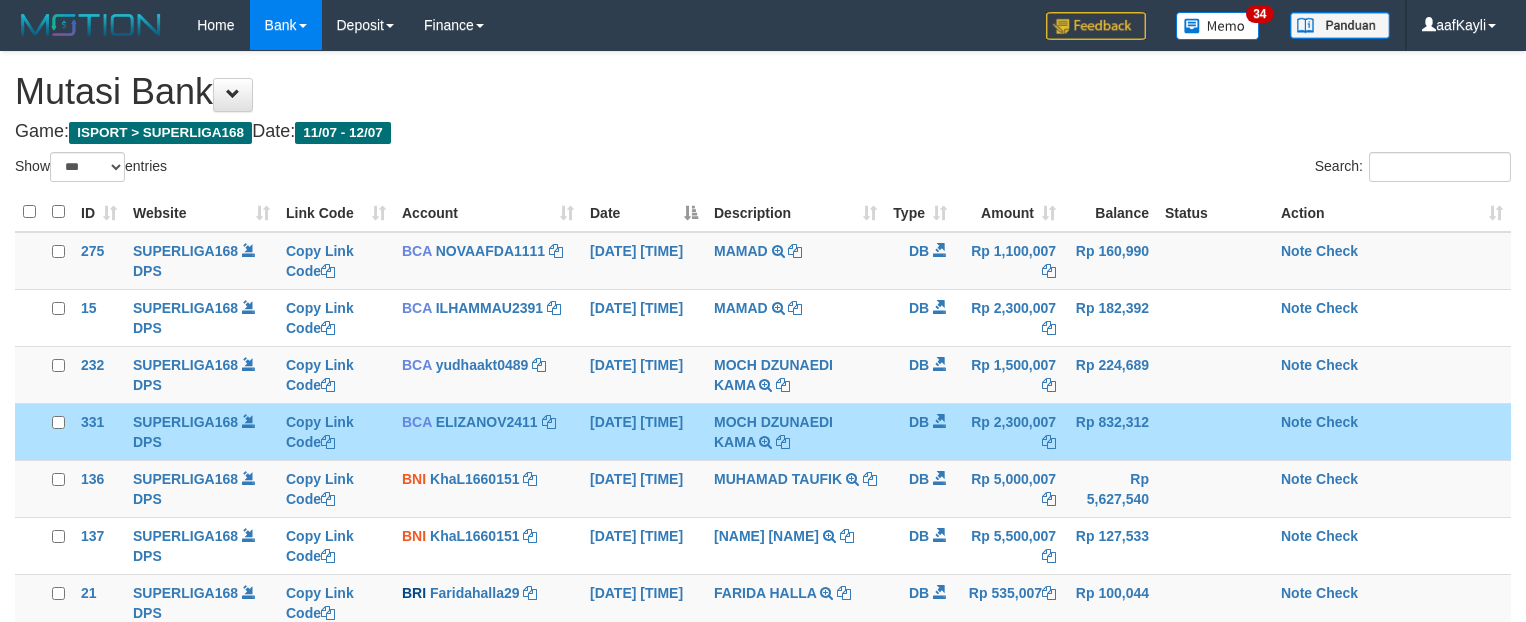 select on "***" 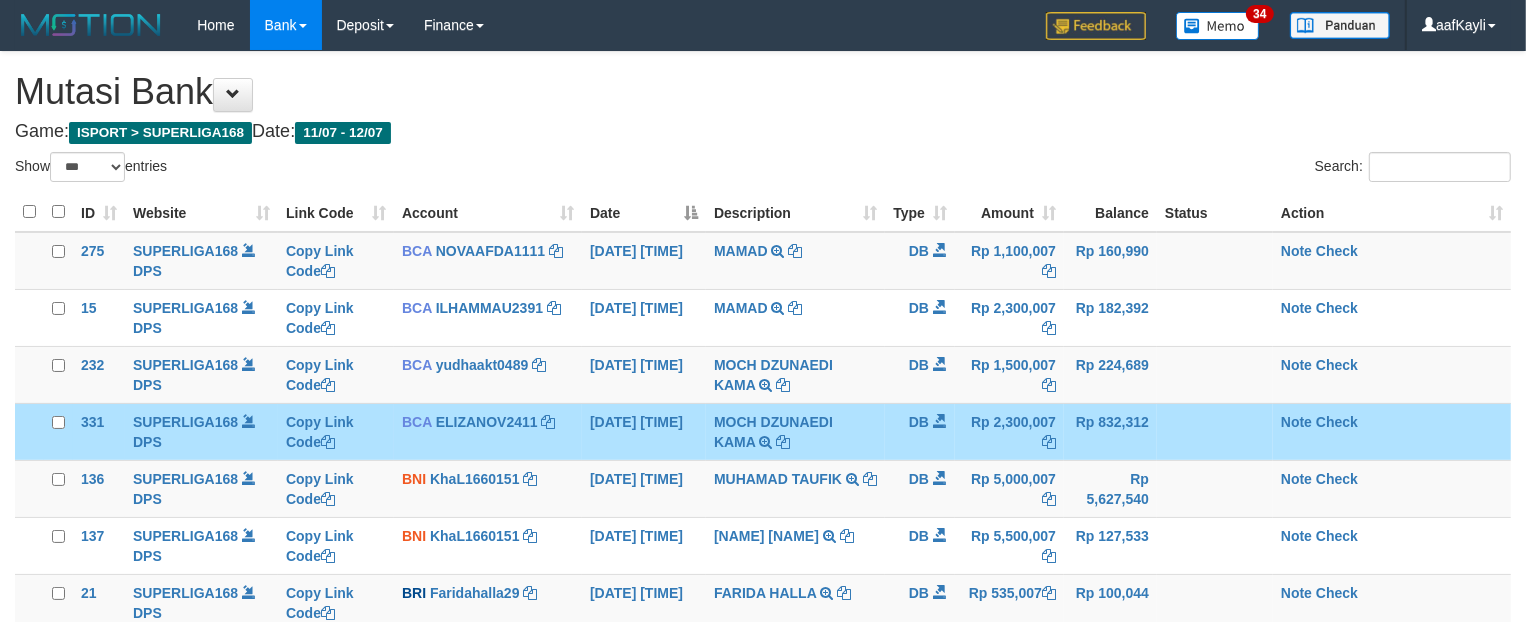 click on "Search:" at bounding box center (1144, 169) 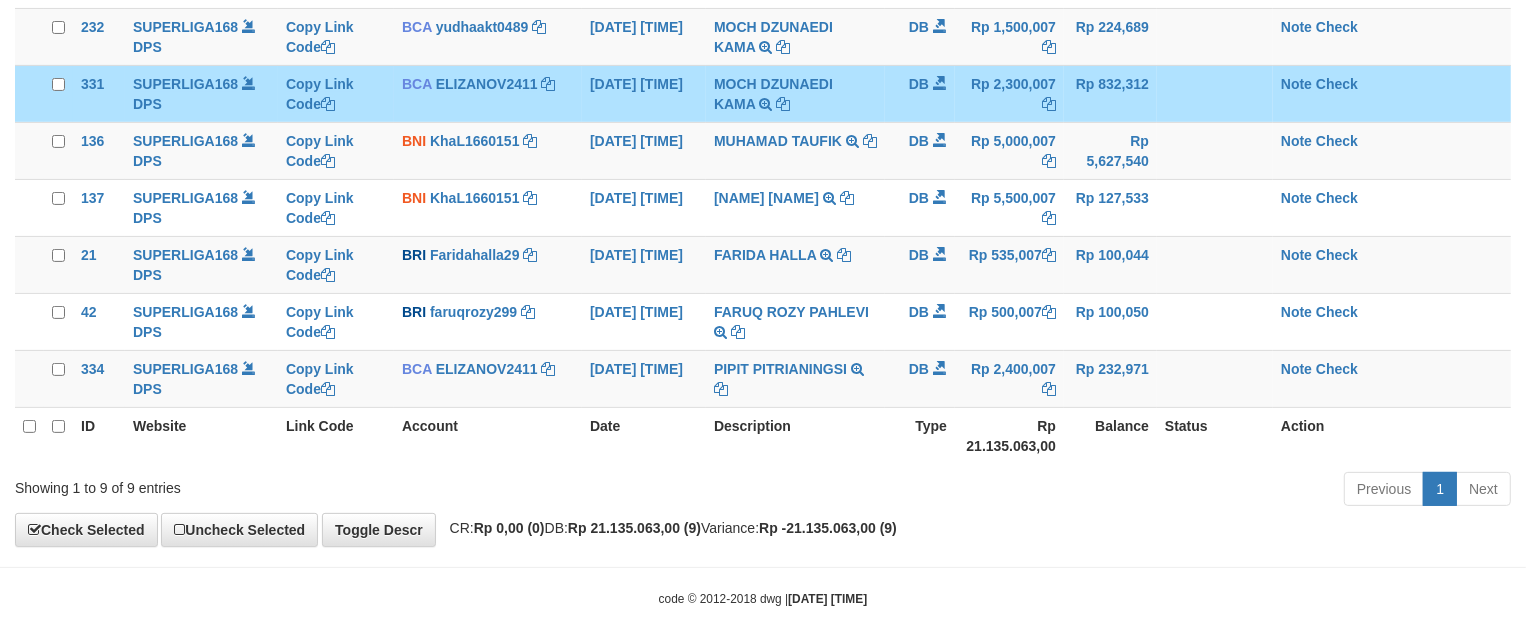 scroll, scrollTop: 376, scrollLeft: 0, axis: vertical 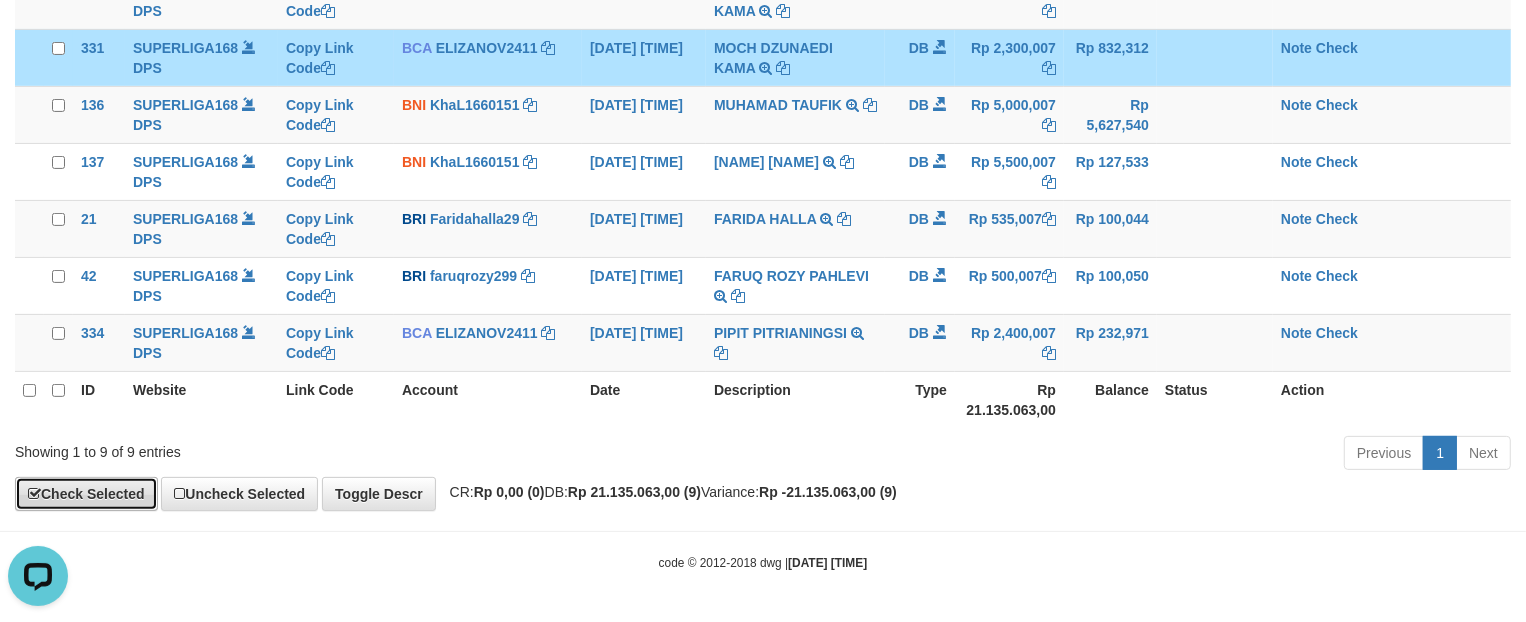click on "Check Selected" at bounding box center [86, 494] 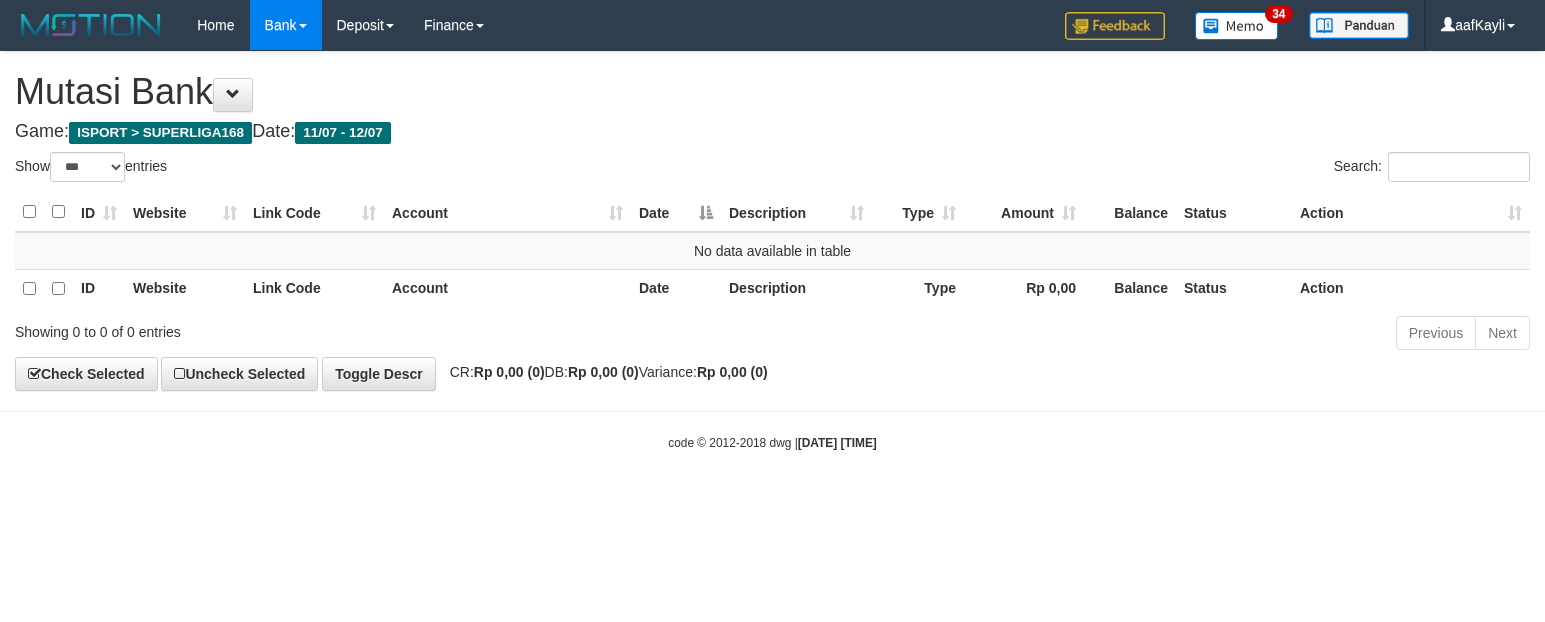 select on "***" 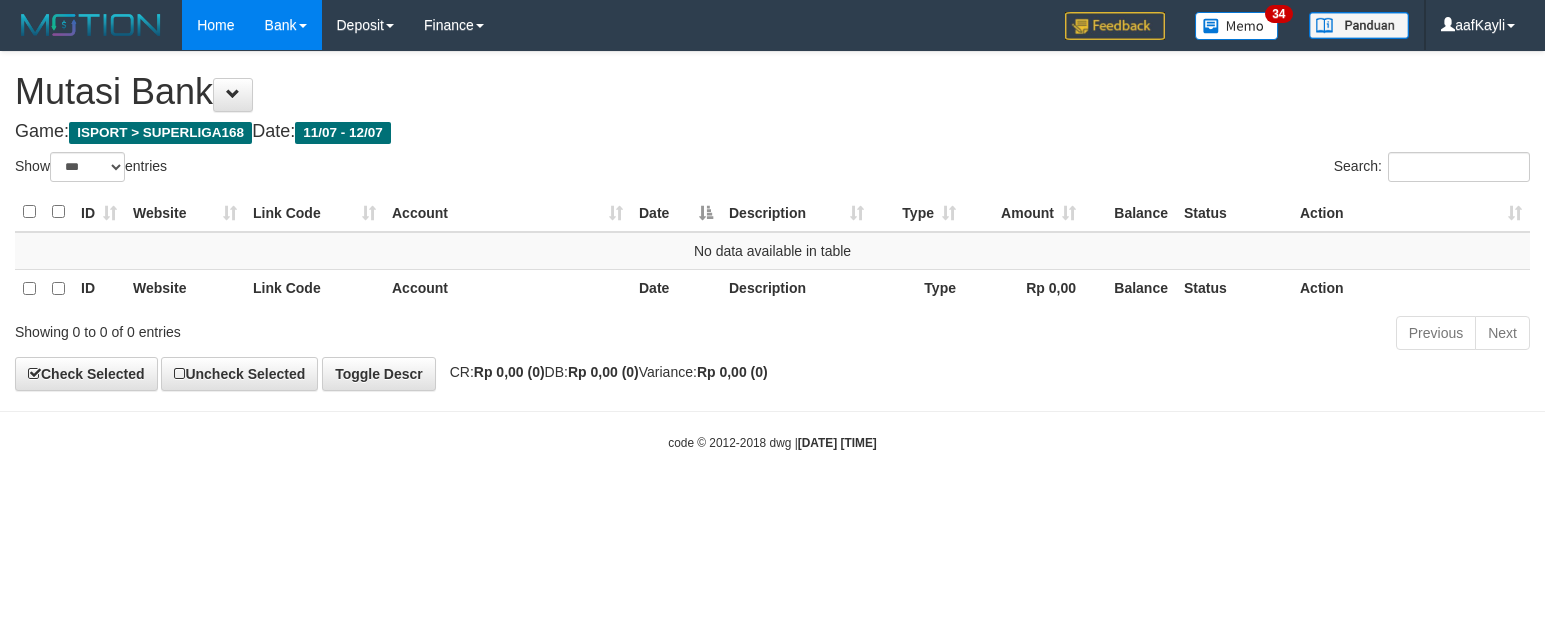 scroll, scrollTop: 0, scrollLeft: 0, axis: both 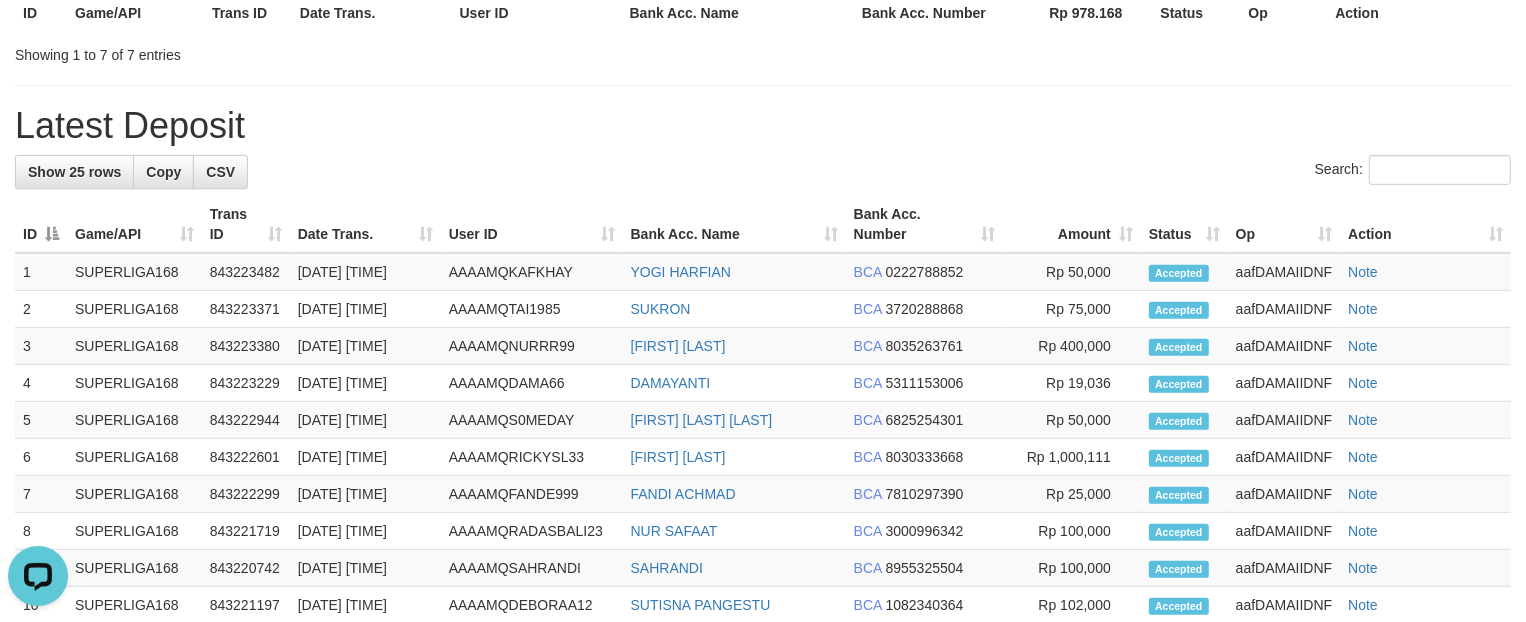 click on "Latest Deposit" at bounding box center (763, 126) 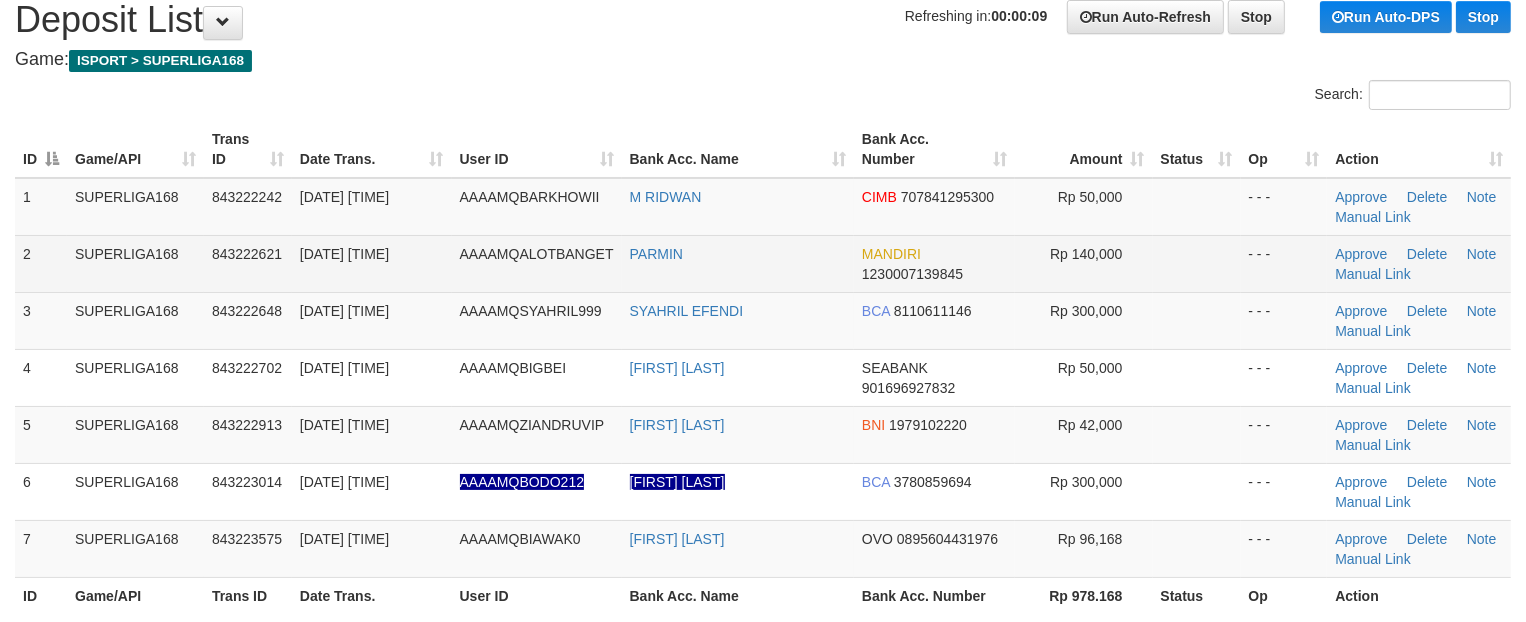 scroll, scrollTop: 0, scrollLeft: 0, axis: both 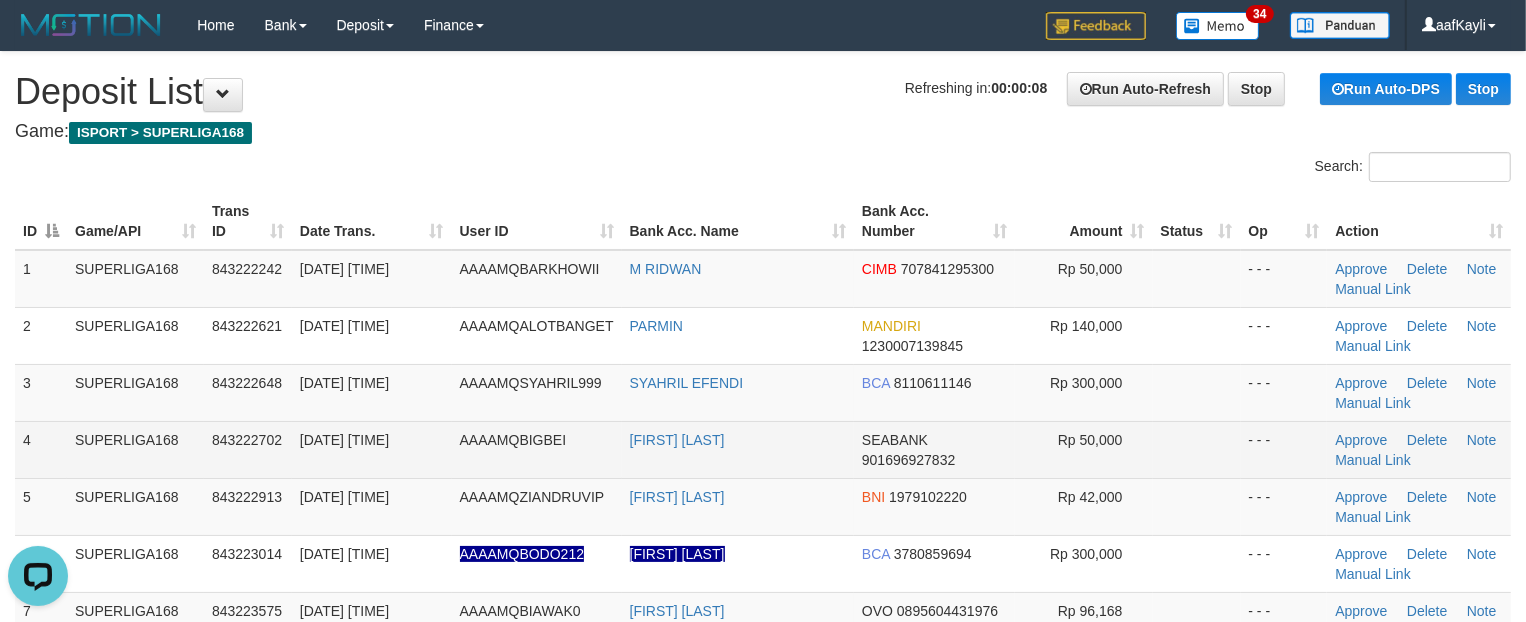 click at bounding box center [1197, 449] 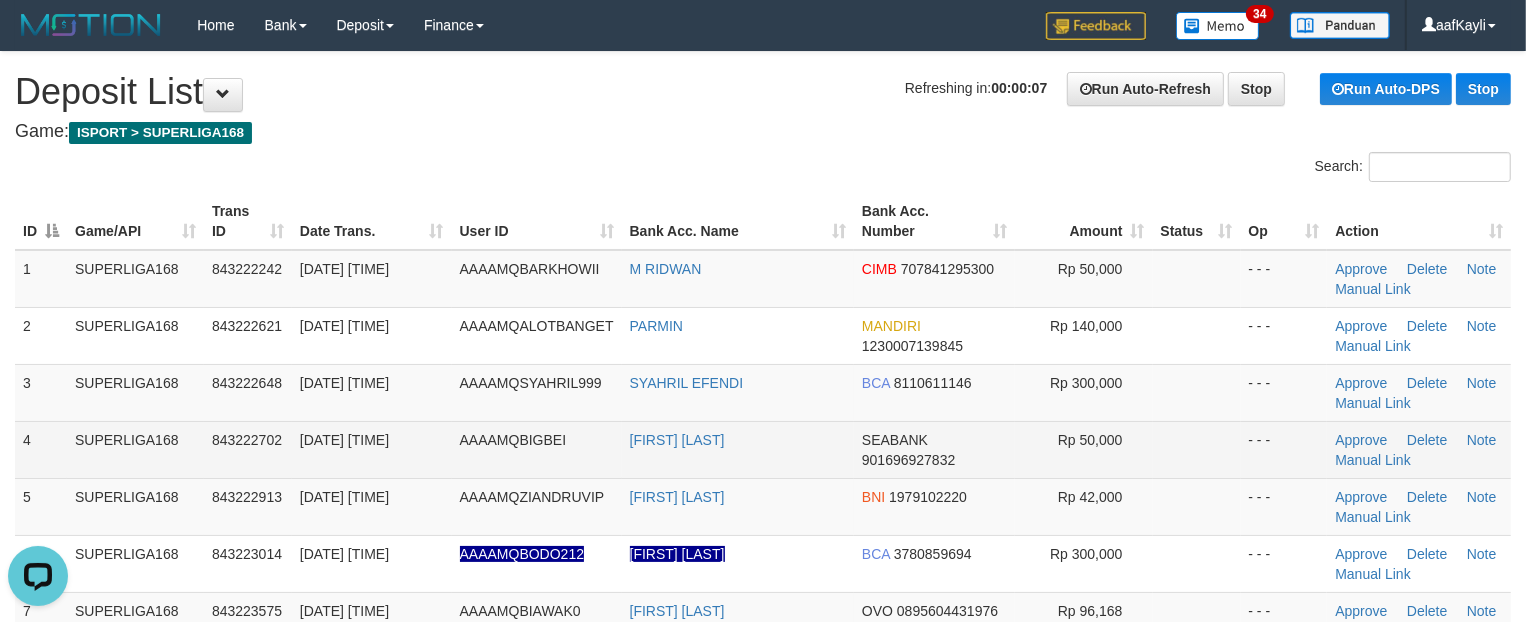 click at bounding box center [1197, 449] 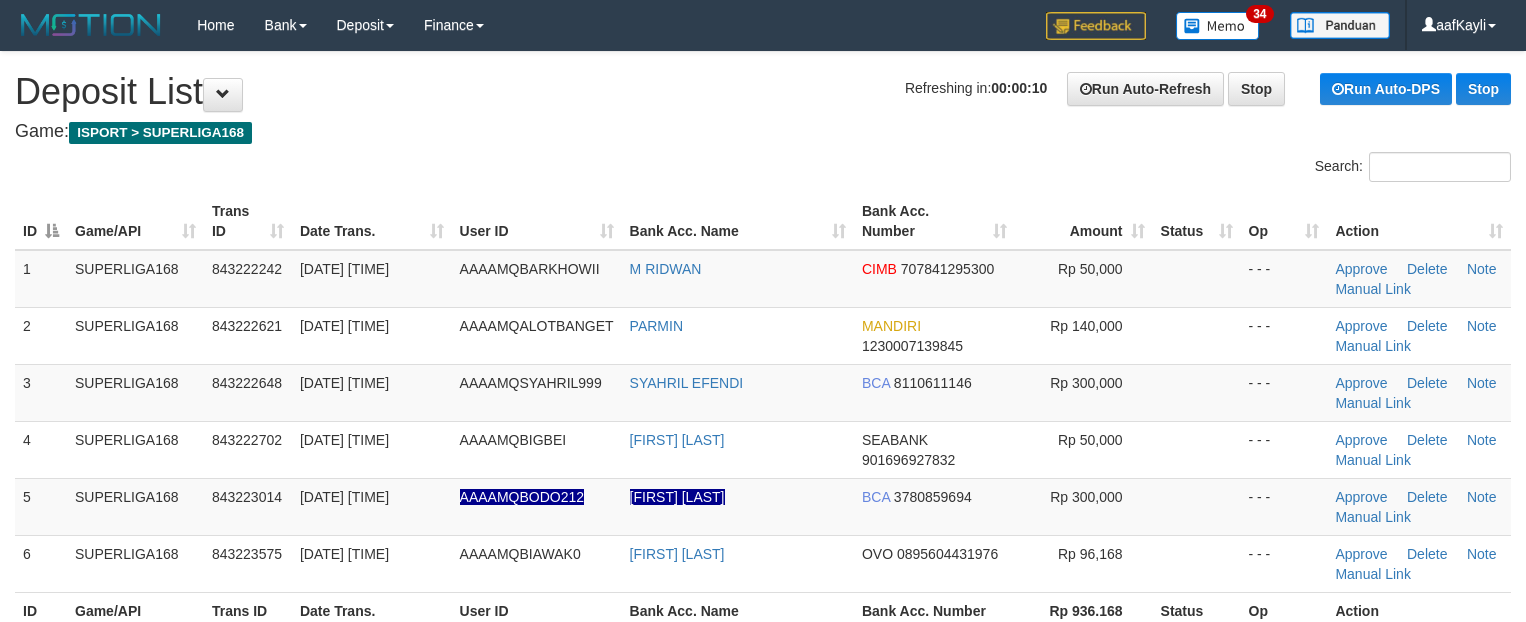 scroll, scrollTop: 0, scrollLeft: 0, axis: both 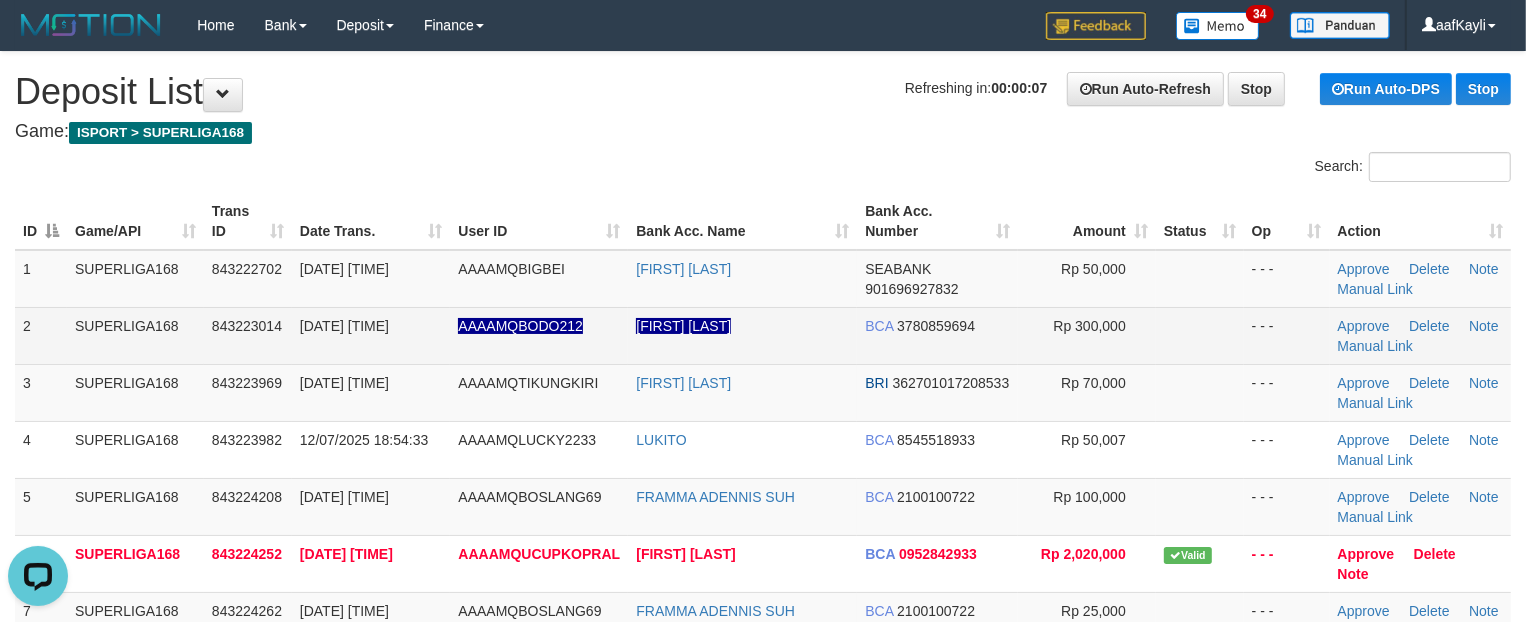 click at bounding box center (1200, 335) 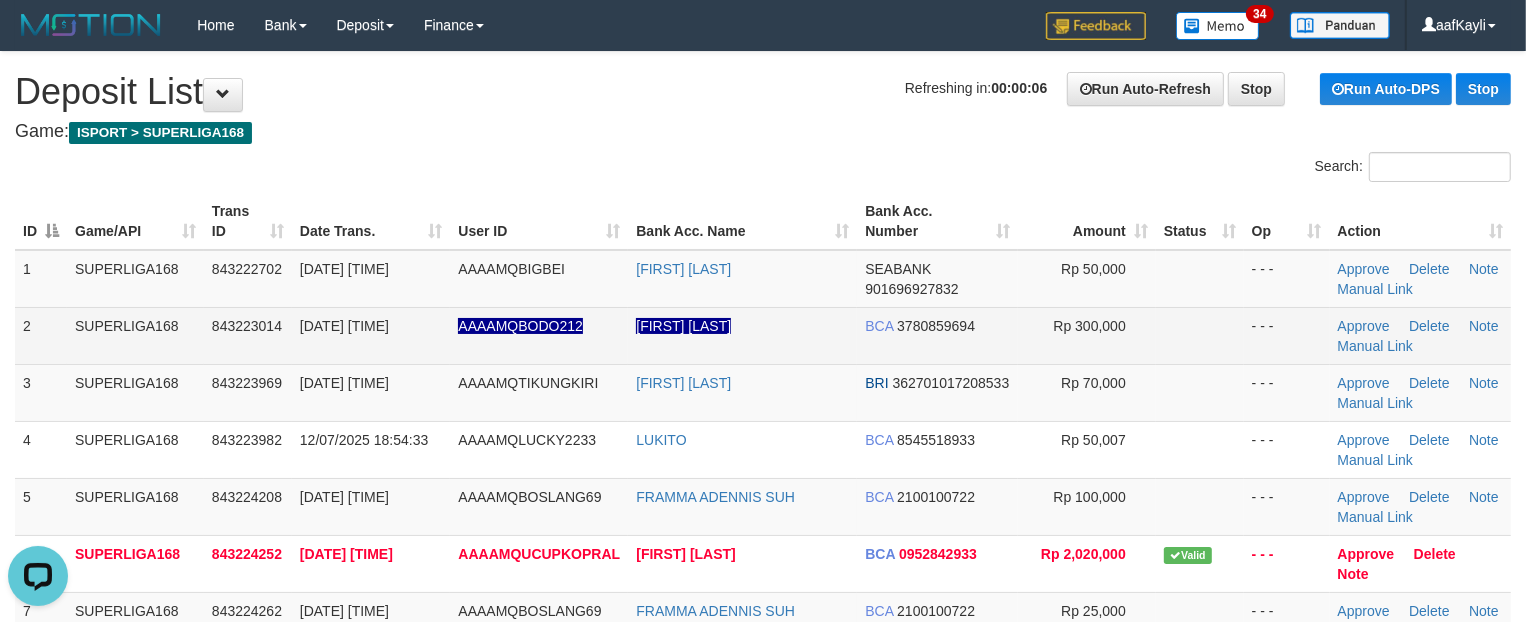 click at bounding box center [1200, 335] 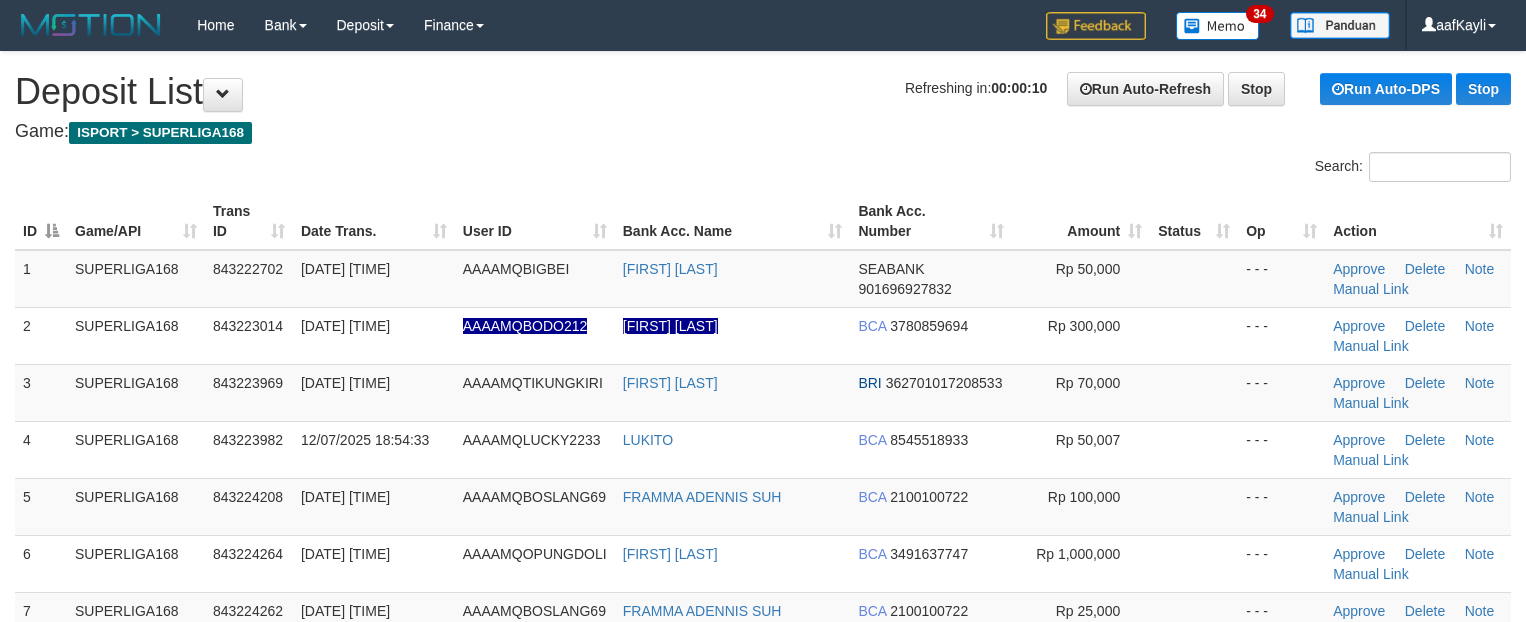 scroll, scrollTop: 0, scrollLeft: 0, axis: both 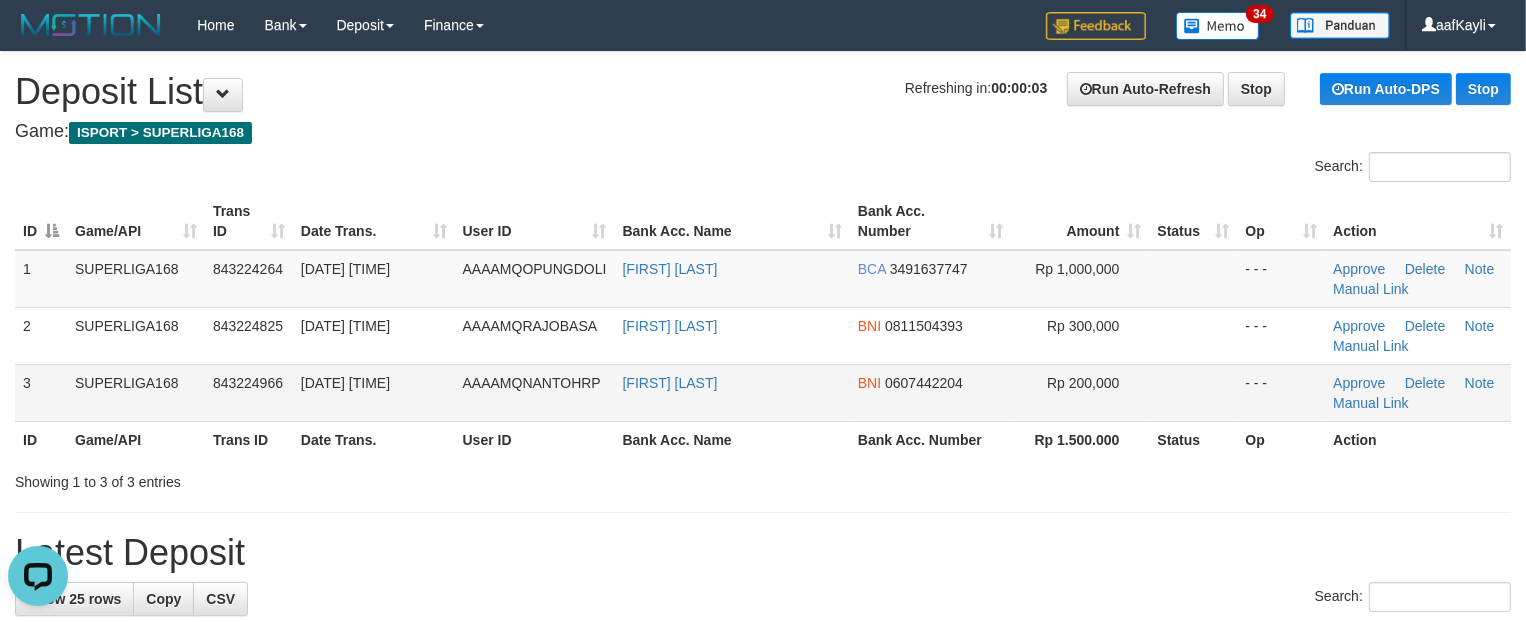 click at bounding box center [1193, 392] 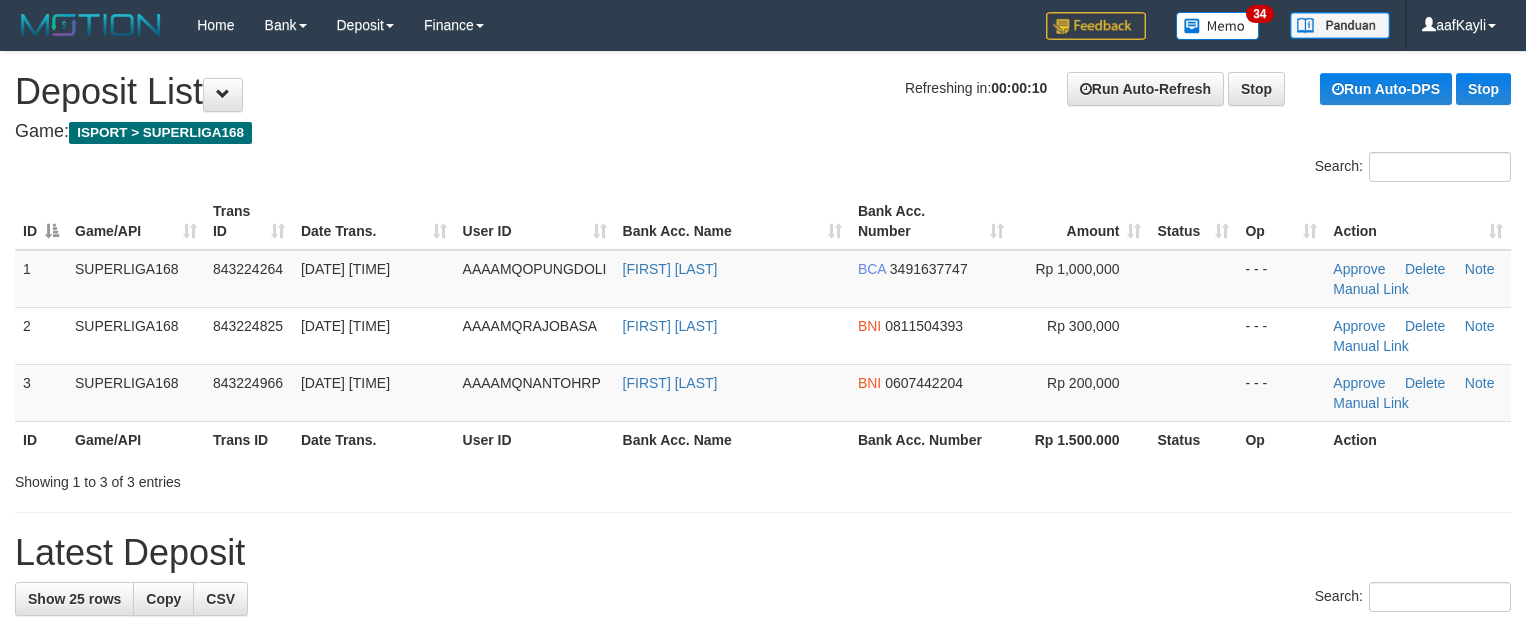 scroll, scrollTop: 0, scrollLeft: 0, axis: both 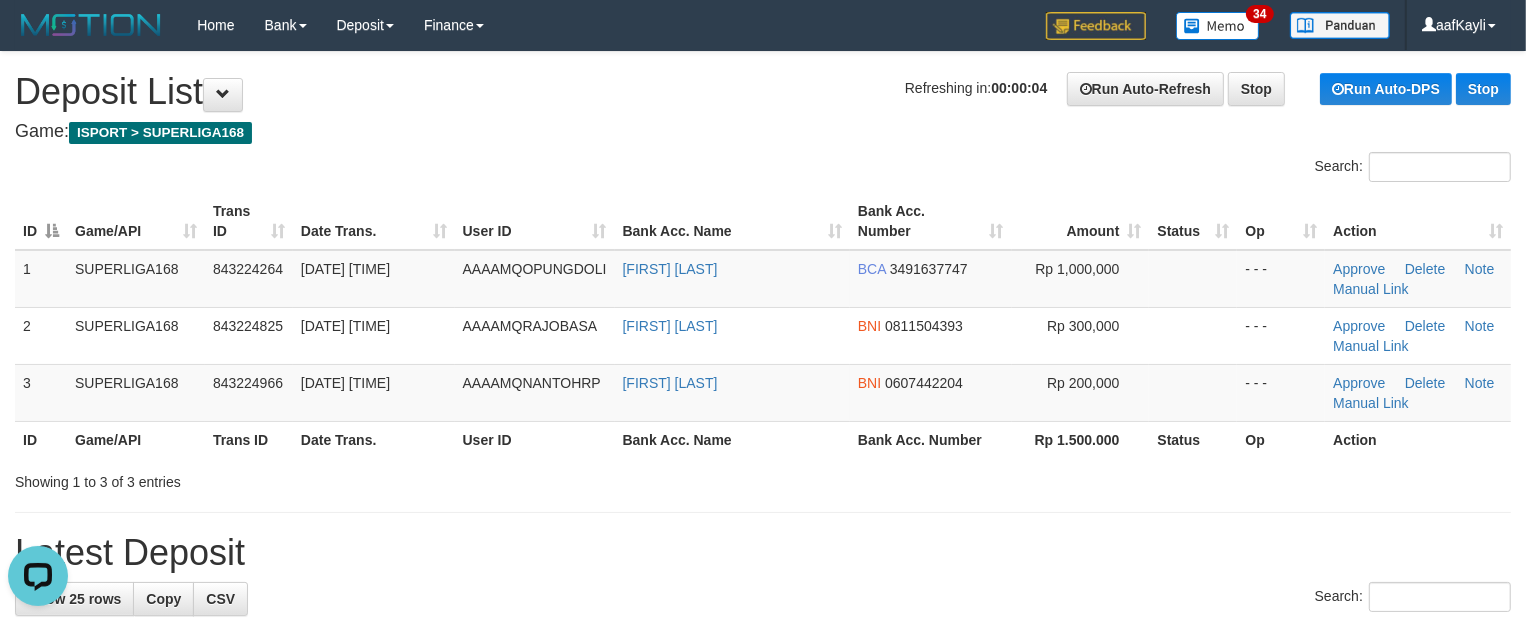 click on "**********" at bounding box center (763, 915) 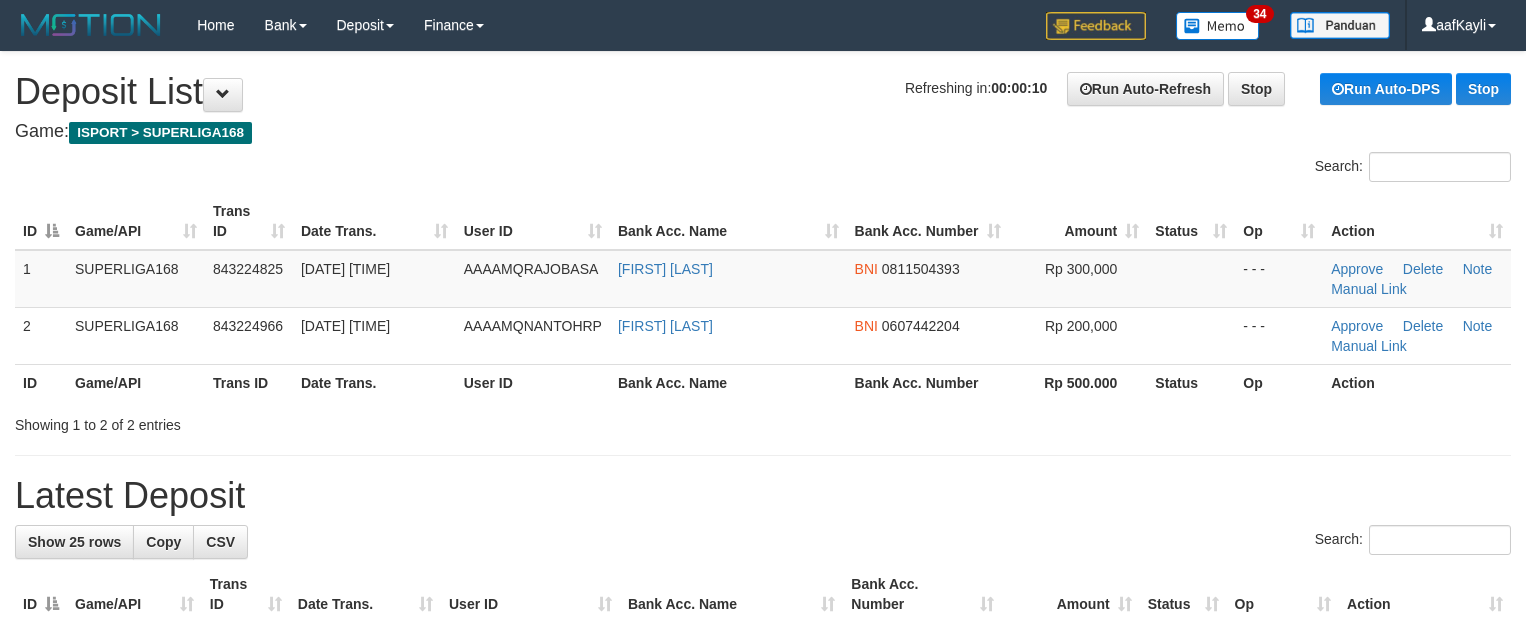 scroll, scrollTop: 0, scrollLeft: 0, axis: both 